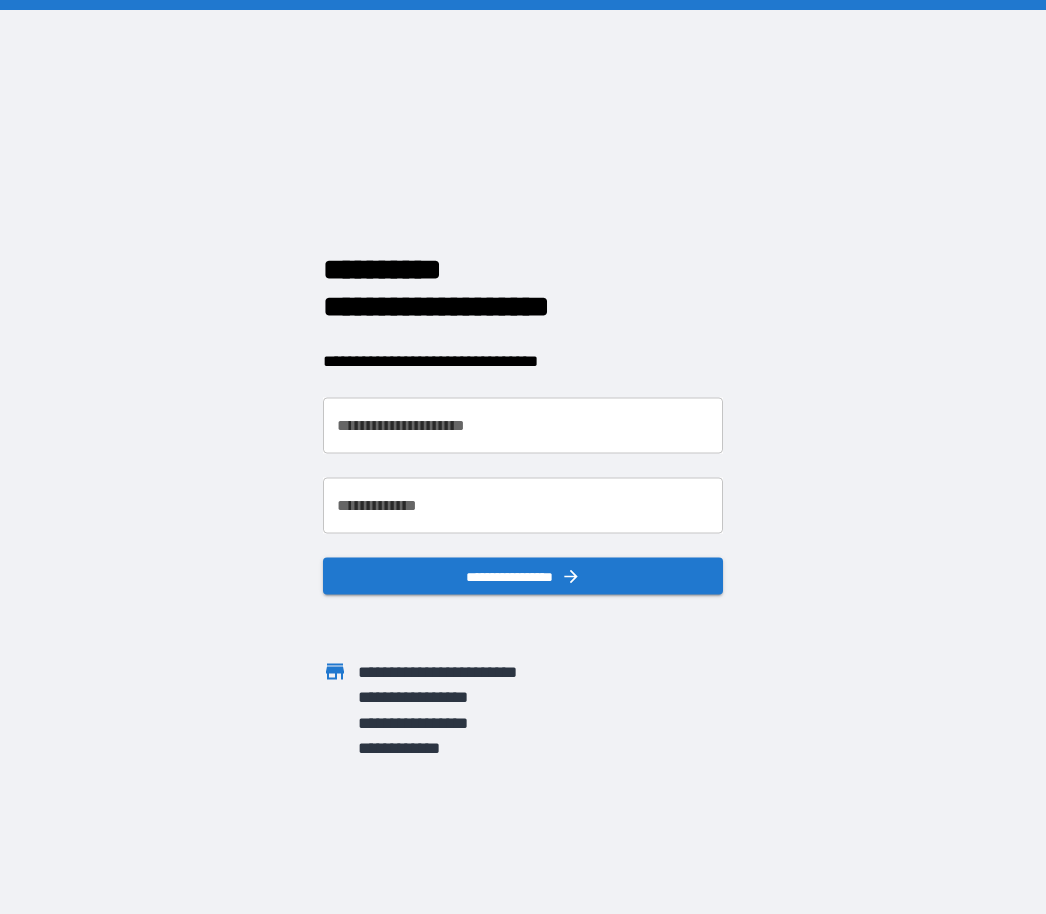 scroll, scrollTop: 0, scrollLeft: 0, axis: both 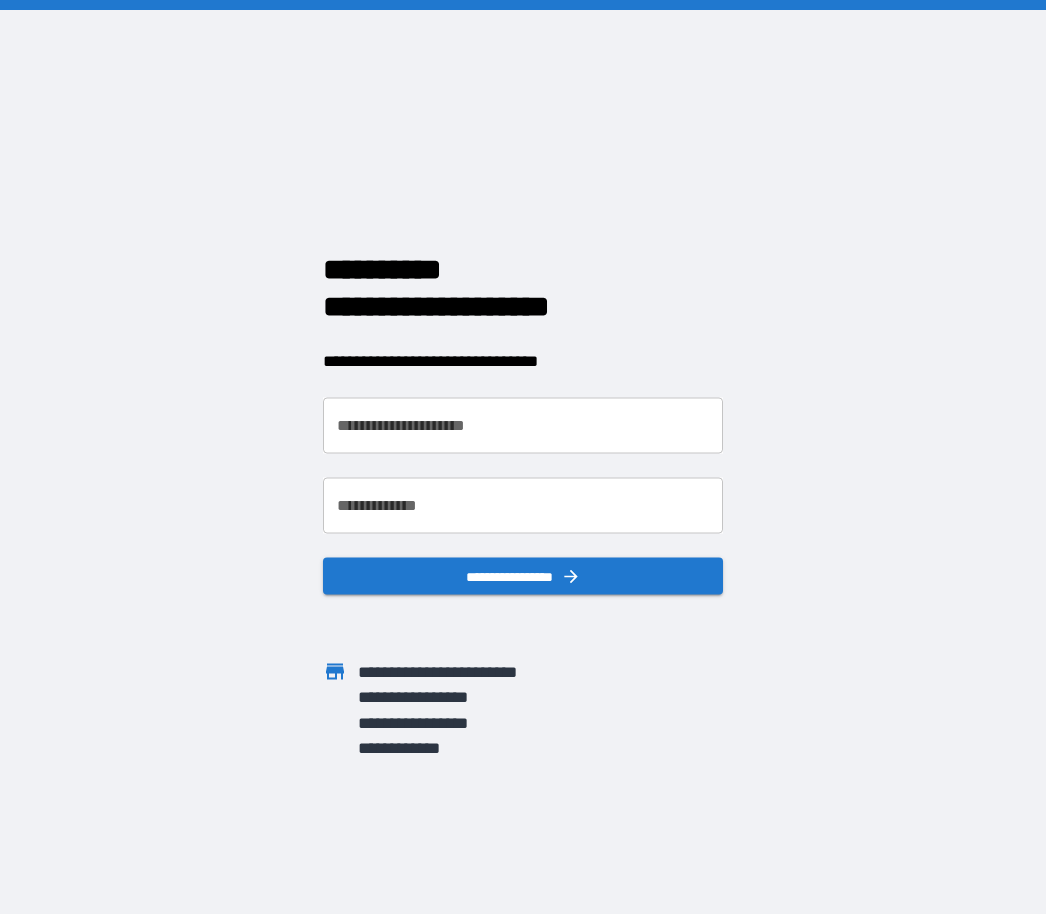 click on "**********" at bounding box center [523, 426] 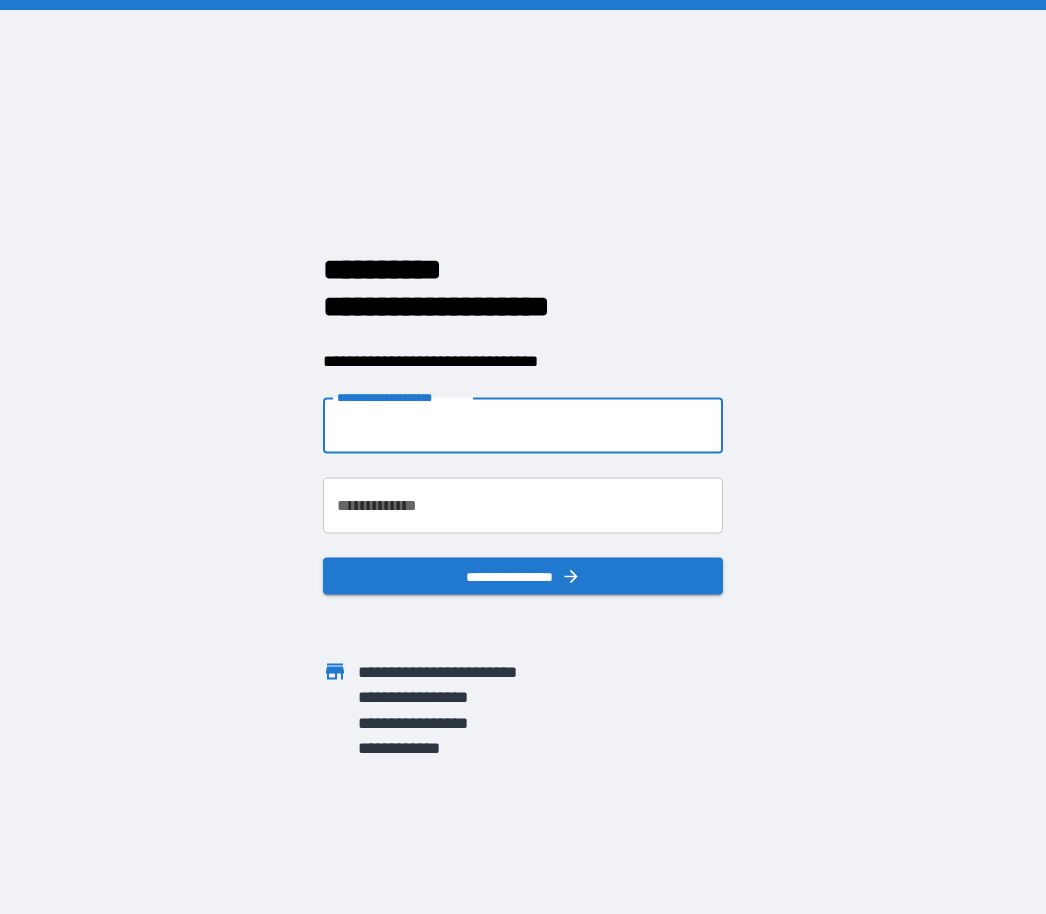 type on "**********" 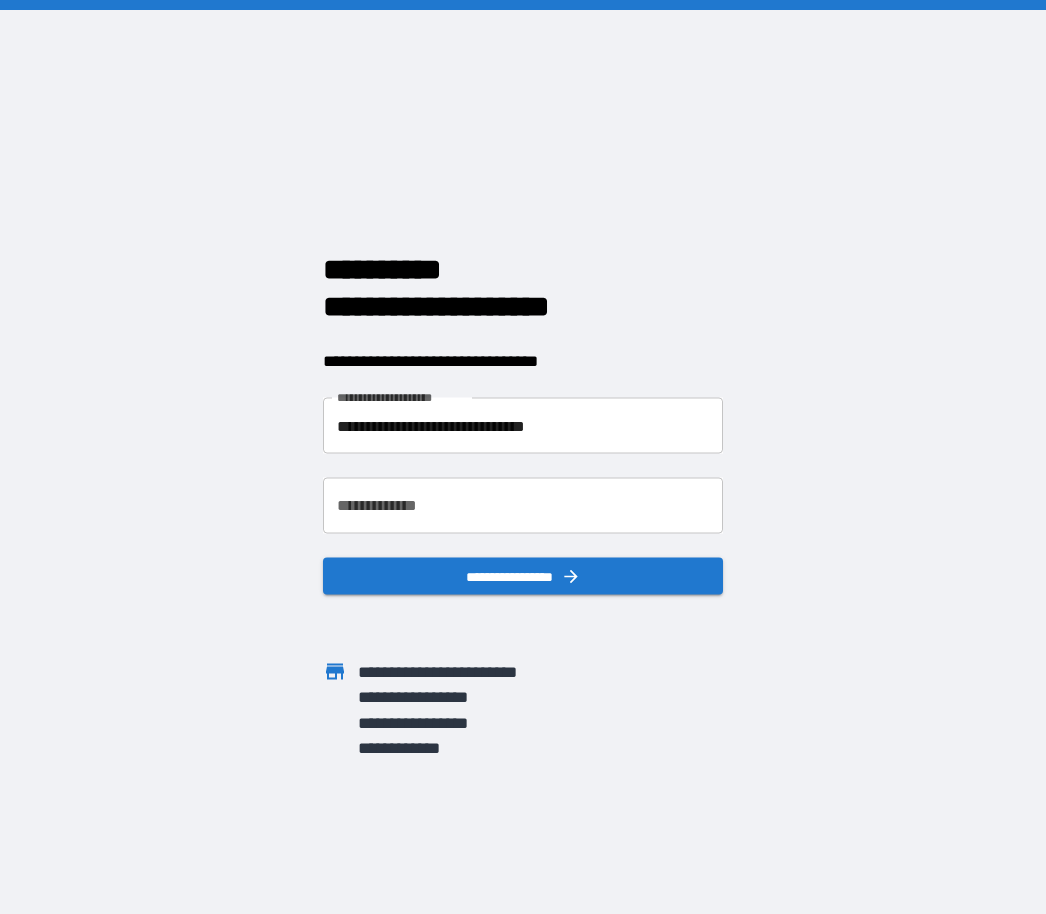 click on "**********" at bounding box center (523, 506) 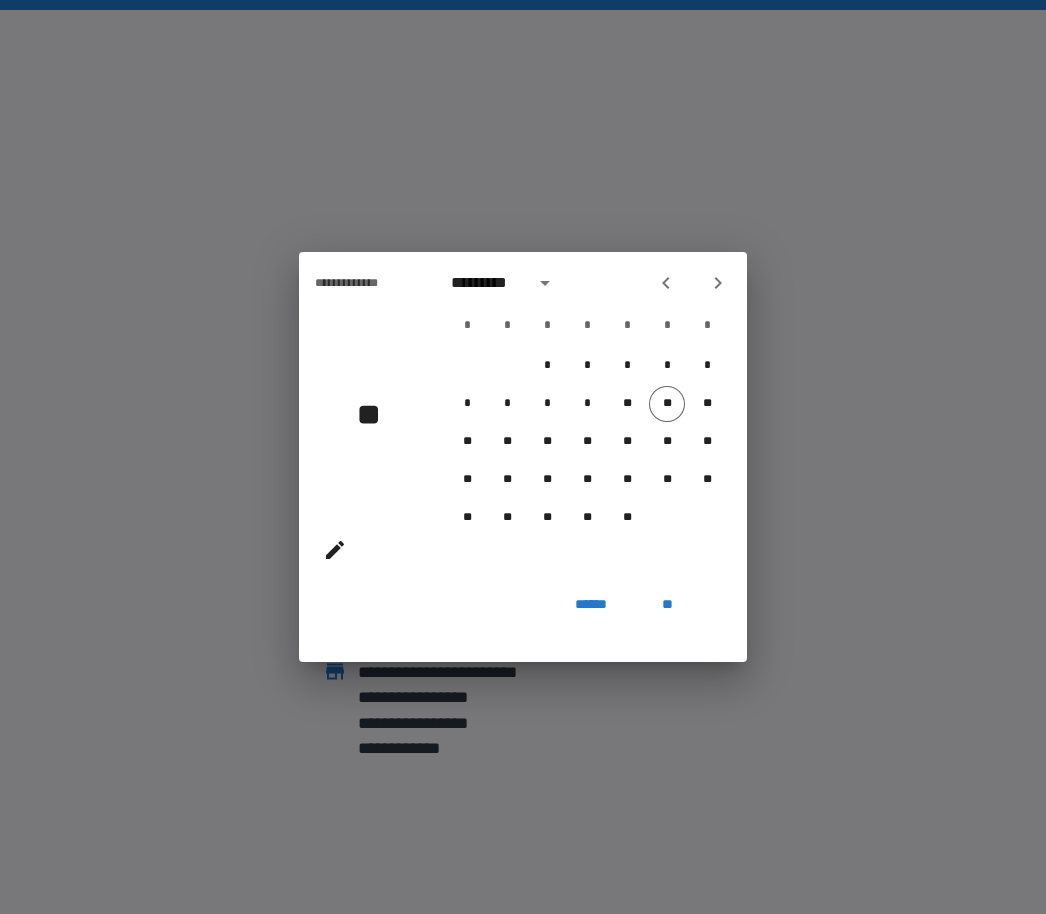 click on "**" at bounding box center (376, 414) 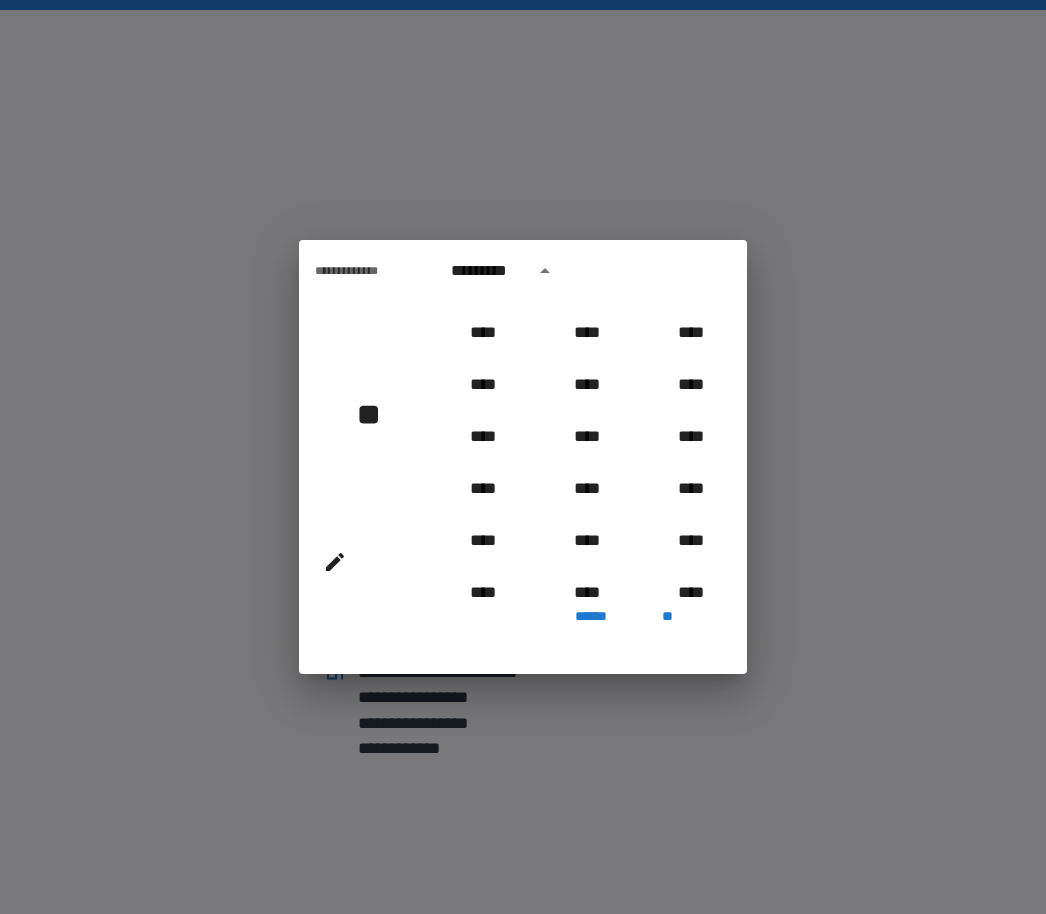 scroll, scrollTop: 1642, scrollLeft: 0, axis: vertical 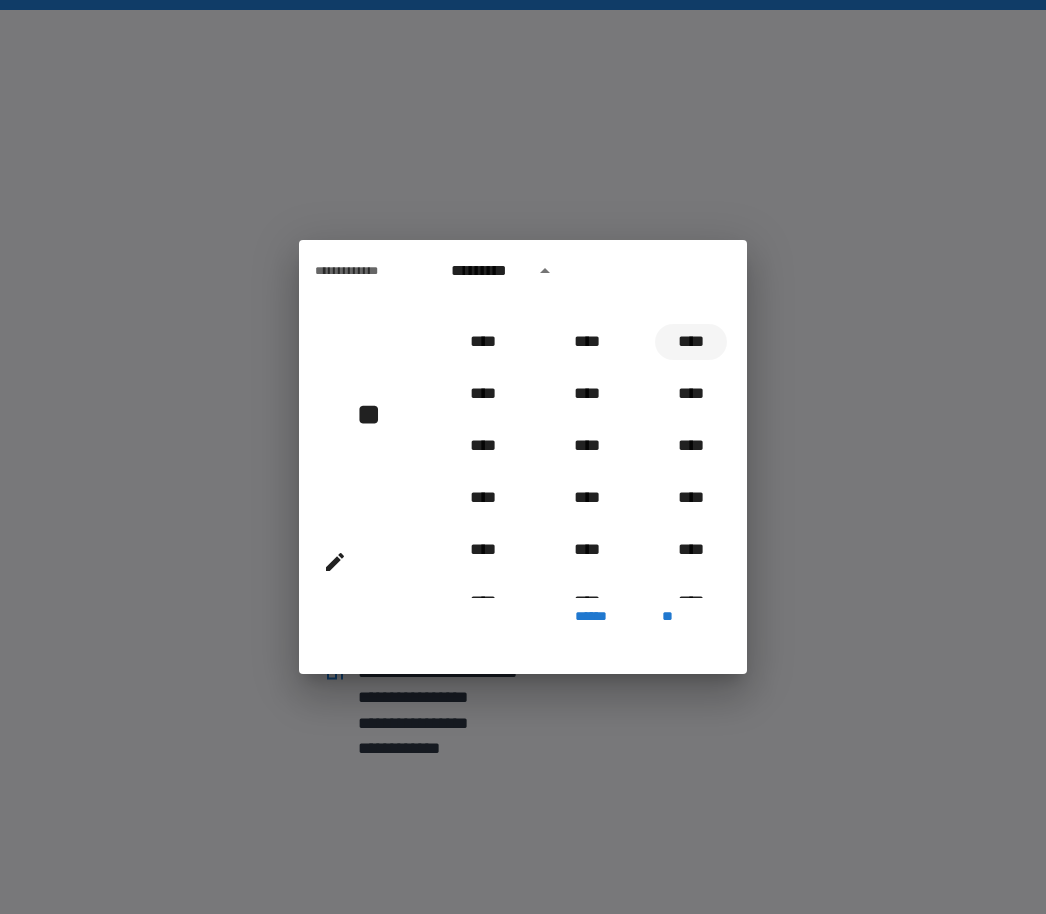click on "****" at bounding box center [691, 342] 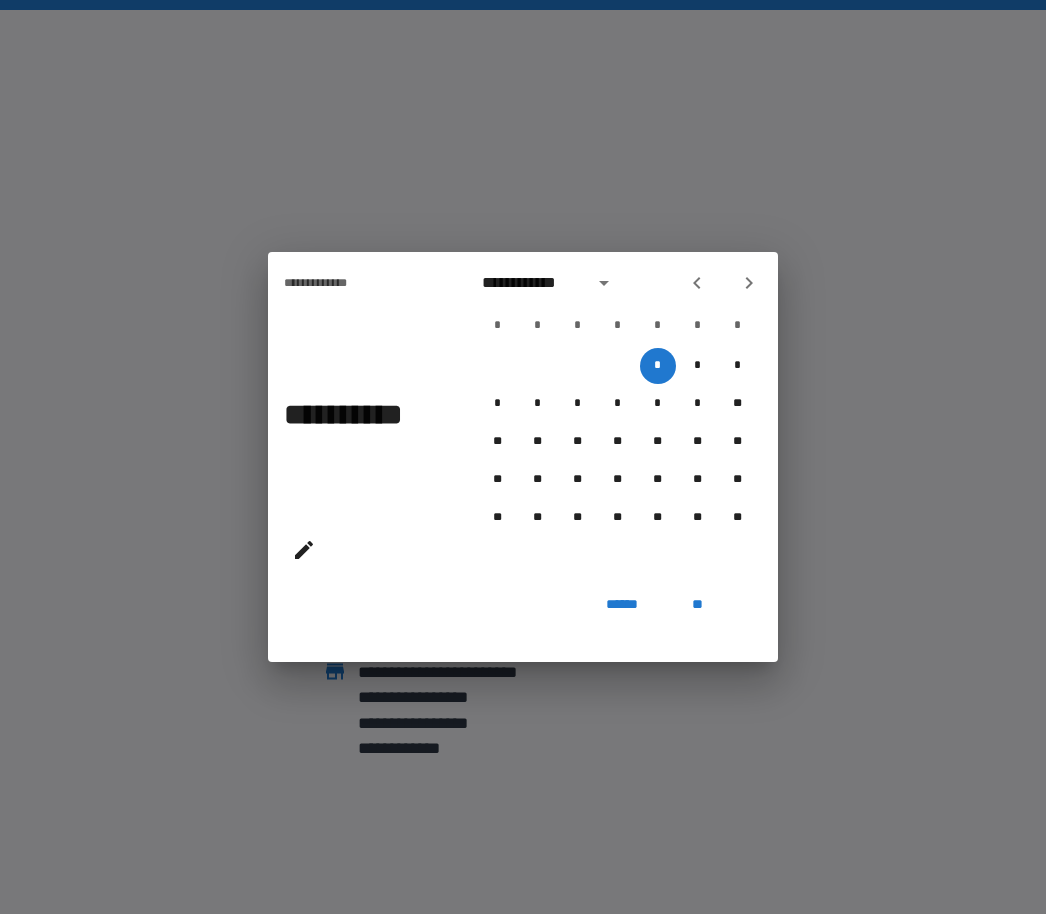 click on "**********" at bounding box center [532, 283] 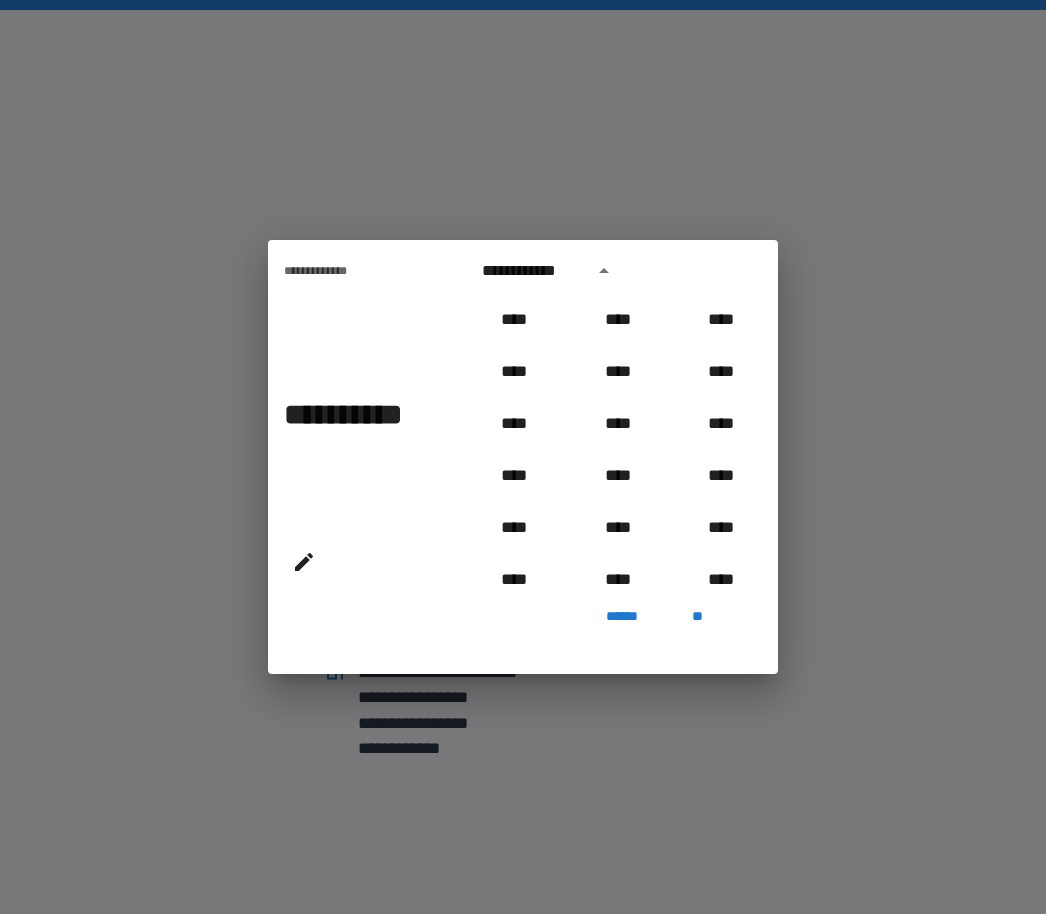 scroll, scrollTop: 1538, scrollLeft: 0, axis: vertical 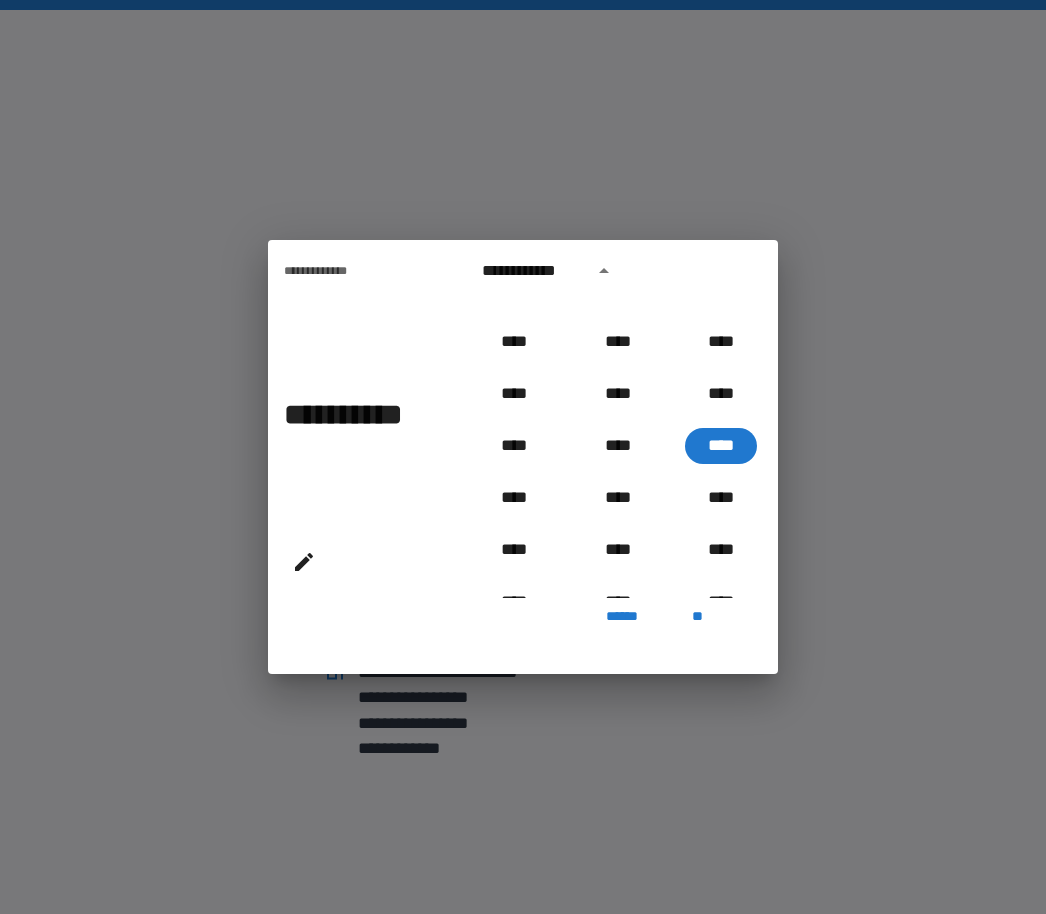 click on "**********" at bounding box center (532, 271) 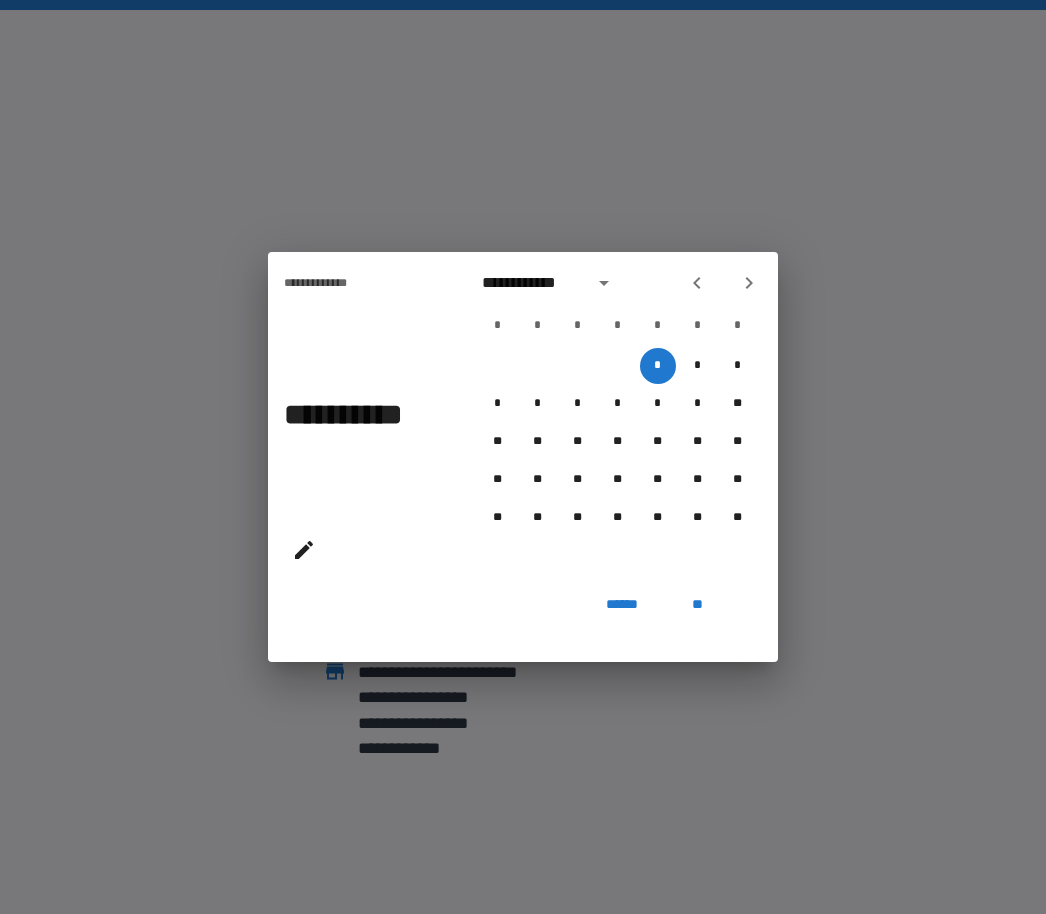 click 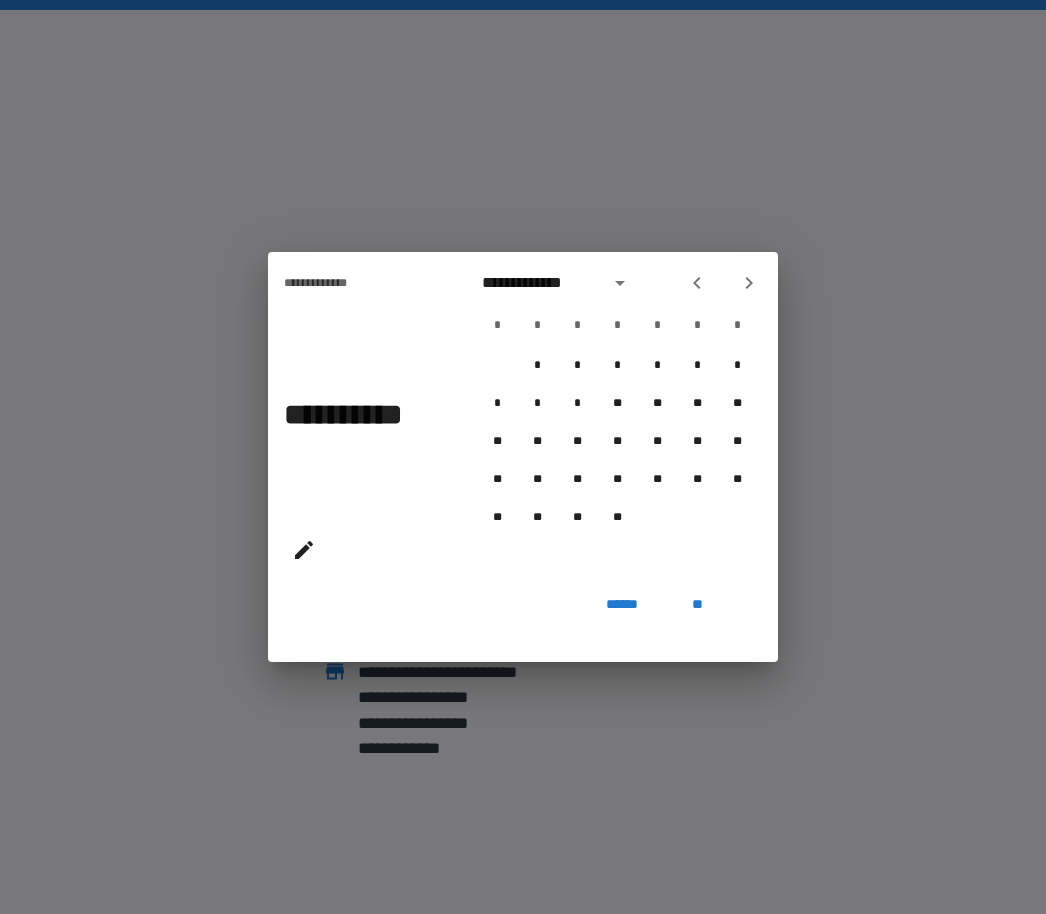 click 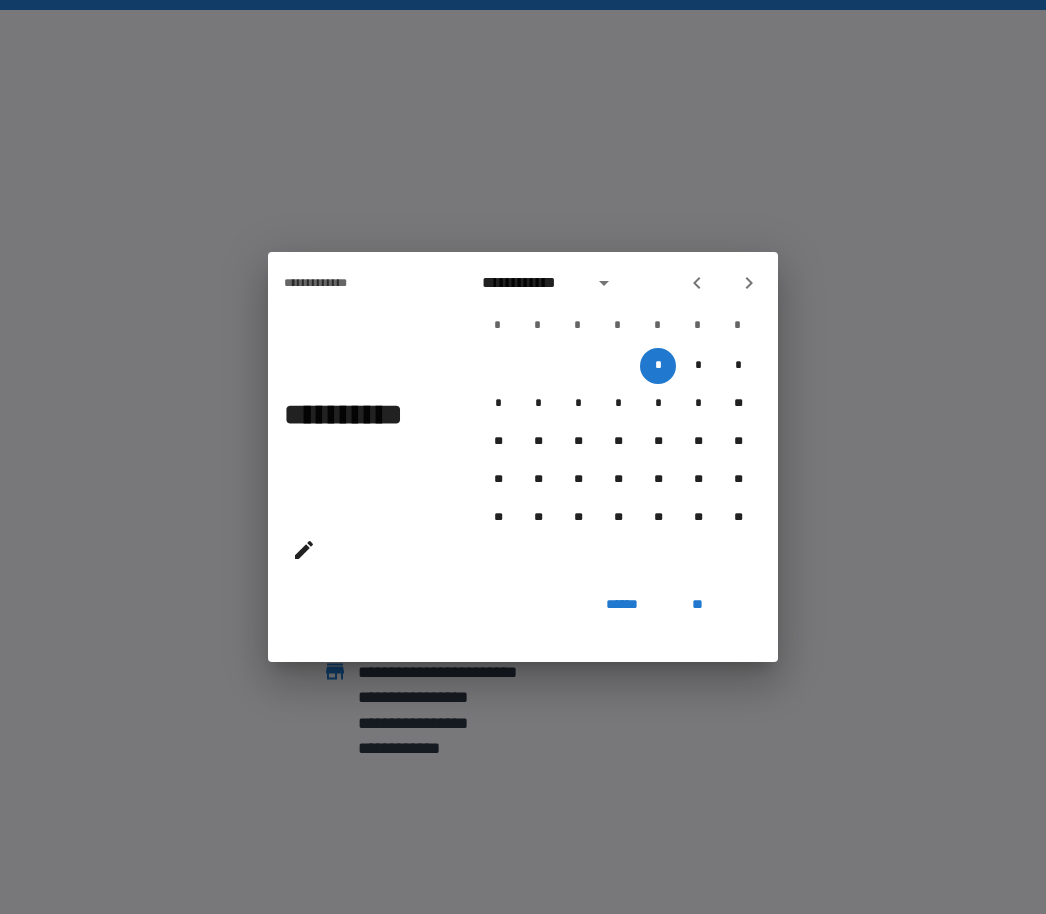 click 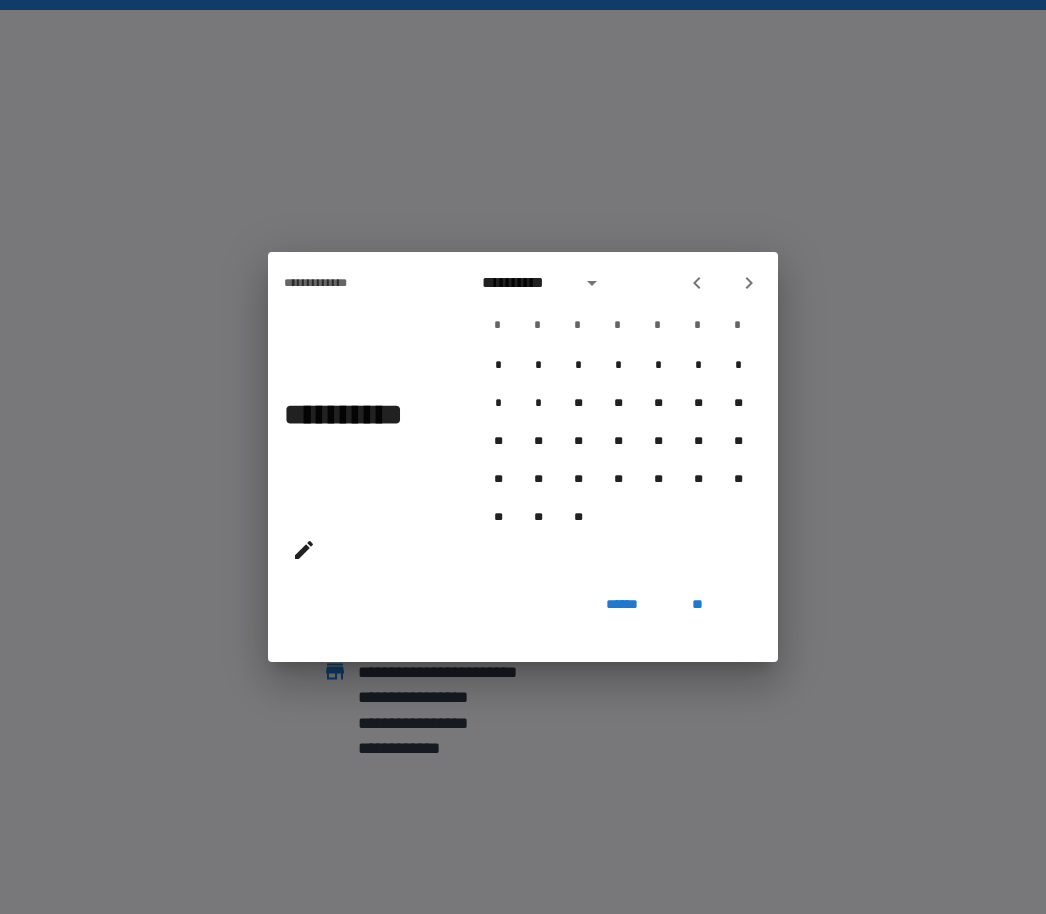 click 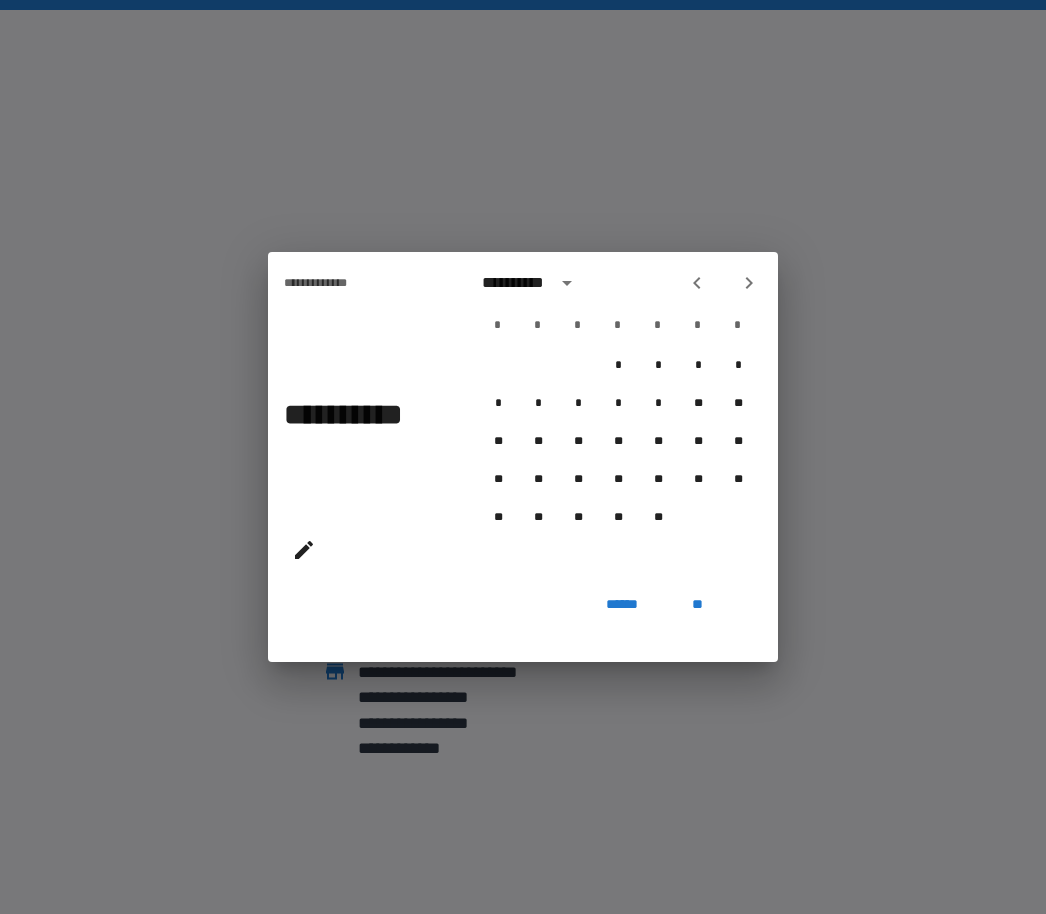 click 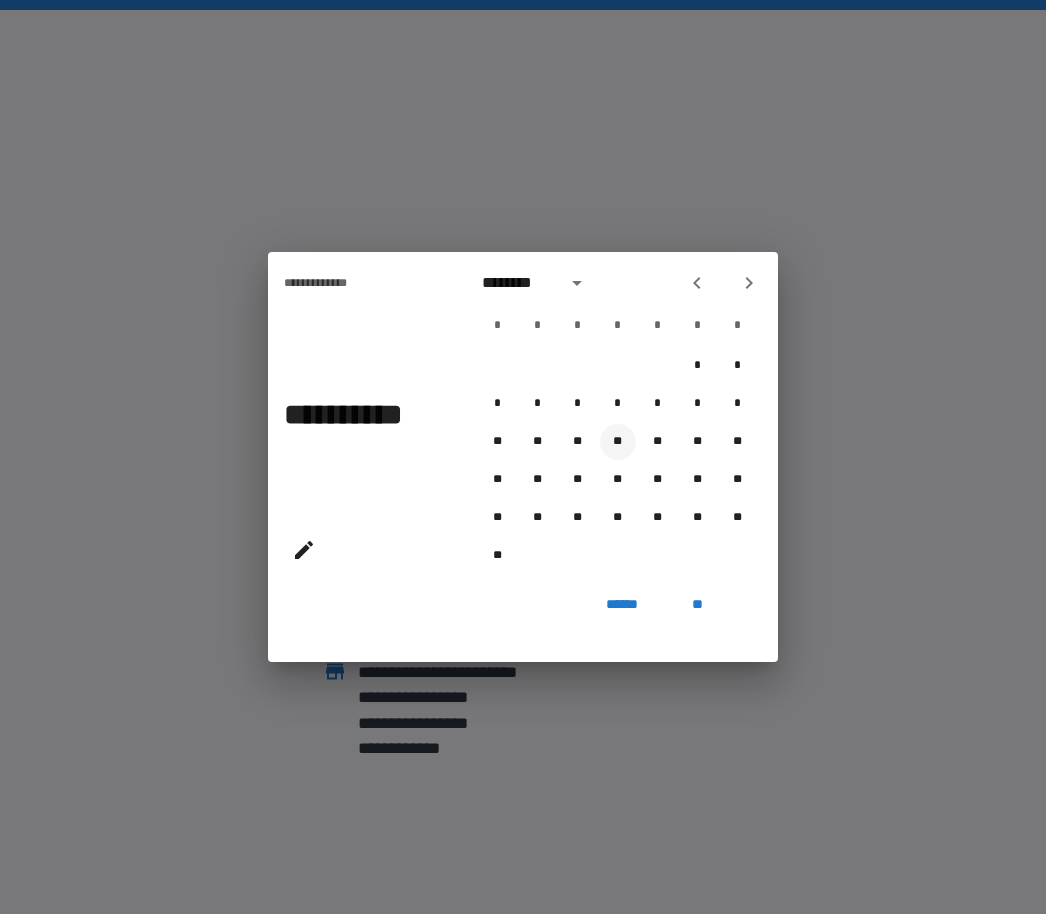 click on "**" at bounding box center [618, 442] 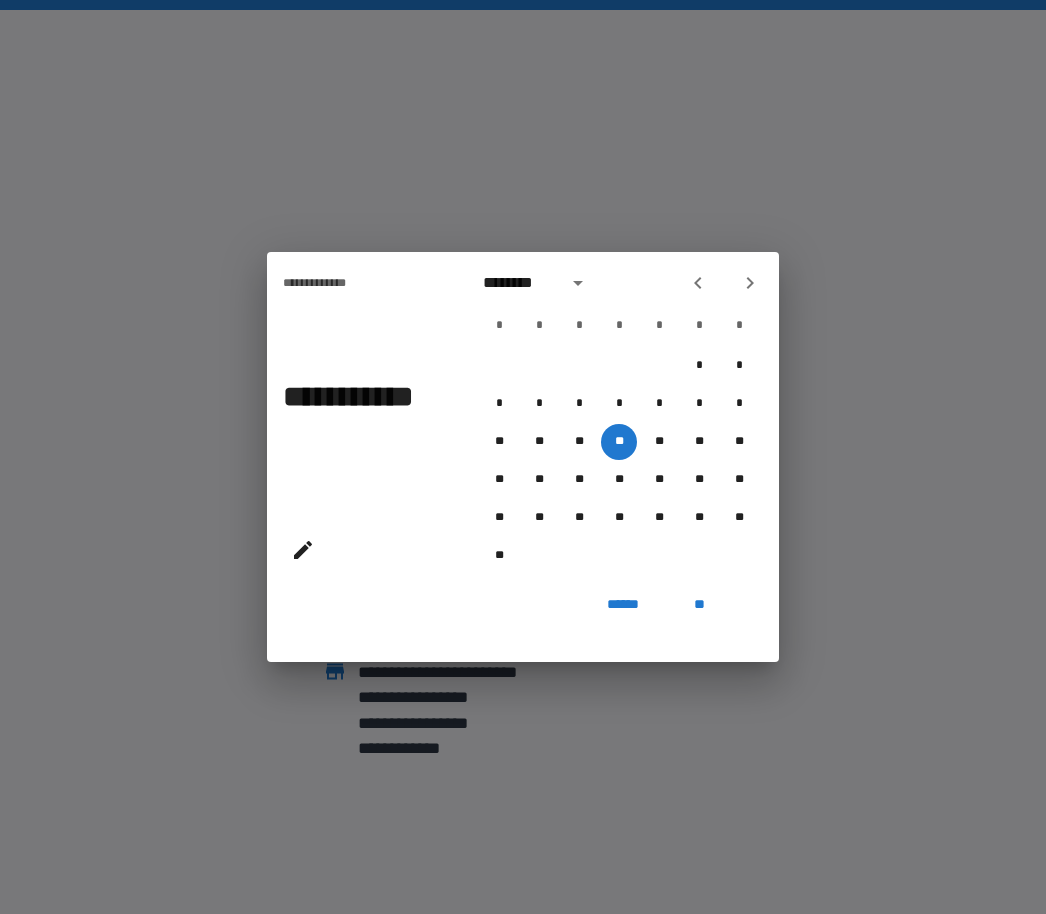 click on "**" at bounding box center [699, 604] 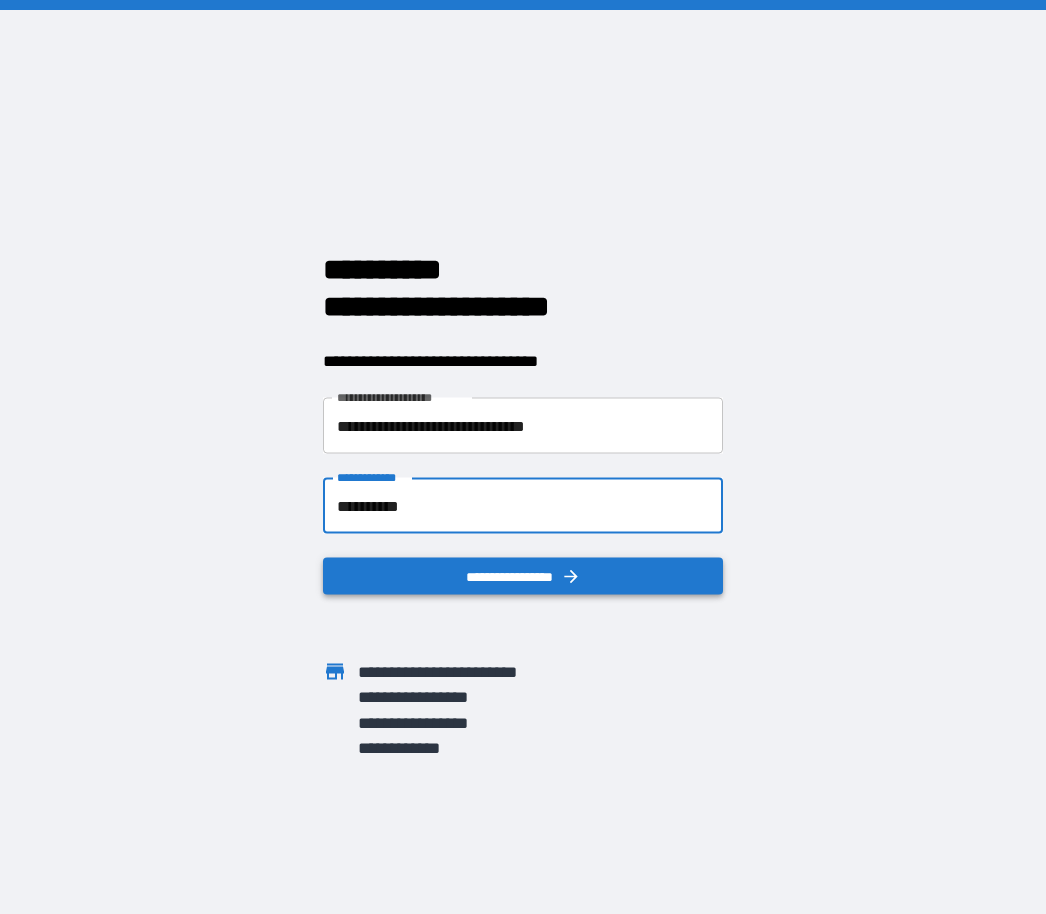 click on "**********" at bounding box center (523, 576) 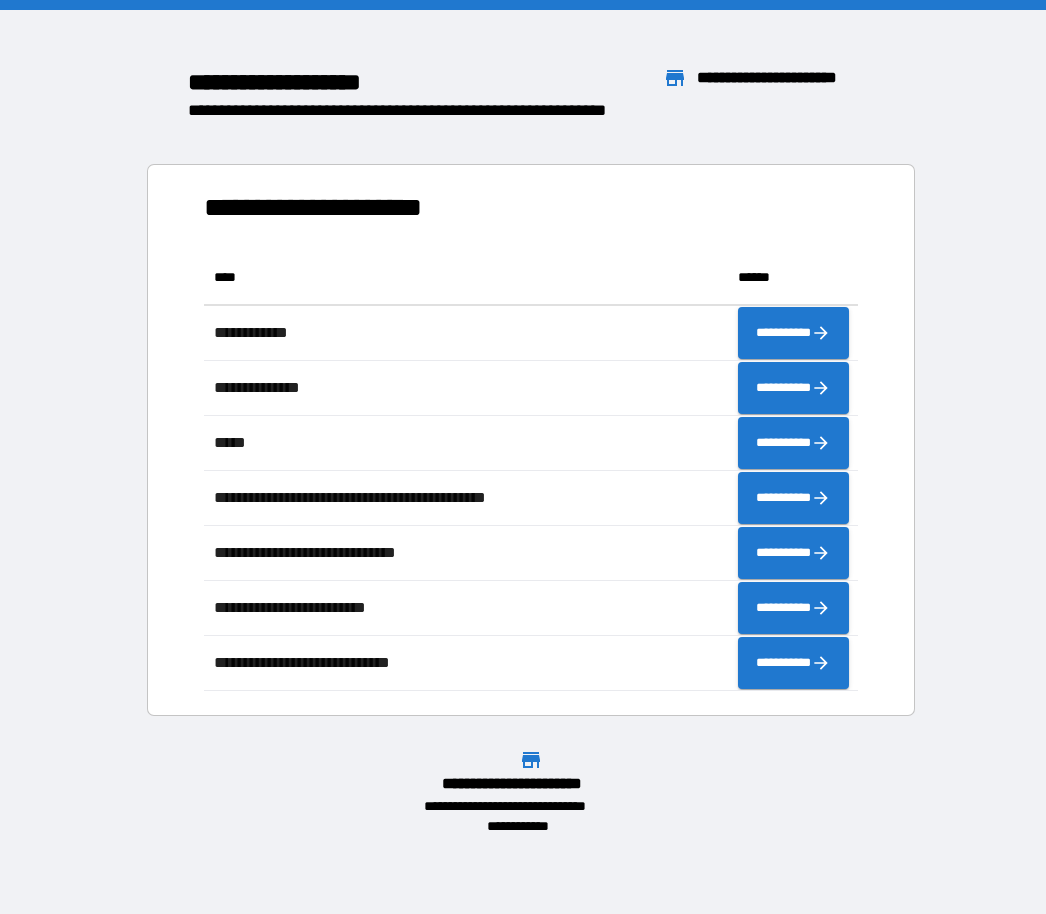 scroll, scrollTop: 1, scrollLeft: 1, axis: both 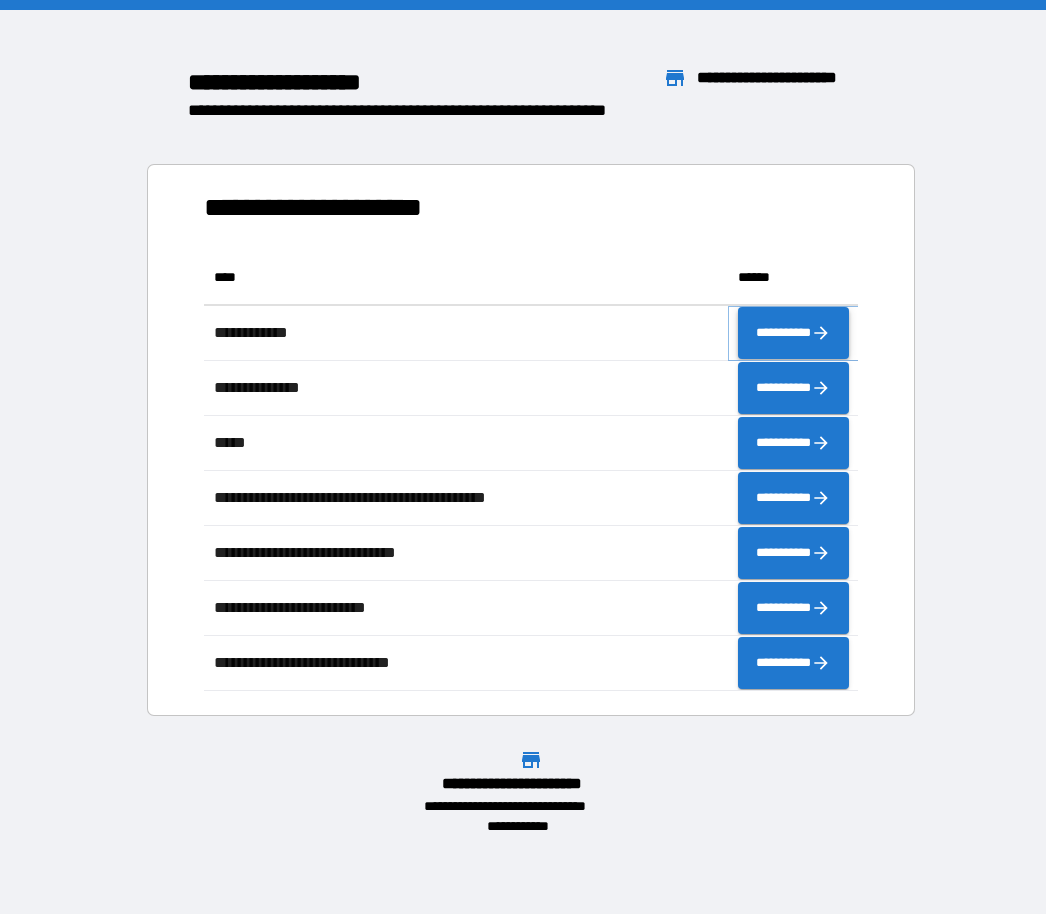 click on "**********" at bounding box center (793, 333) 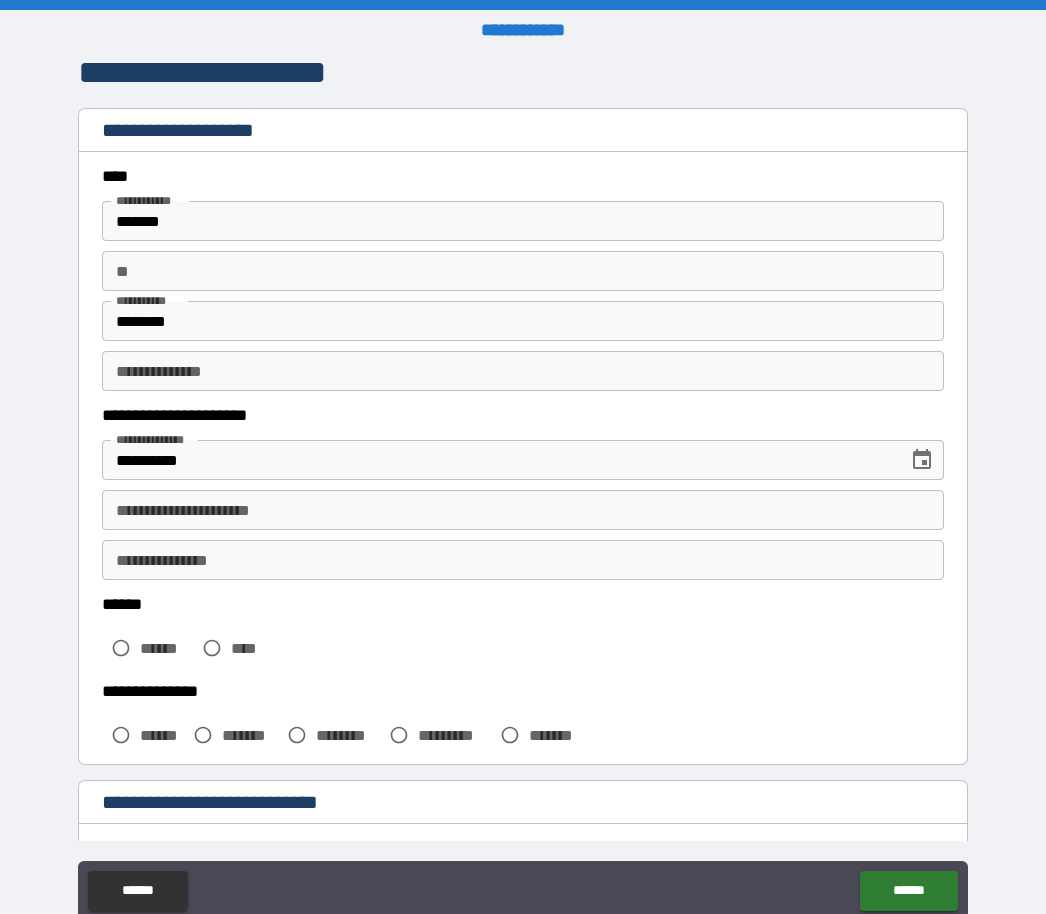 click on "**" at bounding box center [523, 271] 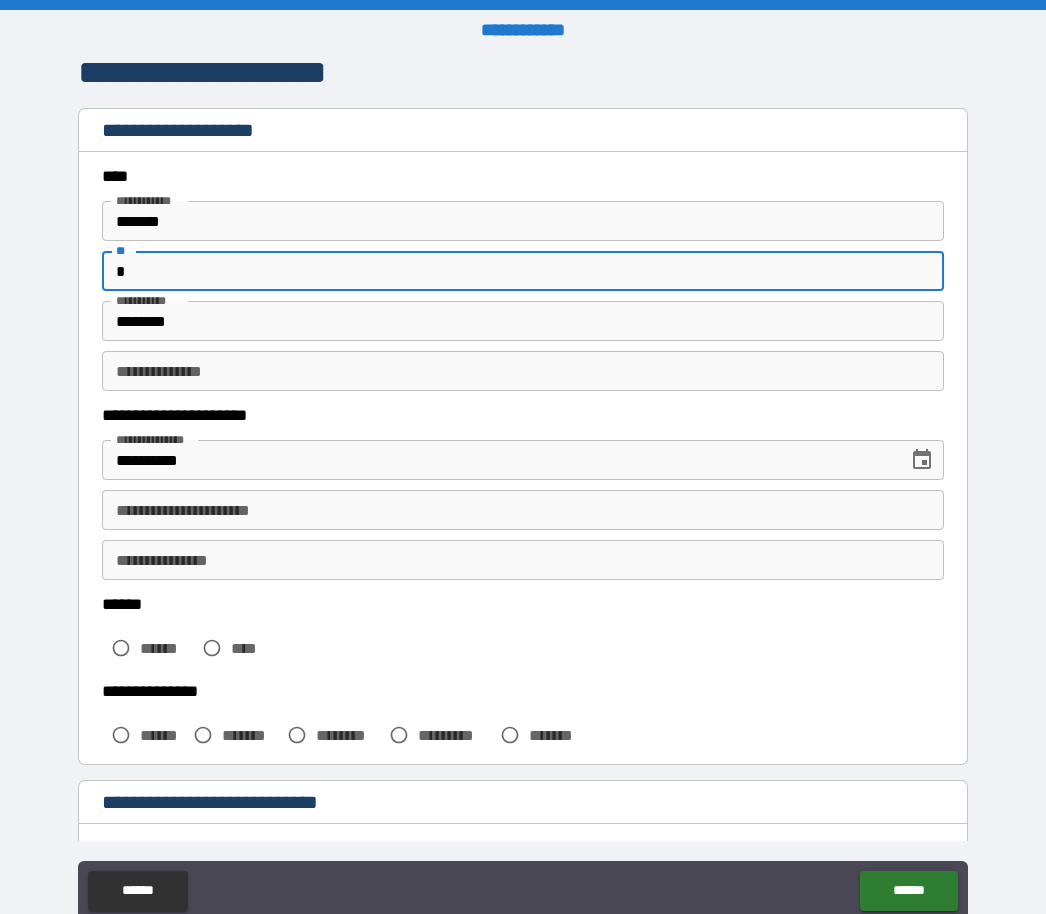 scroll, scrollTop: 56, scrollLeft: 0, axis: vertical 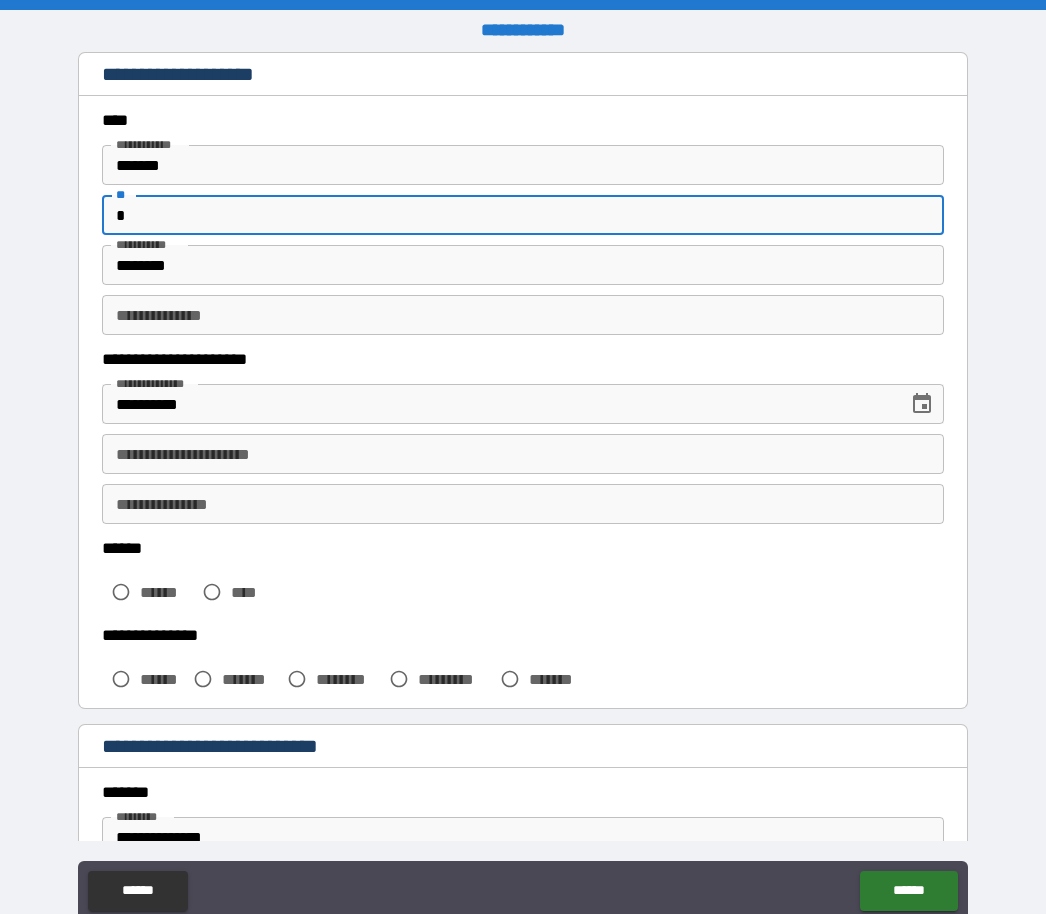 type on "*" 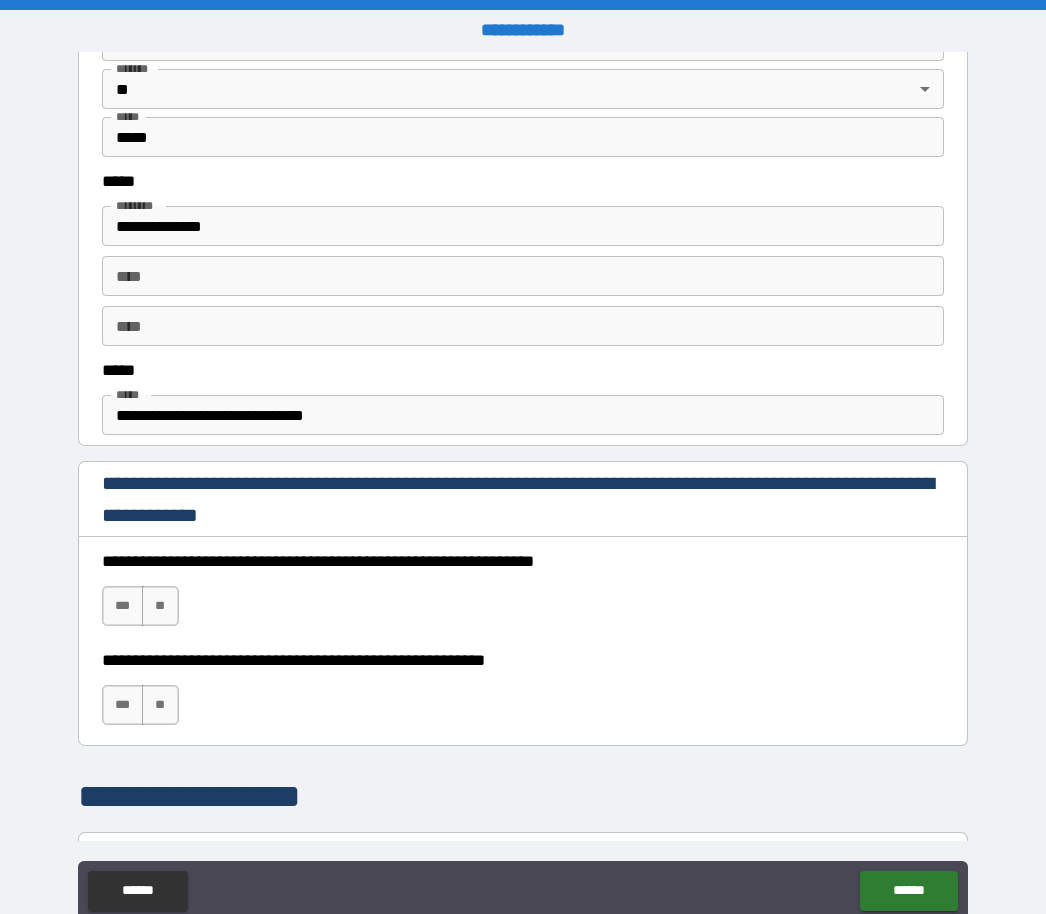 scroll, scrollTop: 950, scrollLeft: 0, axis: vertical 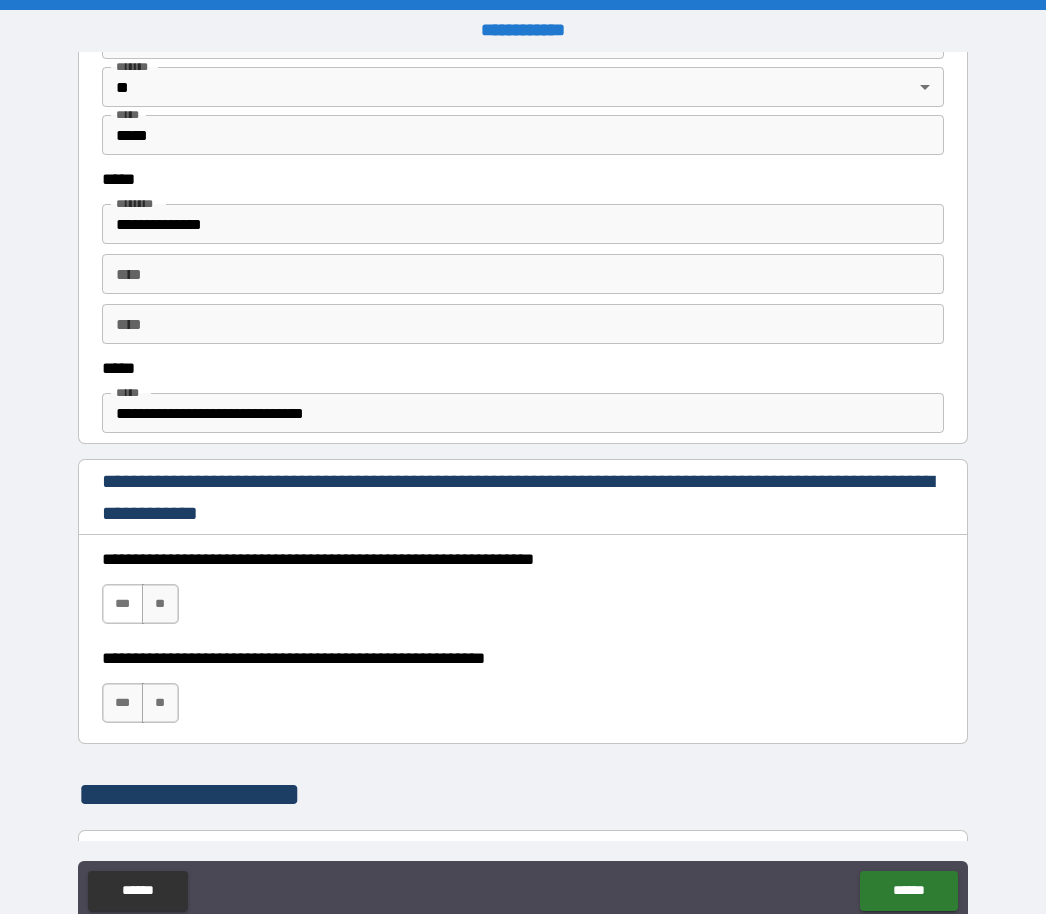 click on "***" at bounding box center (123, 604) 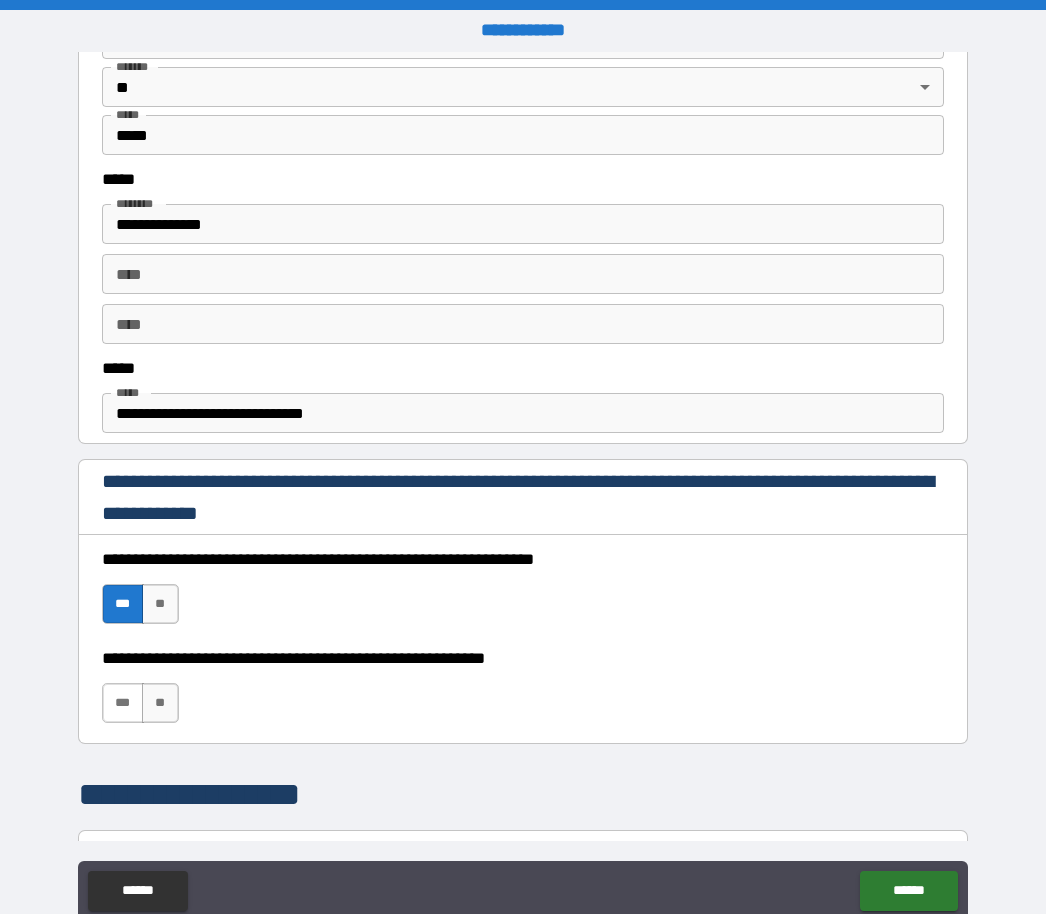click on "***" at bounding box center [123, 703] 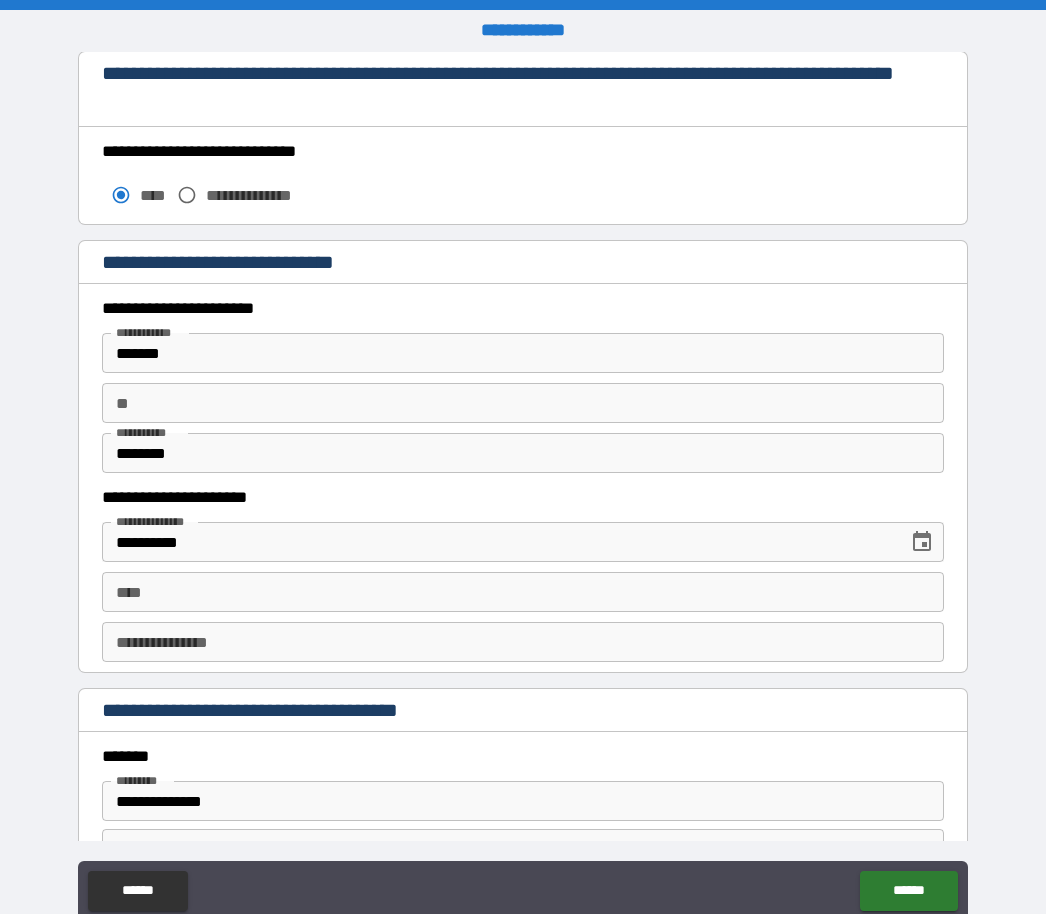 scroll, scrollTop: 1729, scrollLeft: 0, axis: vertical 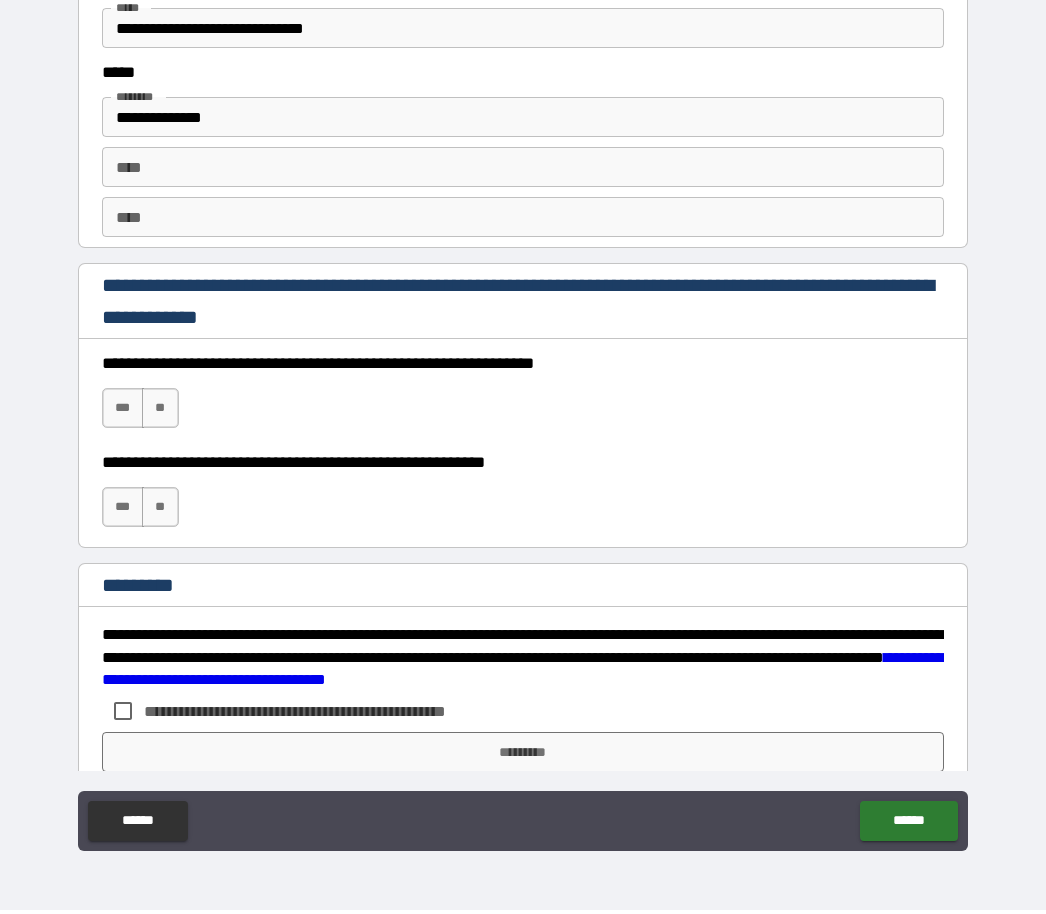 type on "*" 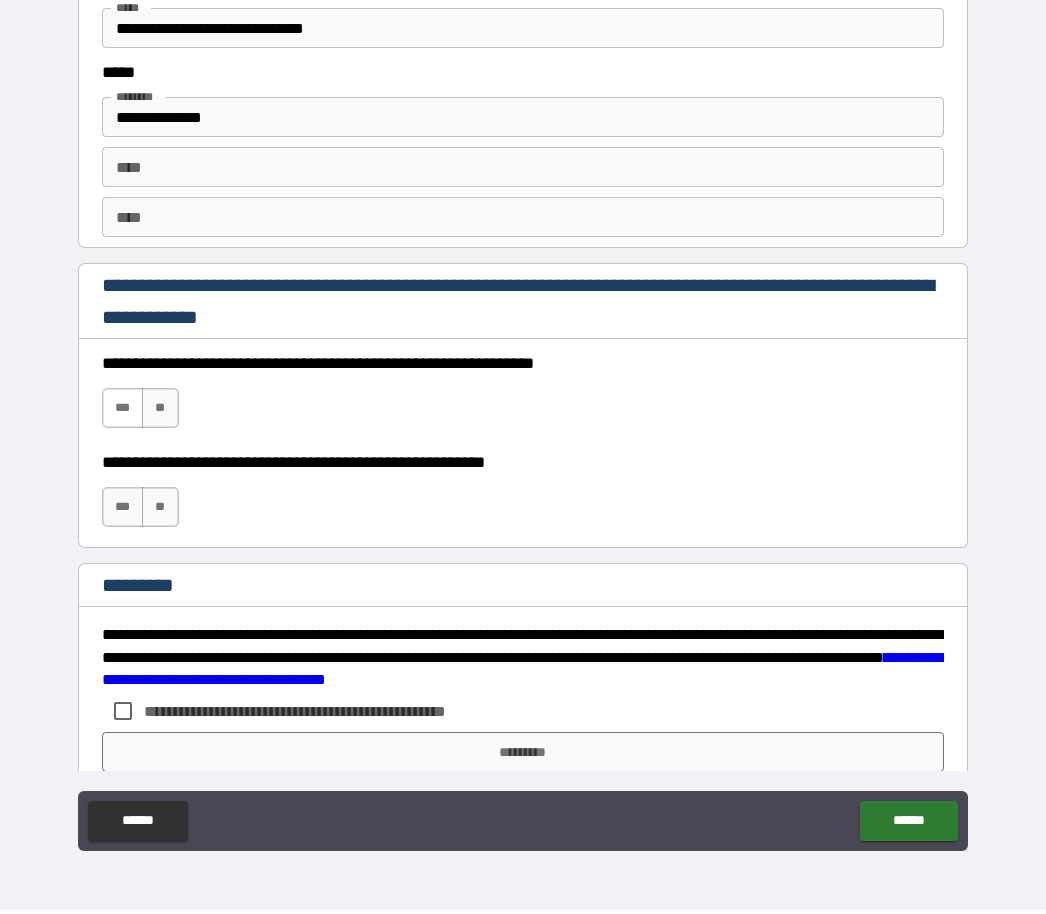 click on "***" at bounding box center [123, 412] 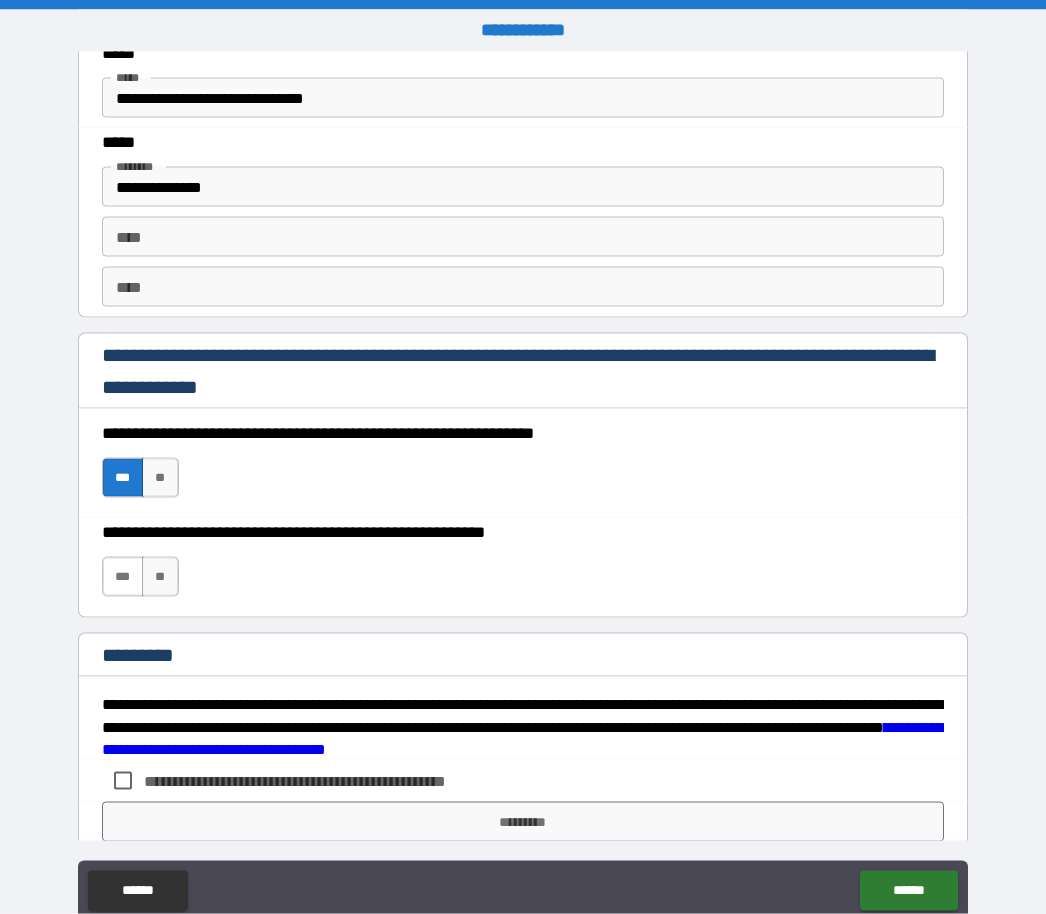 click on "***" at bounding box center [123, 577] 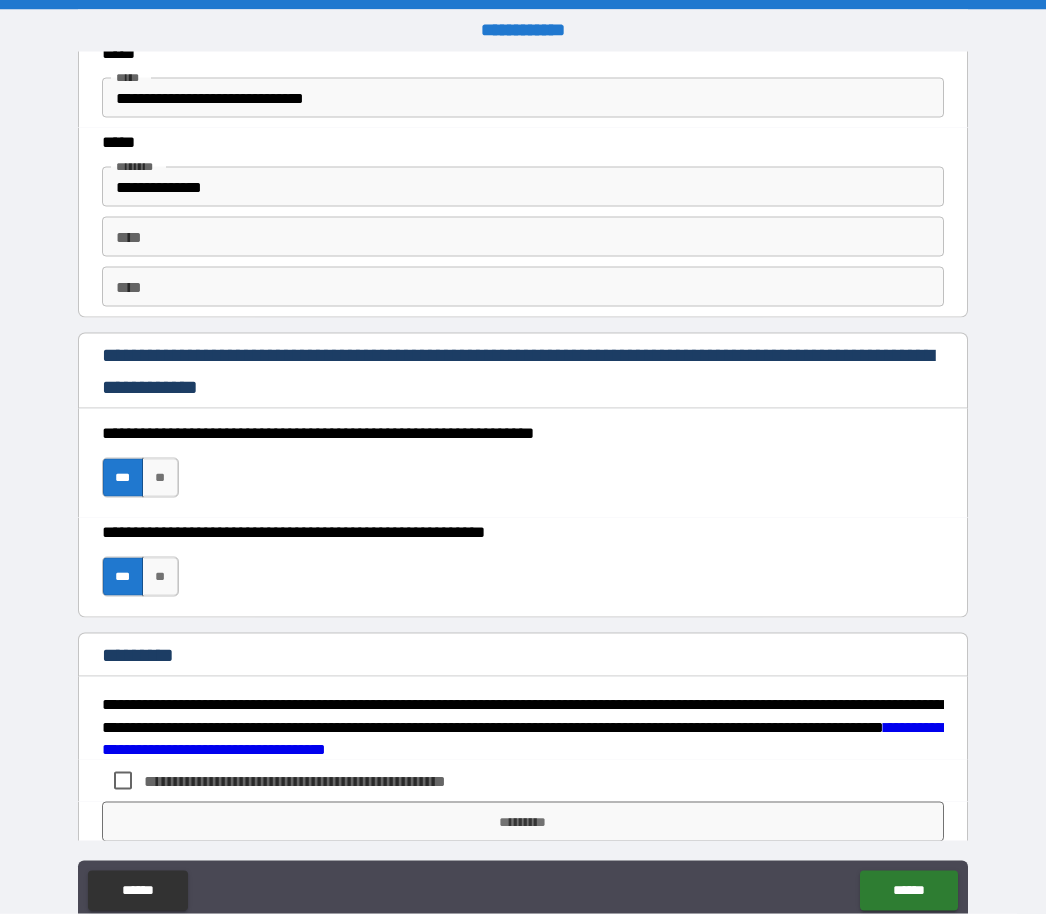 scroll, scrollTop: 0, scrollLeft: 0, axis: both 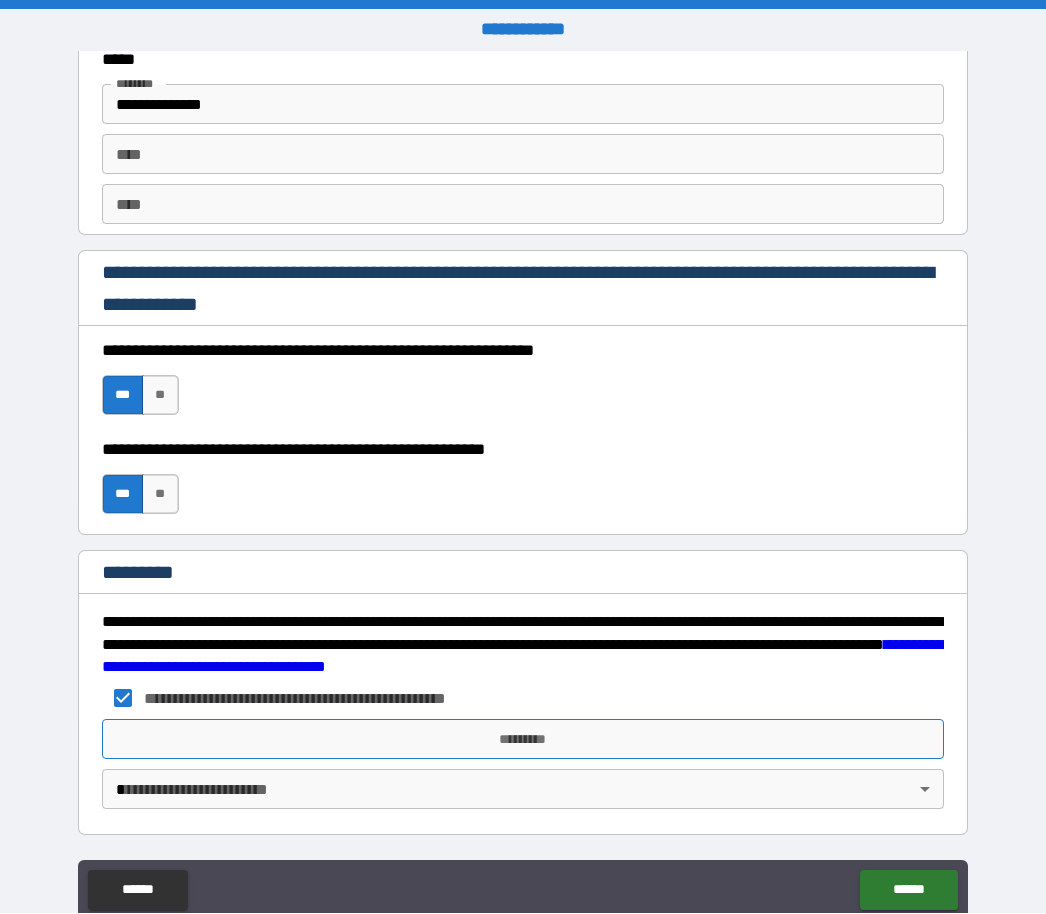 click on "*********" at bounding box center (523, 740) 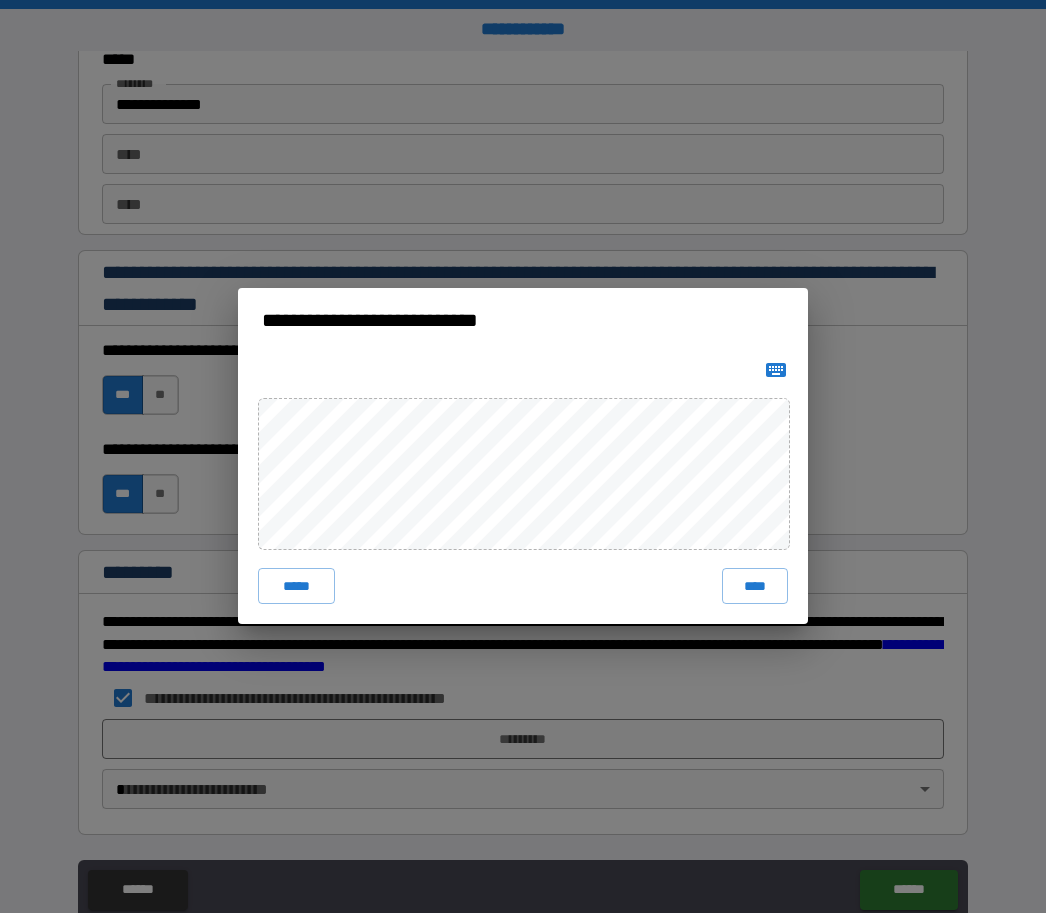 click 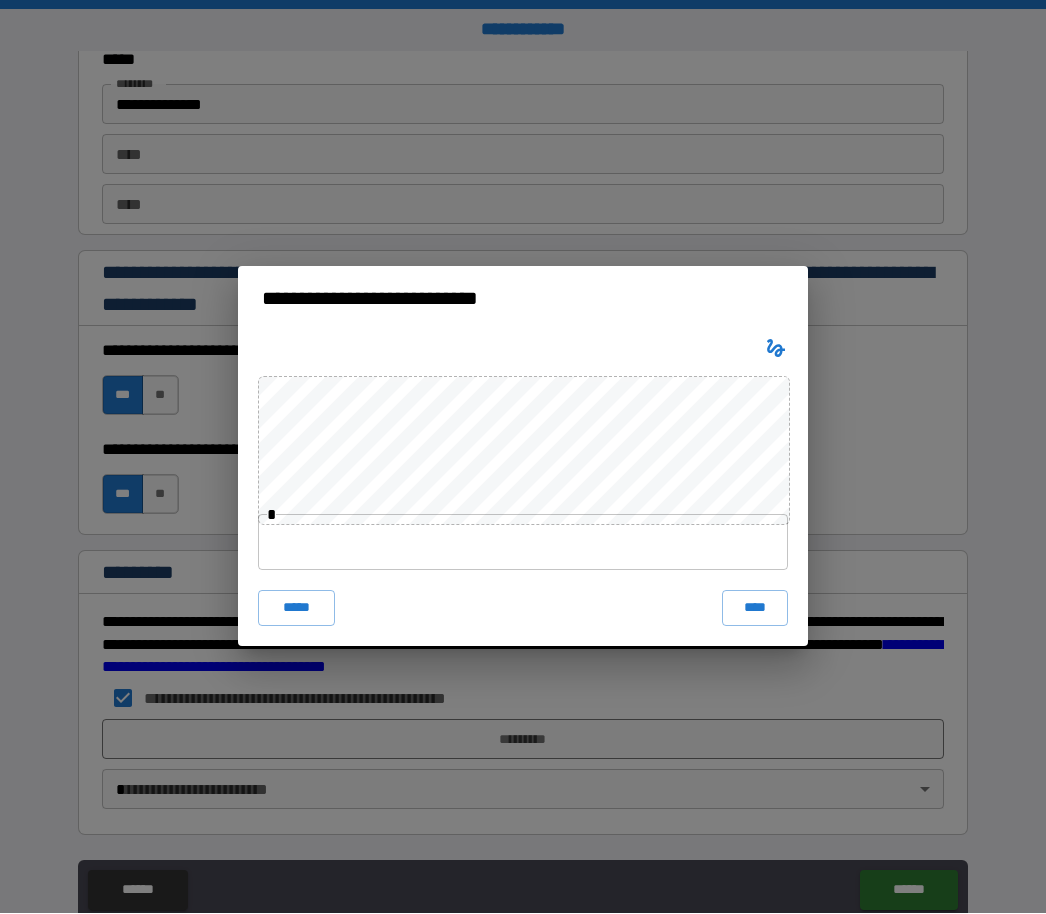 type 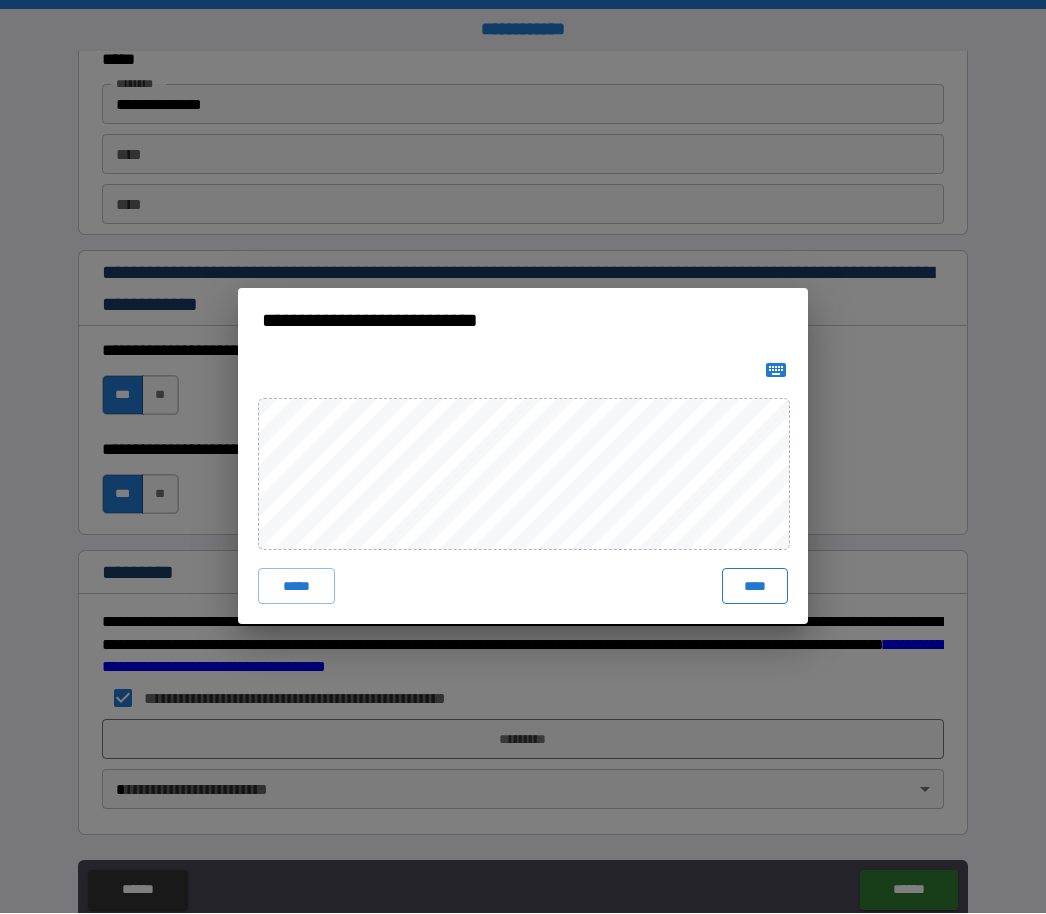 click on "****" at bounding box center [755, 587] 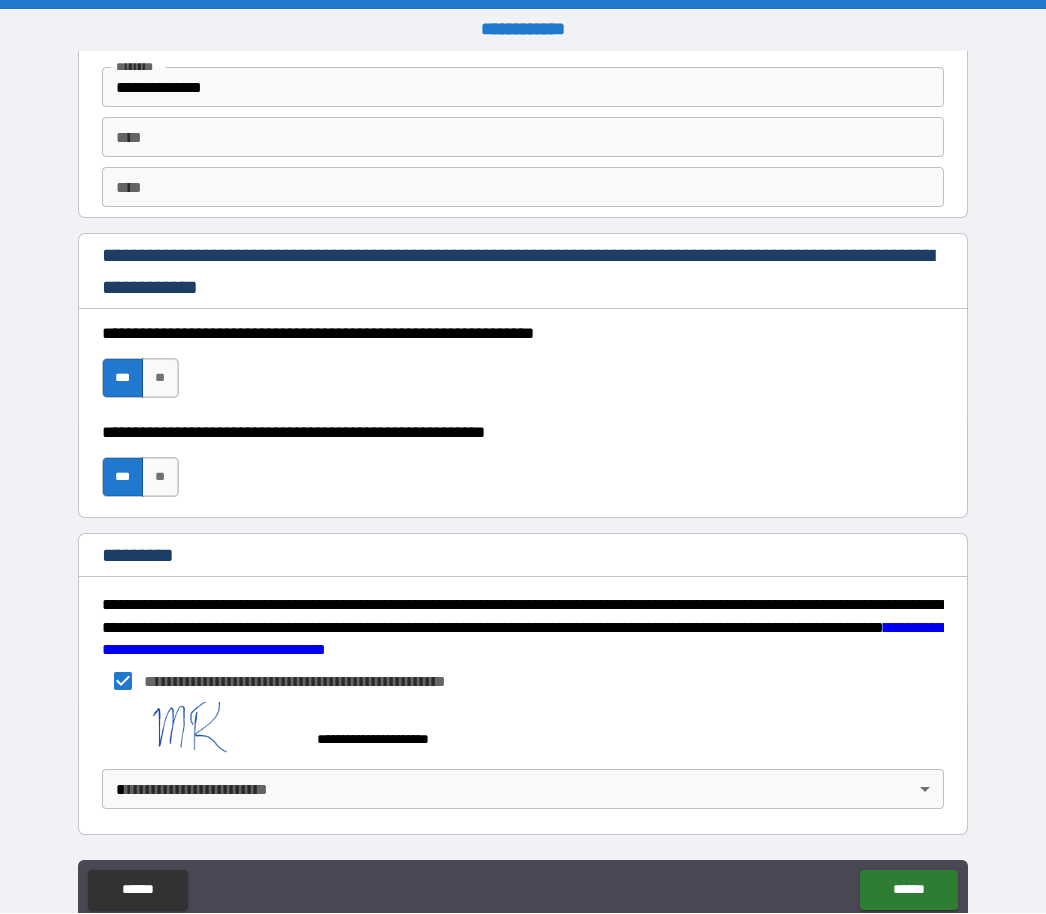 scroll, scrollTop: 2812, scrollLeft: 0, axis: vertical 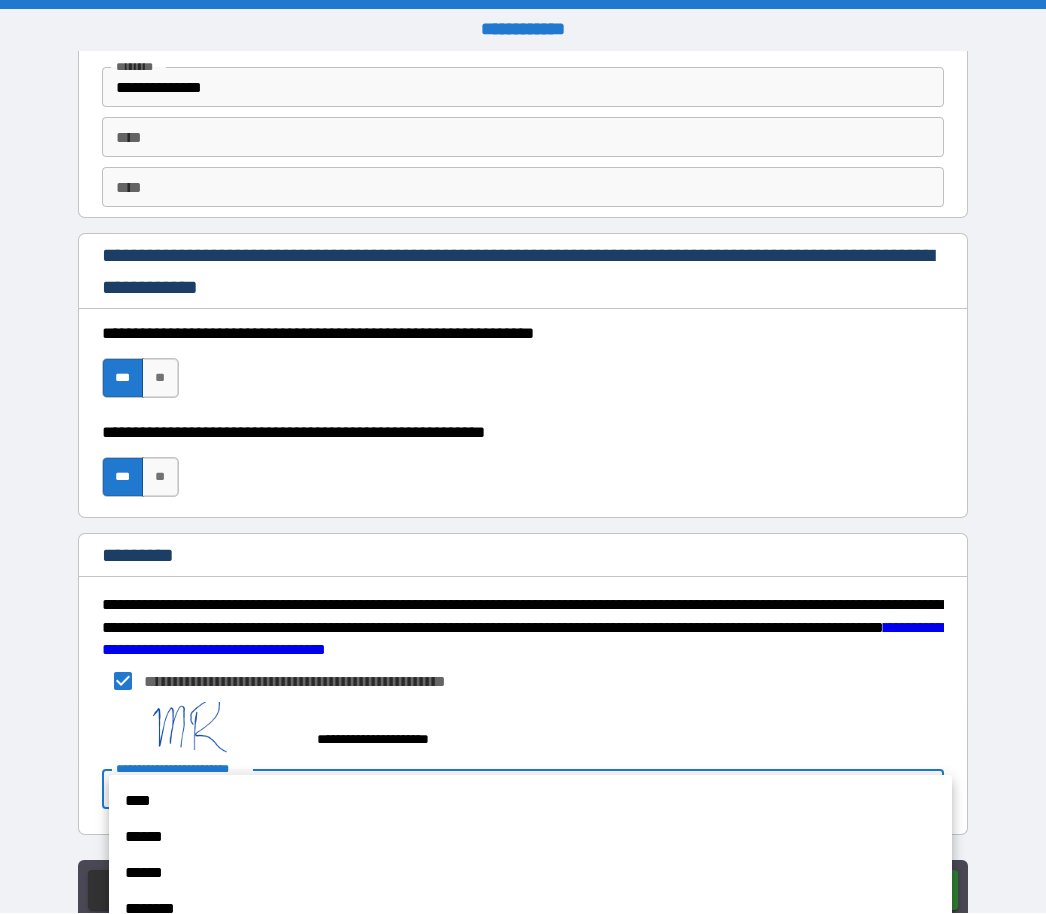 click on "****" at bounding box center (530, 802) 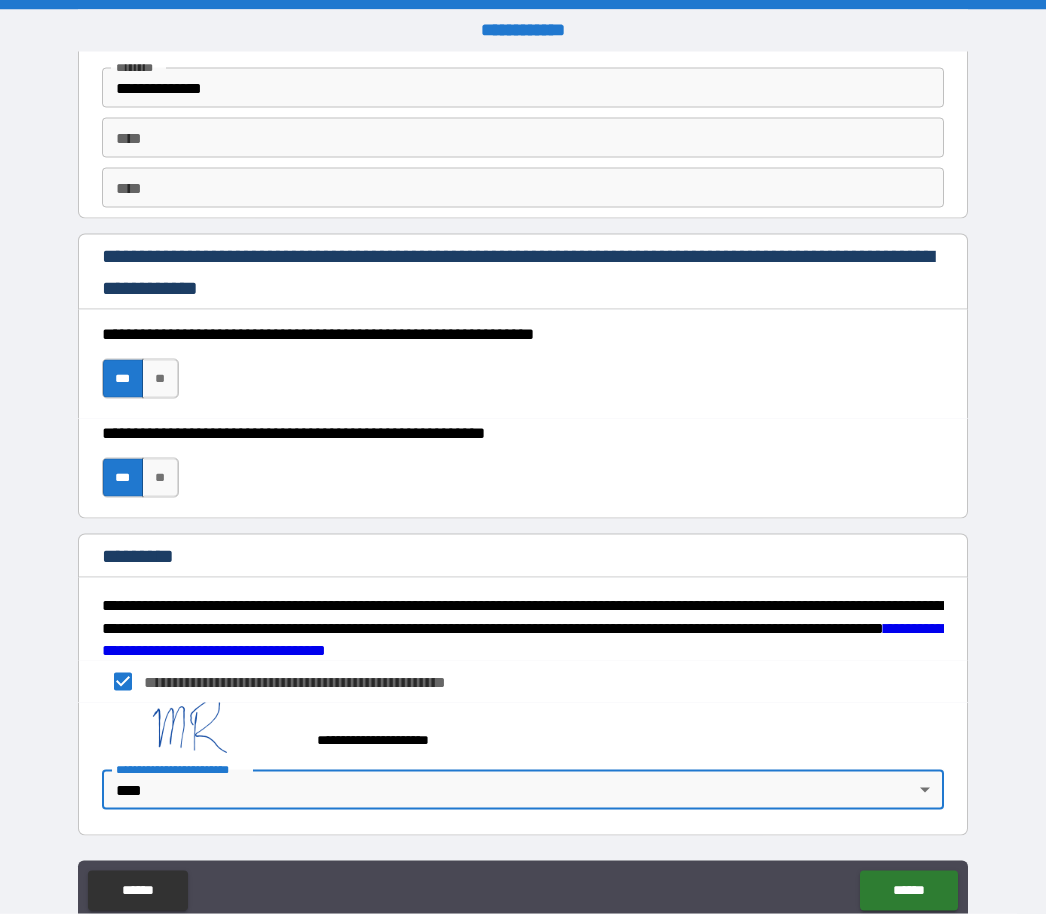 scroll, scrollTop: 0, scrollLeft: 0, axis: both 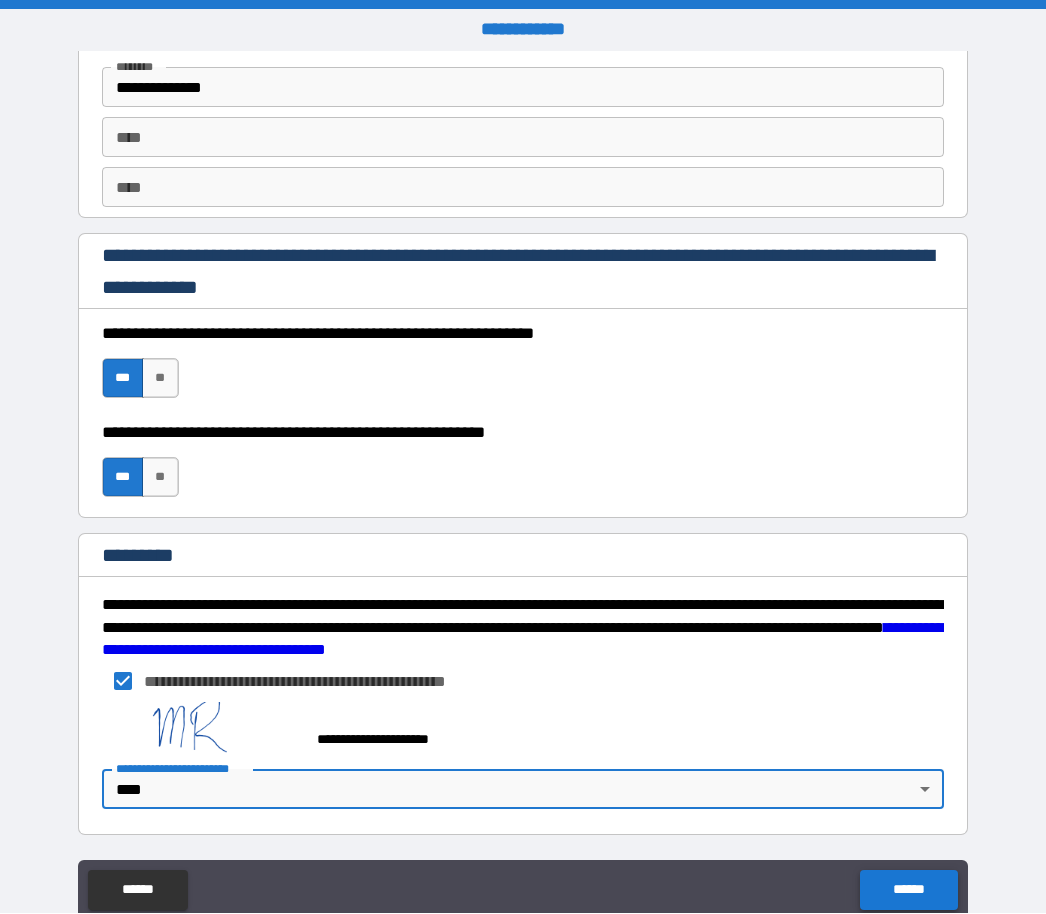 click on "******" at bounding box center [908, 891] 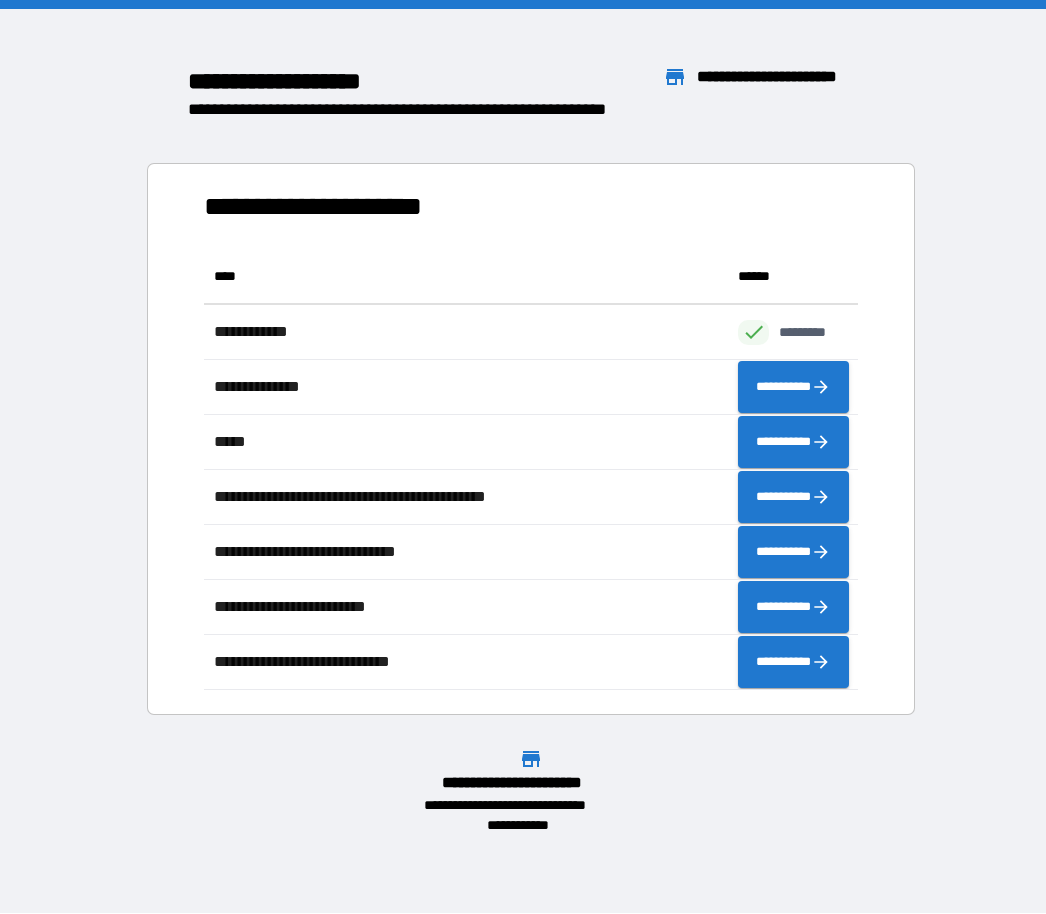 scroll, scrollTop: 1, scrollLeft: 1, axis: both 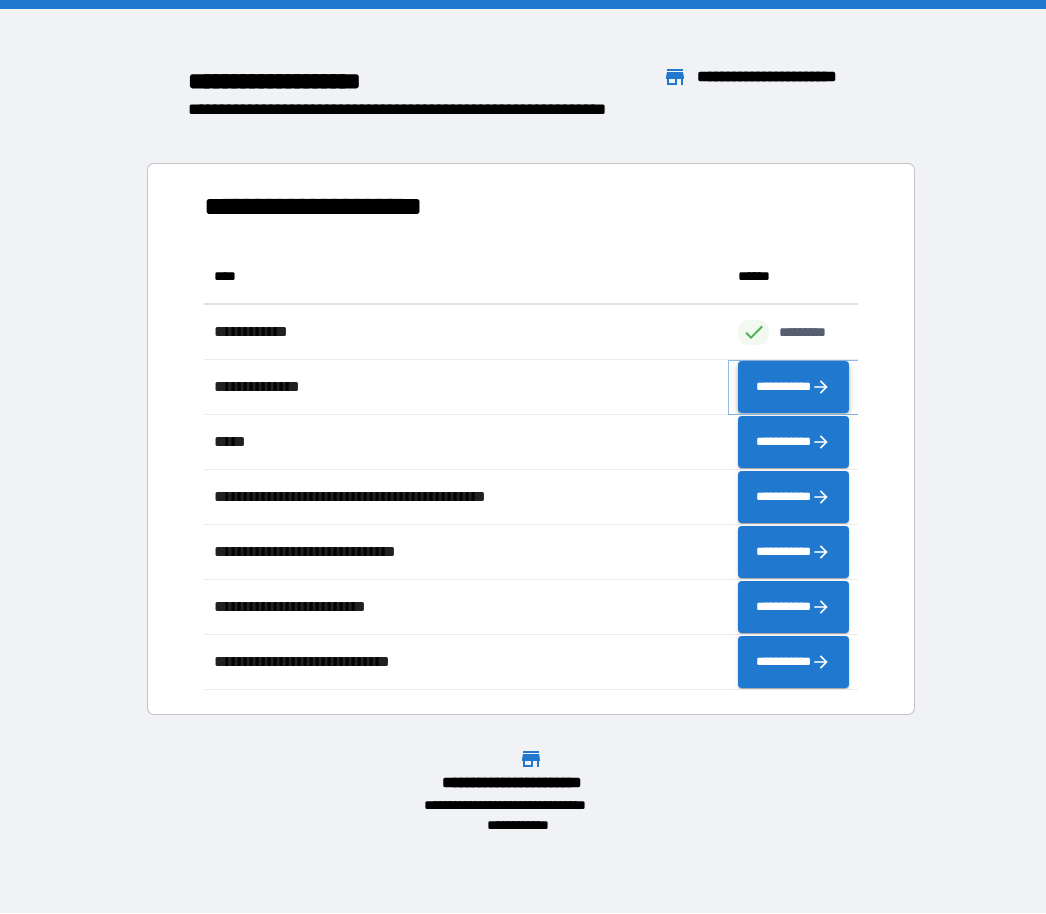 click on "**********" at bounding box center (793, 388) 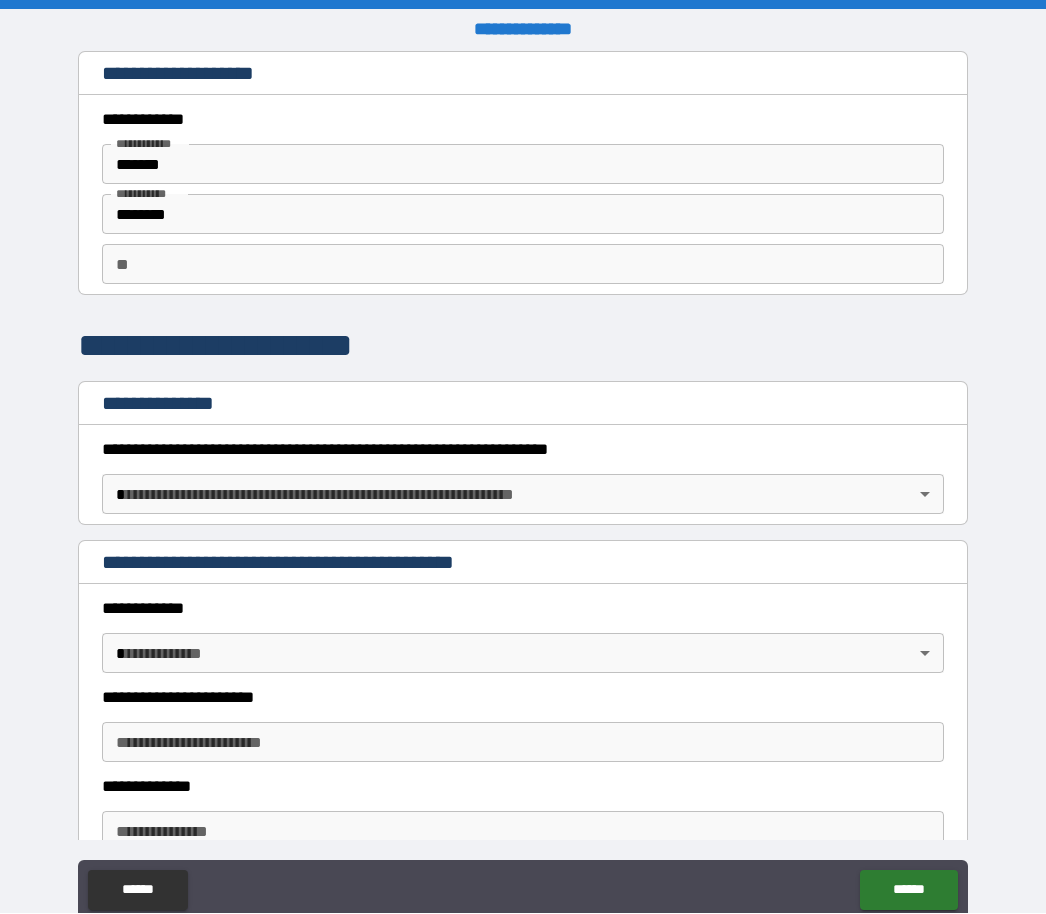 click on "**********" at bounding box center (523, 490) 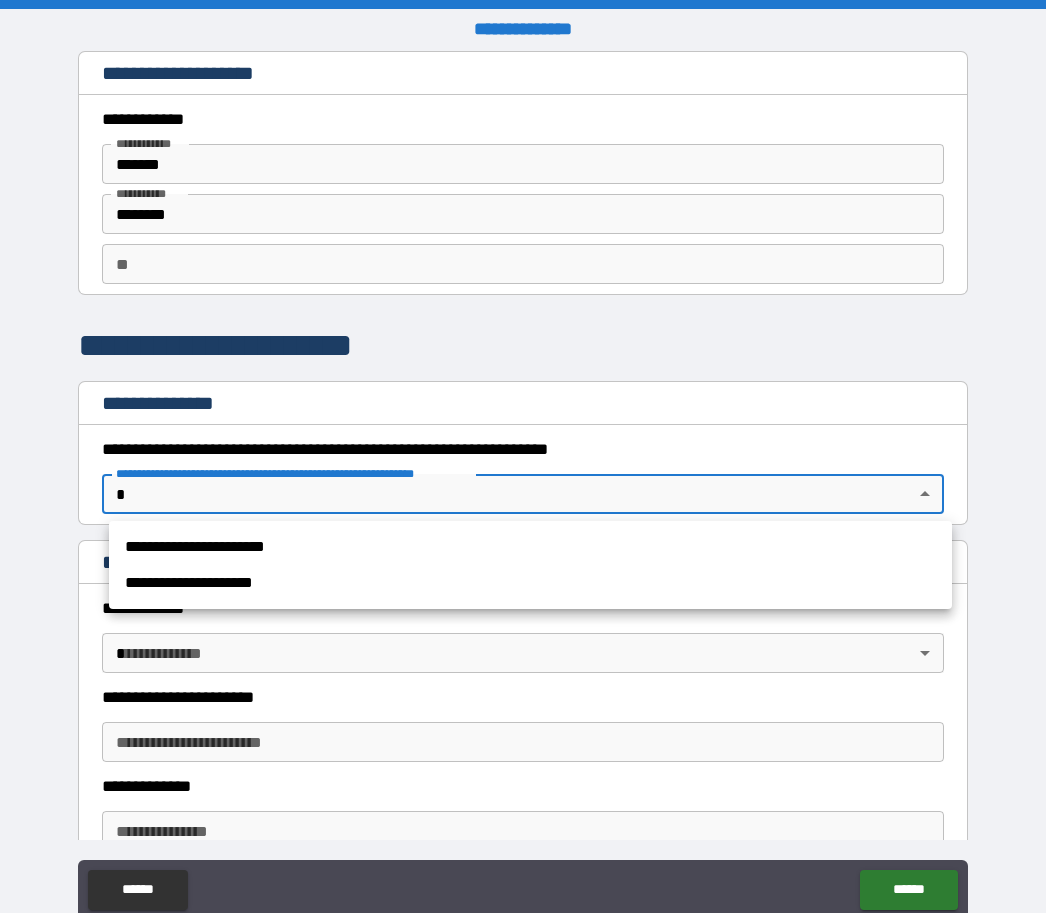 click on "**********" at bounding box center [530, 548] 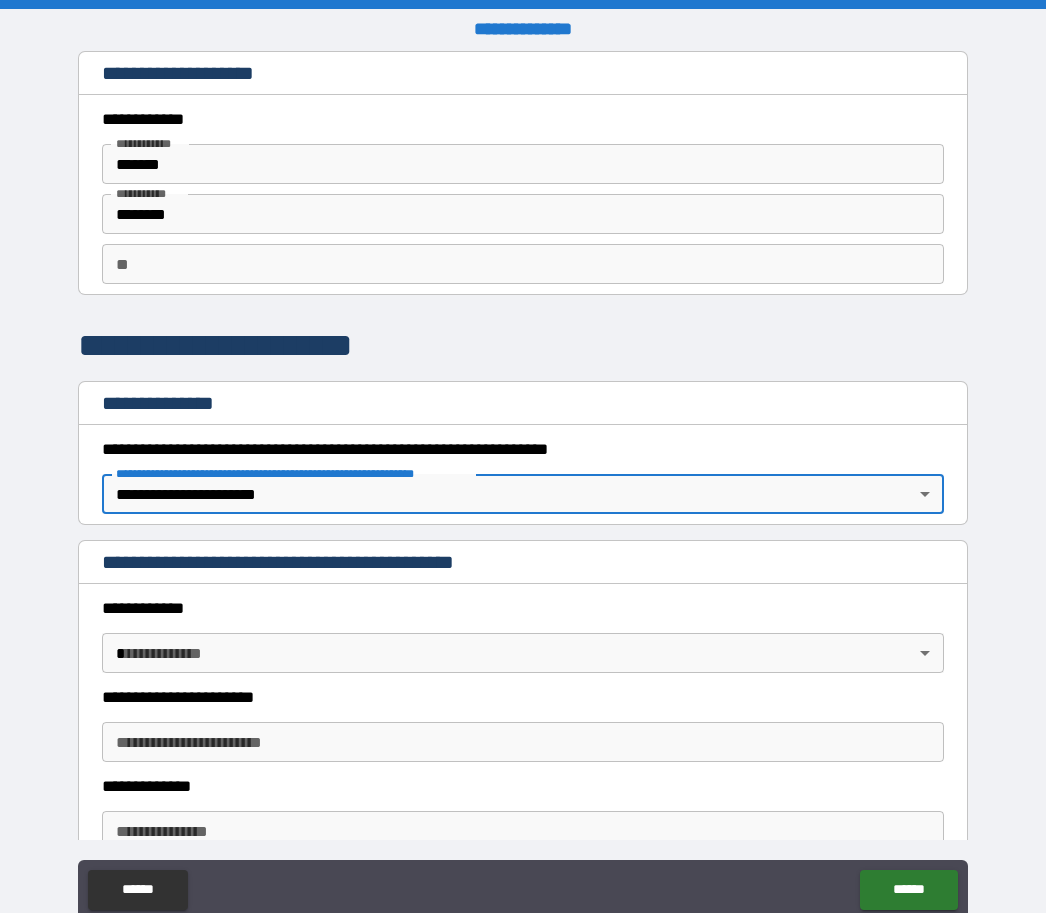 click on "**********" at bounding box center [523, 490] 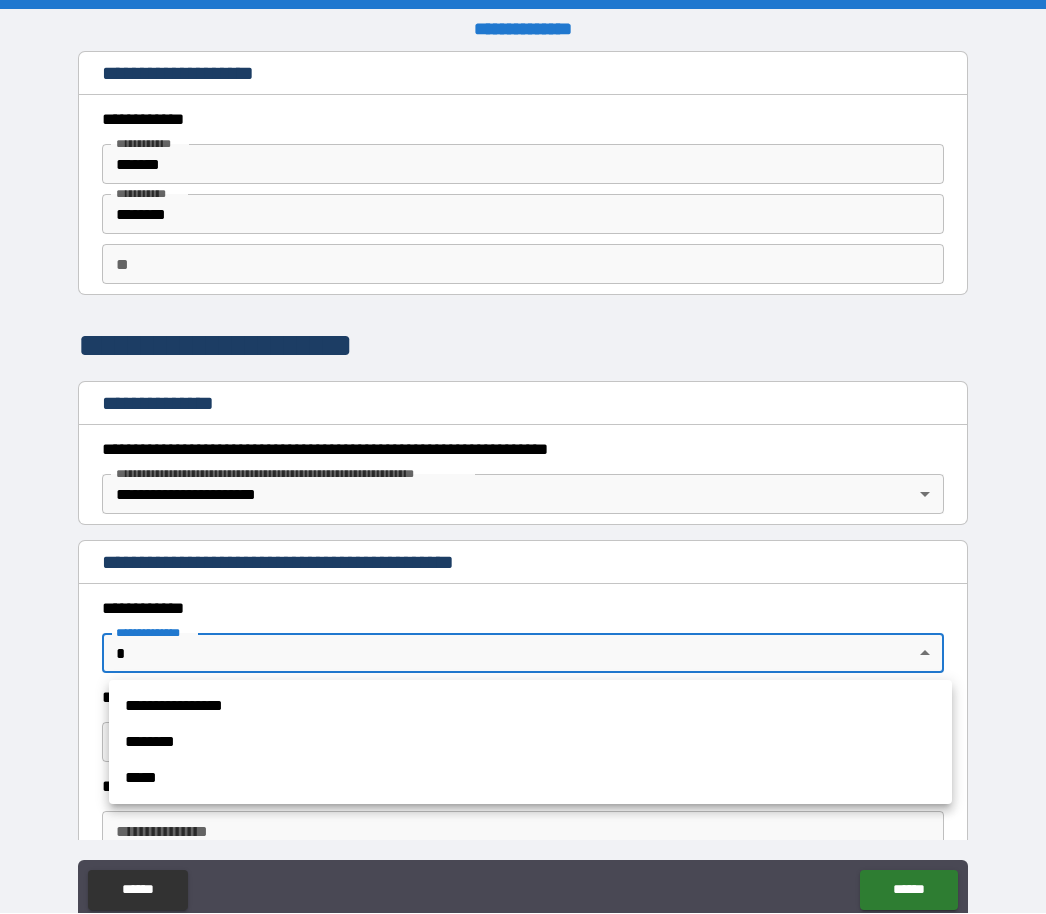 click on "**********" at bounding box center [530, 707] 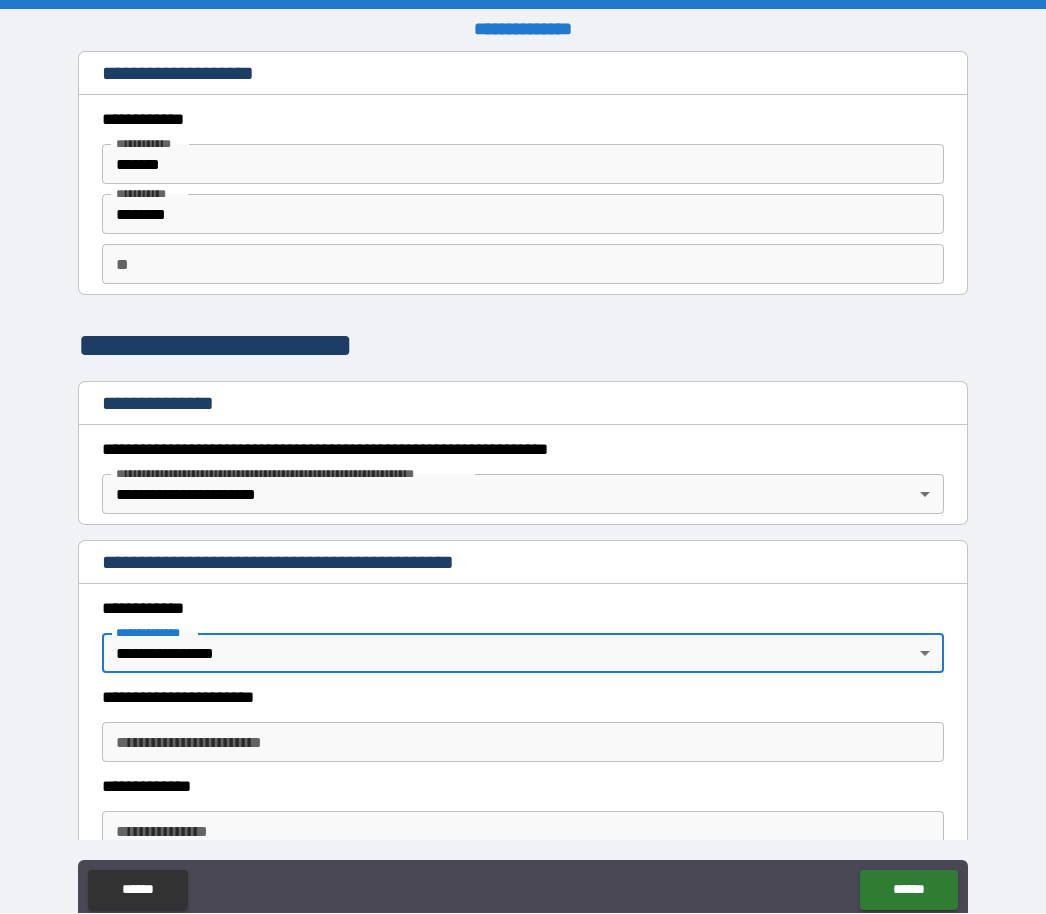 type on "*" 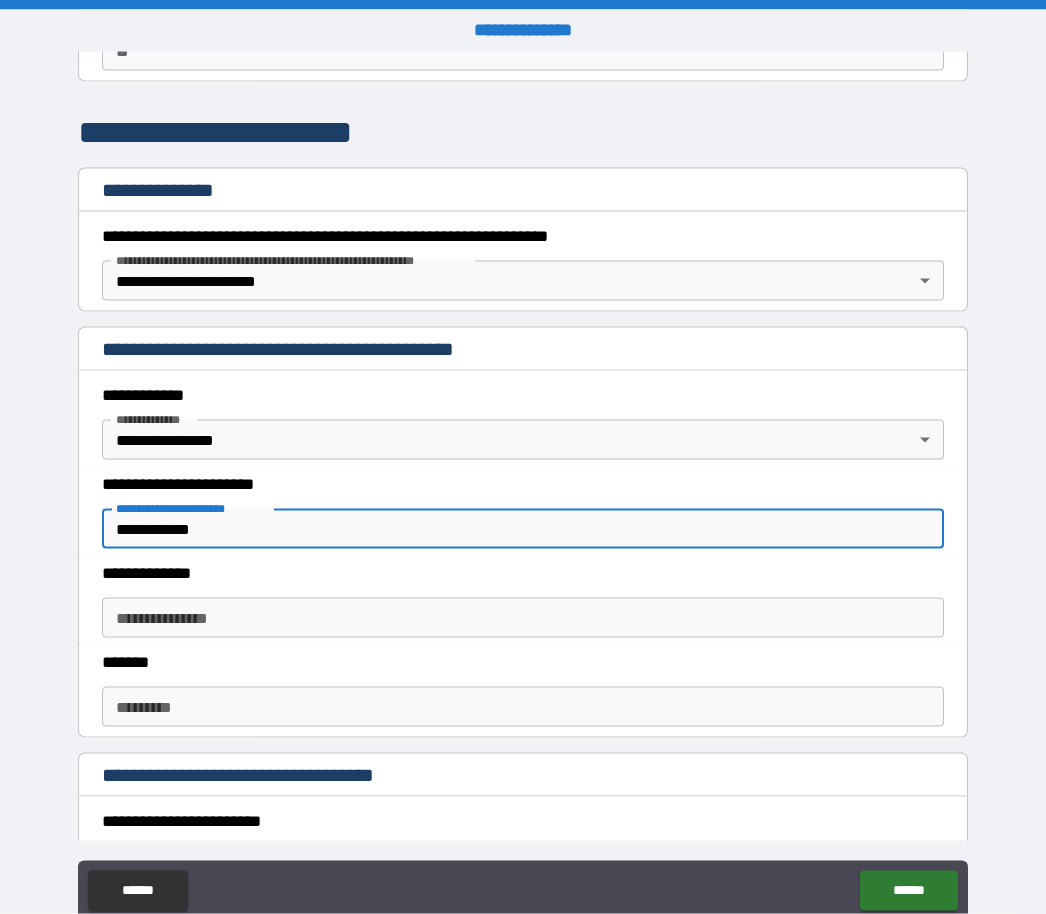 scroll, scrollTop: 224, scrollLeft: 0, axis: vertical 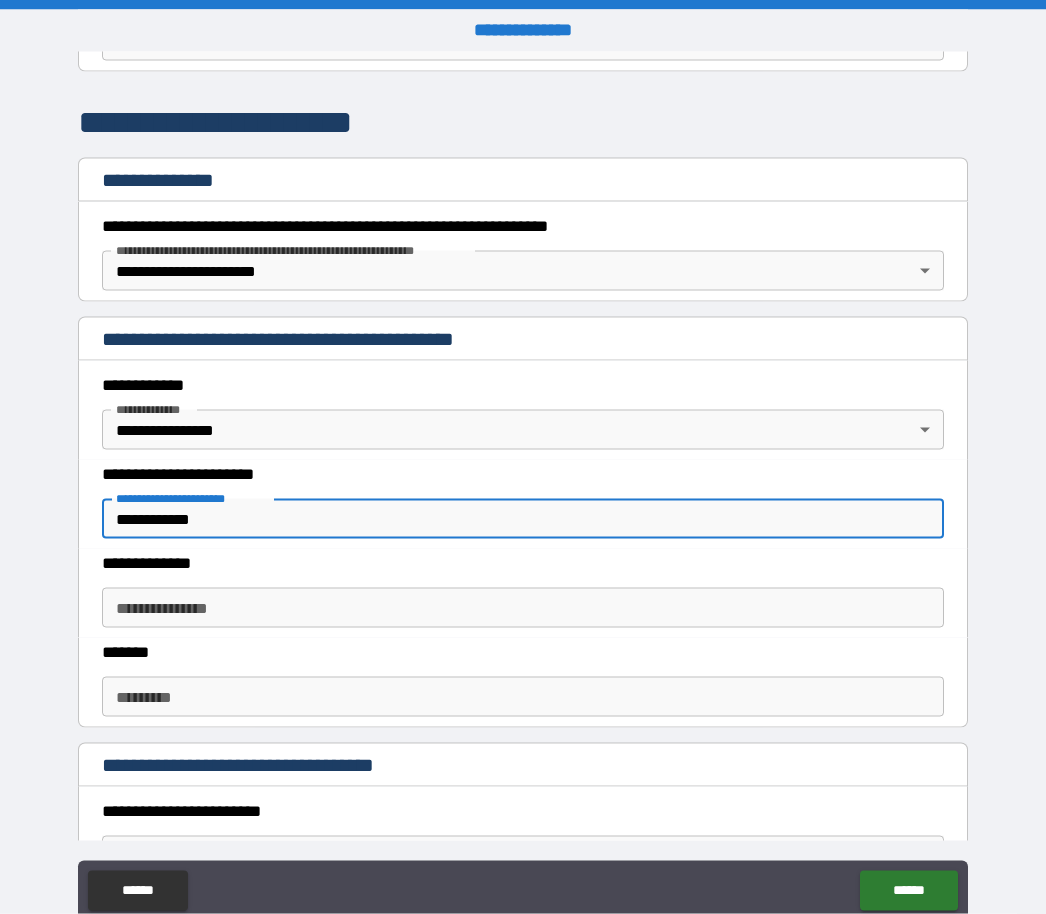type on "**********" 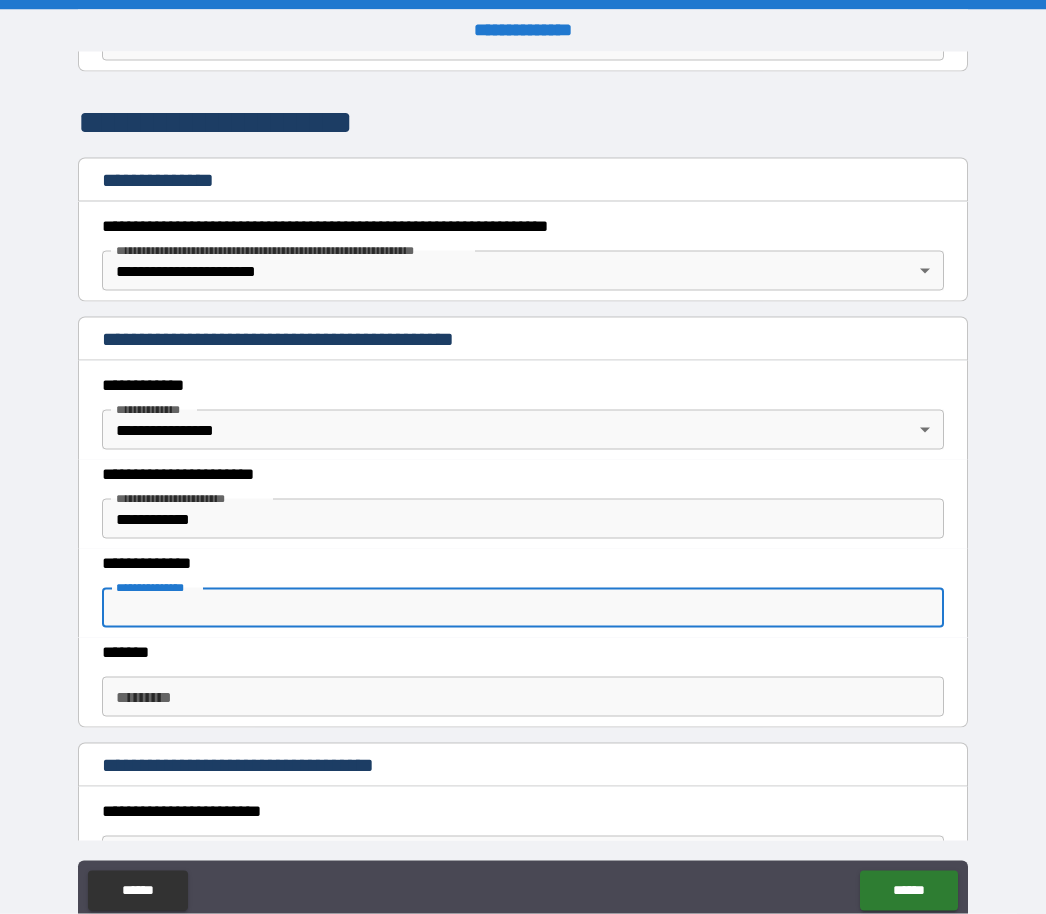 click on "*******   *" at bounding box center [523, 697] 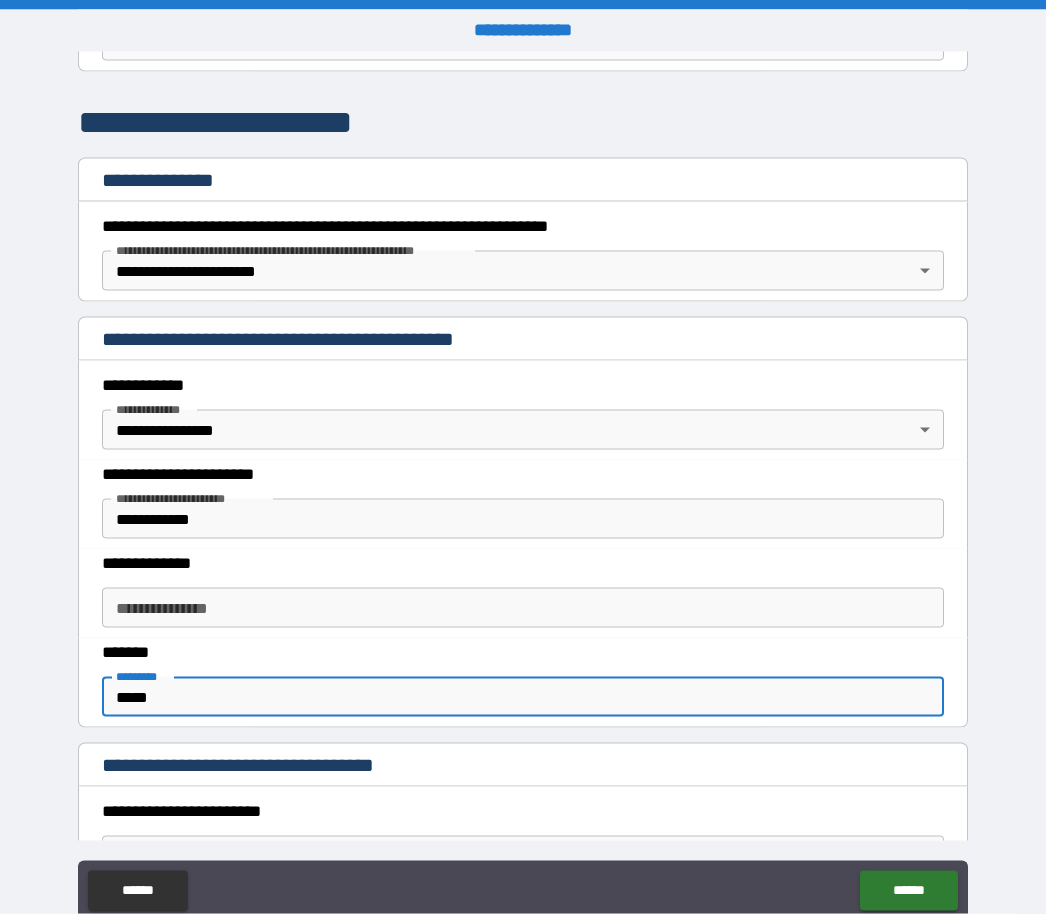 type on "*****" 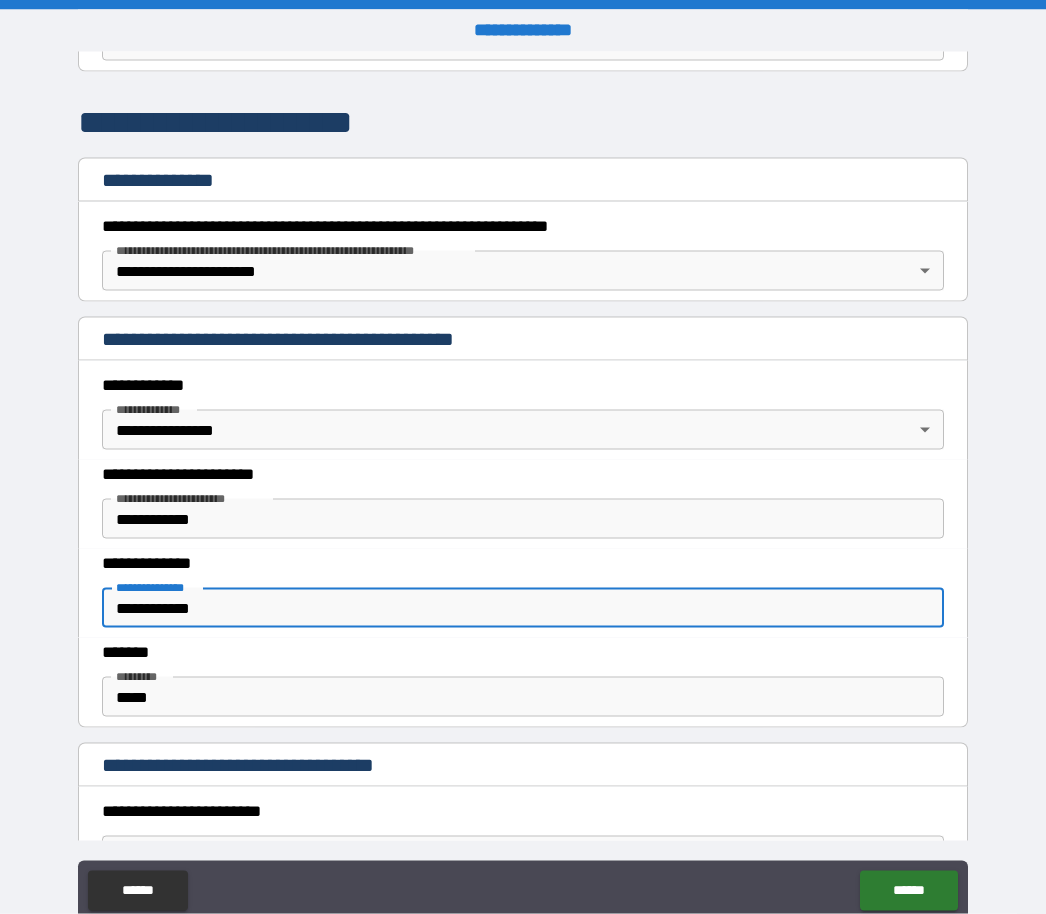 type on "**********" 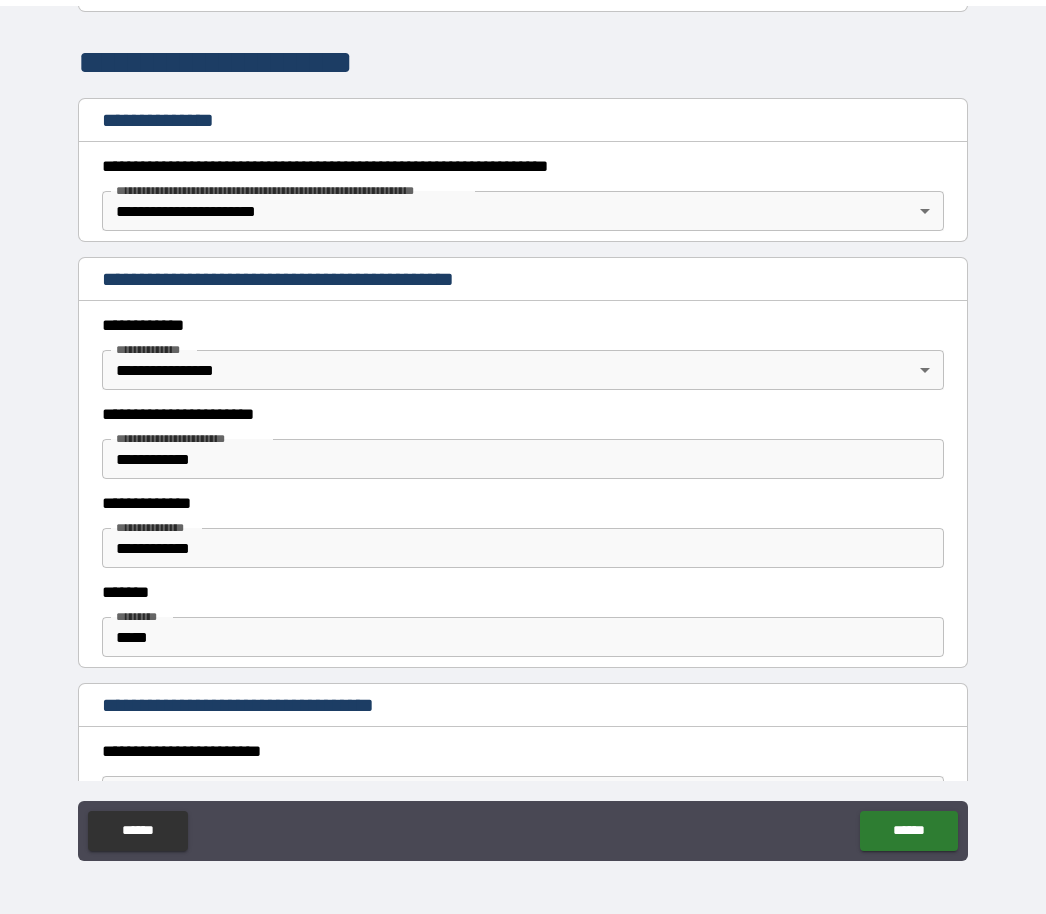 scroll, scrollTop: 0, scrollLeft: 0, axis: both 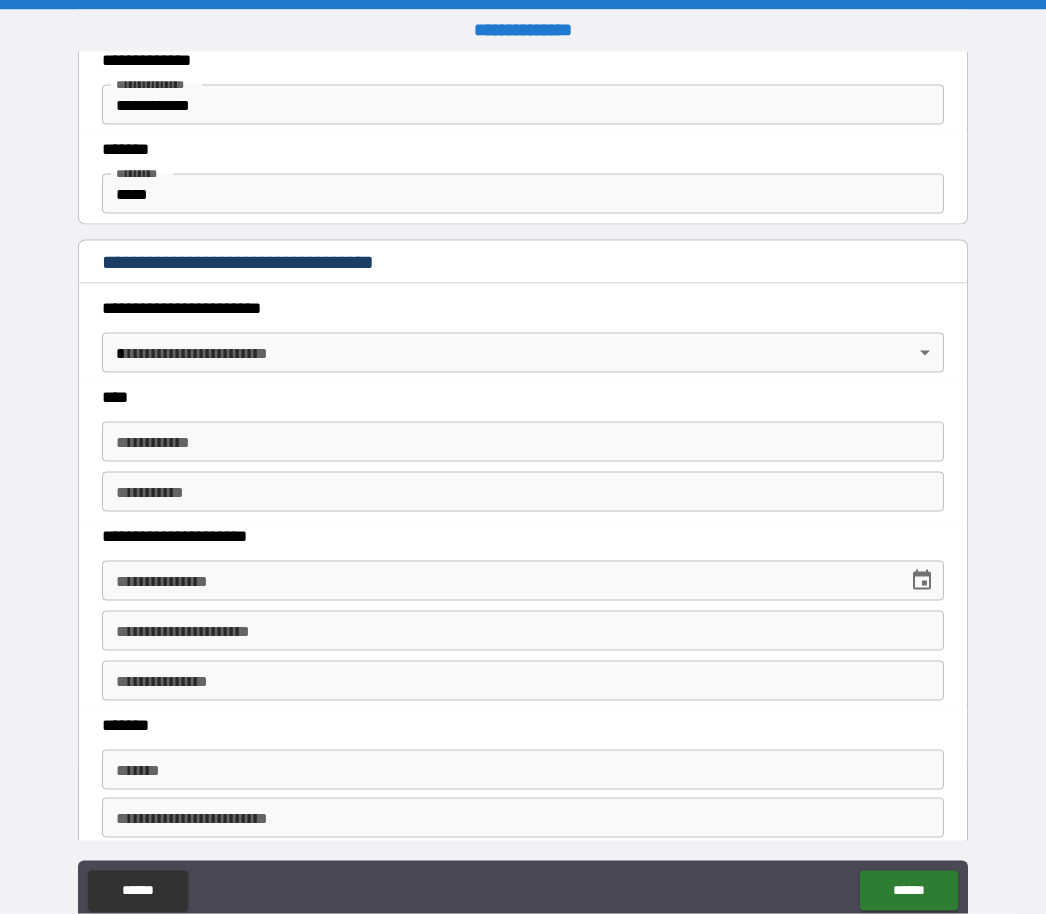 click on "**********" at bounding box center [523, 490] 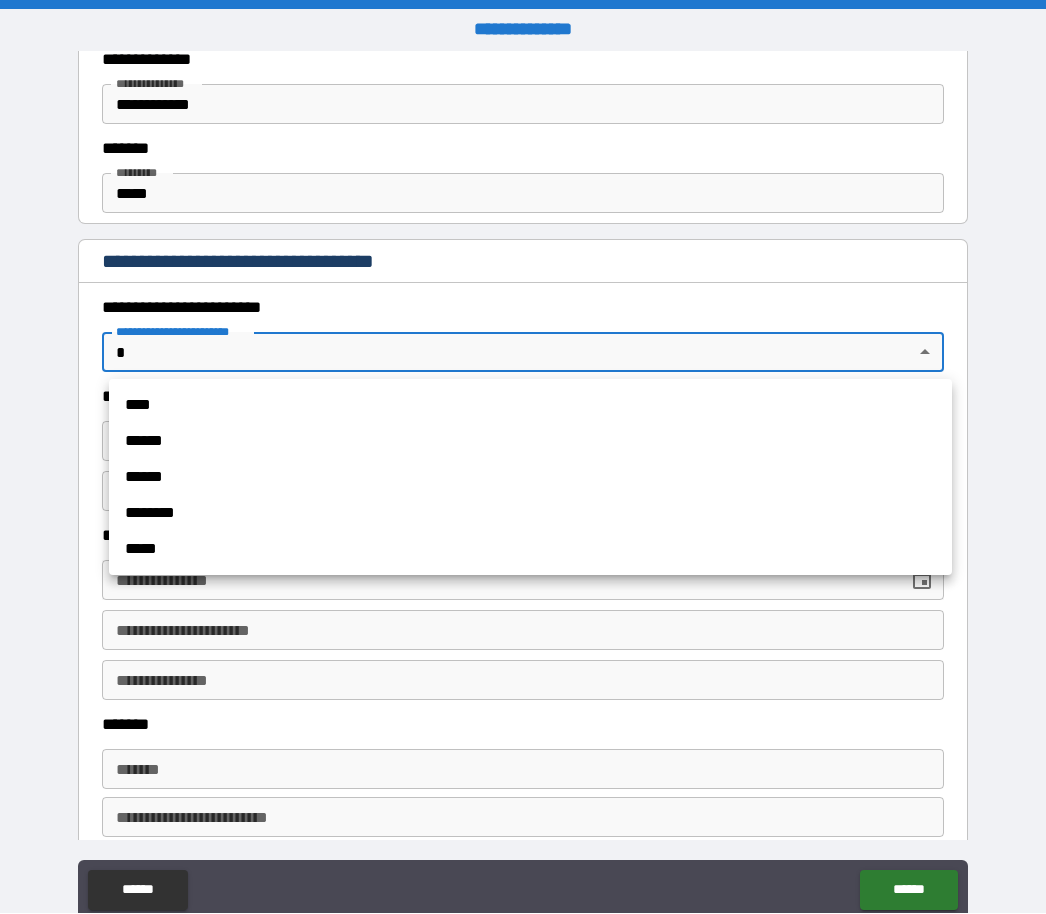 click on "****" at bounding box center [530, 406] 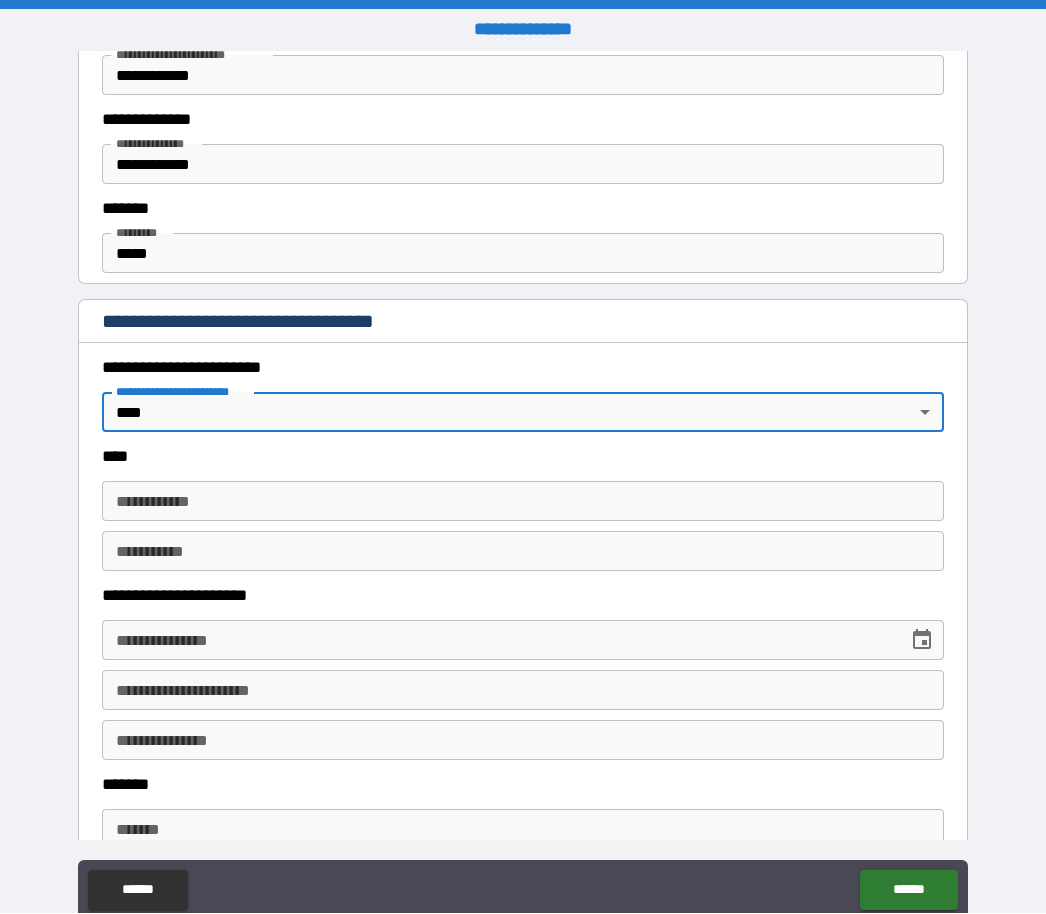 scroll, scrollTop: 665, scrollLeft: 0, axis: vertical 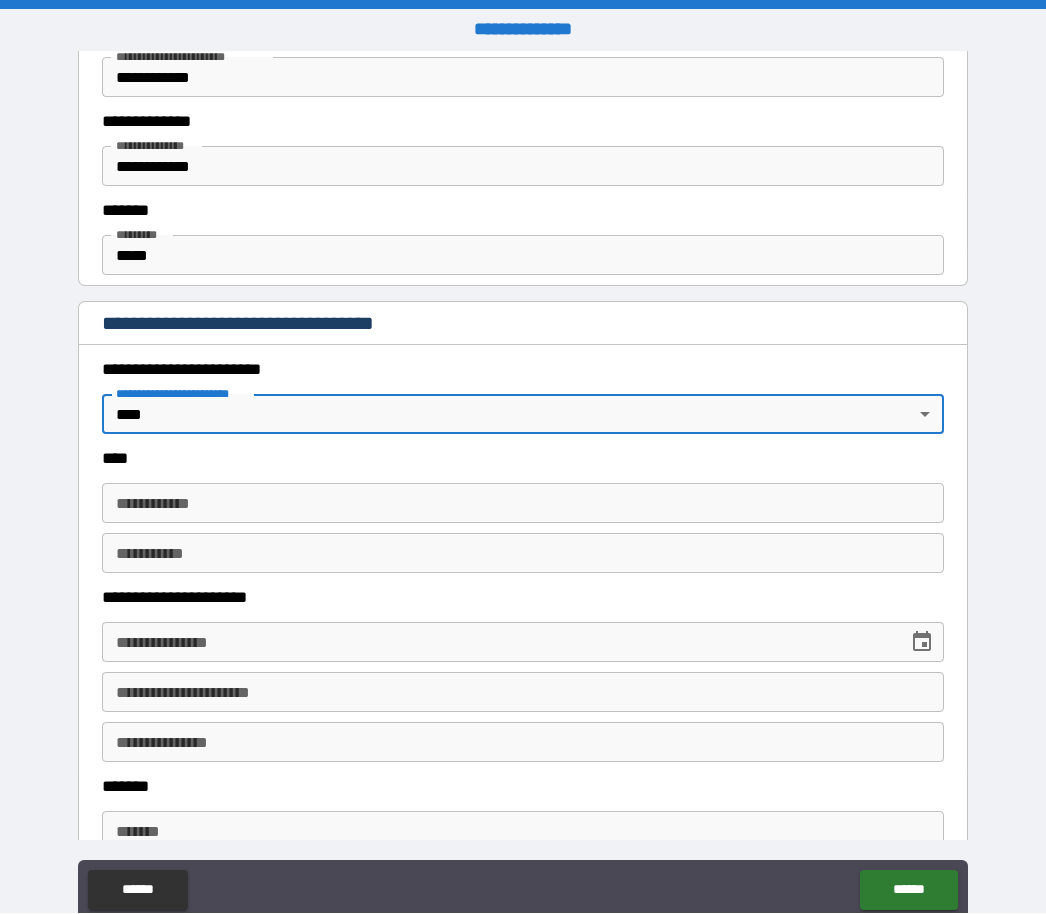 click on "**********" at bounding box center (523, 504) 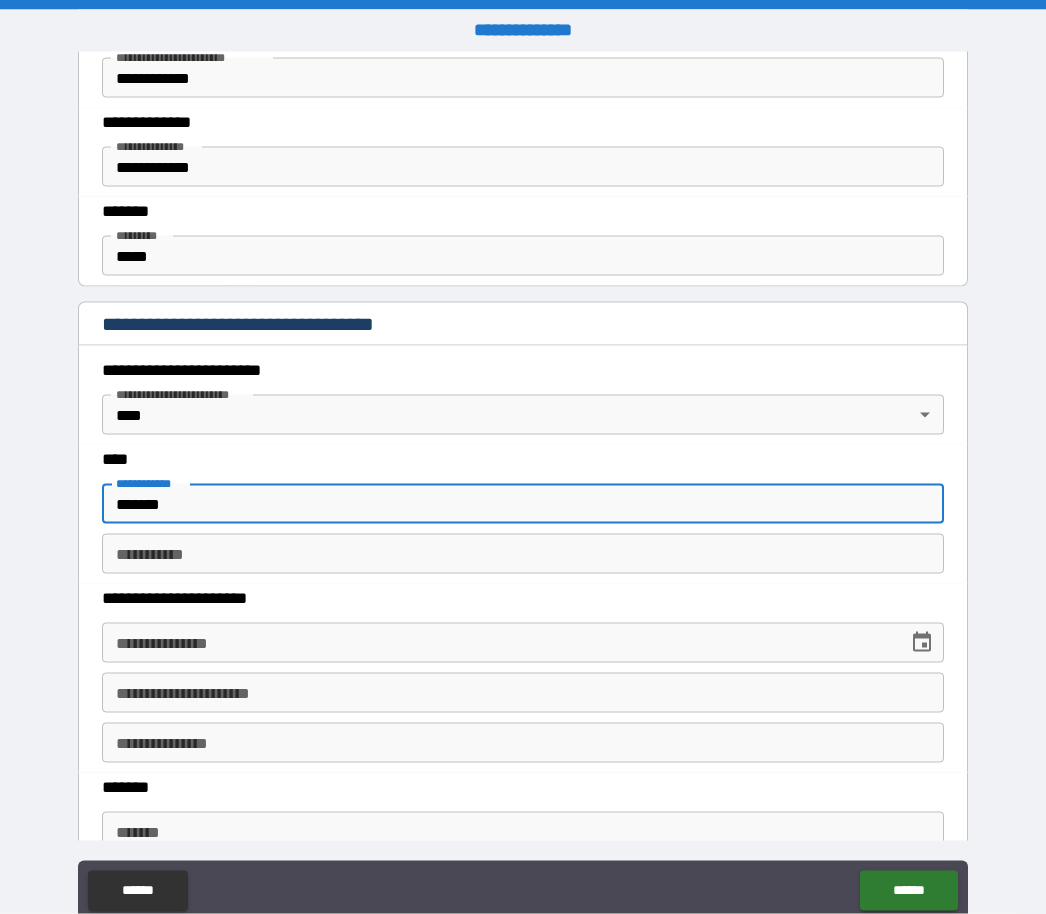 type on "*******" 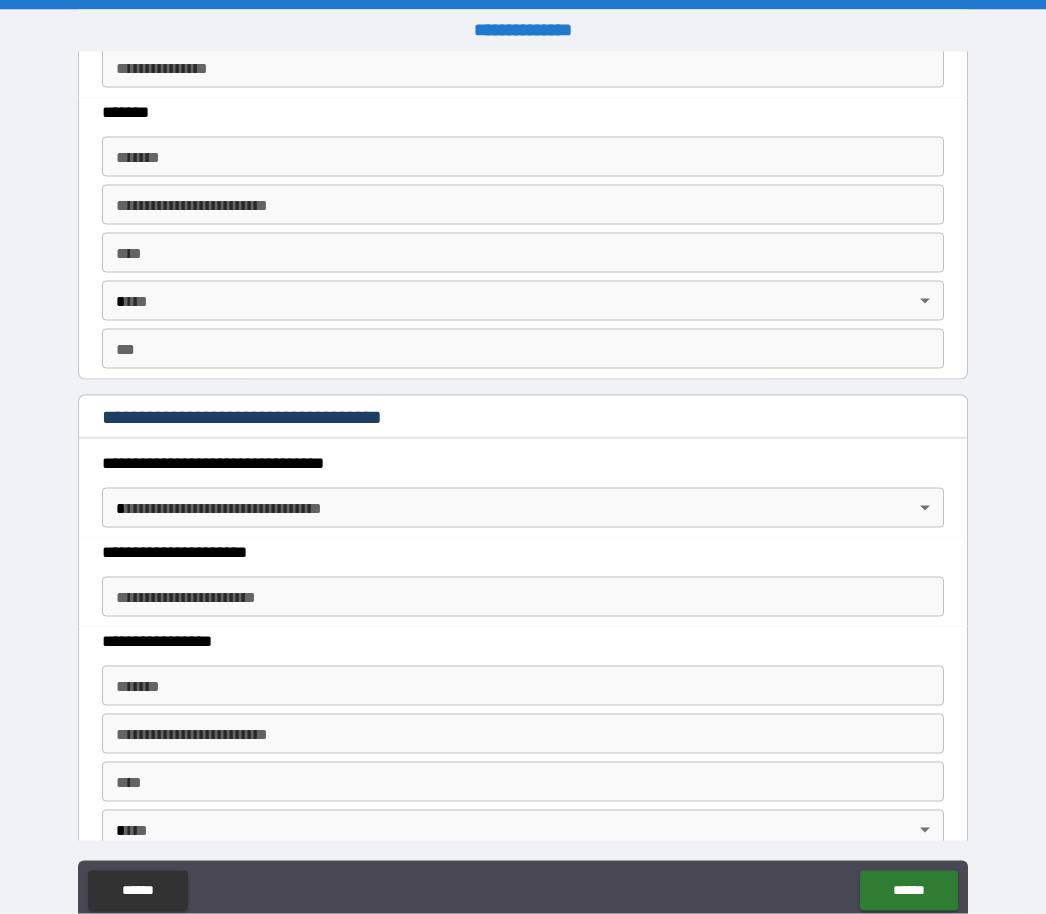 scroll, scrollTop: 1339, scrollLeft: 0, axis: vertical 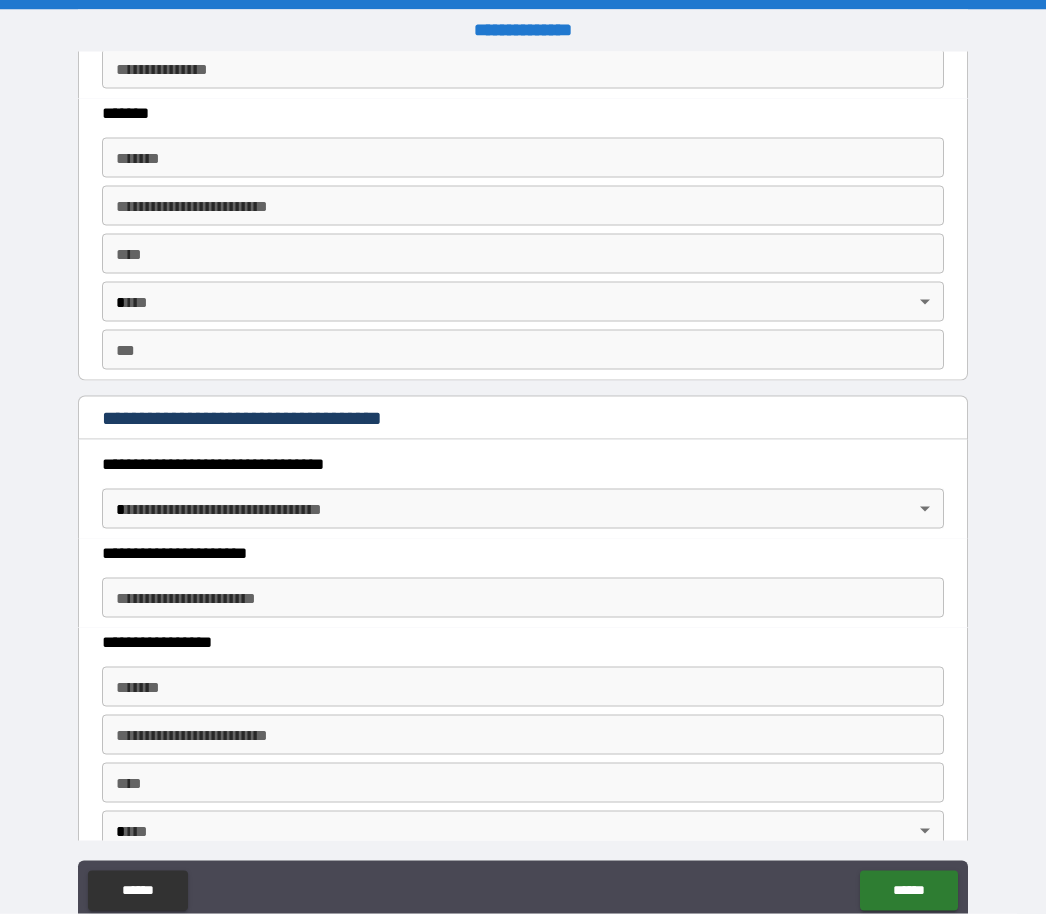 type on "********" 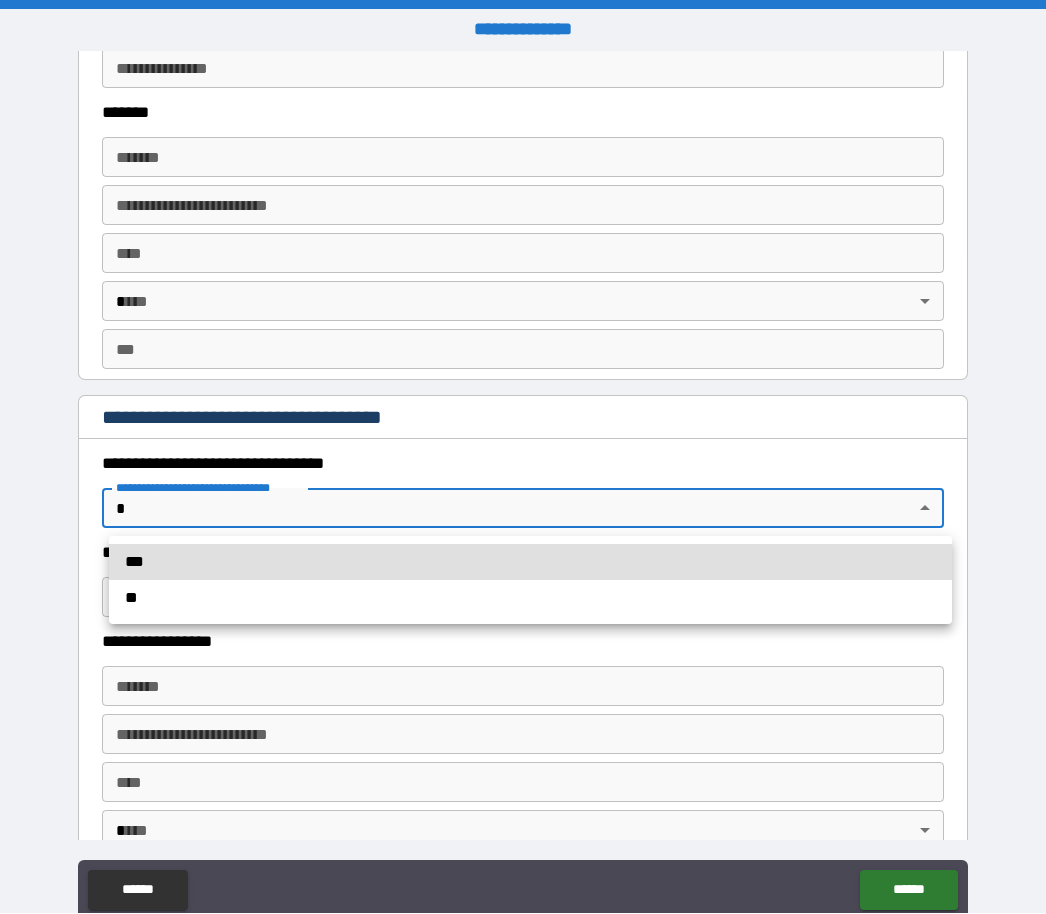 click on "***" at bounding box center [530, 563] 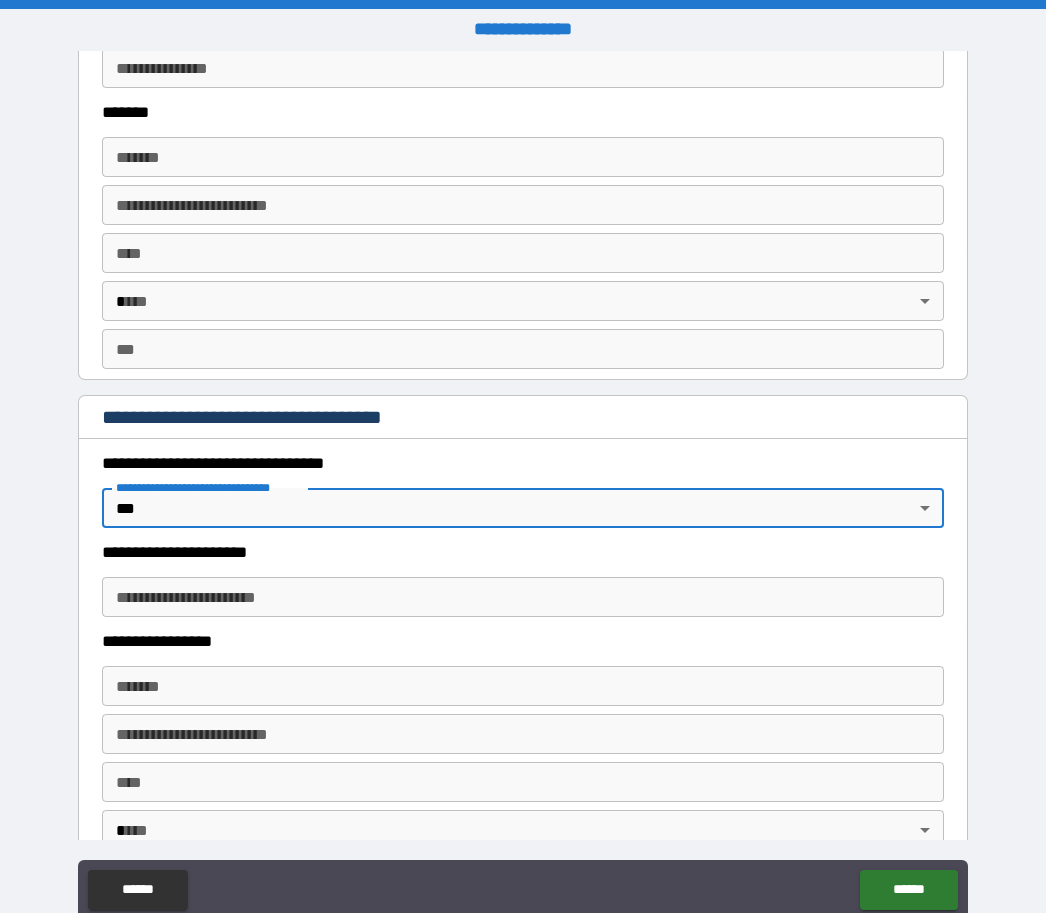 click on "**********" at bounding box center (523, 598) 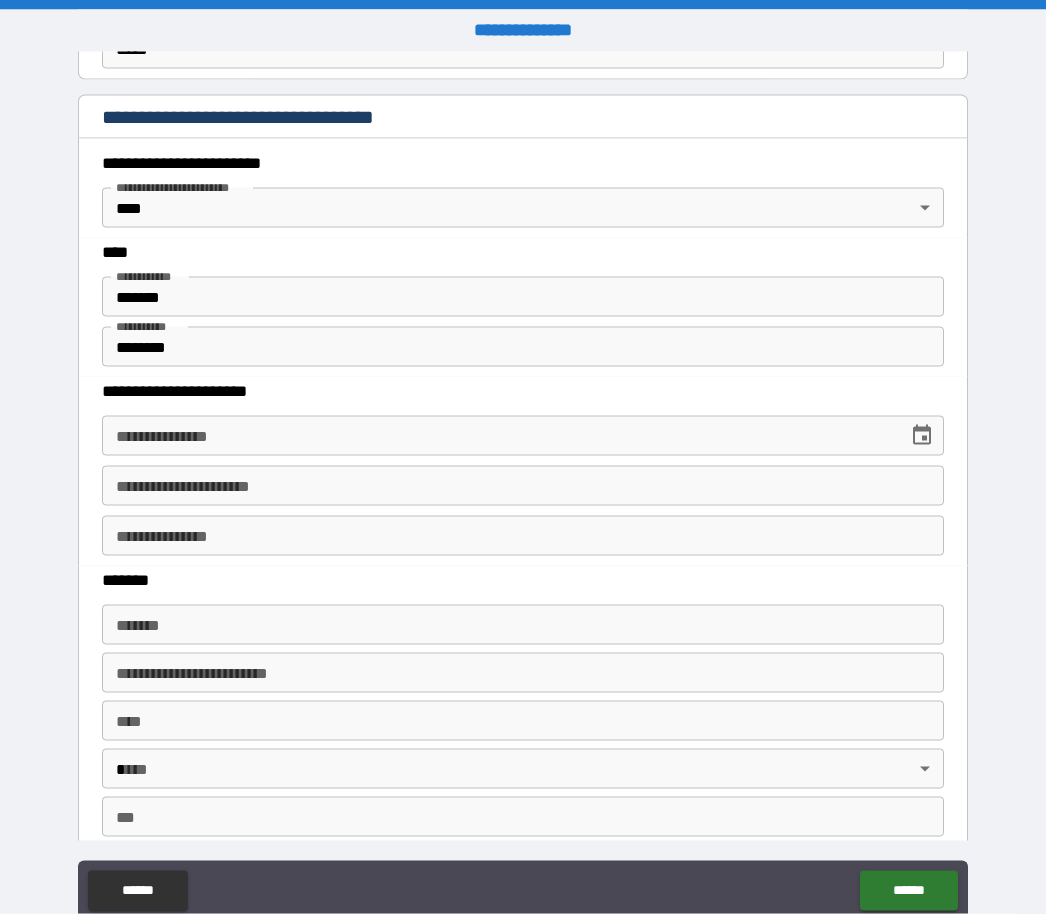 scroll, scrollTop: 871, scrollLeft: 0, axis: vertical 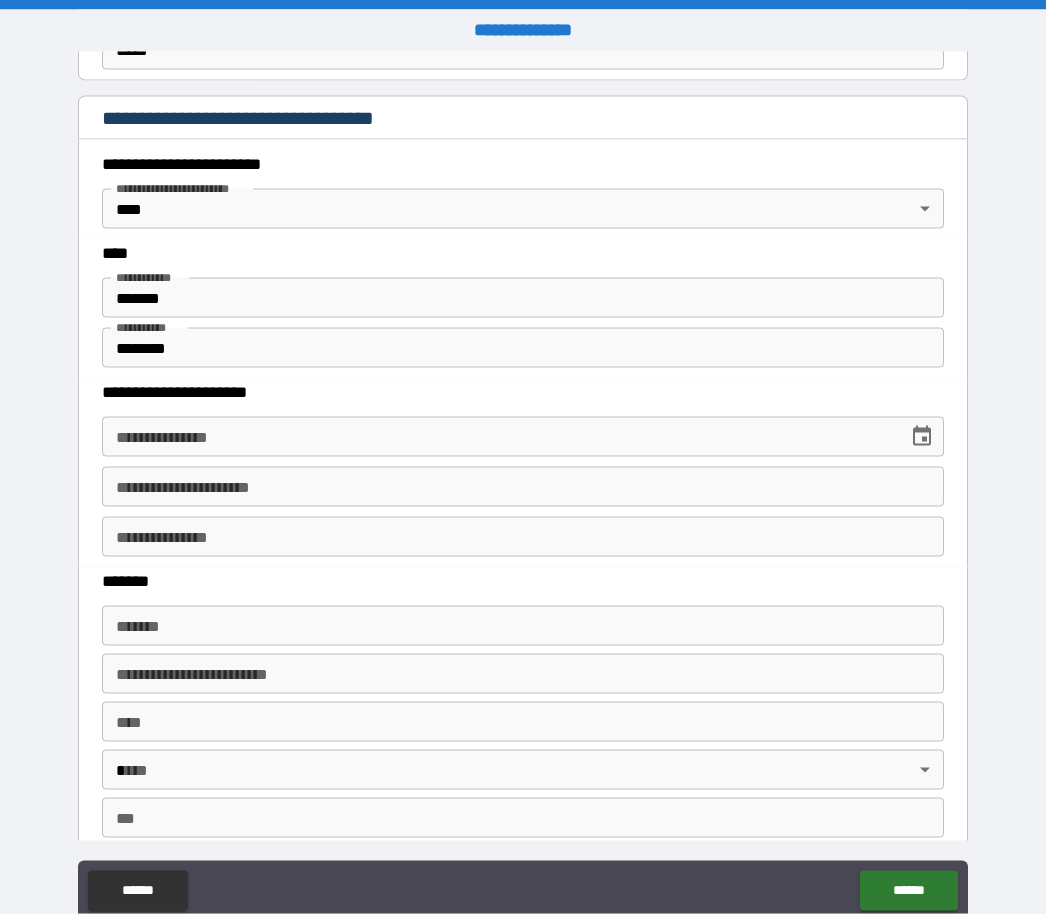 type on "**********" 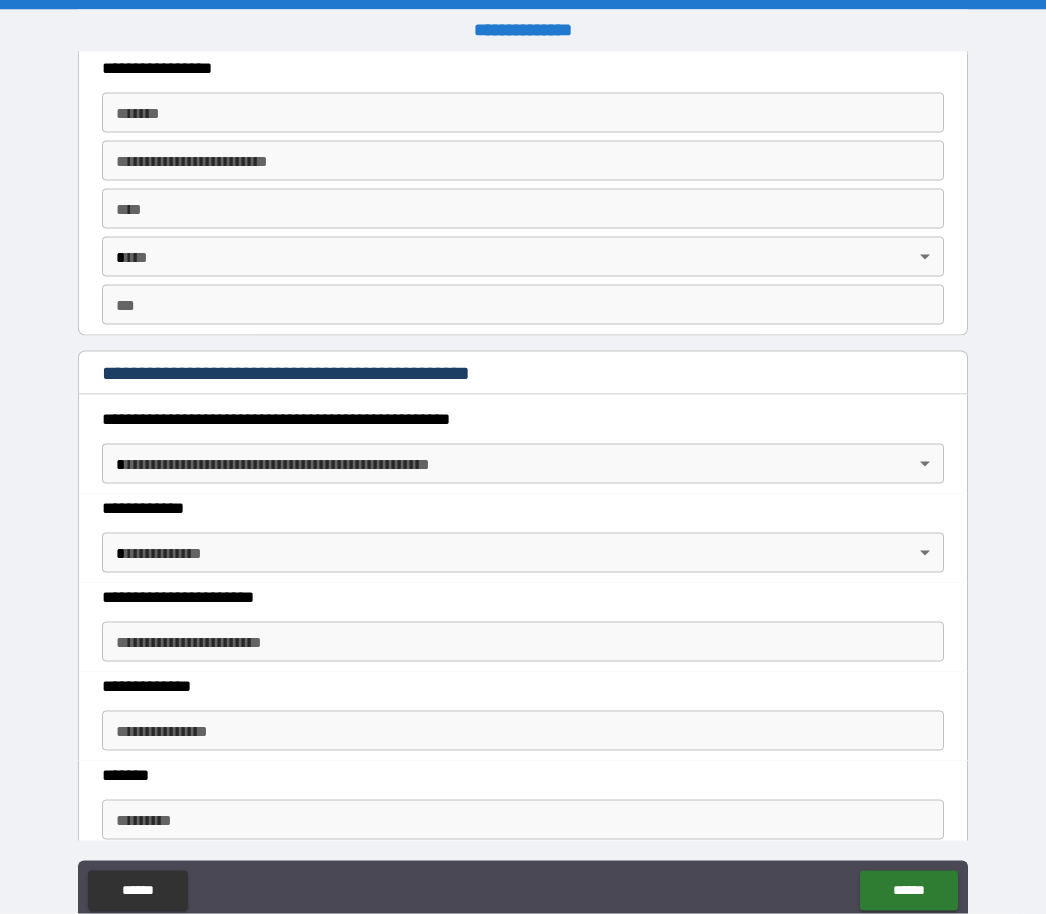 scroll, scrollTop: 1912, scrollLeft: 0, axis: vertical 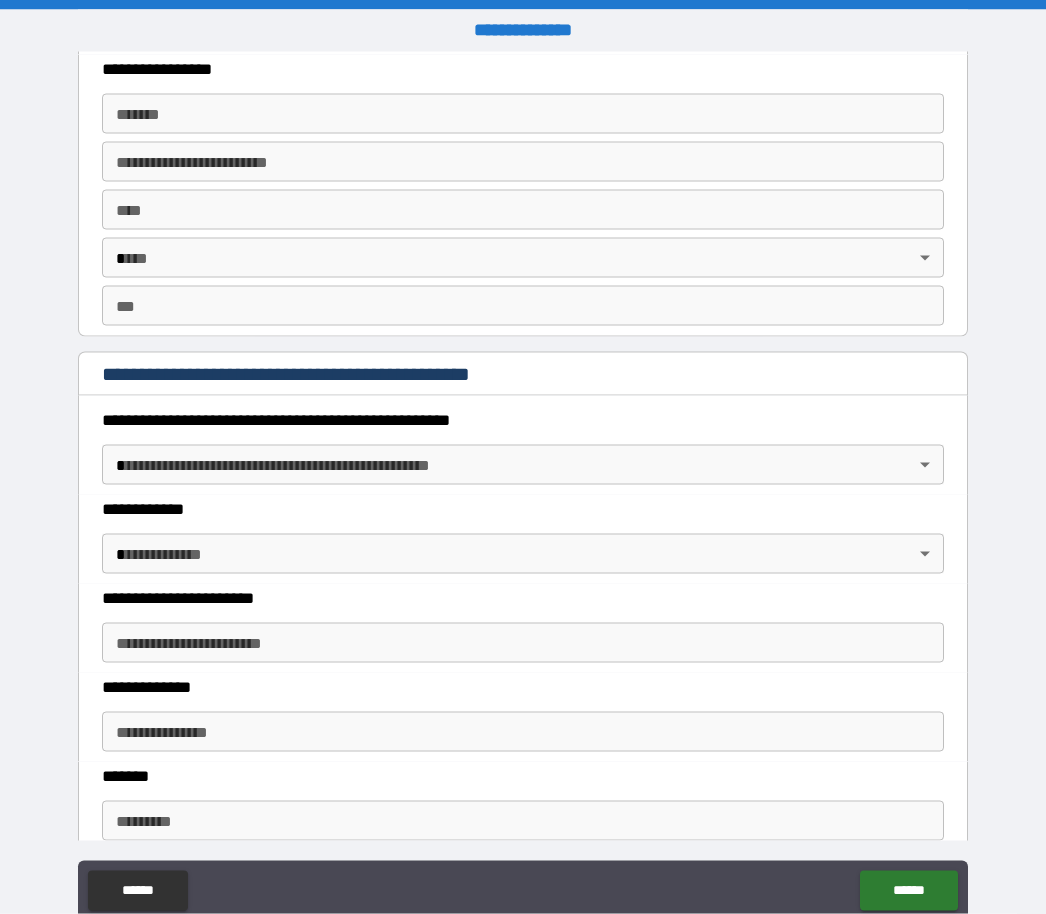 type on "**********" 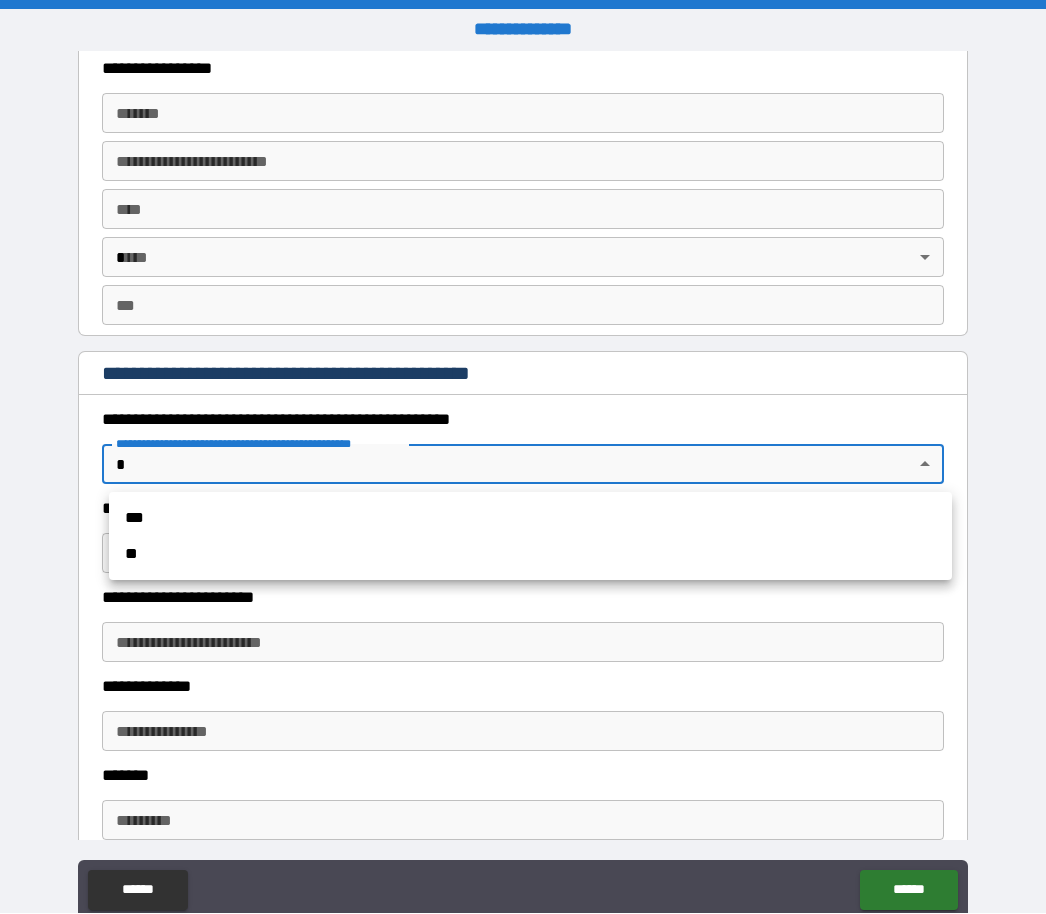 click on "**" at bounding box center [530, 555] 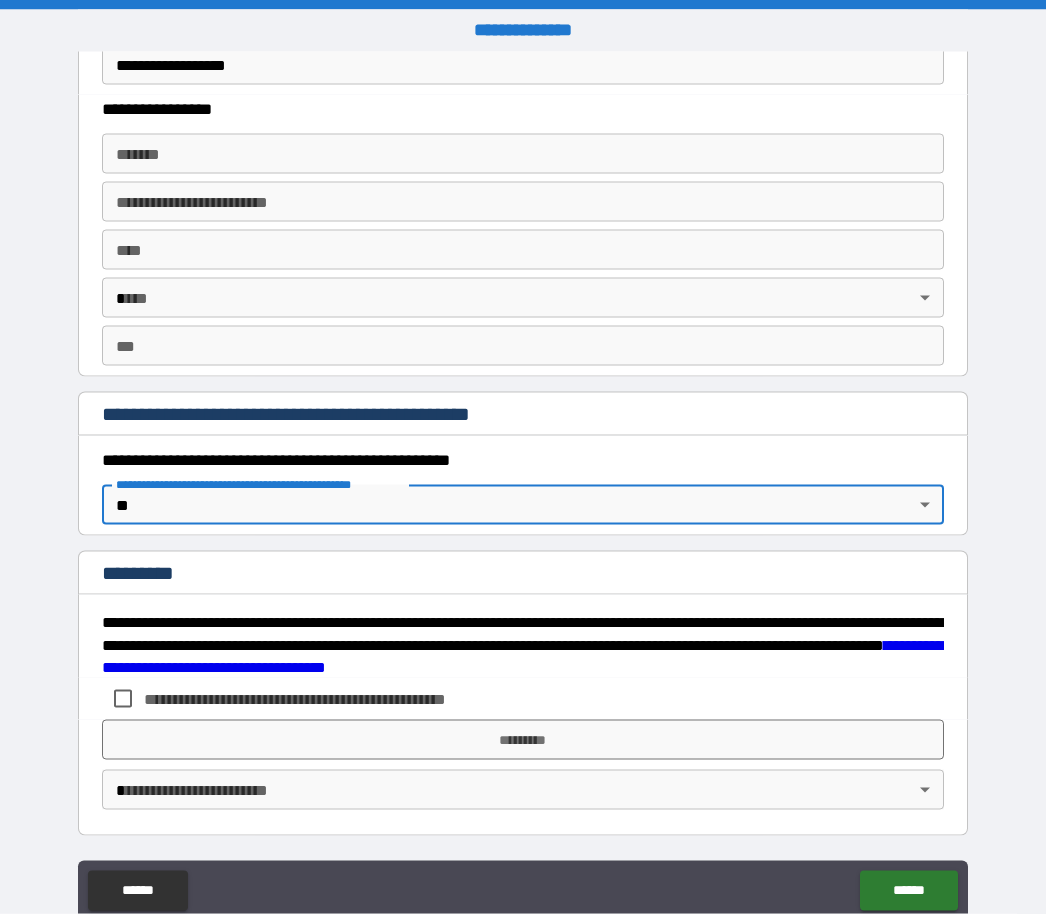 scroll, scrollTop: 0, scrollLeft: 0, axis: both 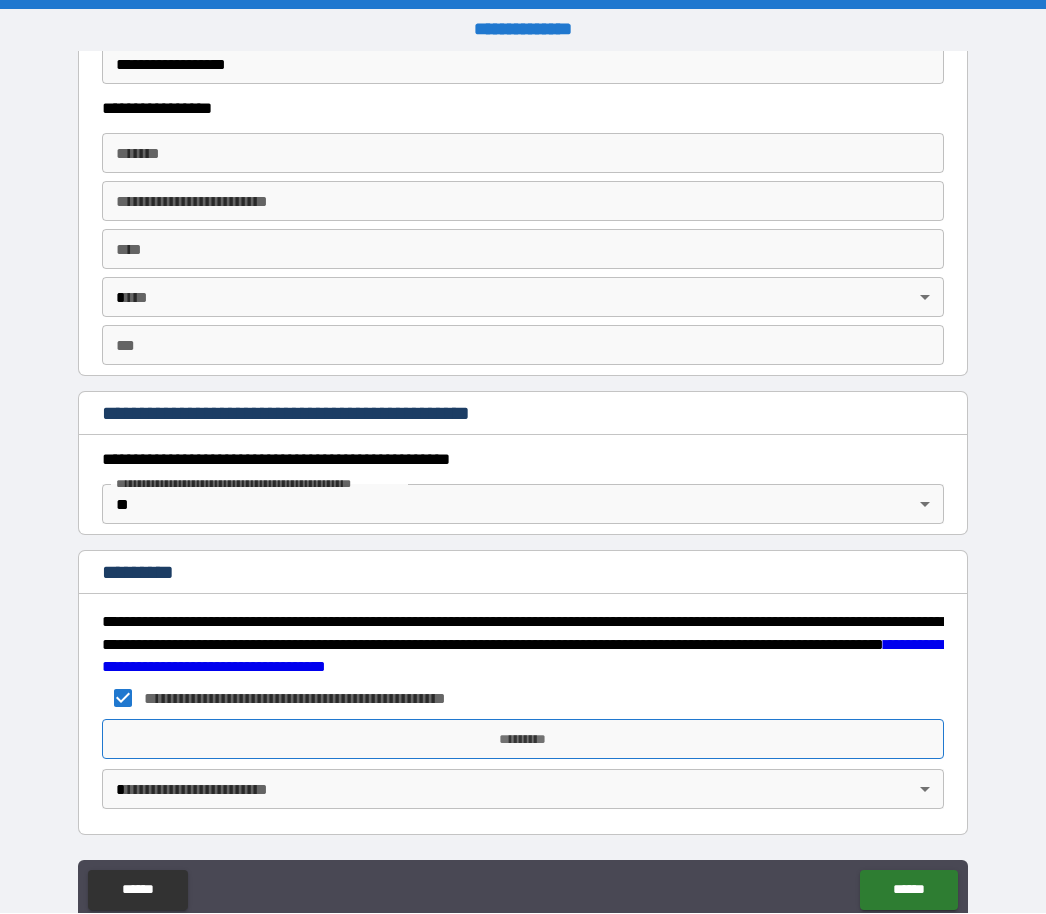 click on "*********" at bounding box center (523, 740) 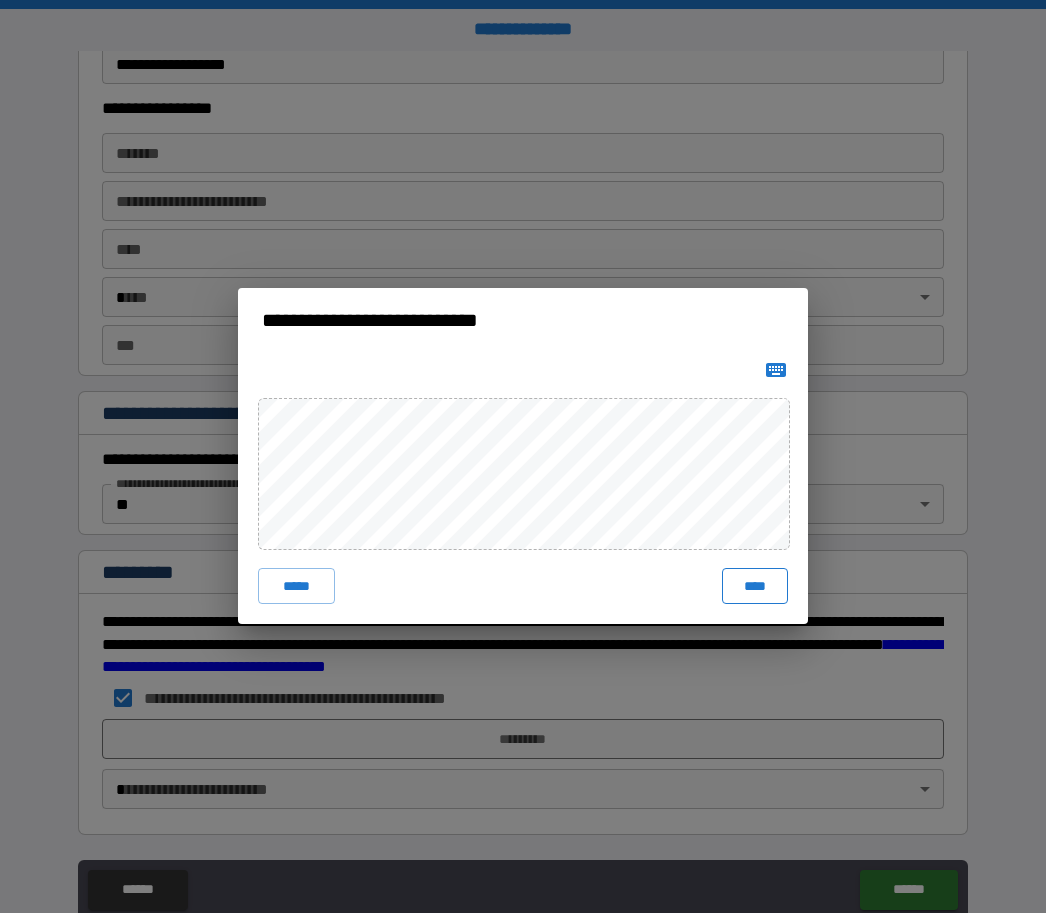 click on "****" at bounding box center (755, 587) 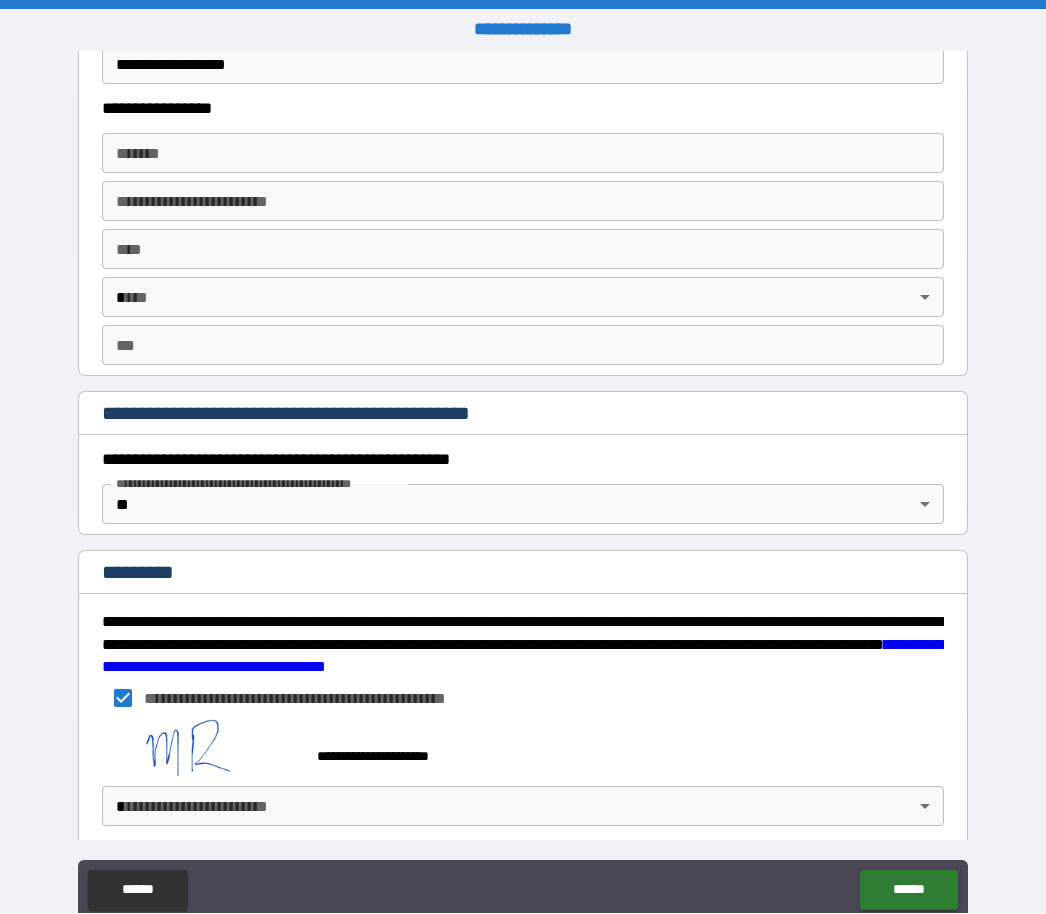 scroll, scrollTop: 1862, scrollLeft: 0, axis: vertical 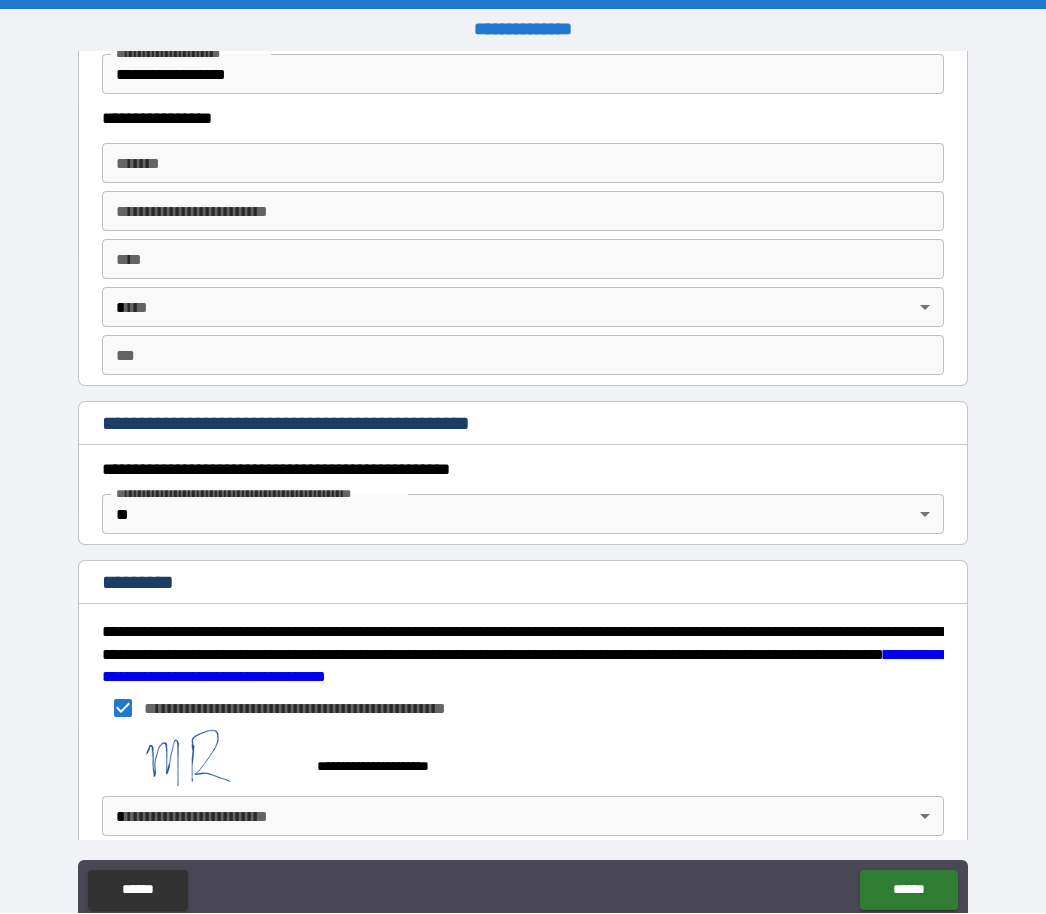 click on "**********" at bounding box center (523, 490) 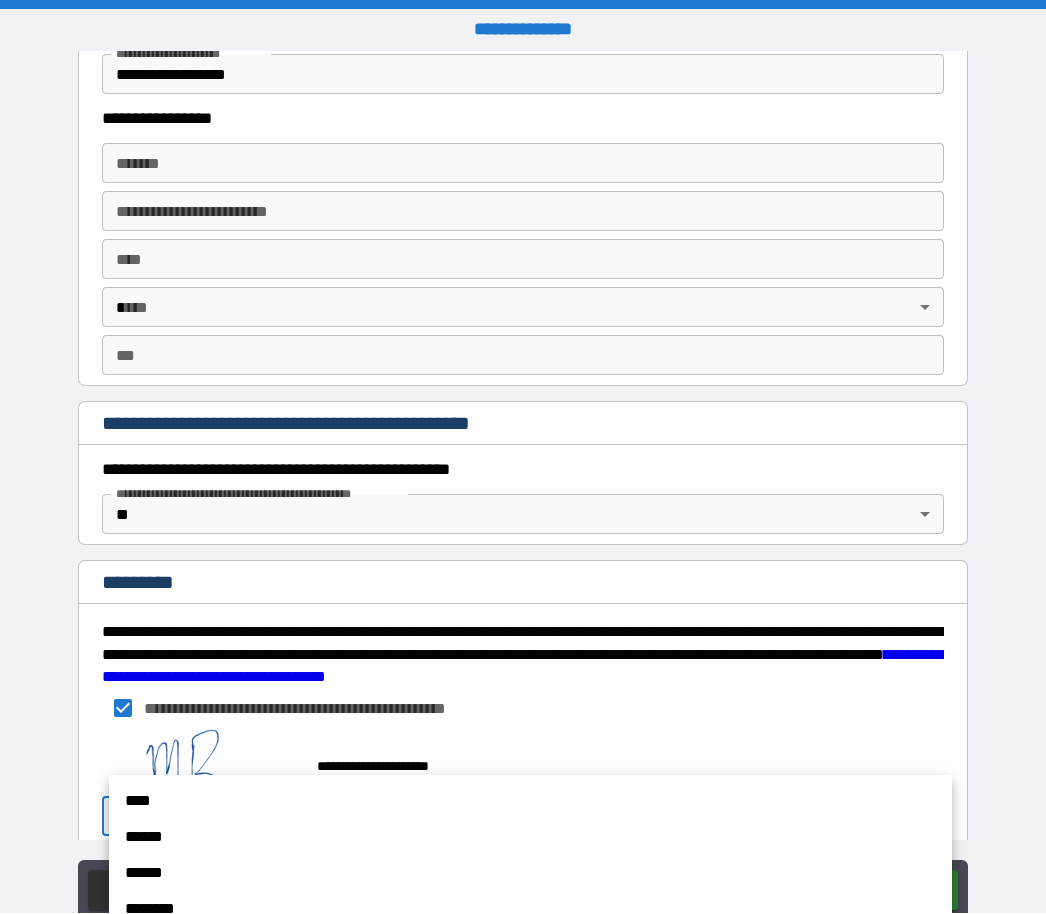 click on "****" at bounding box center (530, 802) 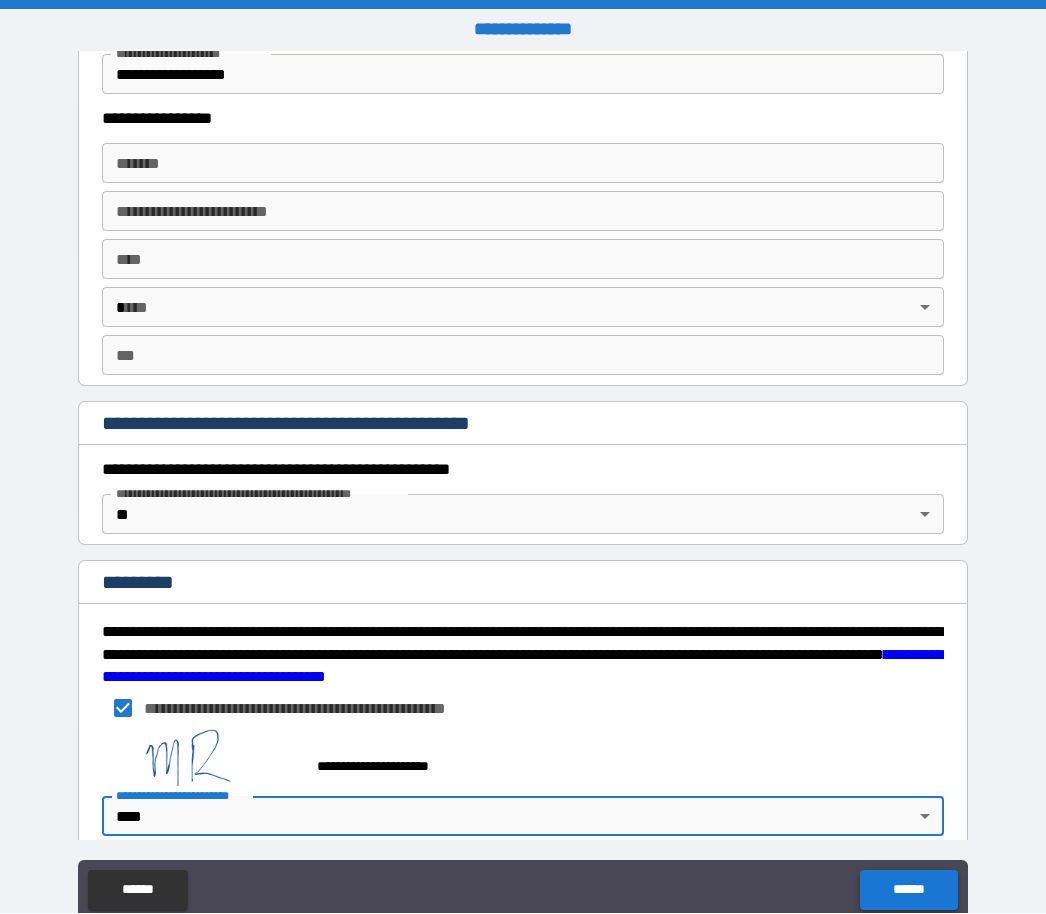 click on "******" at bounding box center (908, 891) 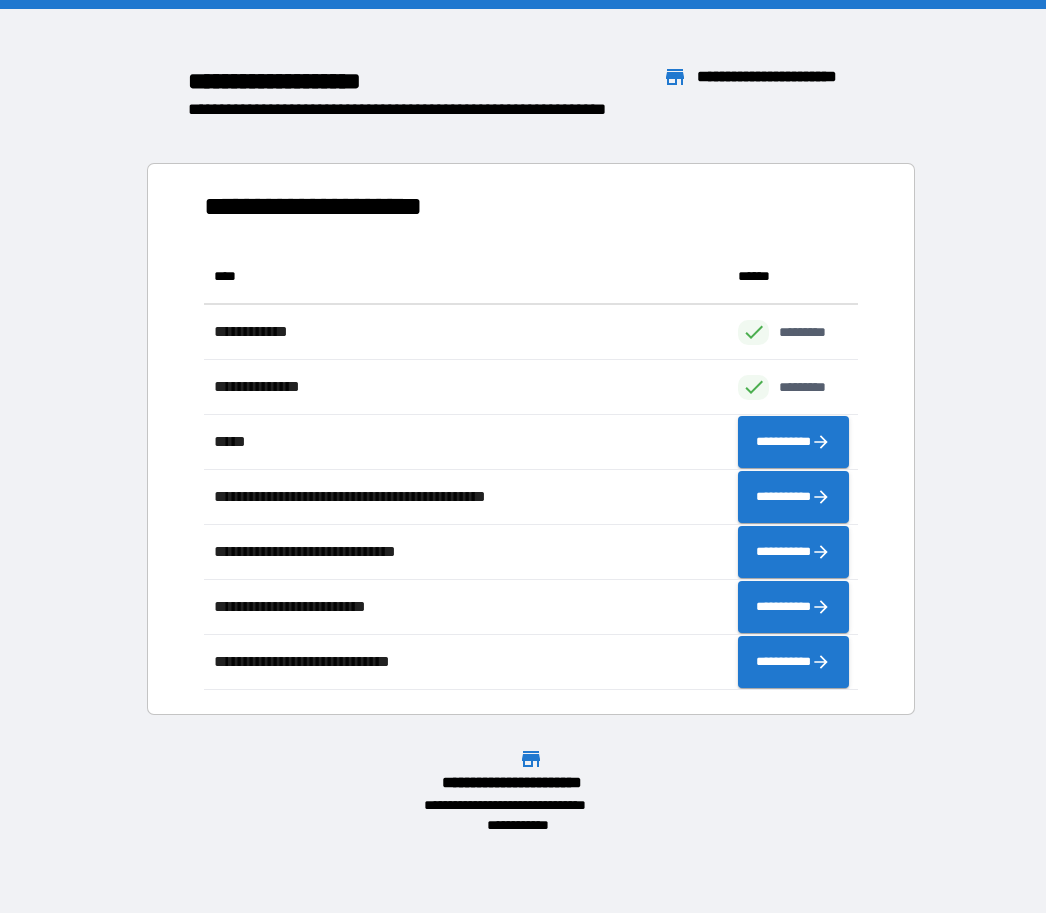 scroll, scrollTop: 441, scrollLeft: 654, axis: both 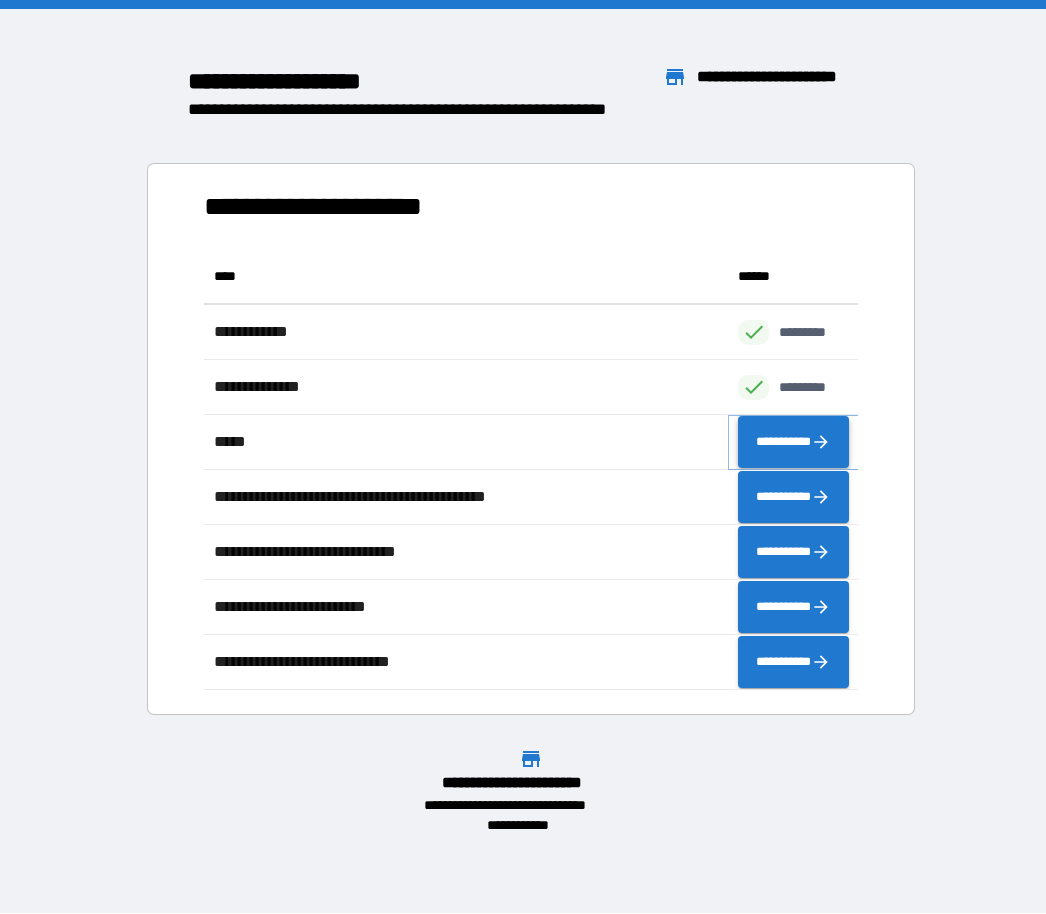 click on "**********" at bounding box center (793, 443) 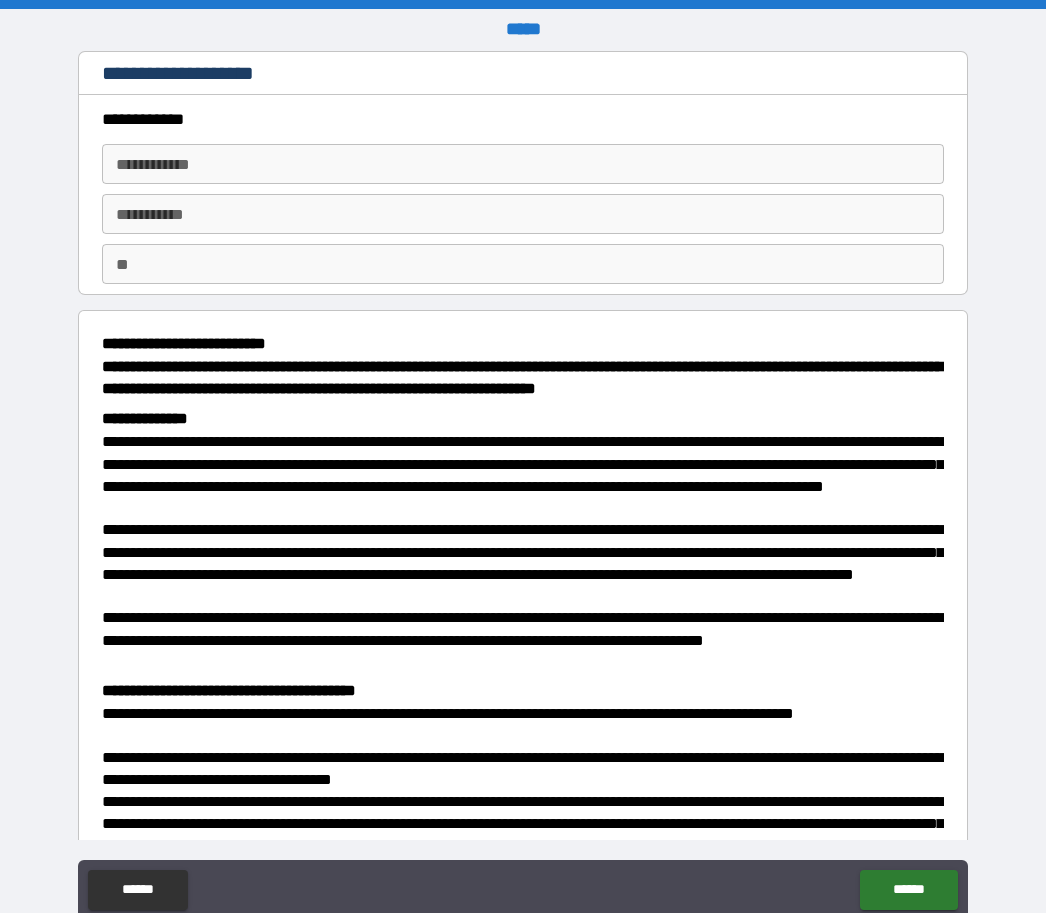 click on "**********" at bounding box center (523, 165) 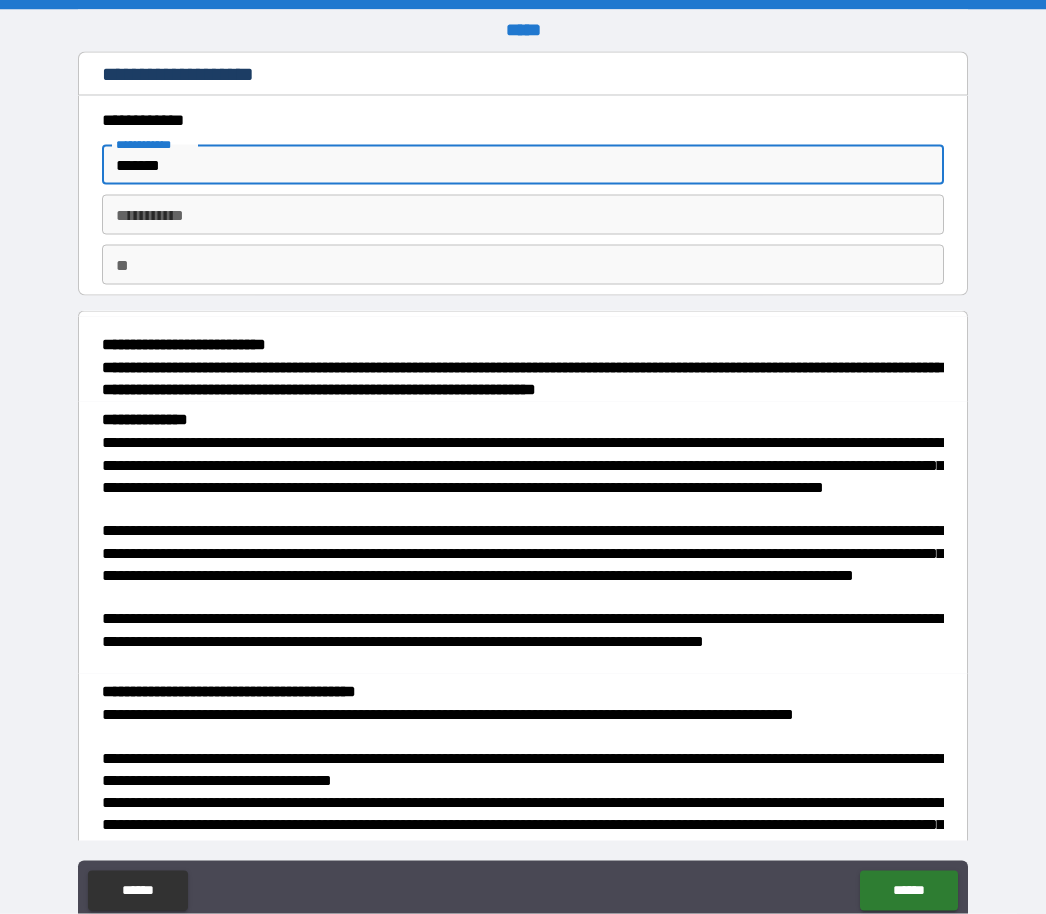 type on "*******" 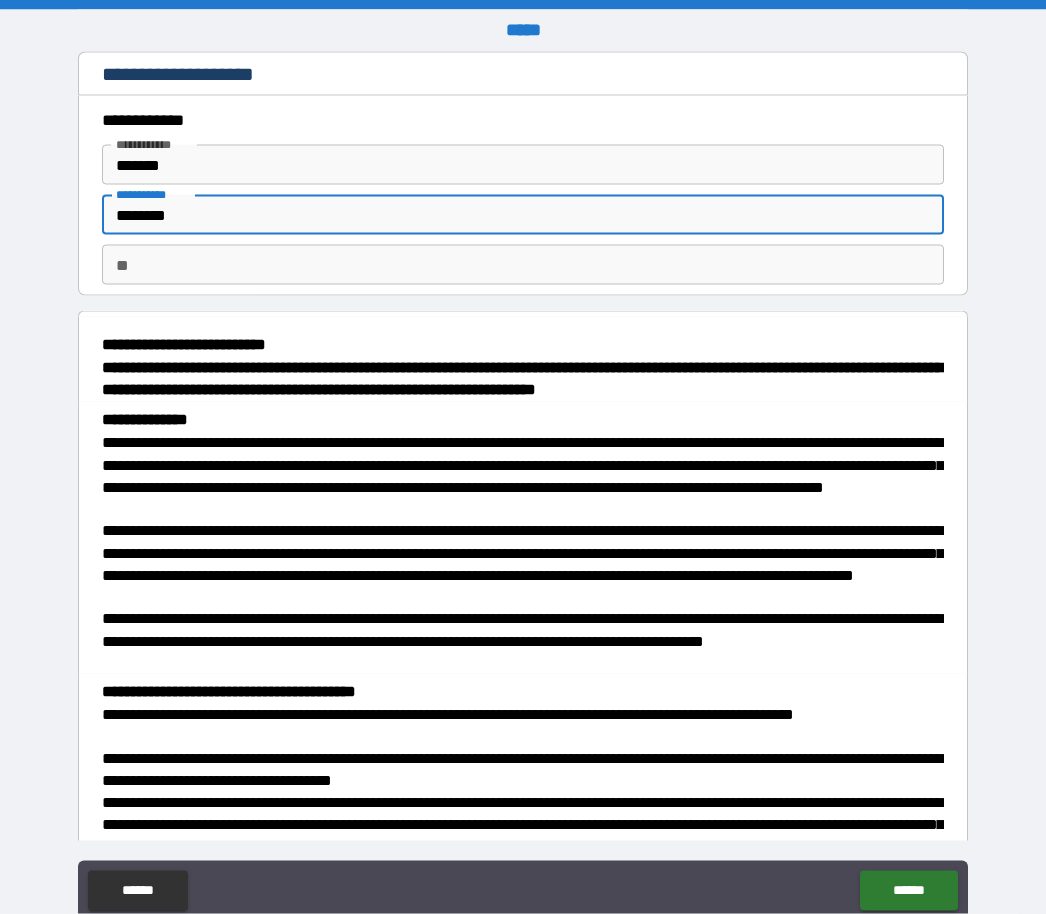 type on "********" 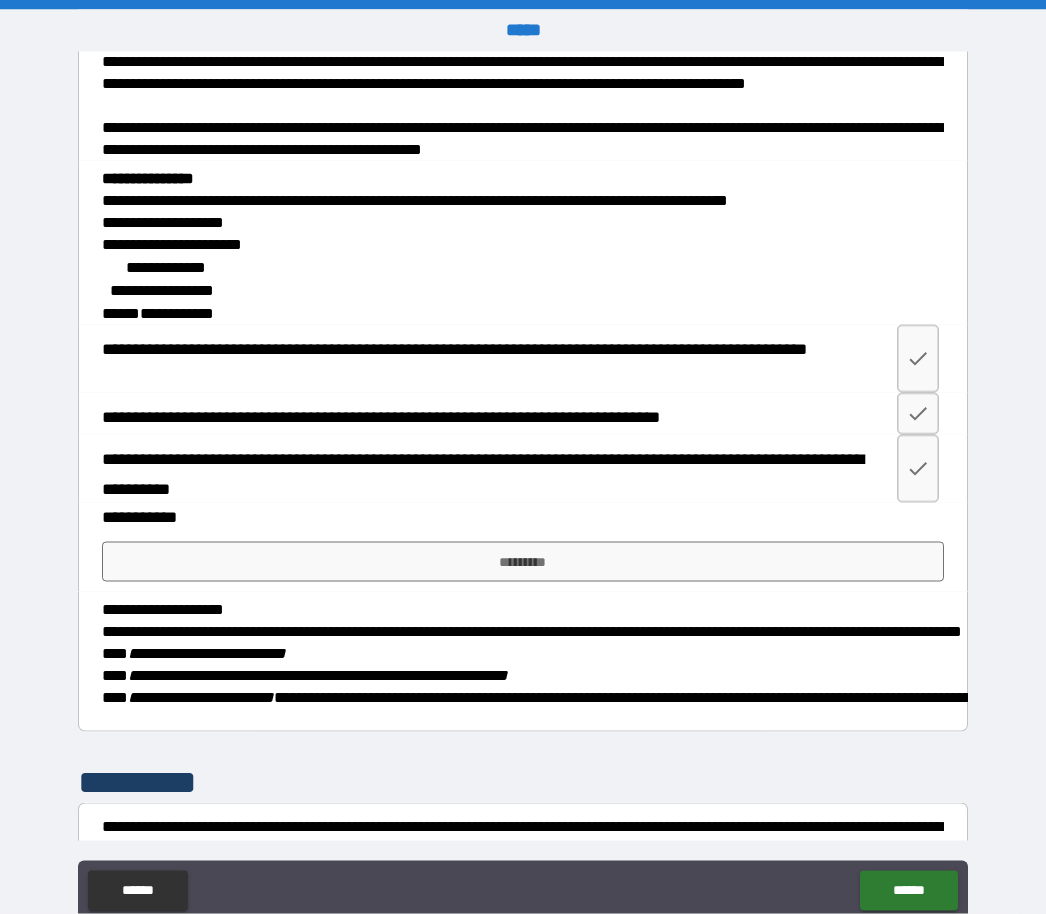 scroll, scrollTop: 1946, scrollLeft: 0, axis: vertical 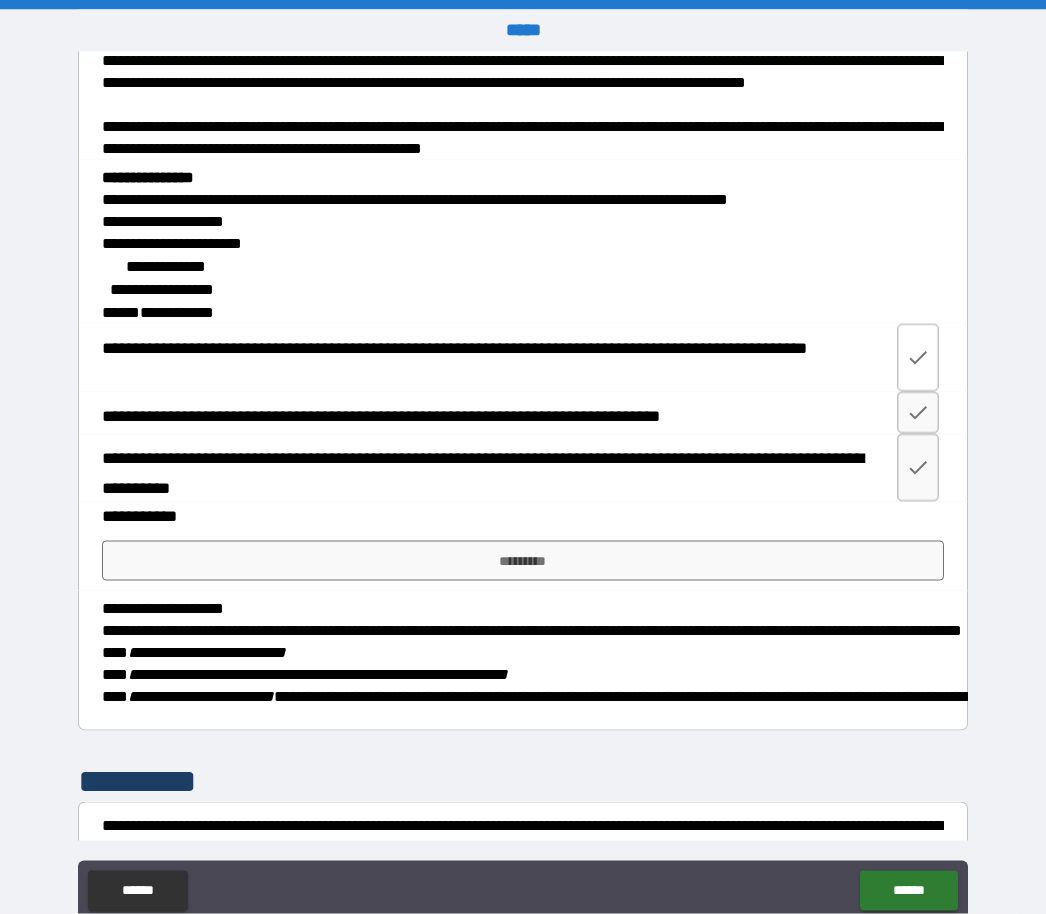 type on "*" 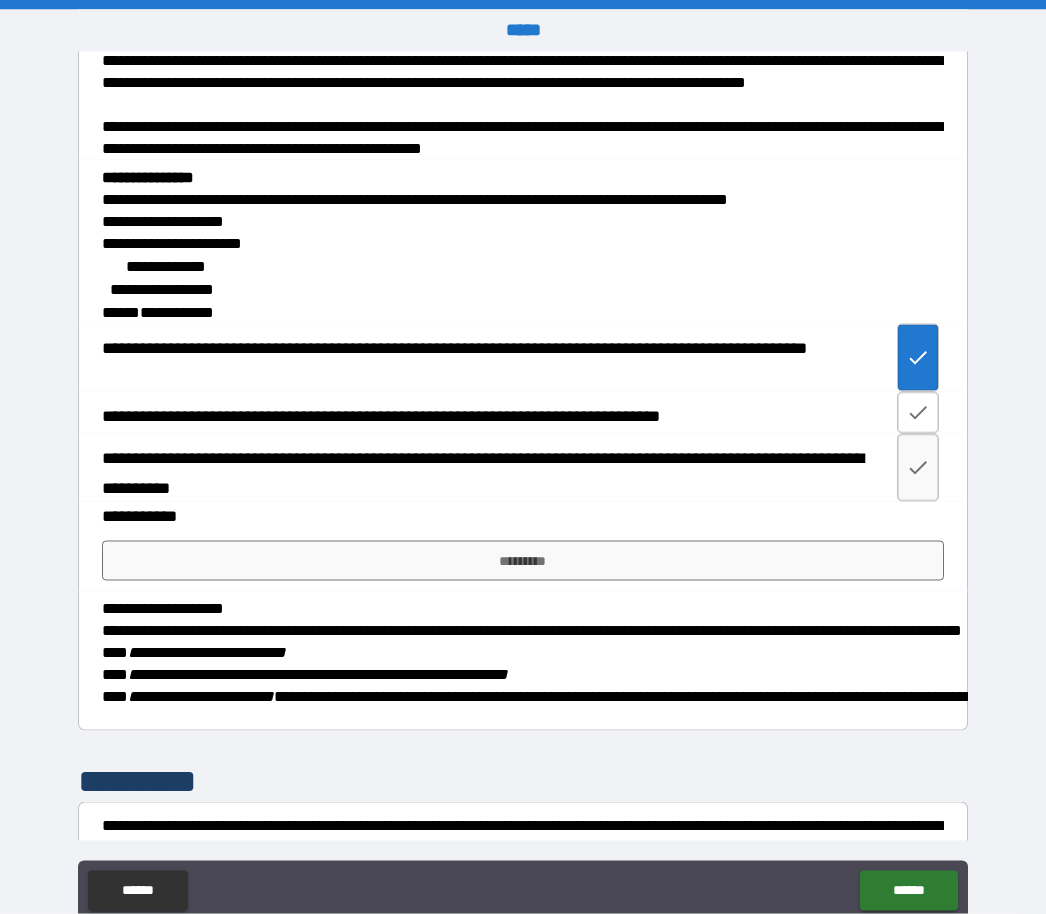 click 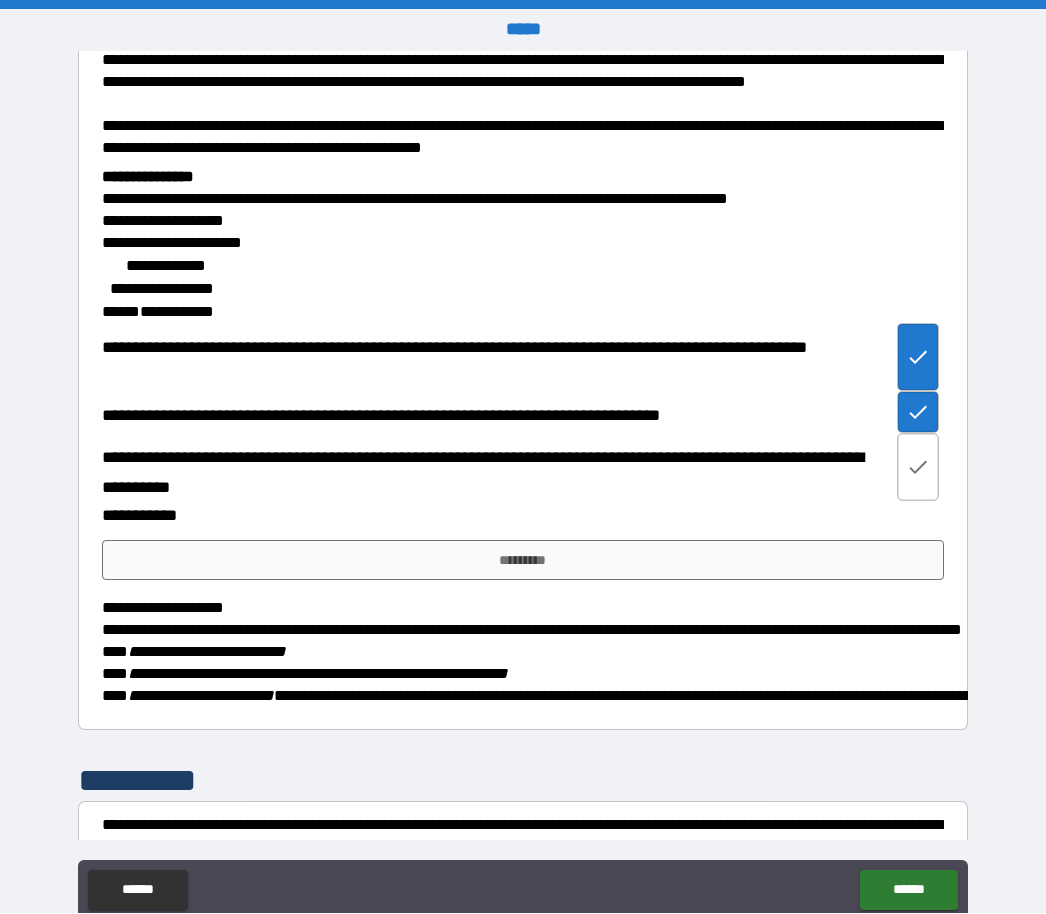 click 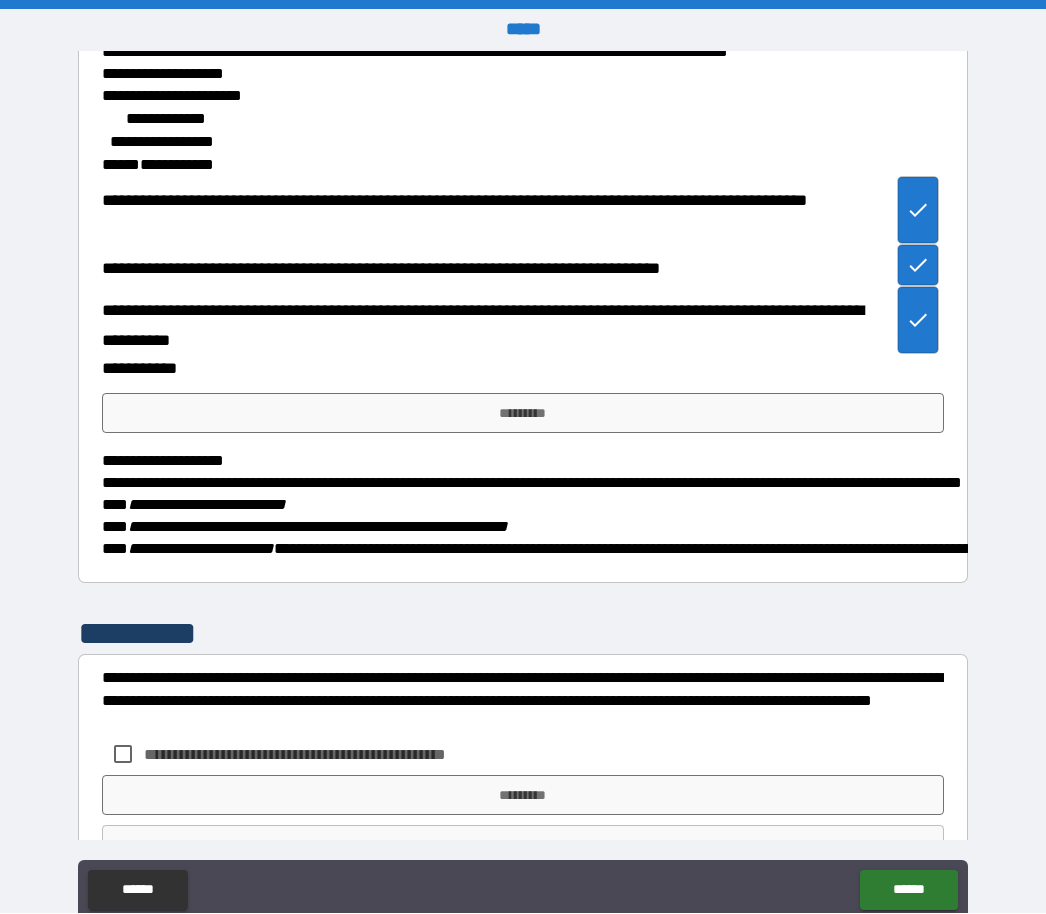scroll, scrollTop: 2098, scrollLeft: 0, axis: vertical 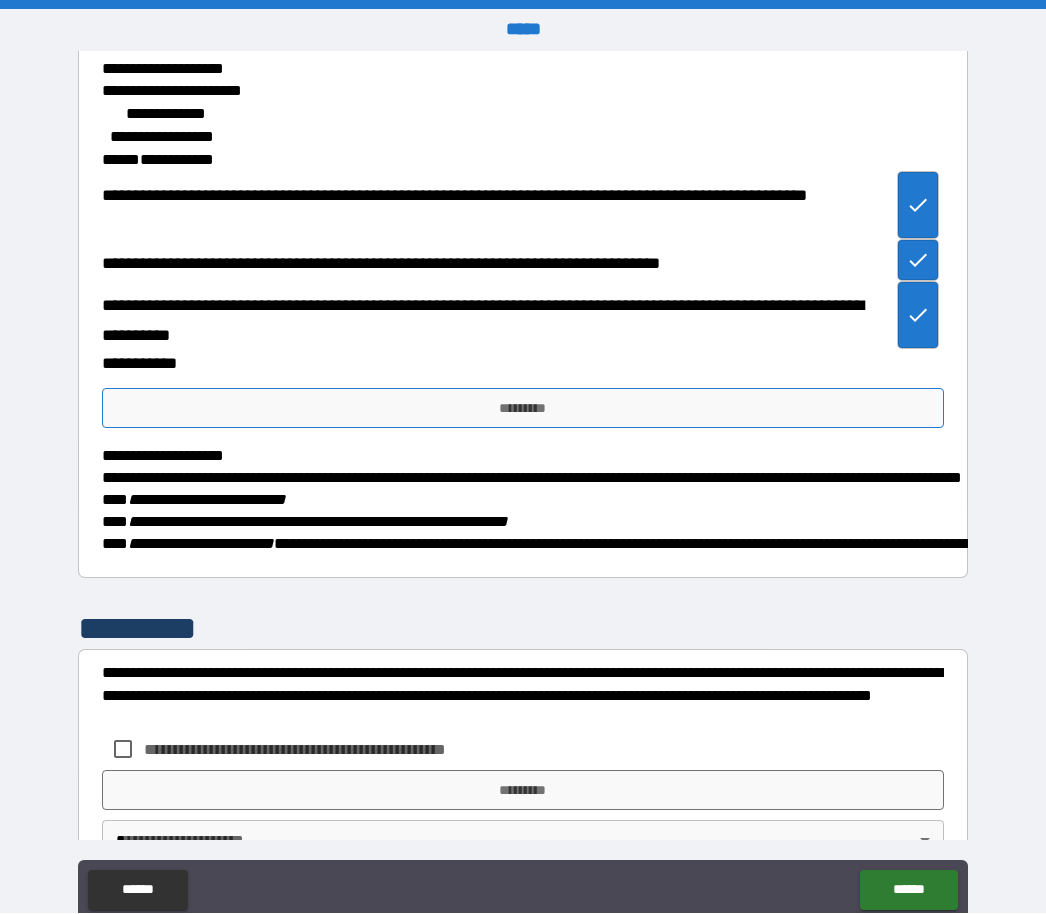 click on "*********" at bounding box center (523, 409) 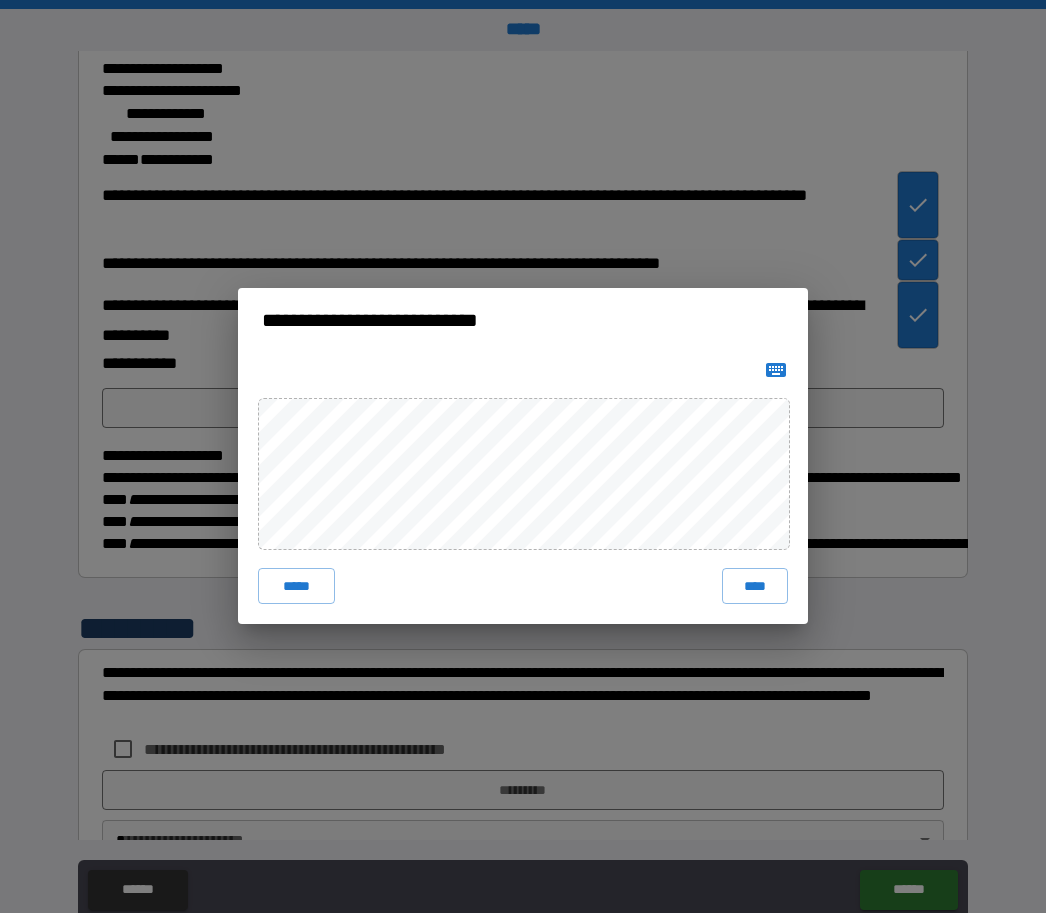 click on "***** ****" at bounding box center (523, 587) 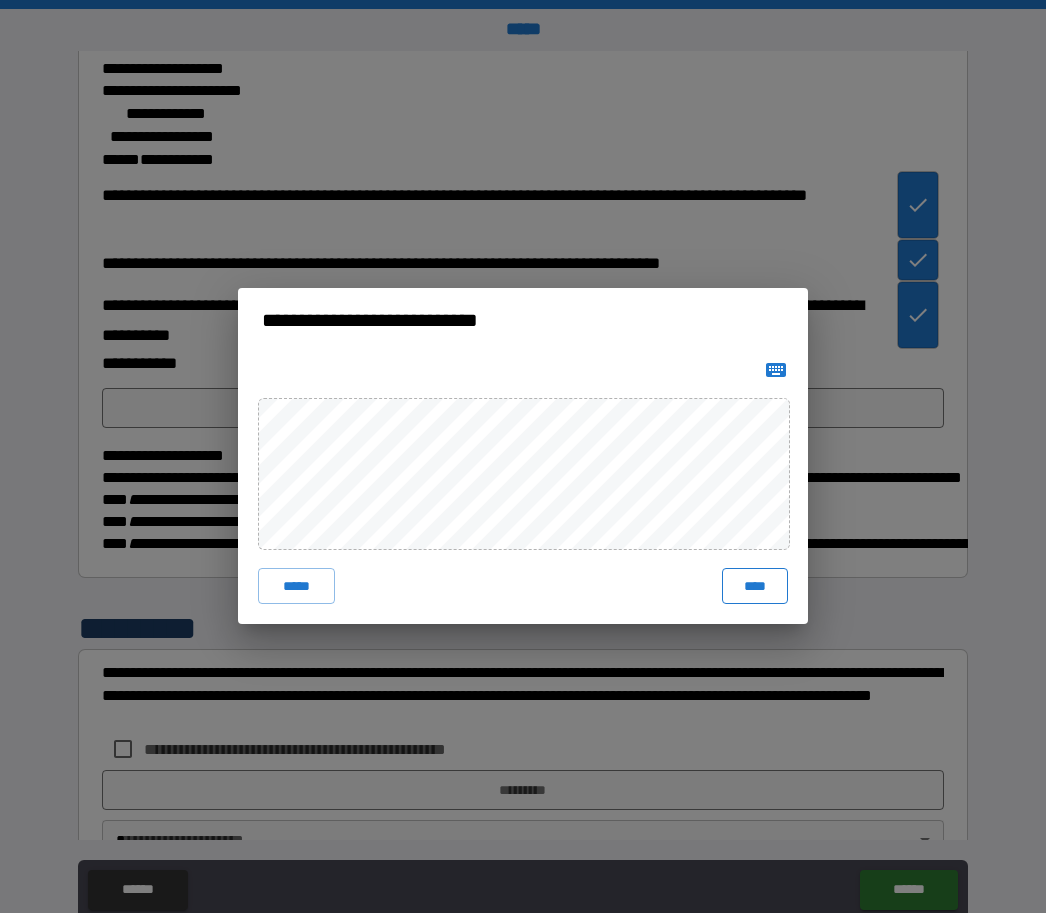 click on "****" at bounding box center (755, 587) 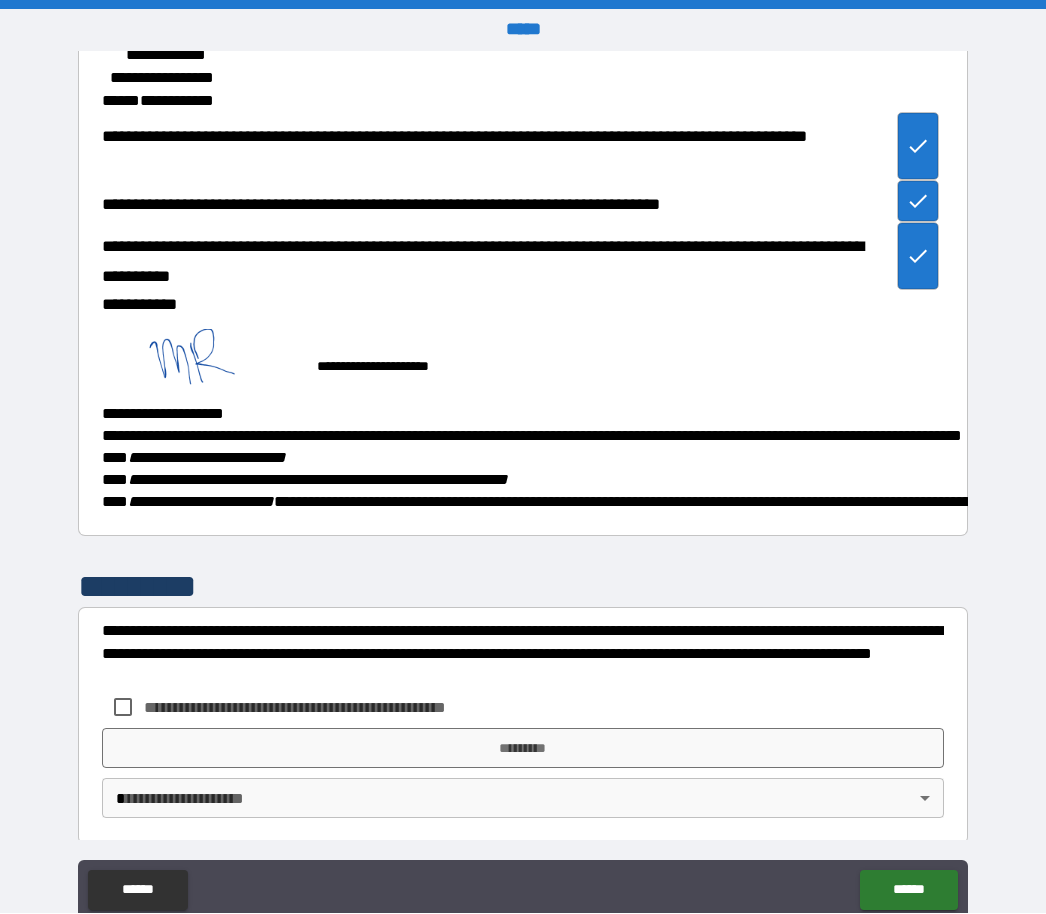 scroll, scrollTop: 2157, scrollLeft: 0, axis: vertical 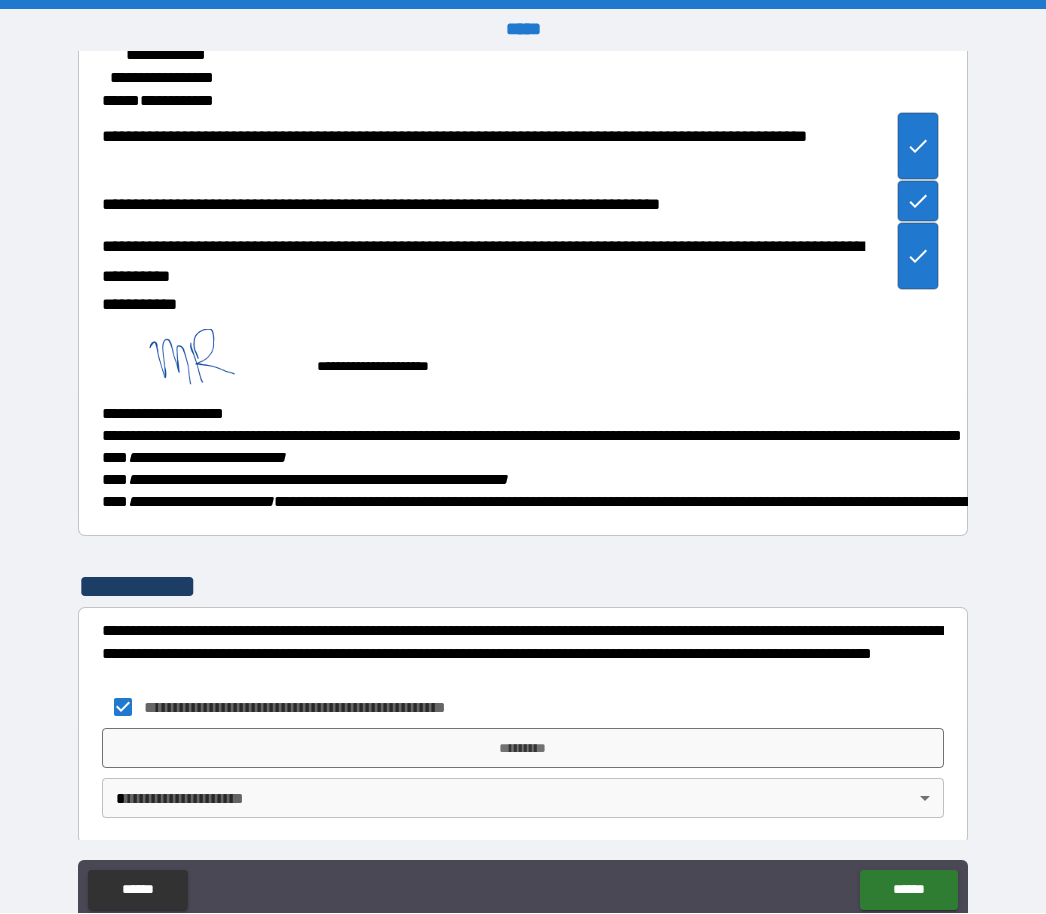 click on "*********" at bounding box center (523, 749) 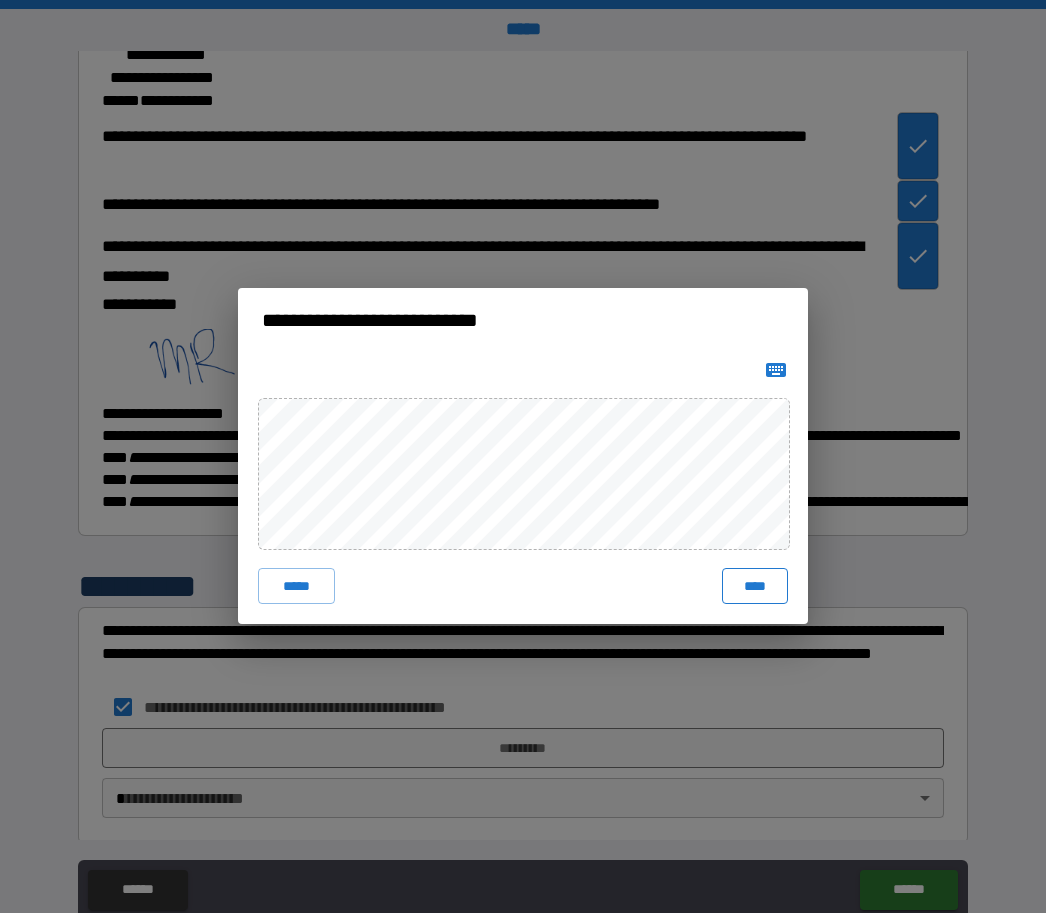 click on "****" at bounding box center [755, 587] 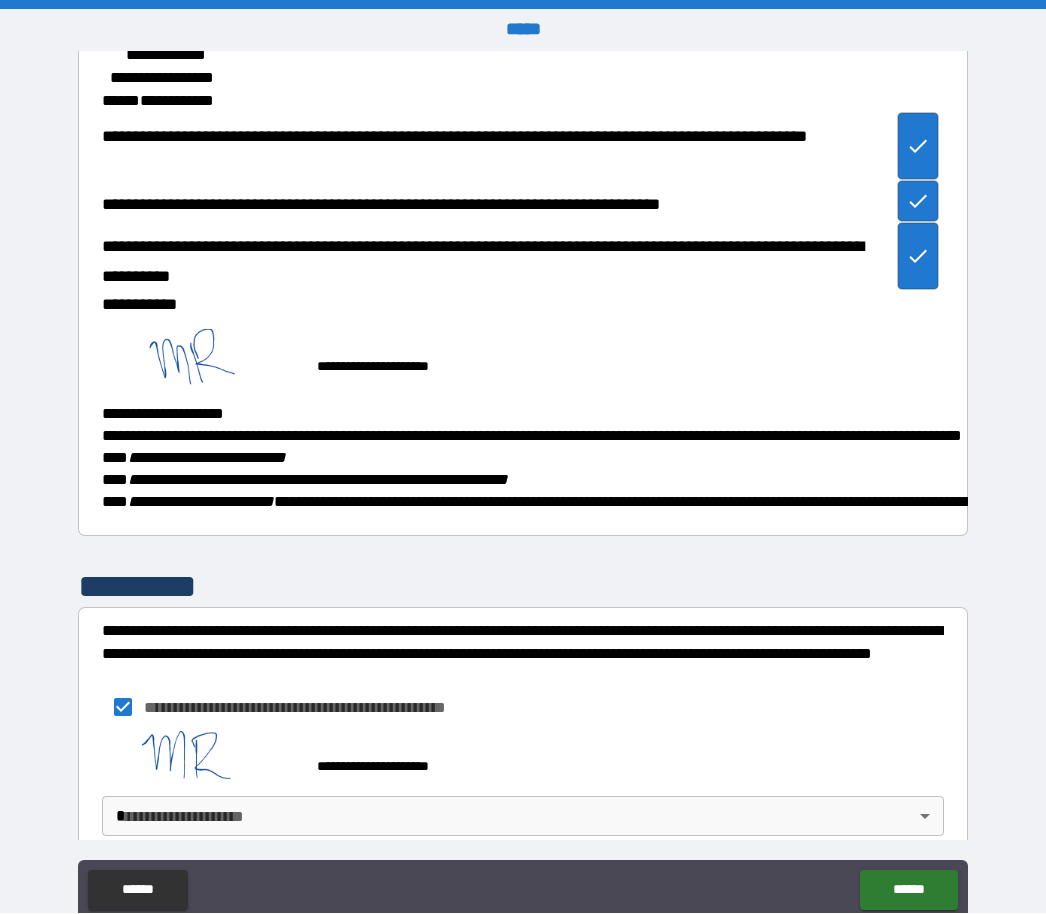 scroll, scrollTop: 2147, scrollLeft: 0, axis: vertical 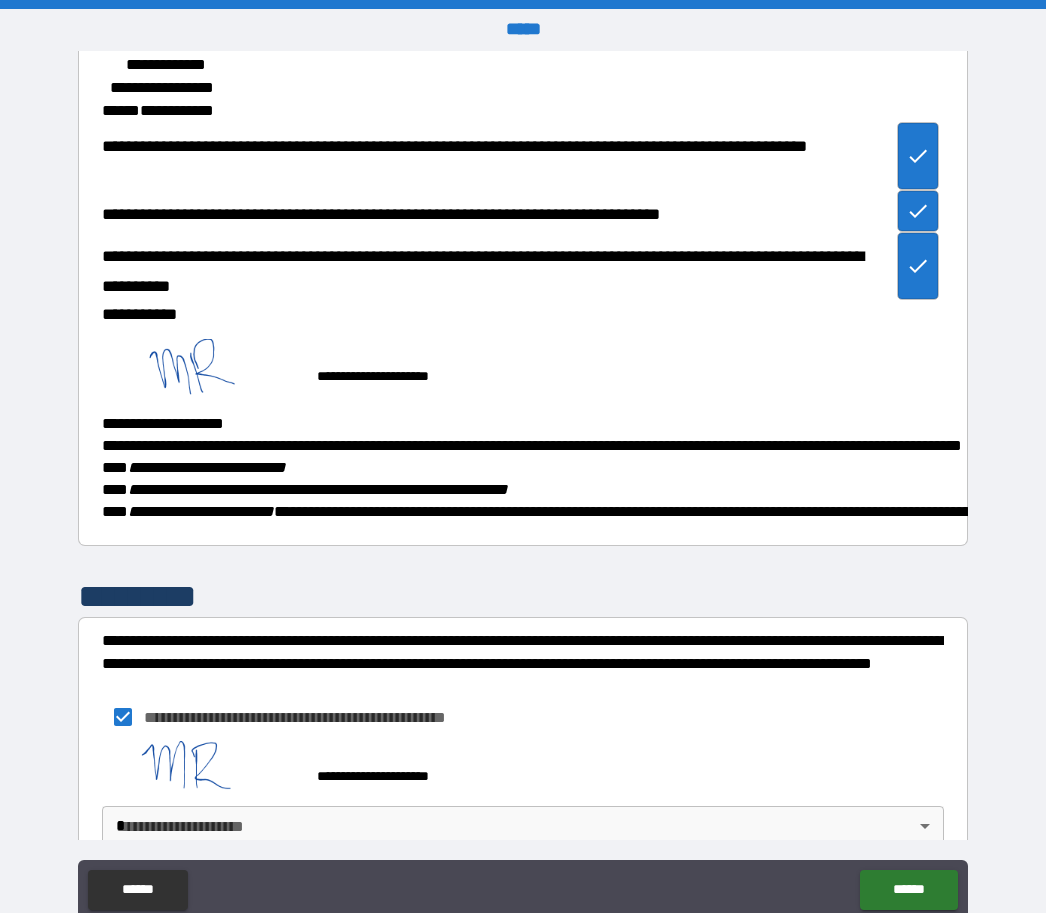 click on "**********" at bounding box center [523, 490] 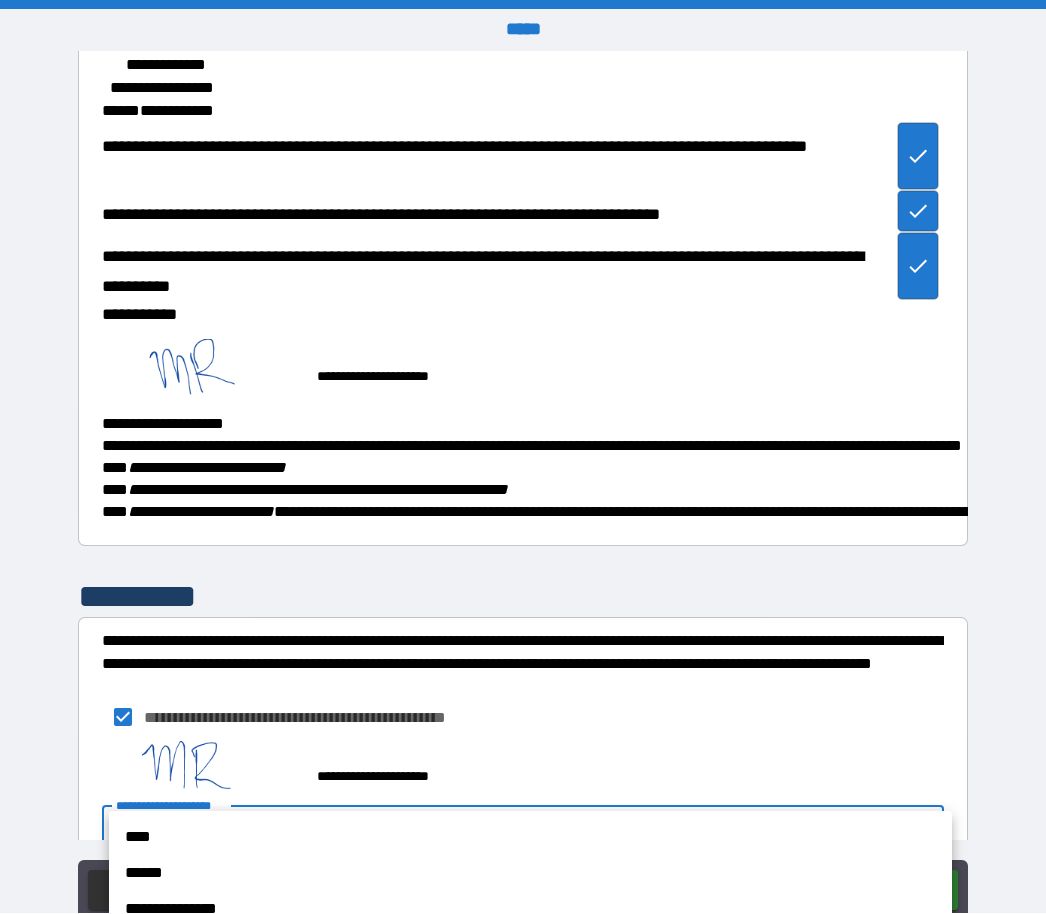 click on "****" at bounding box center [530, 838] 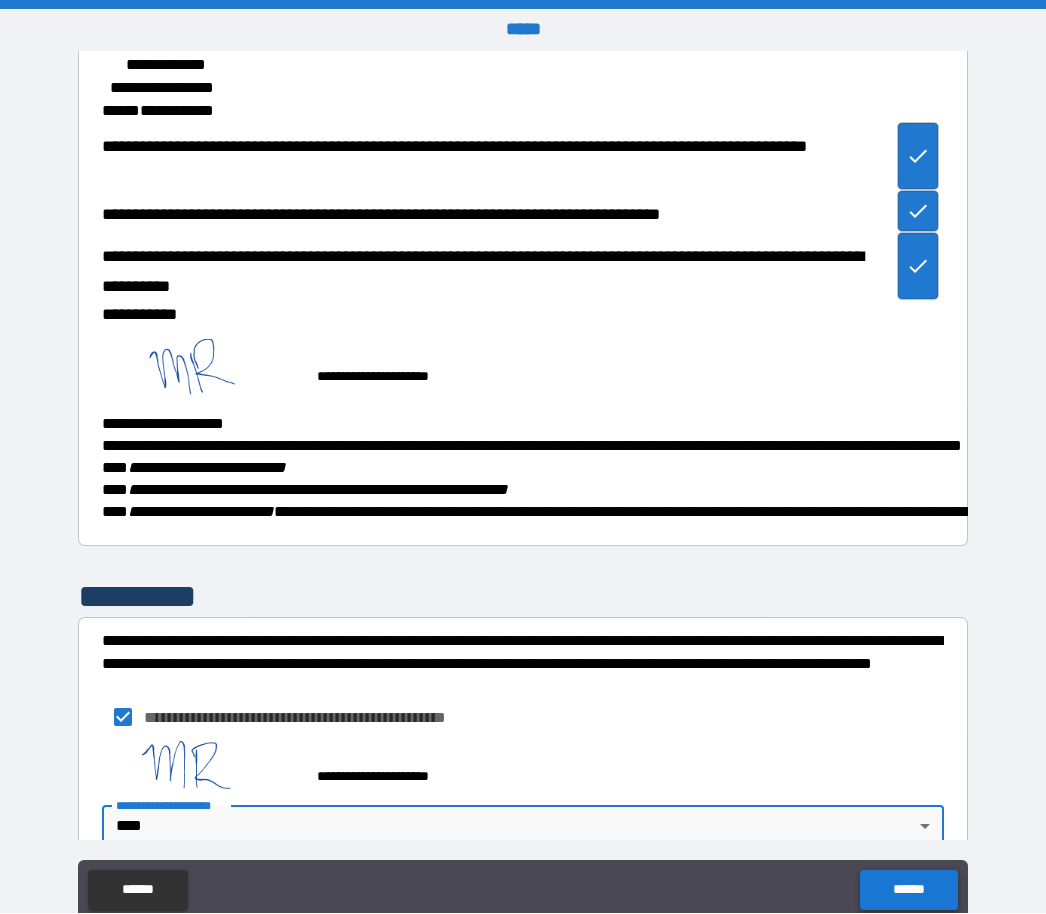 click on "******" at bounding box center [908, 891] 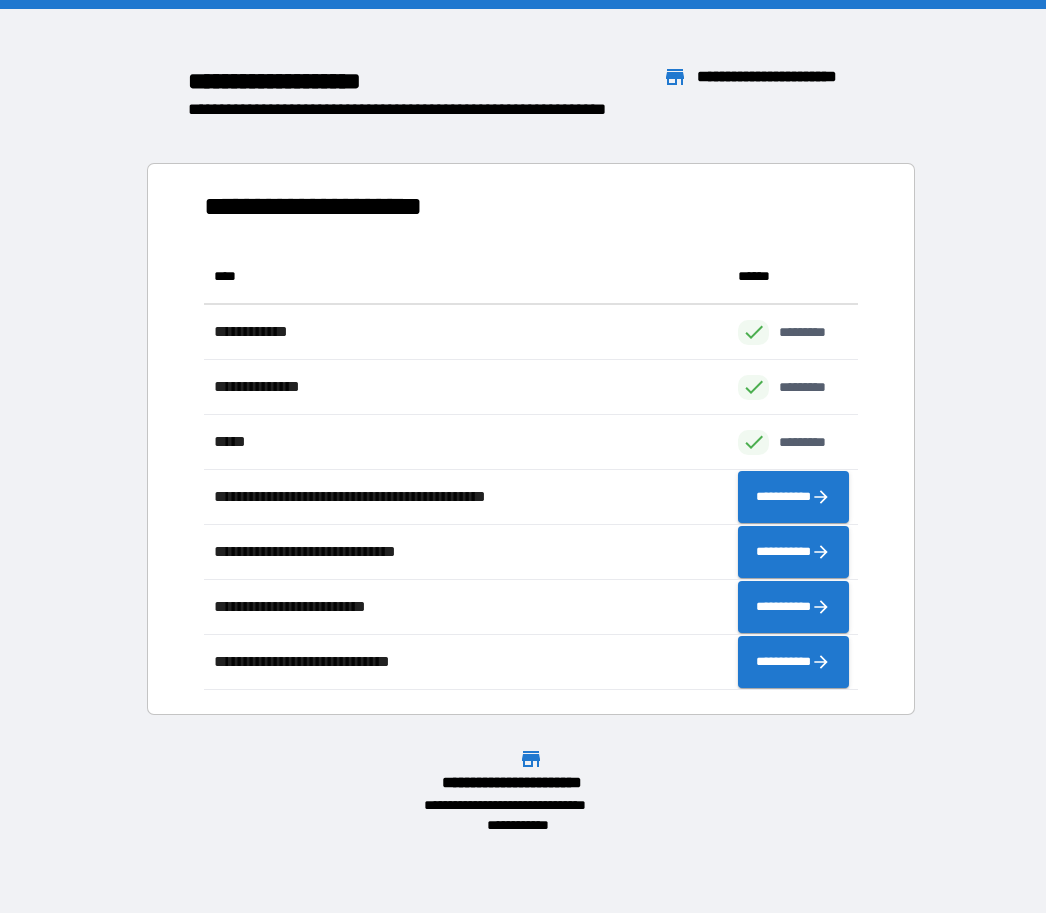 scroll, scrollTop: 441, scrollLeft: 654, axis: both 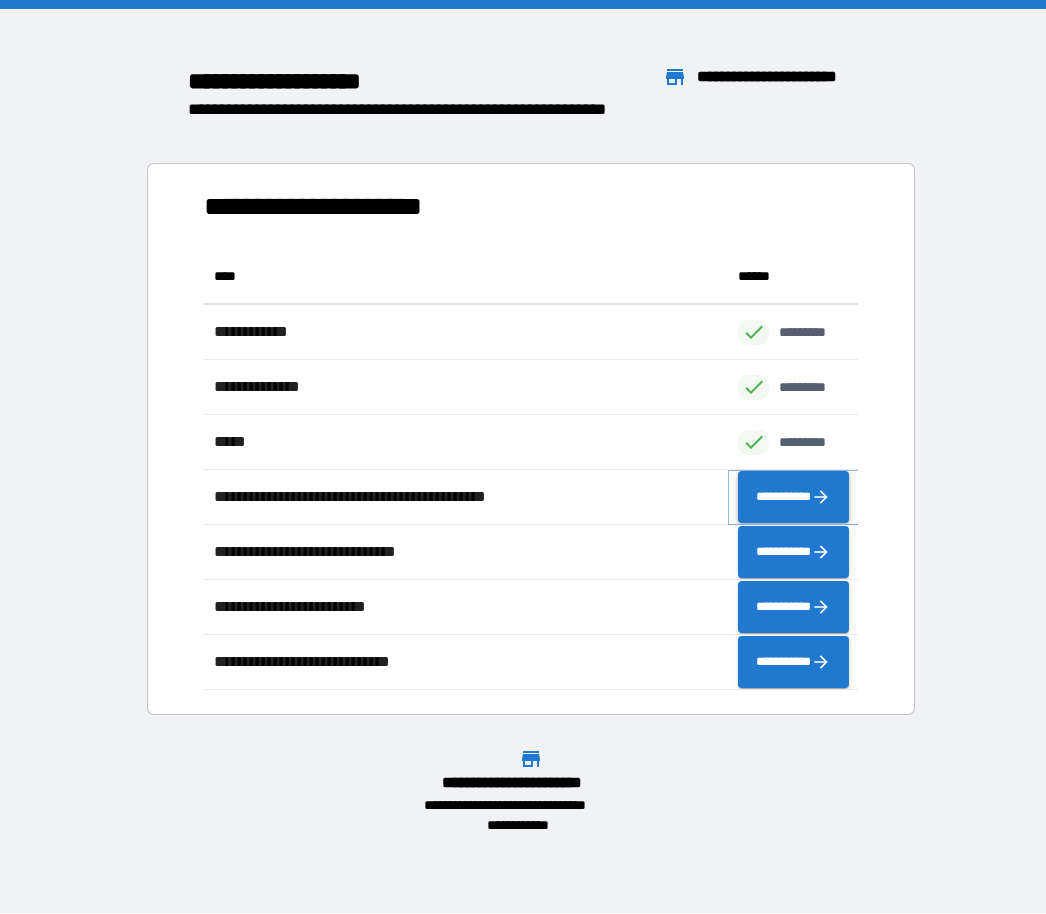 click on "**********" at bounding box center [793, 498] 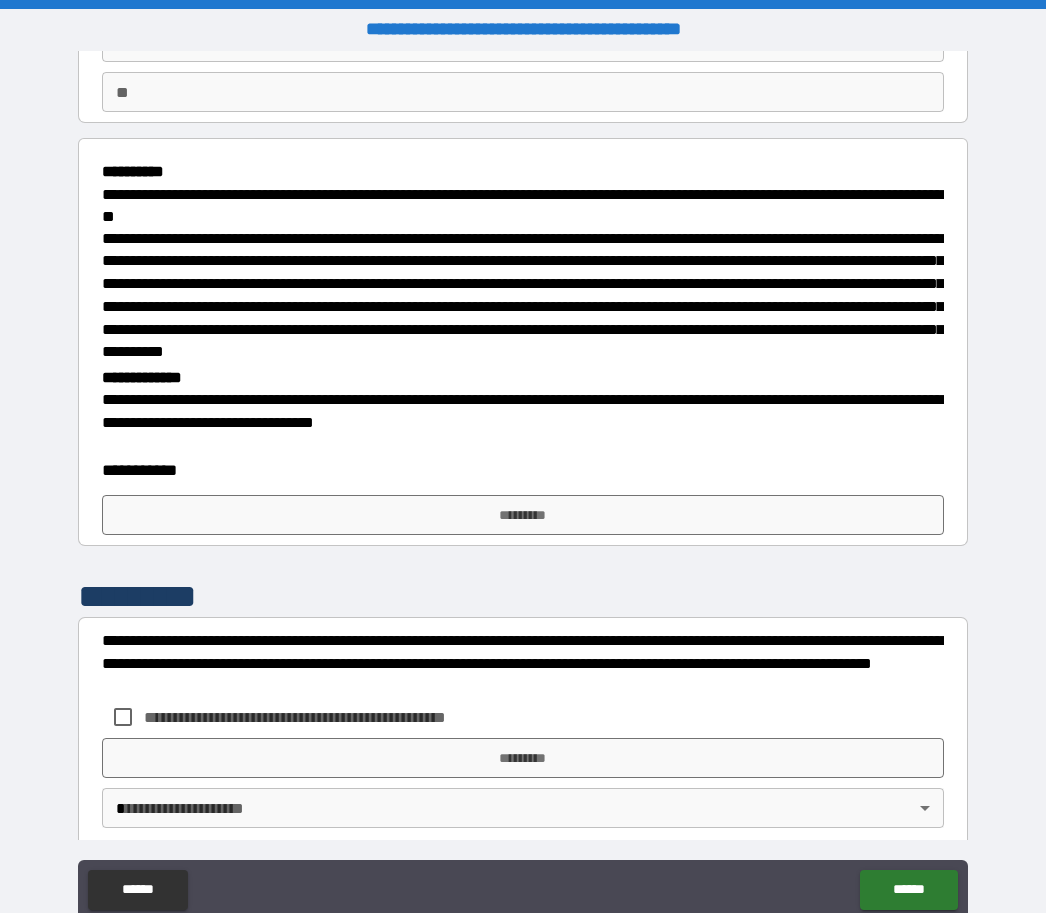 scroll, scrollTop: 179, scrollLeft: 0, axis: vertical 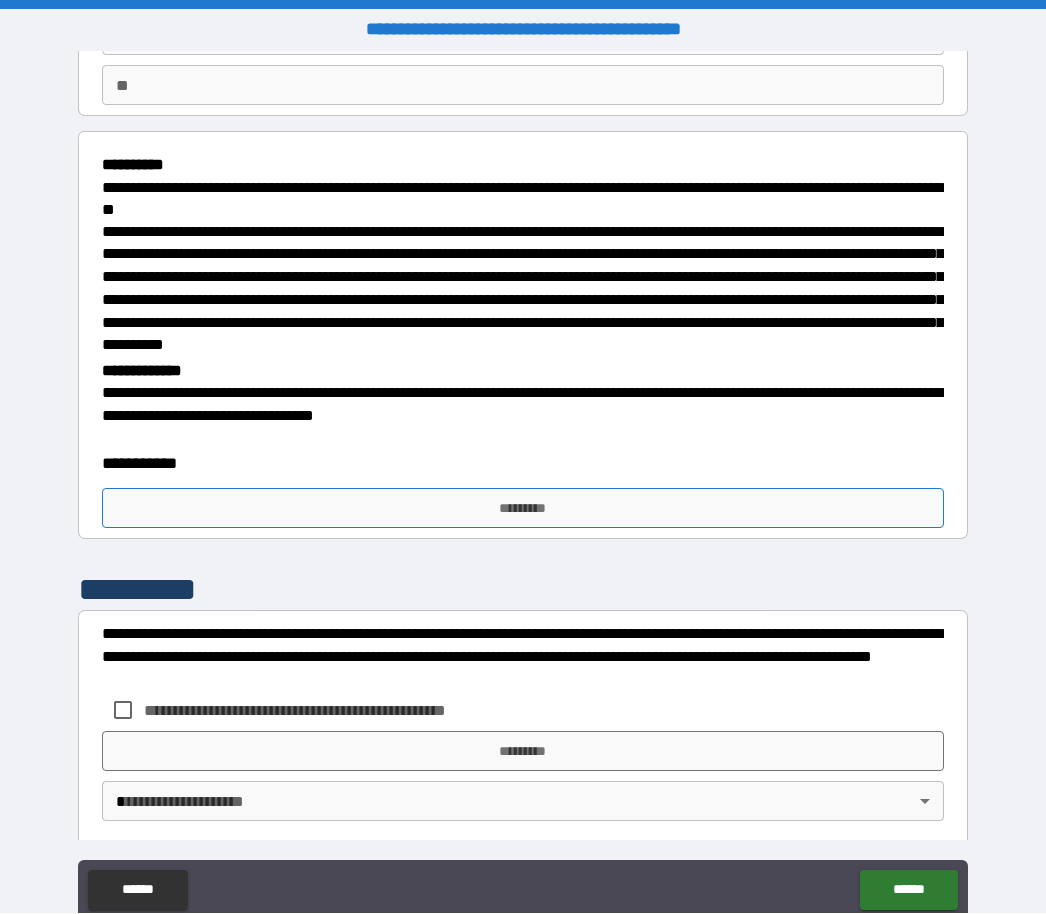 click on "*********" at bounding box center [523, 509] 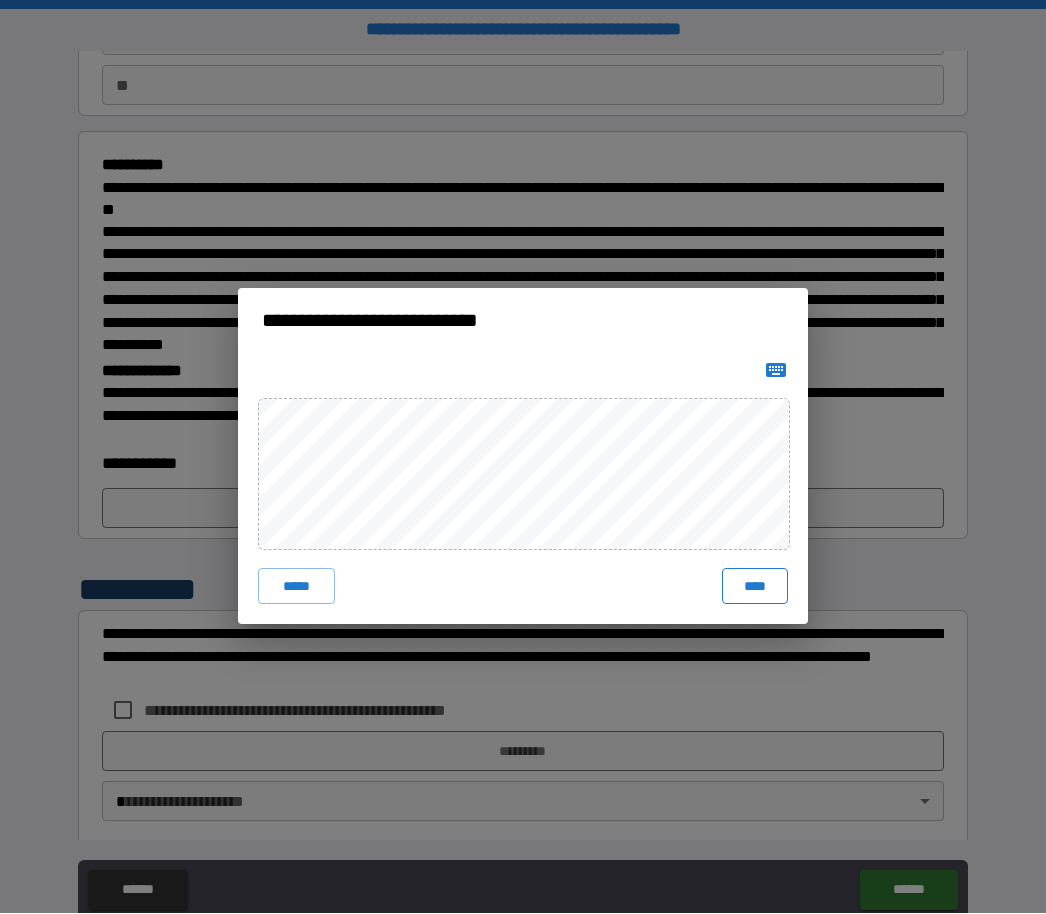 click on "****" at bounding box center [755, 587] 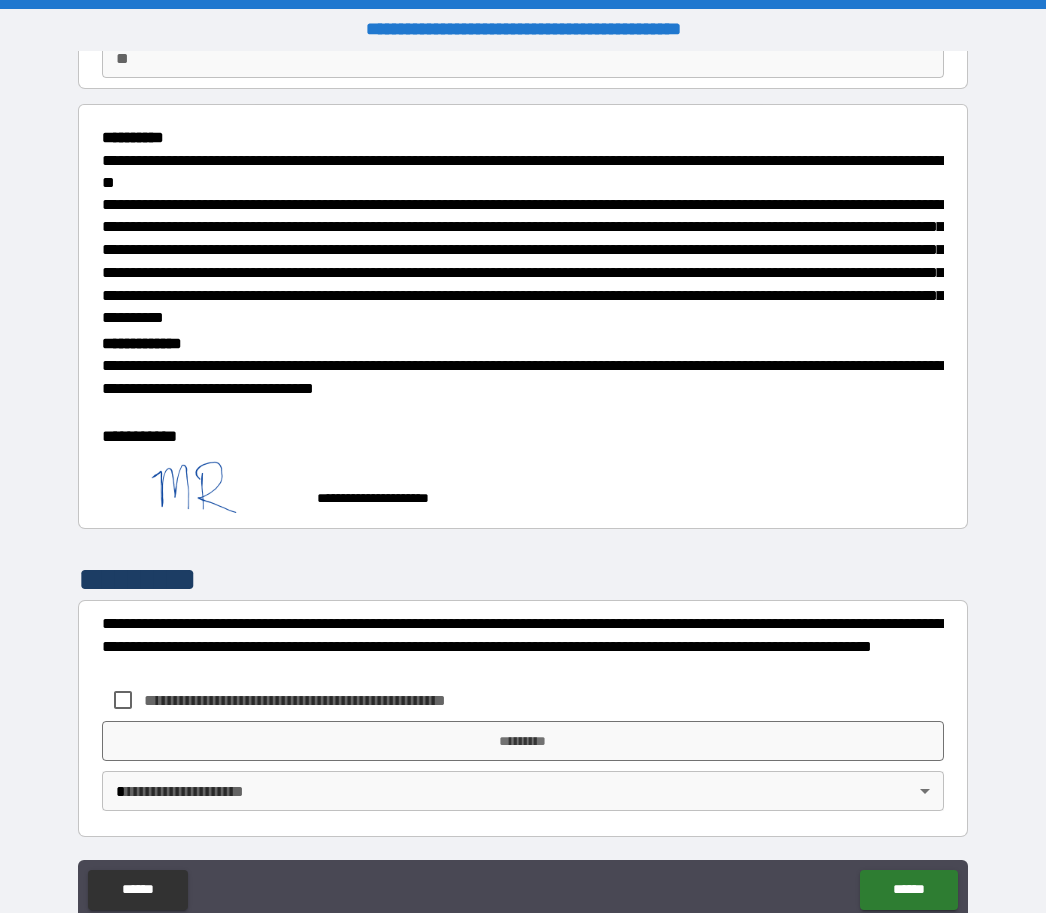 scroll, scrollTop: 206, scrollLeft: 0, axis: vertical 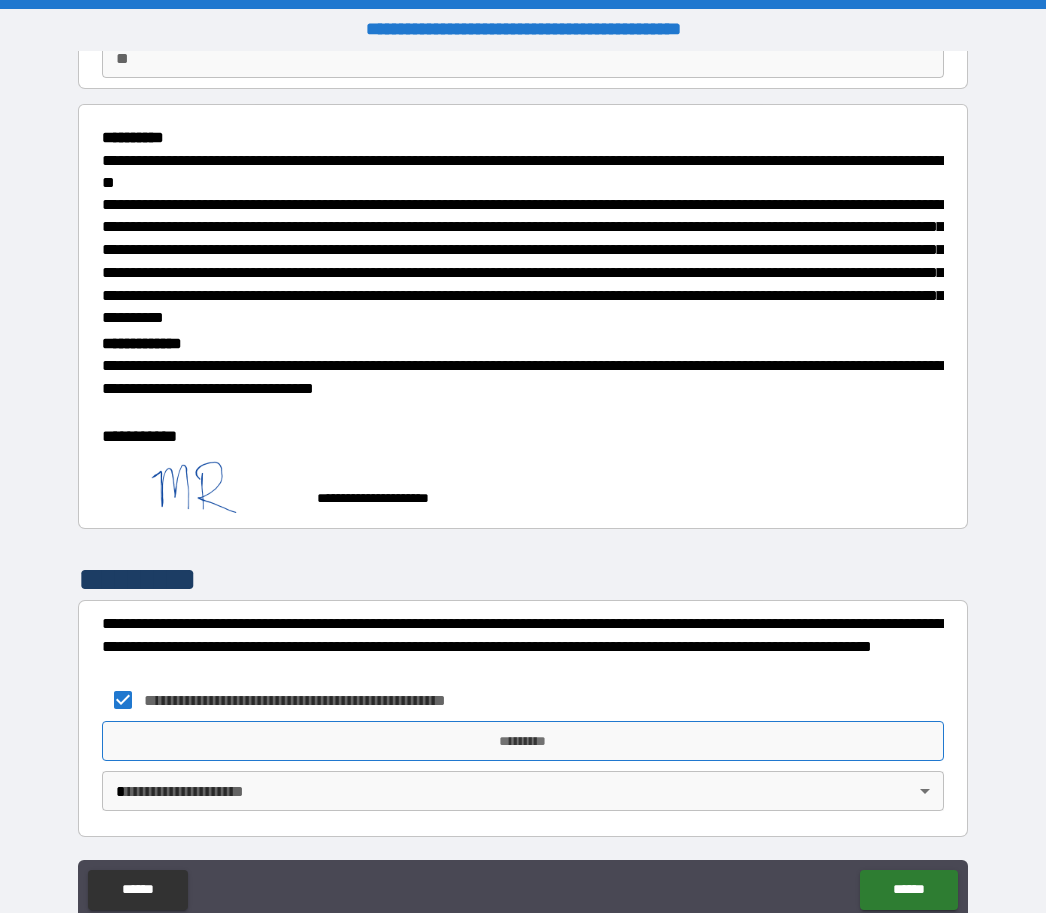 click on "*********" at bounding box center [523, 742] 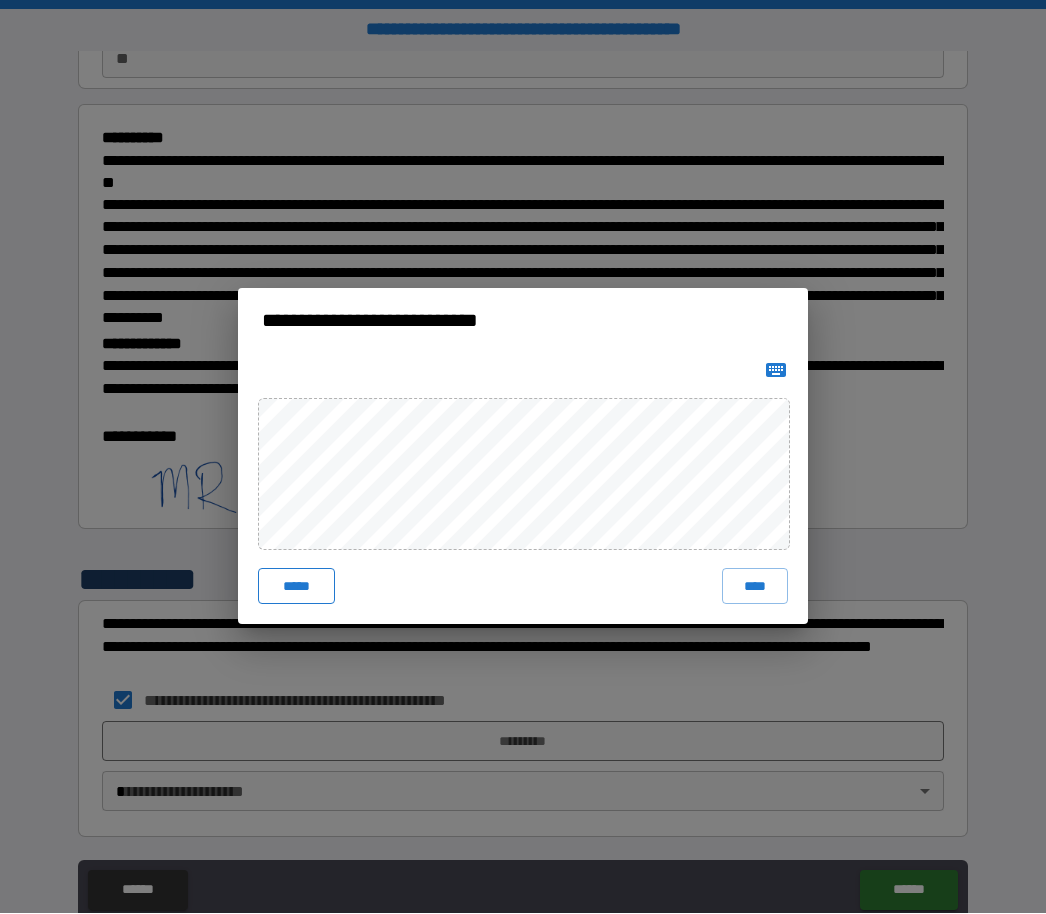 click on "*****" at bounding box center (296, 587) 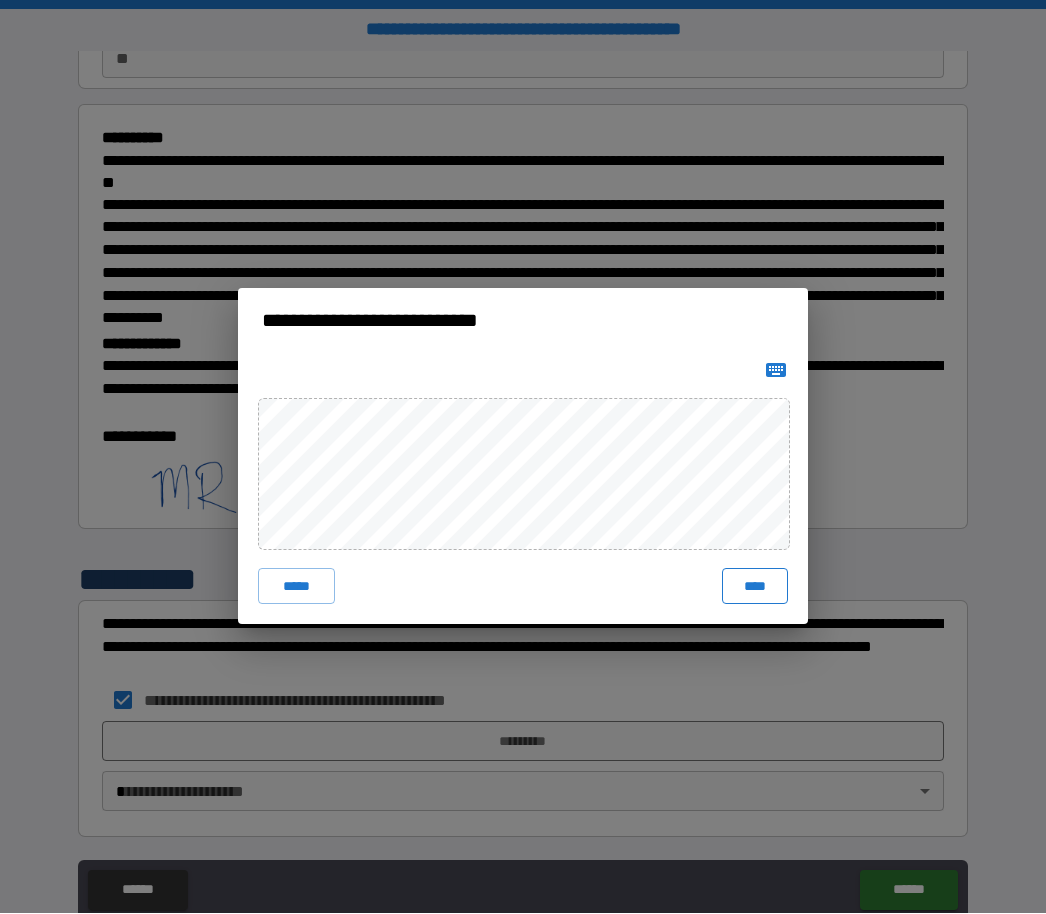 click on "****" at bounding box center (755, 587) 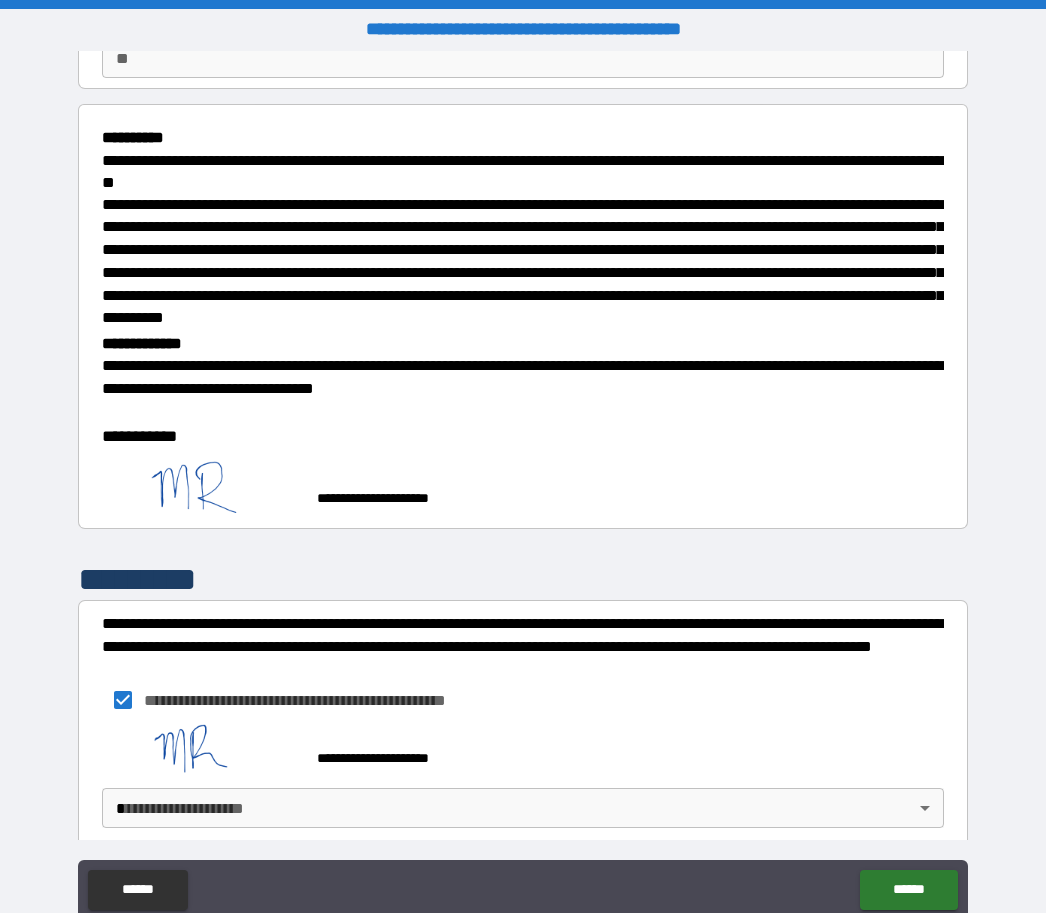 scroll, scrollTop: 196, scrollLeft: 0, axis: vertical 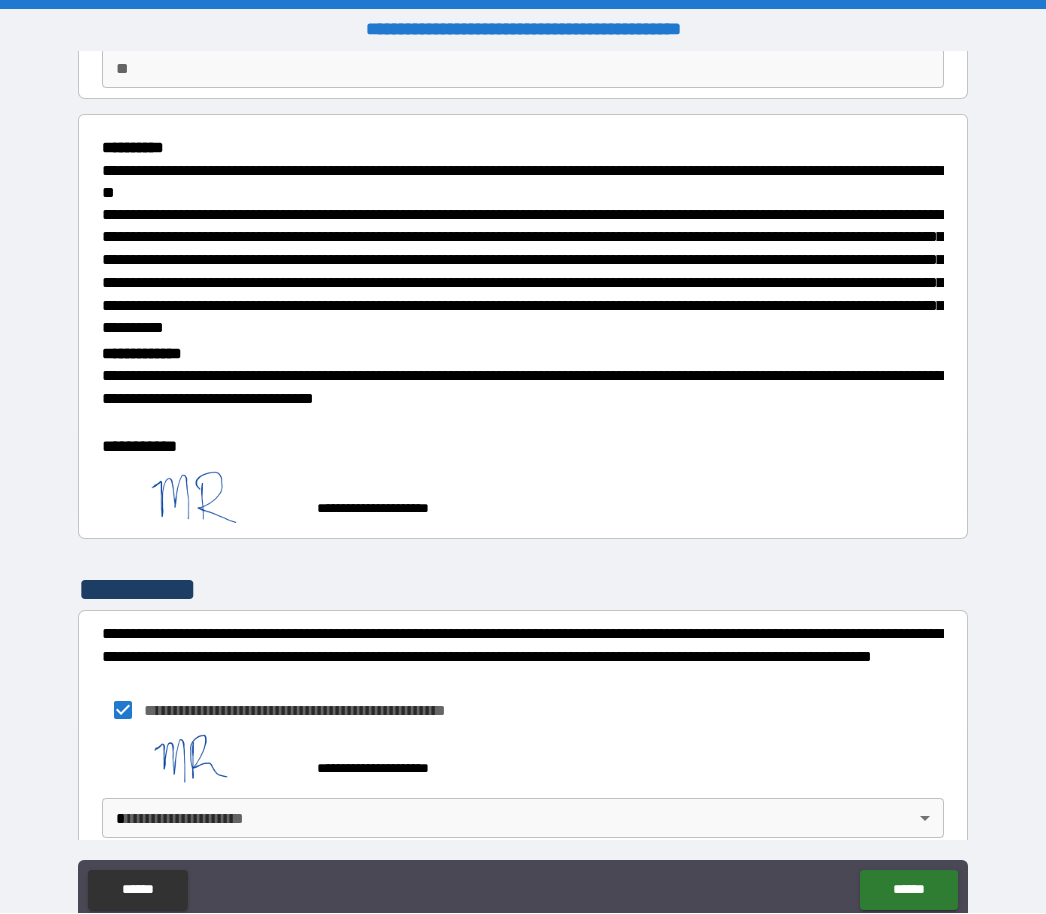 click on "**********" at bounding box center (523, 490) 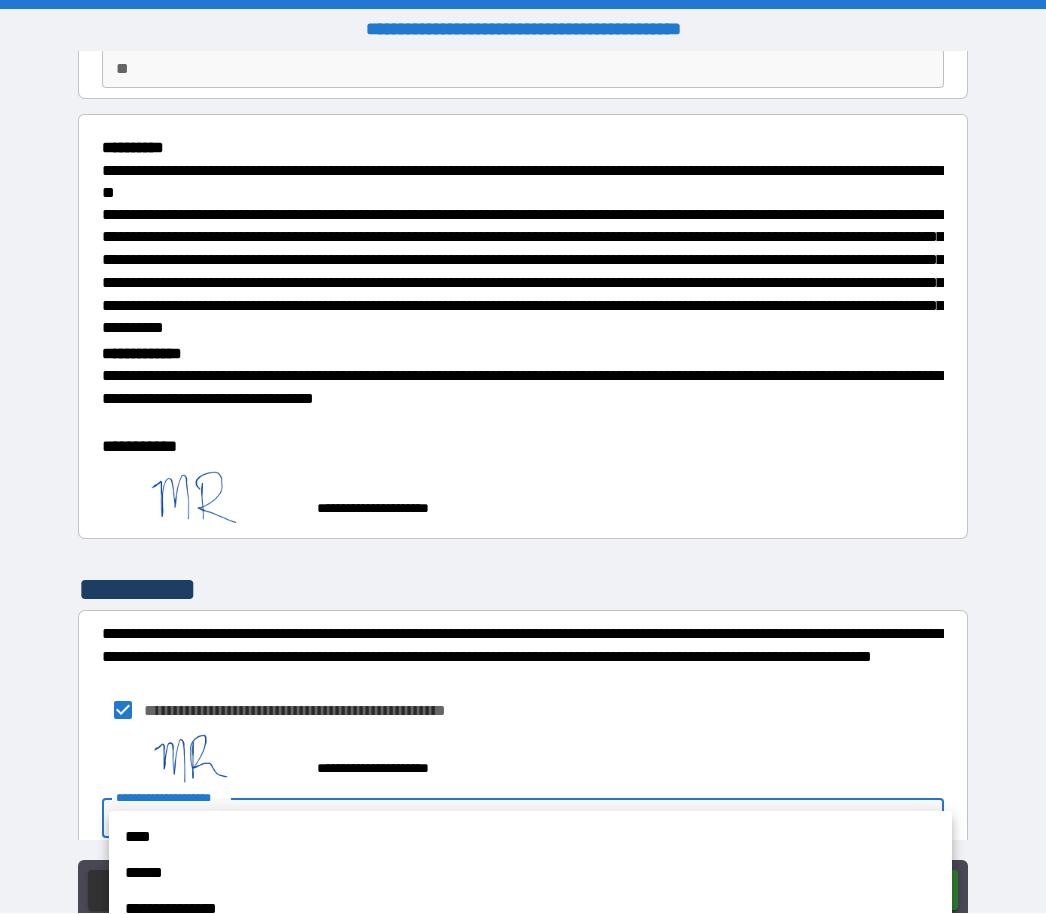 click on "****" at bounding box center [530, 838] 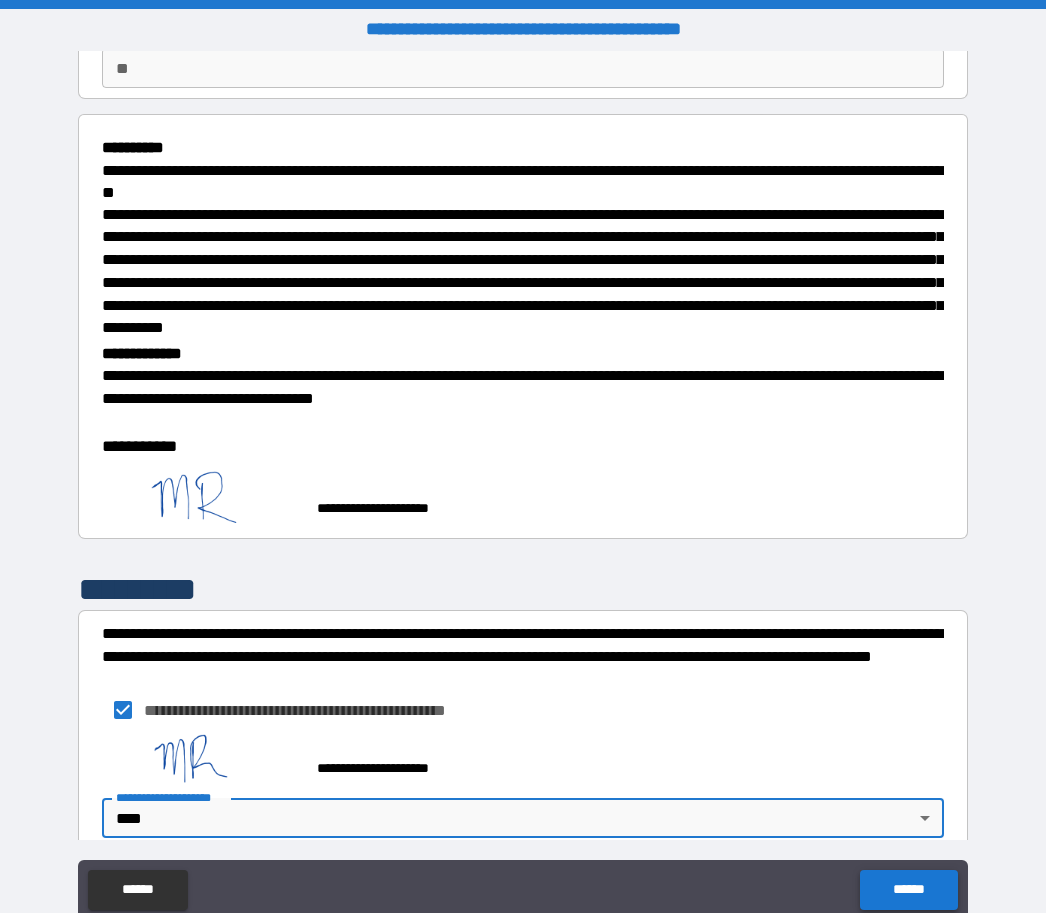 click on "******" at bounding box center [908, 891] 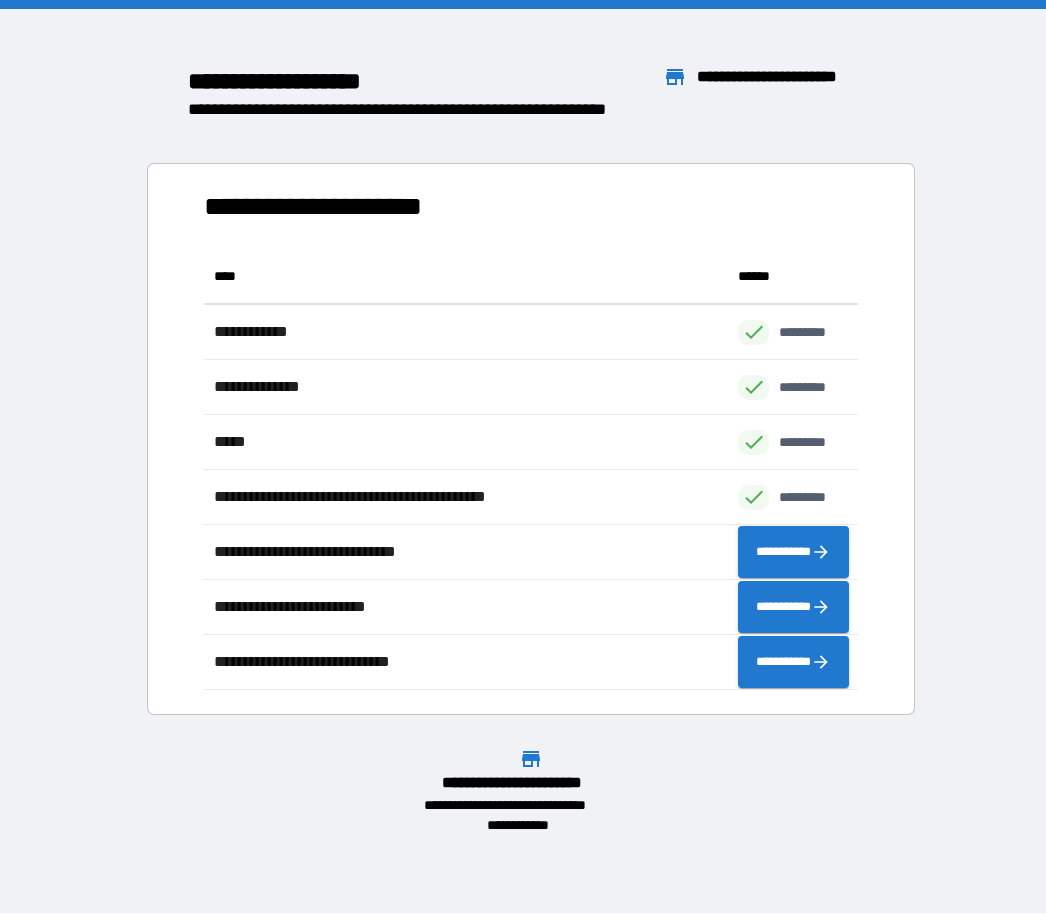 scroll, scrollTop: 1, scrollLeft: 1, axis: both 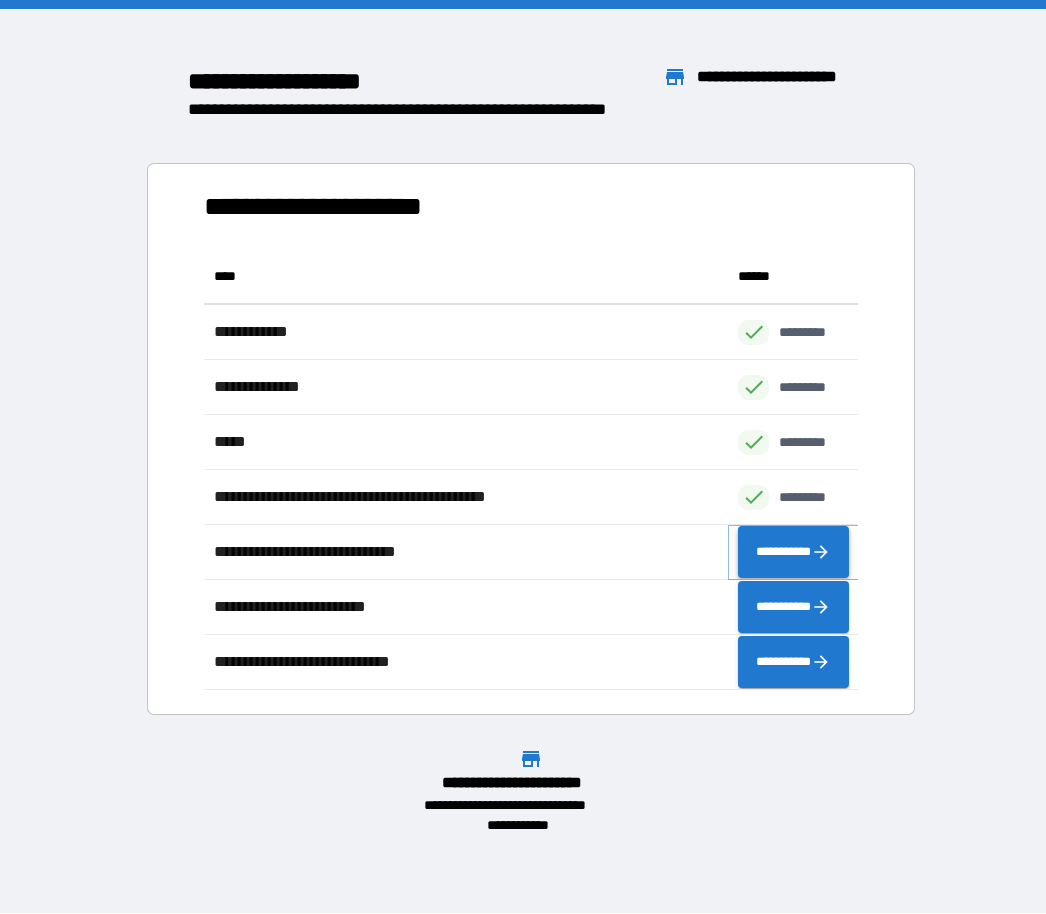 click on "**********" at bounding box center (793, 553) 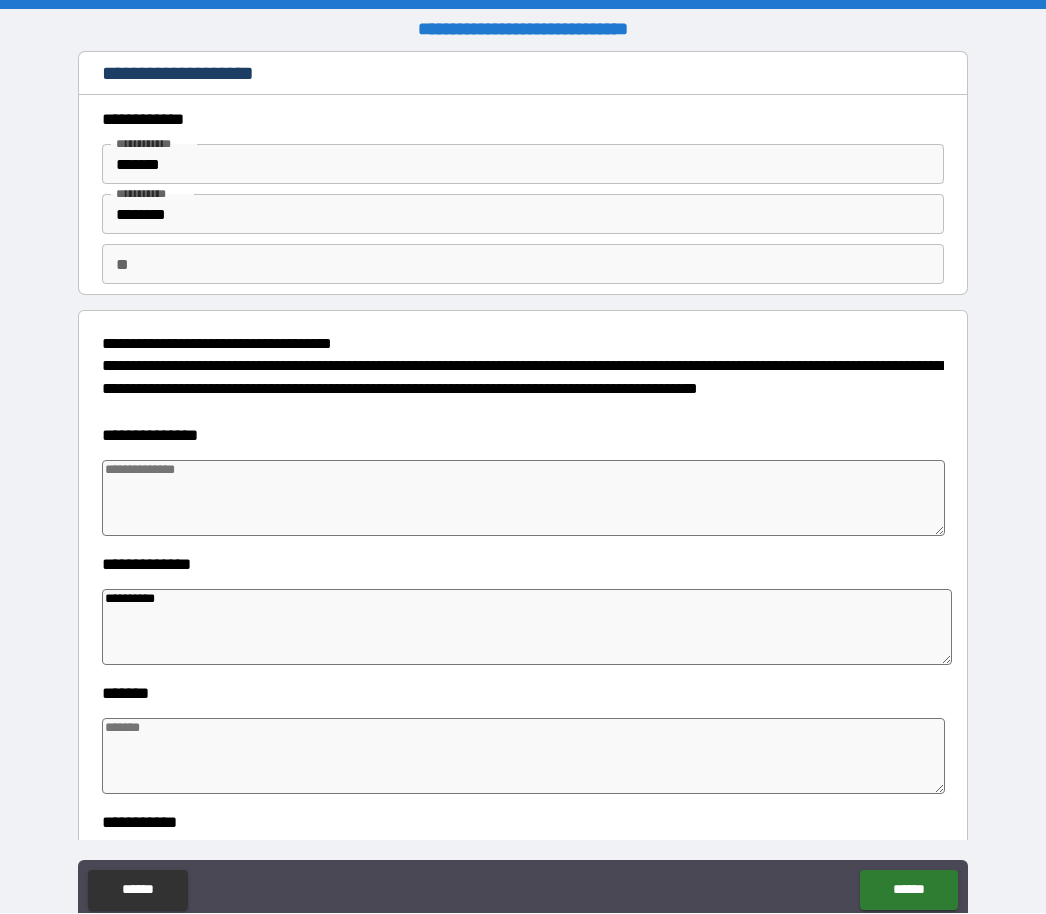 type on "*" 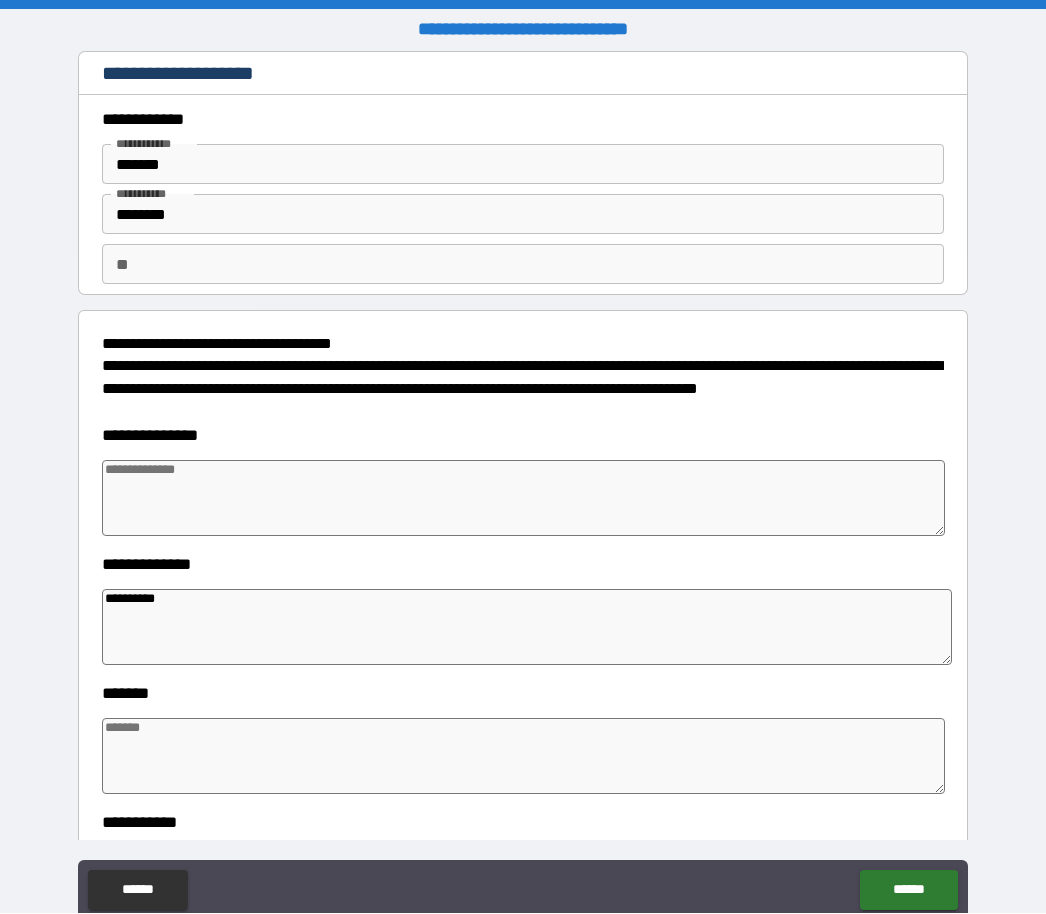 type on "*" 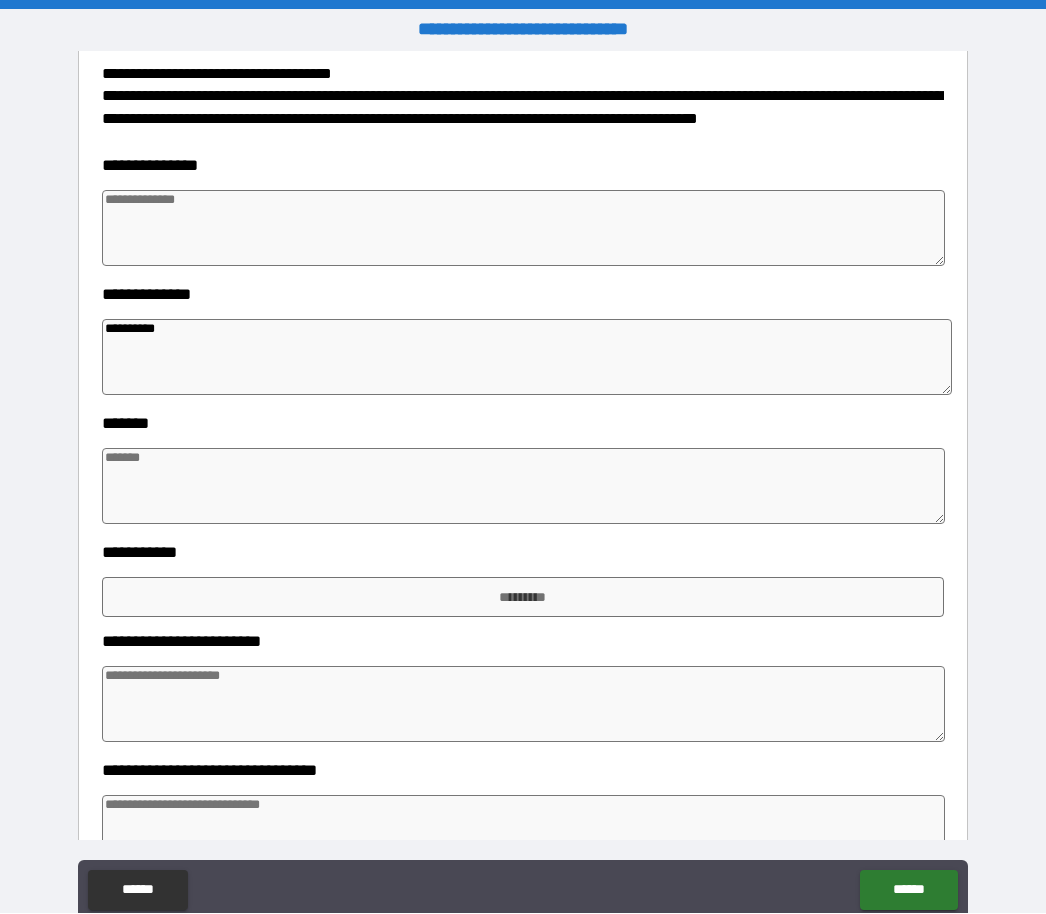 scroll, scrollTop: 146, scrollLeft: 0, axis: vertical 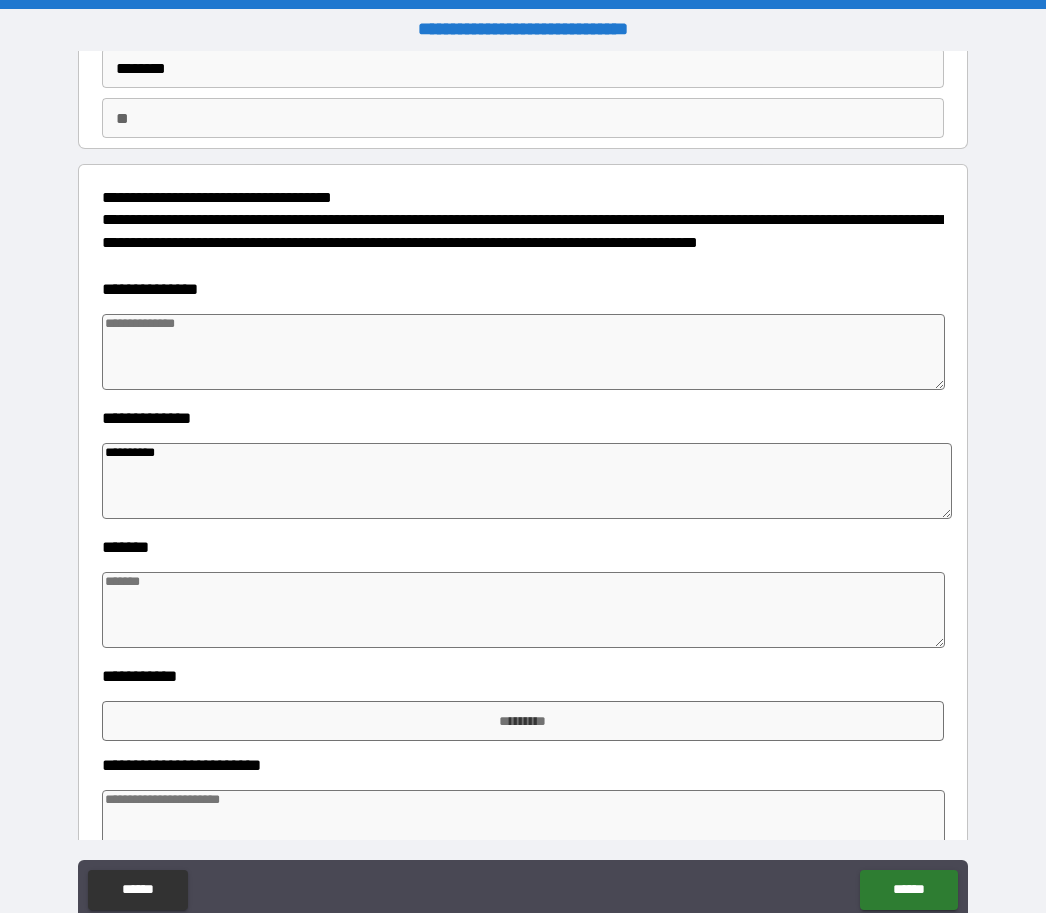 click at bounding box center (524, 353) 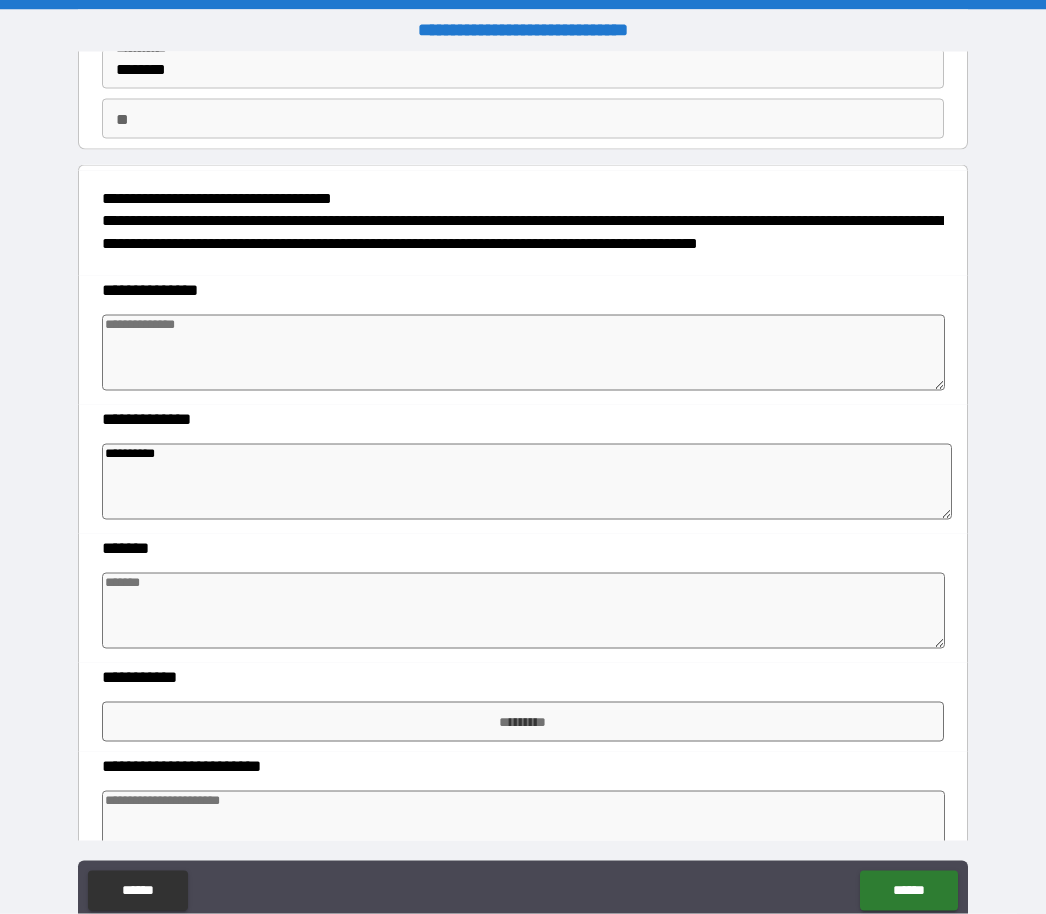type on "*" 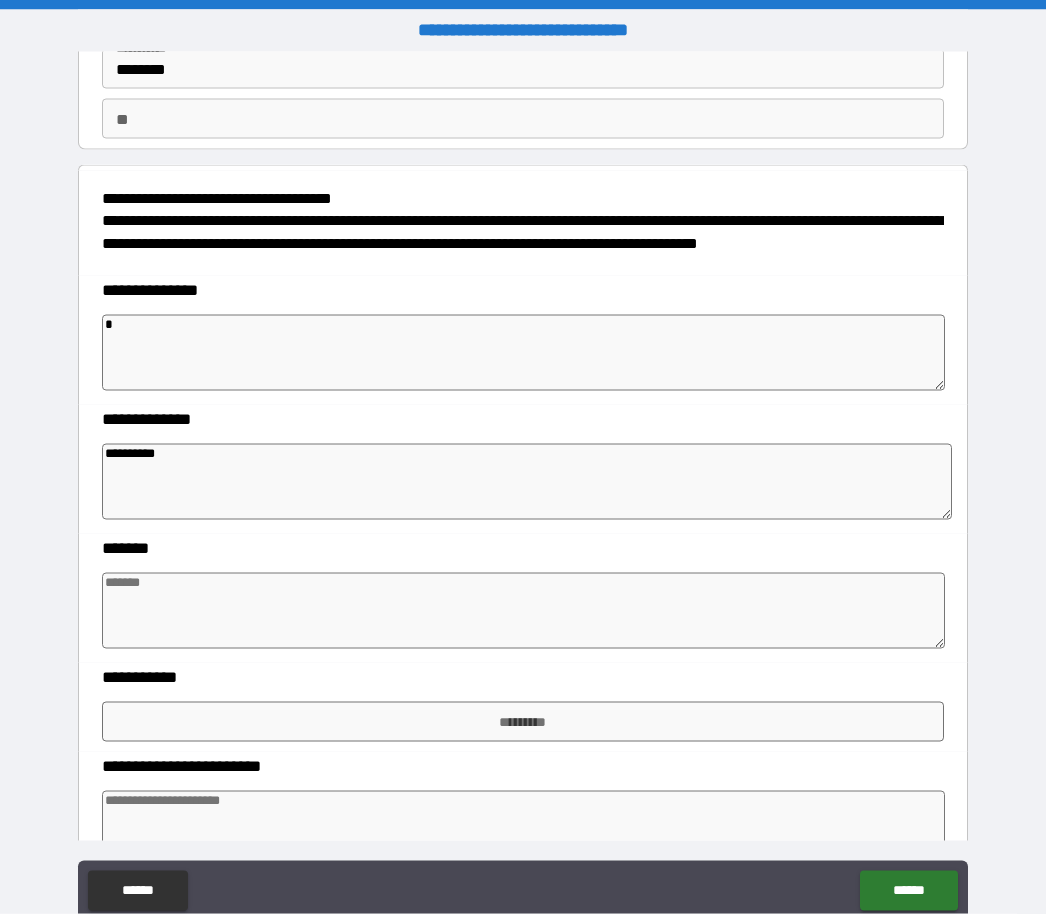 type on "*" 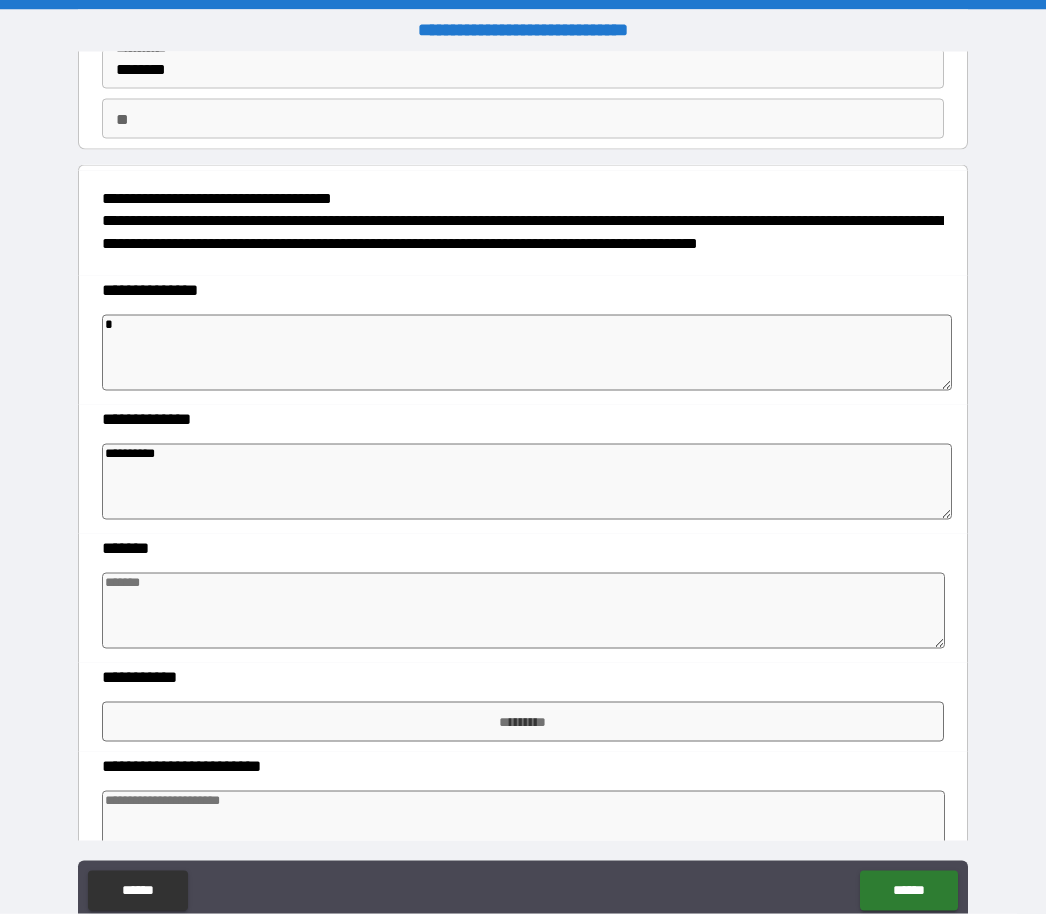 type on "**" 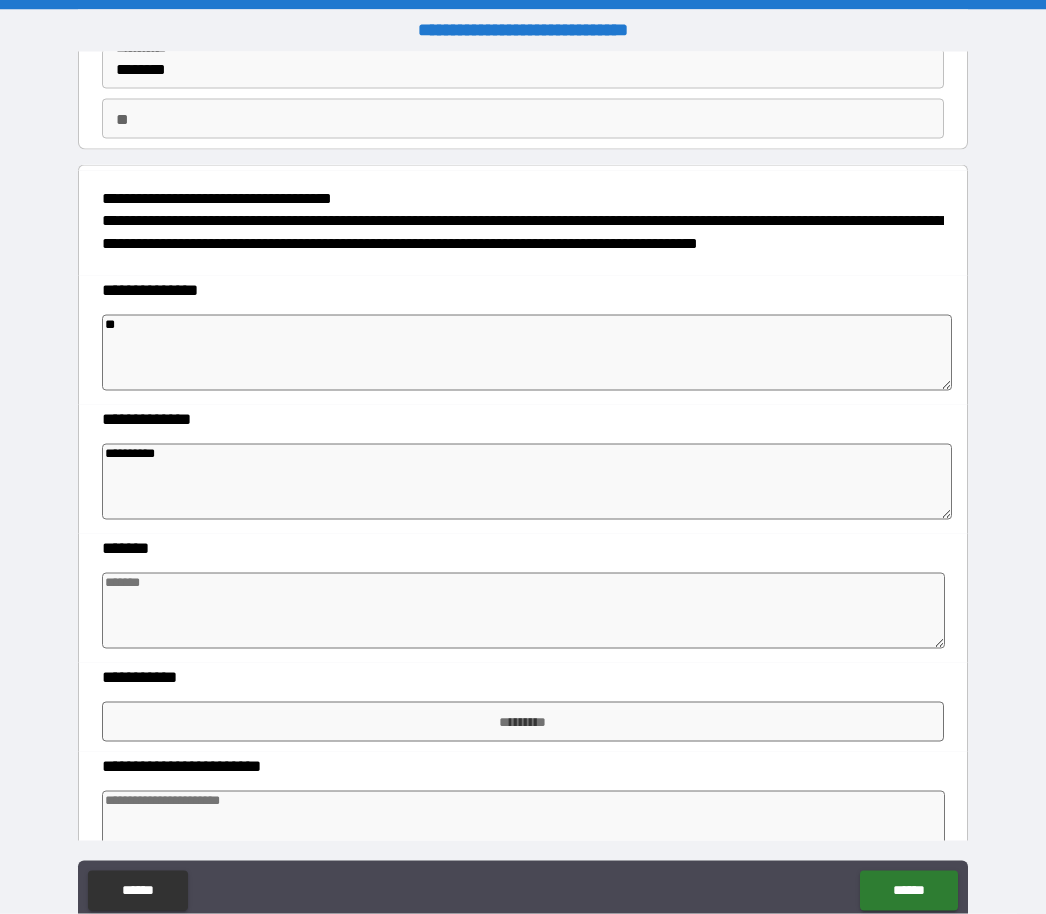 type on "***" 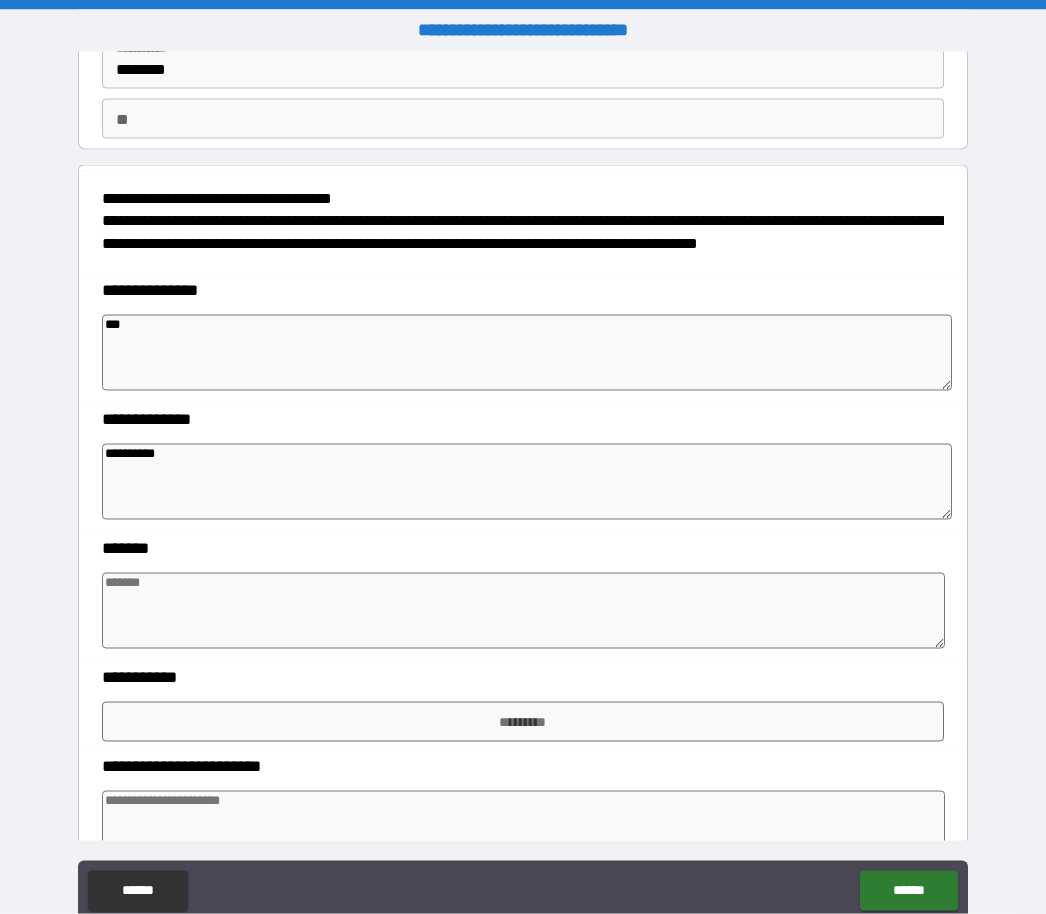 type on "****" 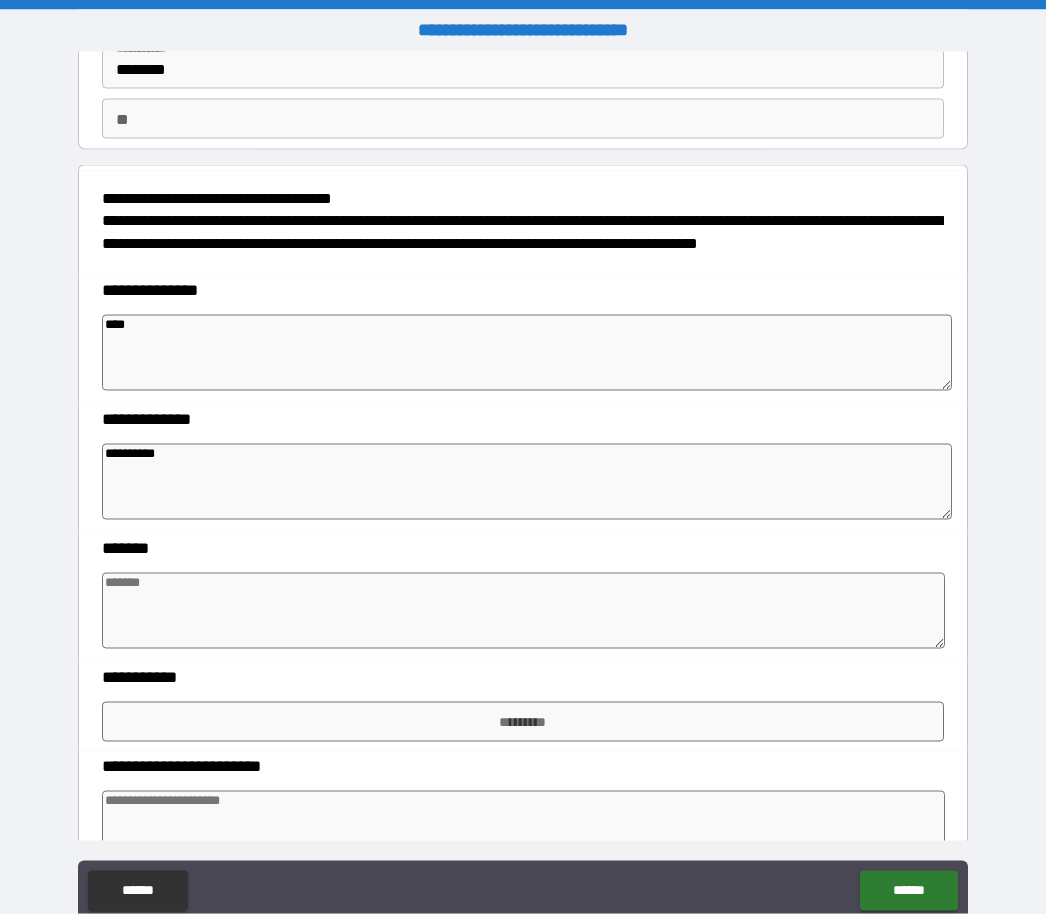 type on "*****" 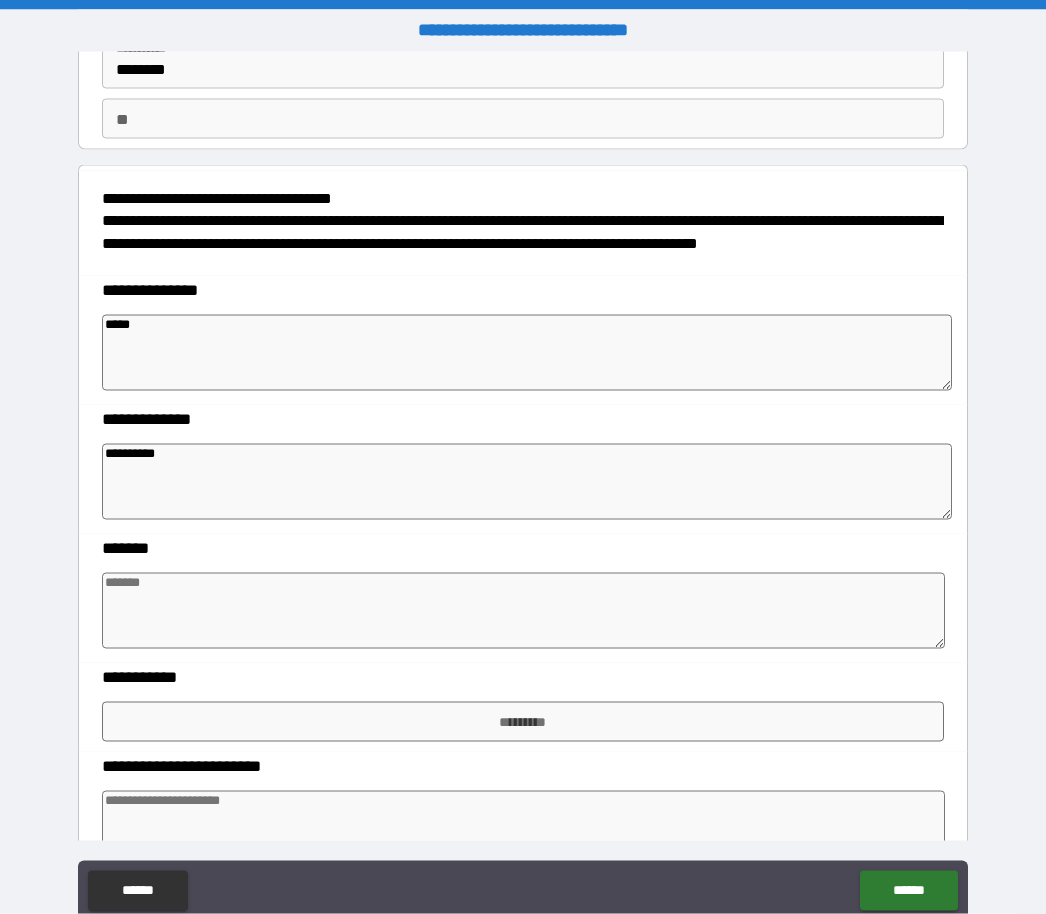 type on "******" 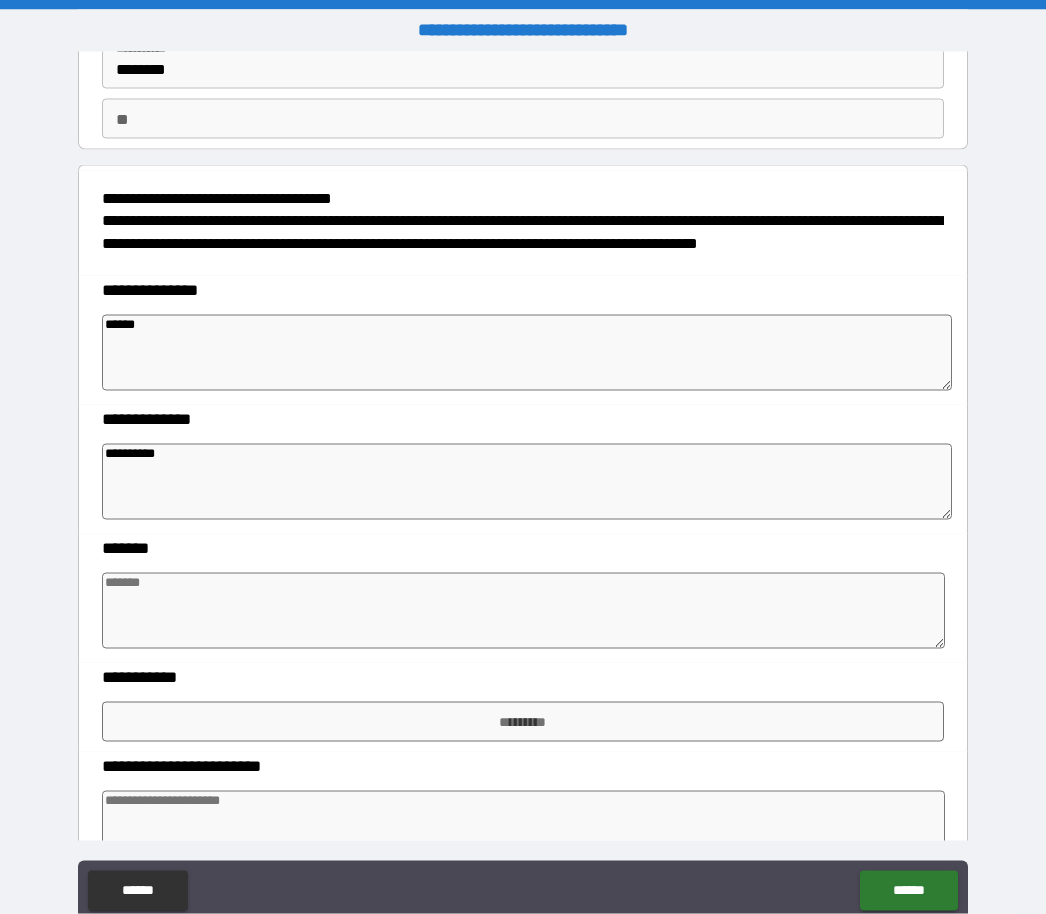 type on "*******" 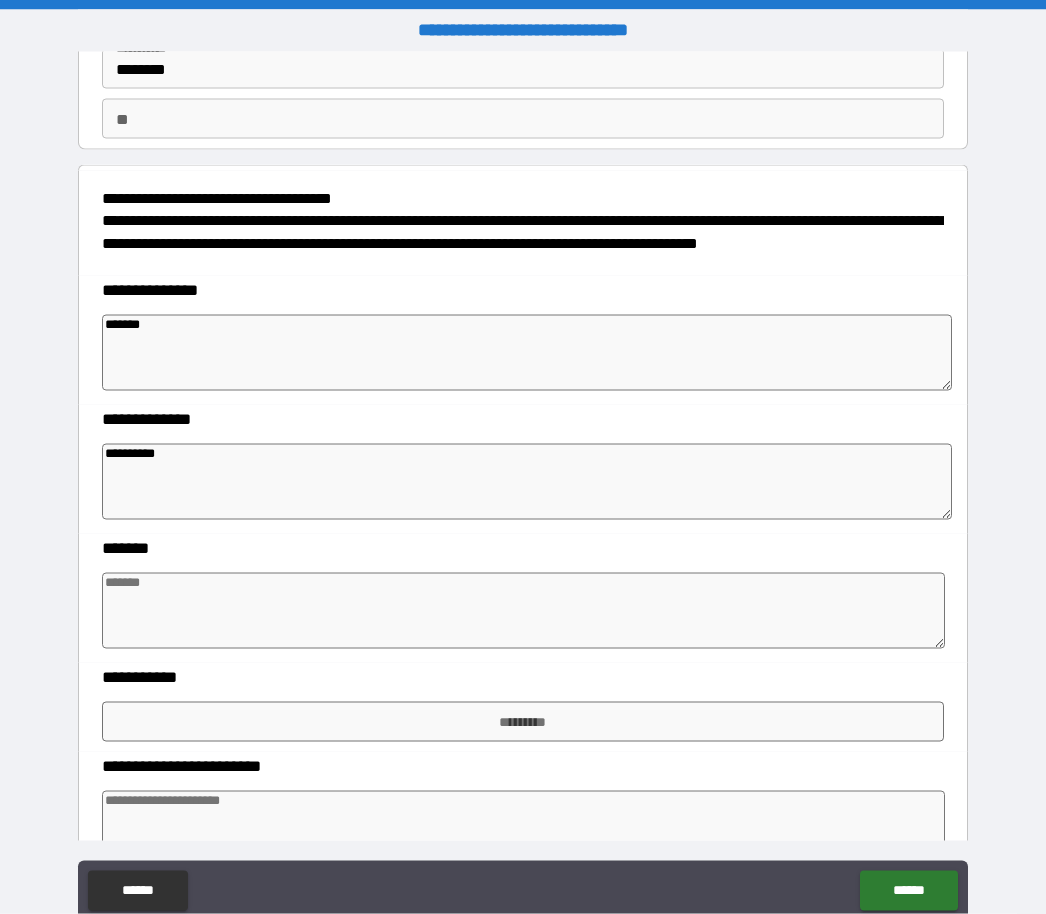type on "*******" 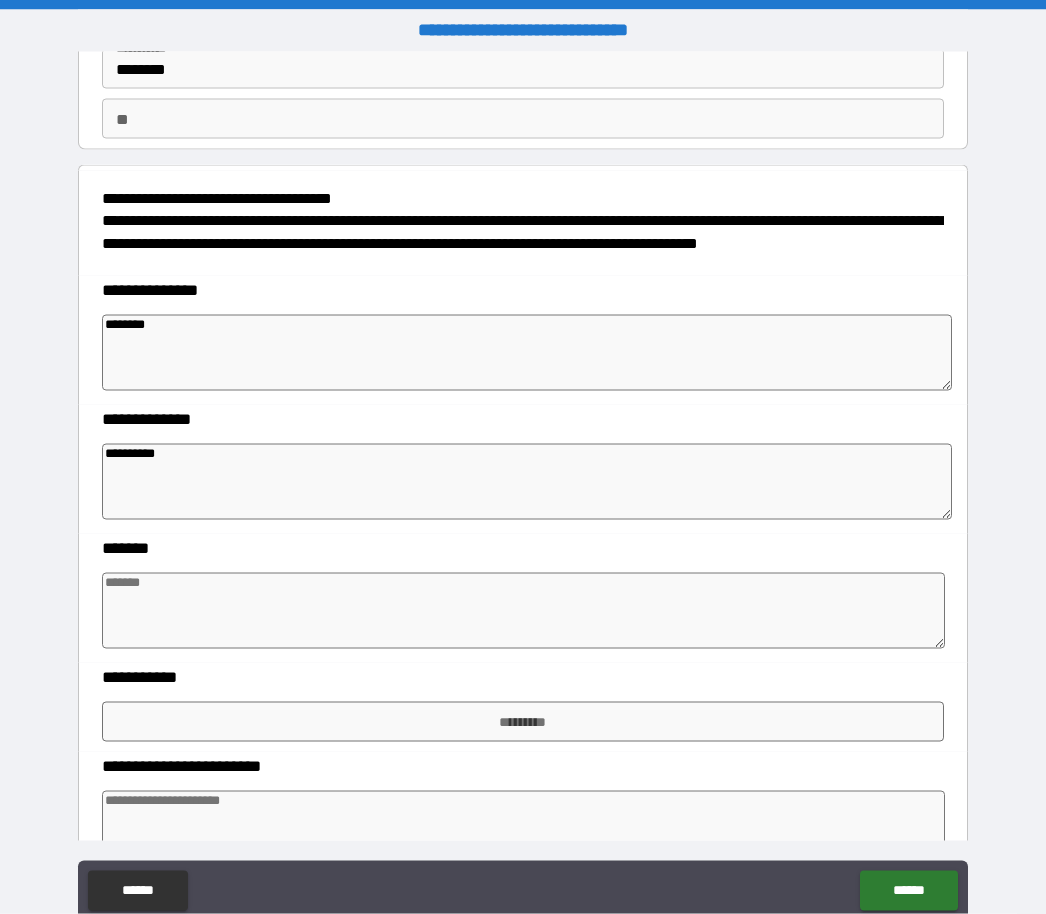type on "*" 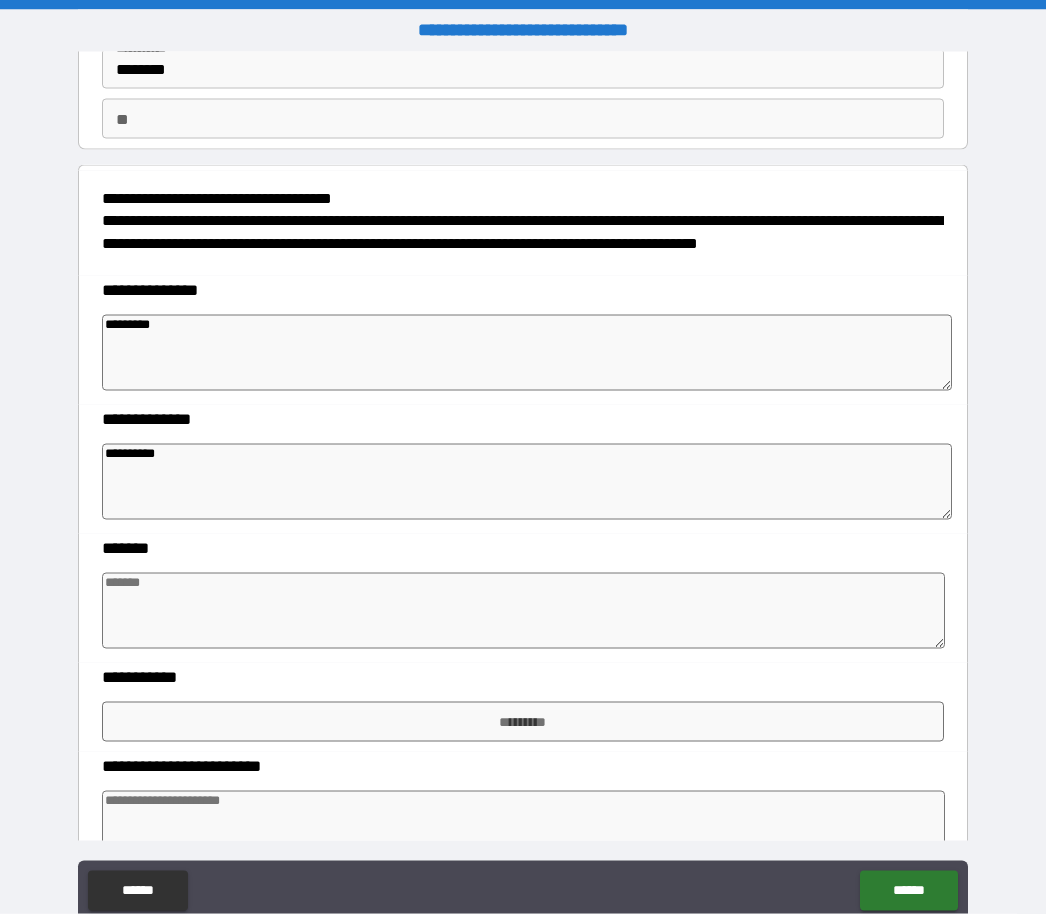 type on "**********" 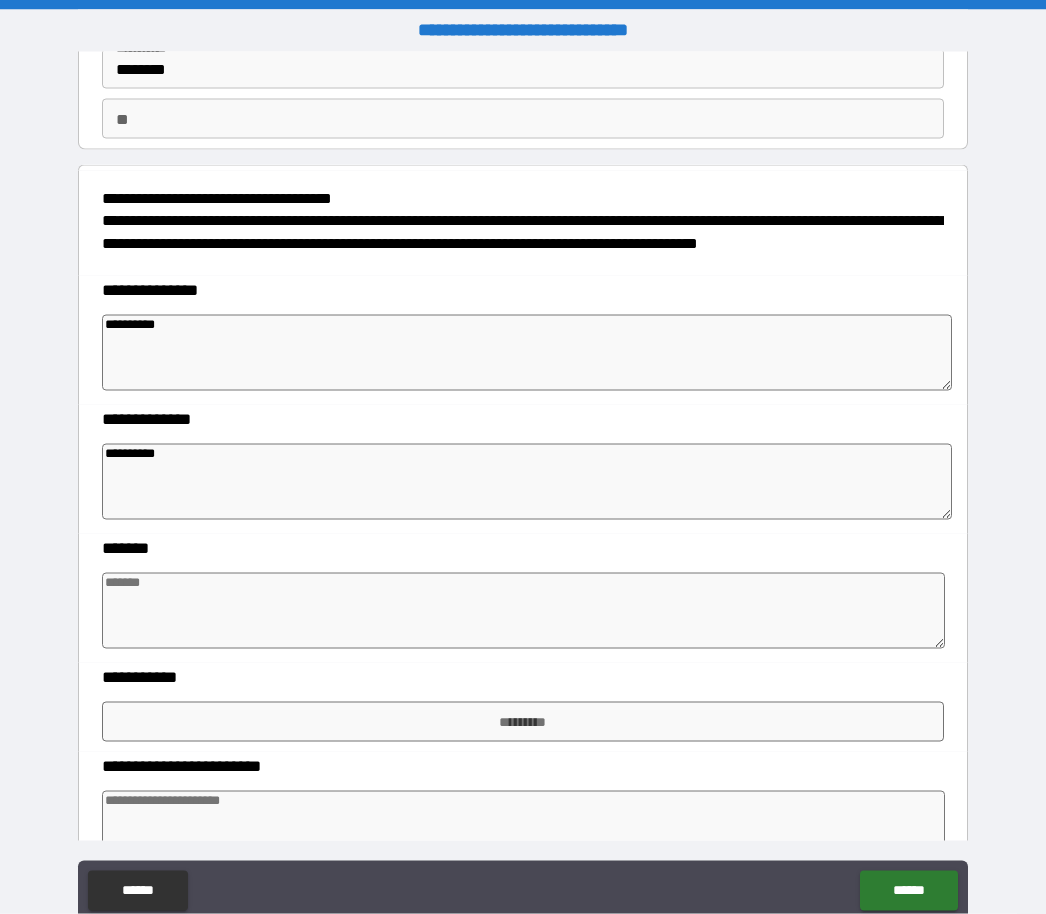 type on "**********" 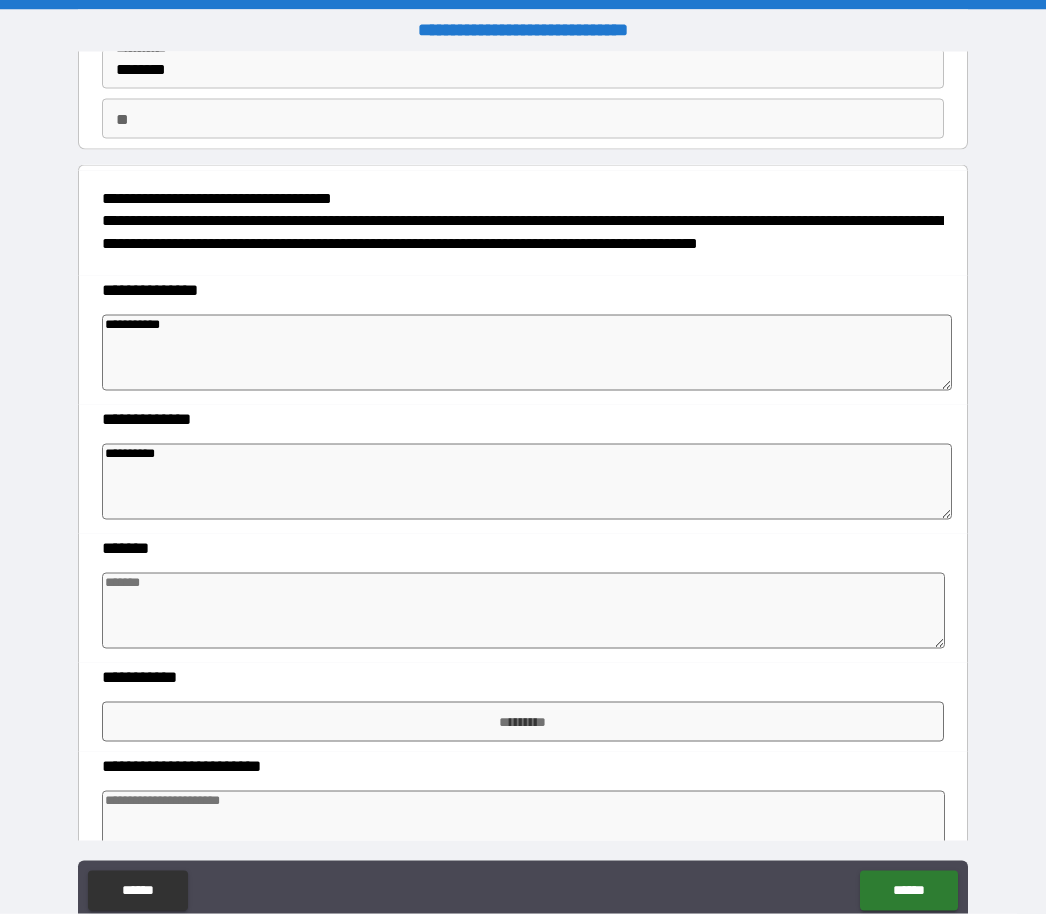 type on "*" 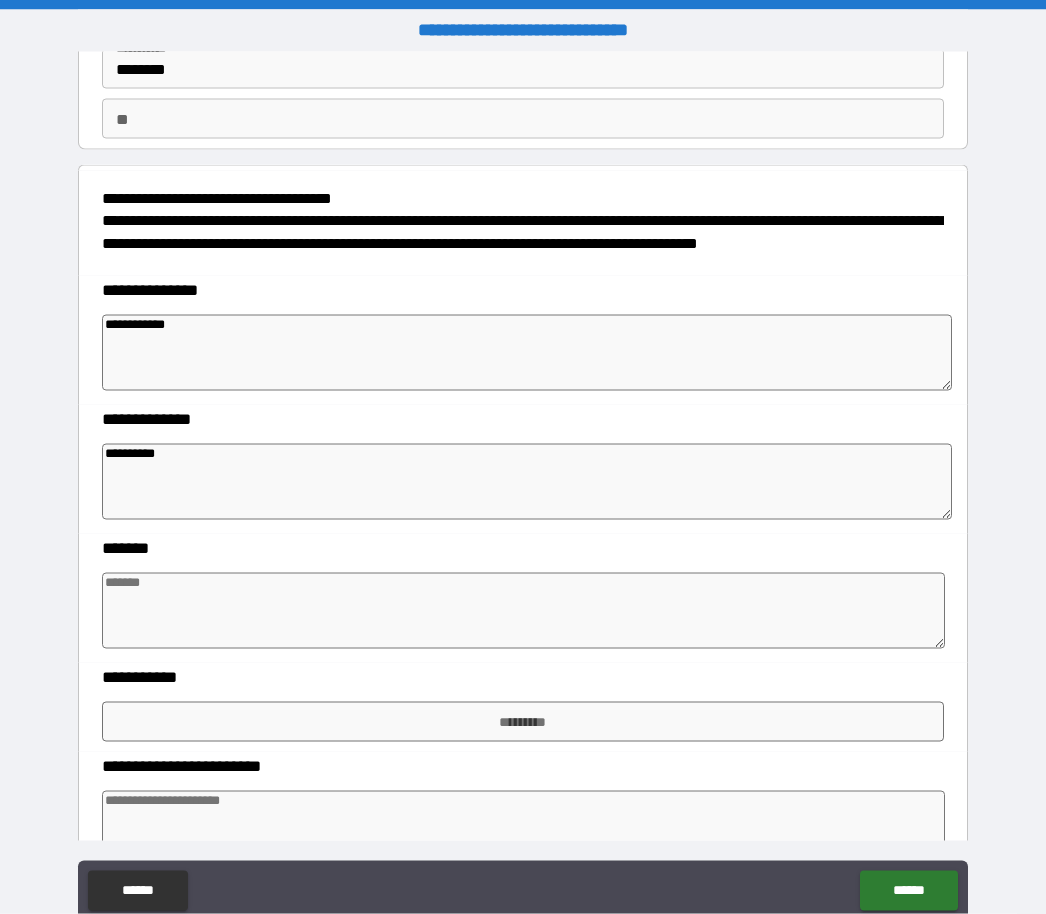 type on "**********" 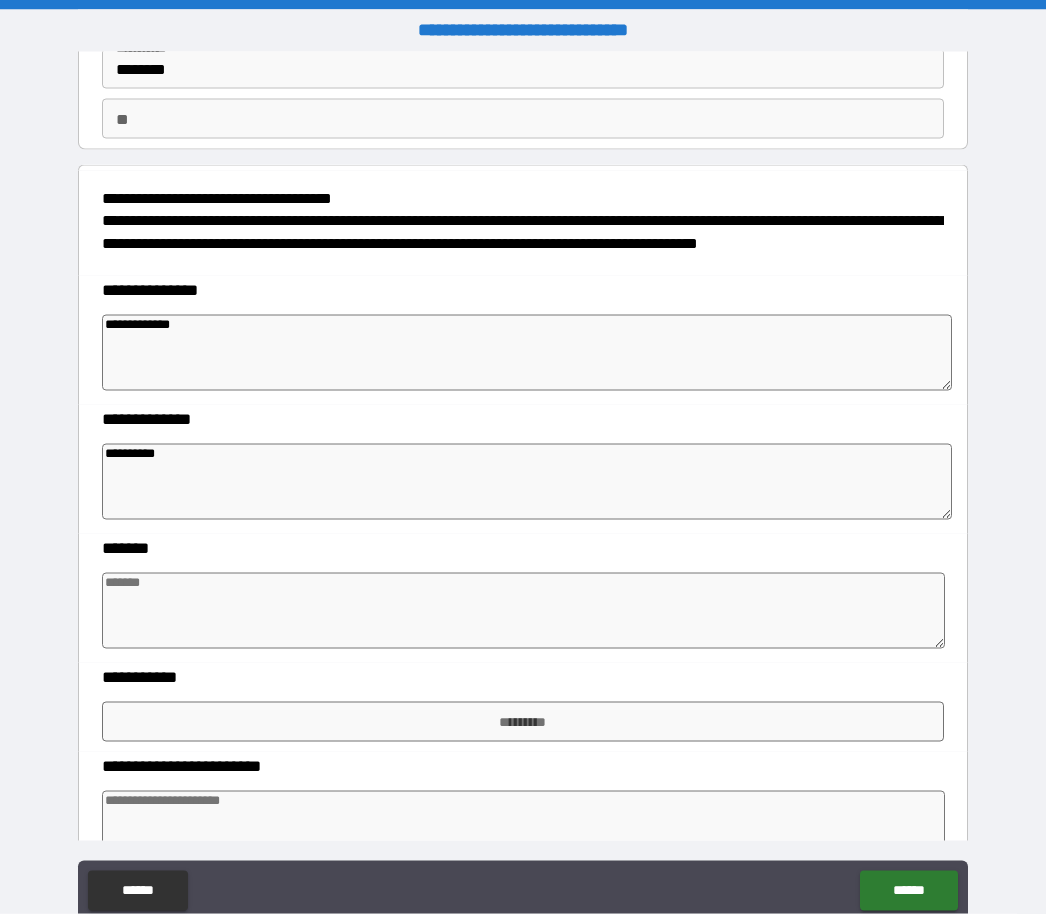 type on "**********" 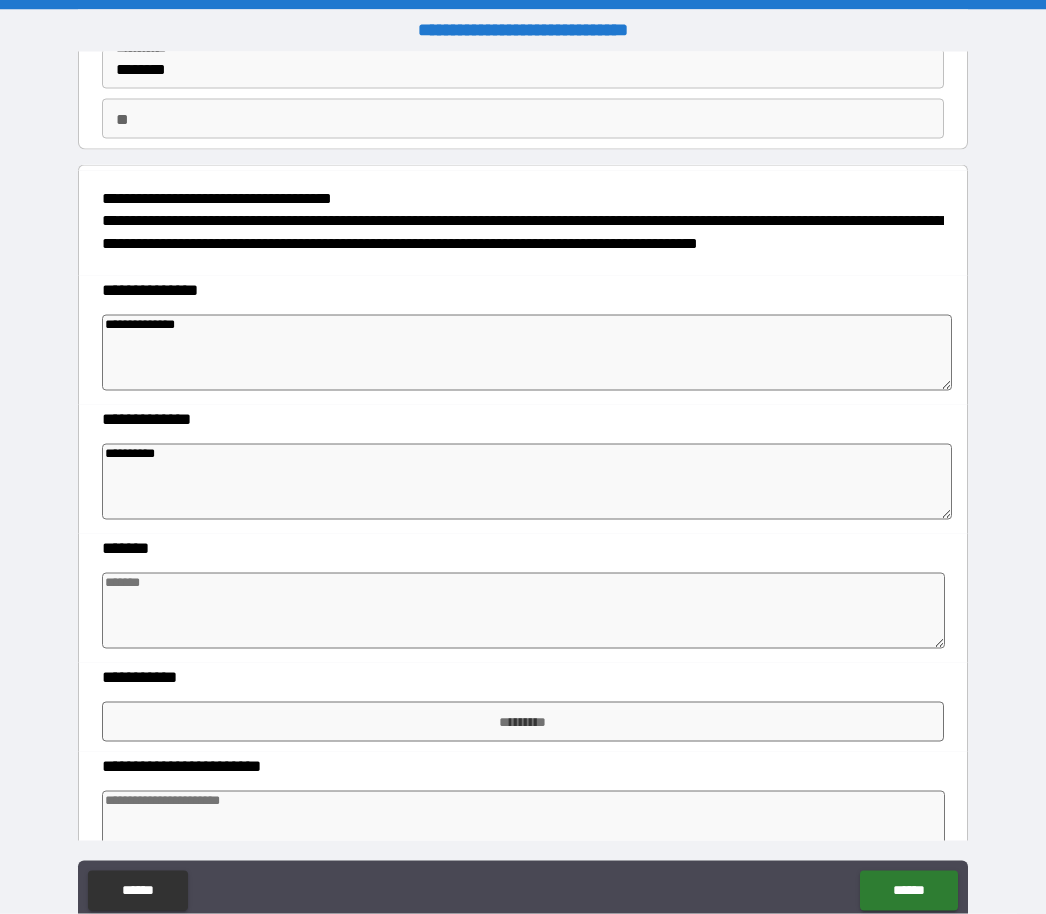 type on "**********" 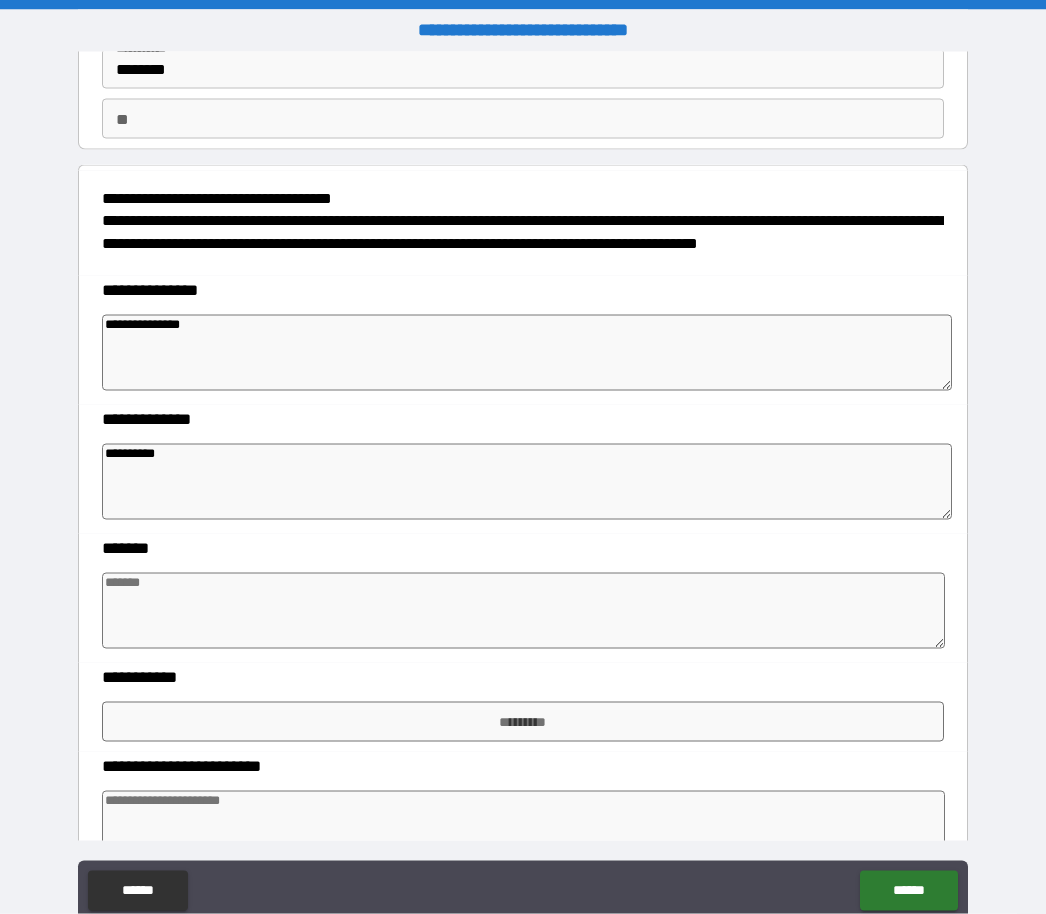 type on "**********" 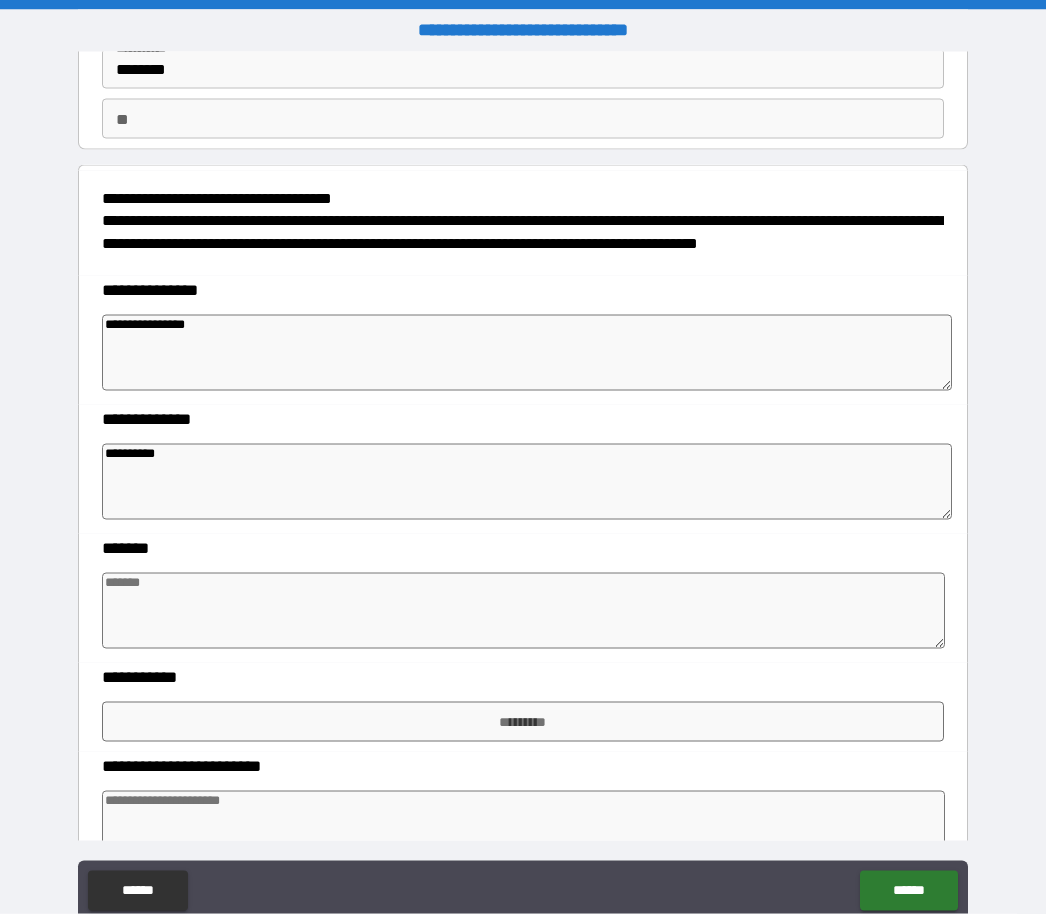 type on "*" 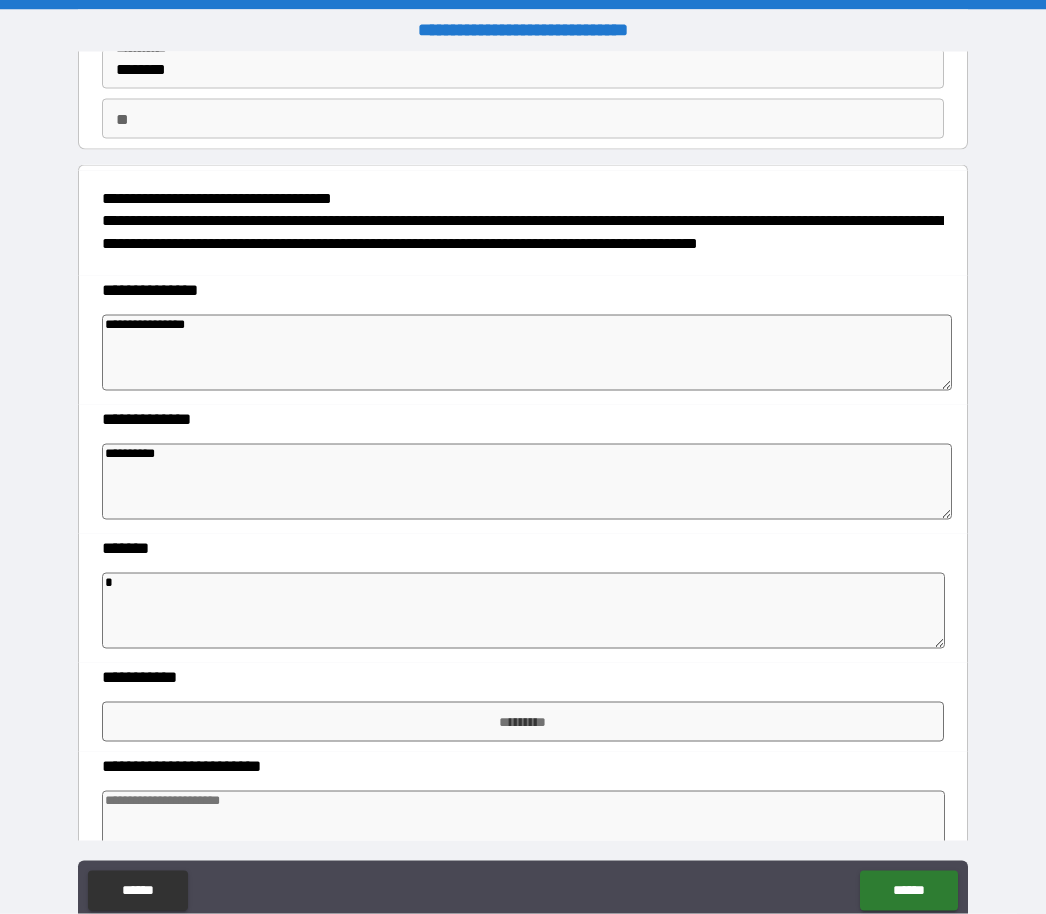 type on "*" 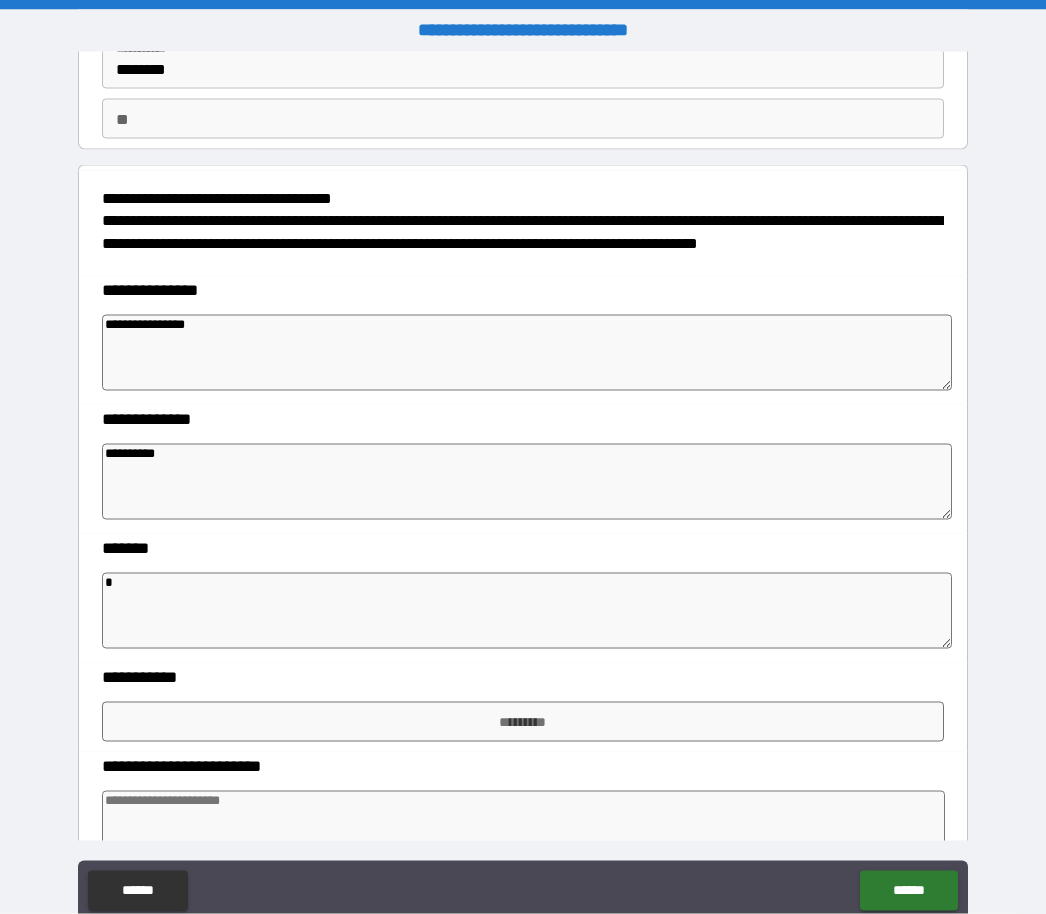 type on "*" 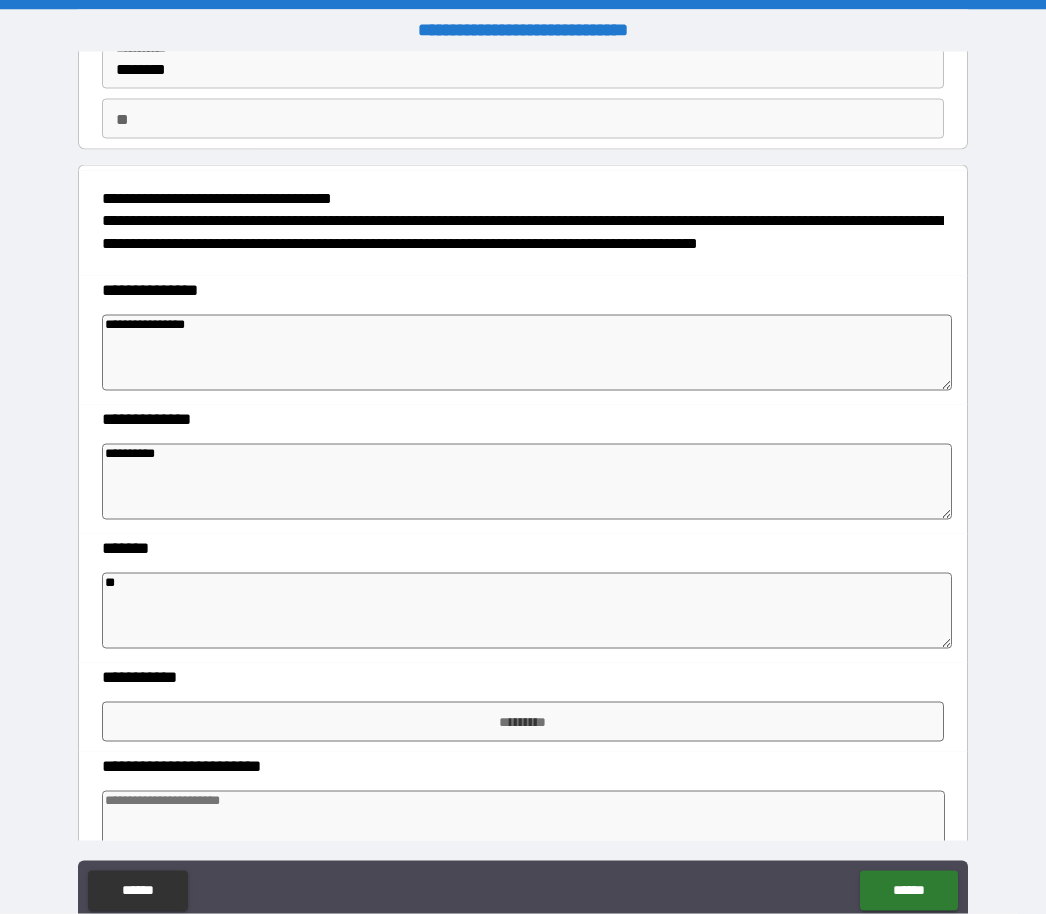 type on "*" 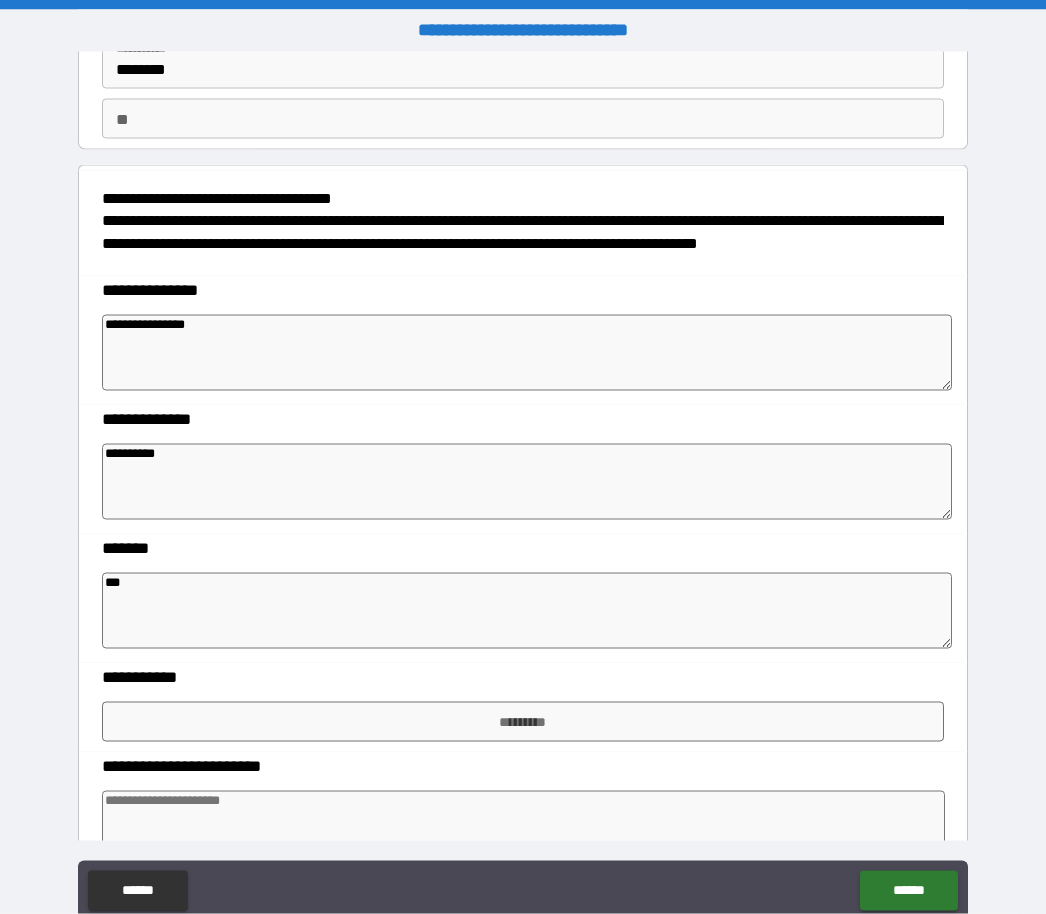 type on "*" 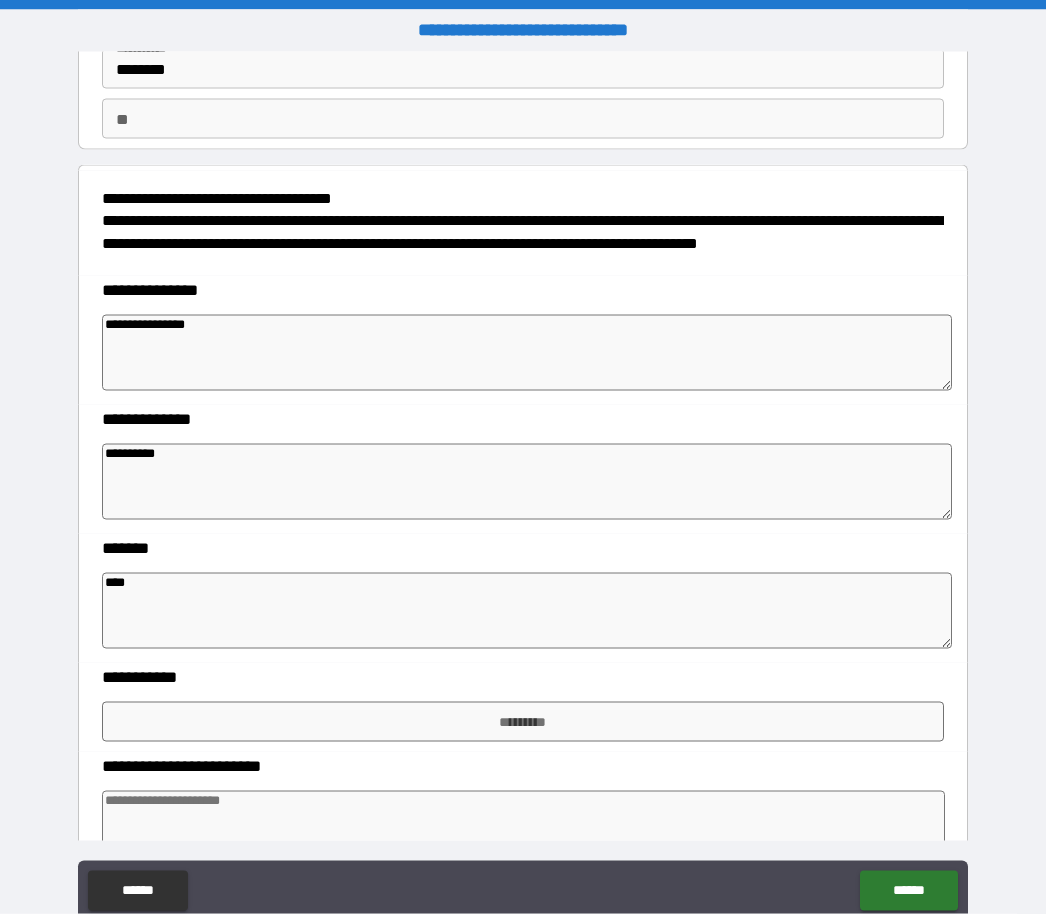type on "*" 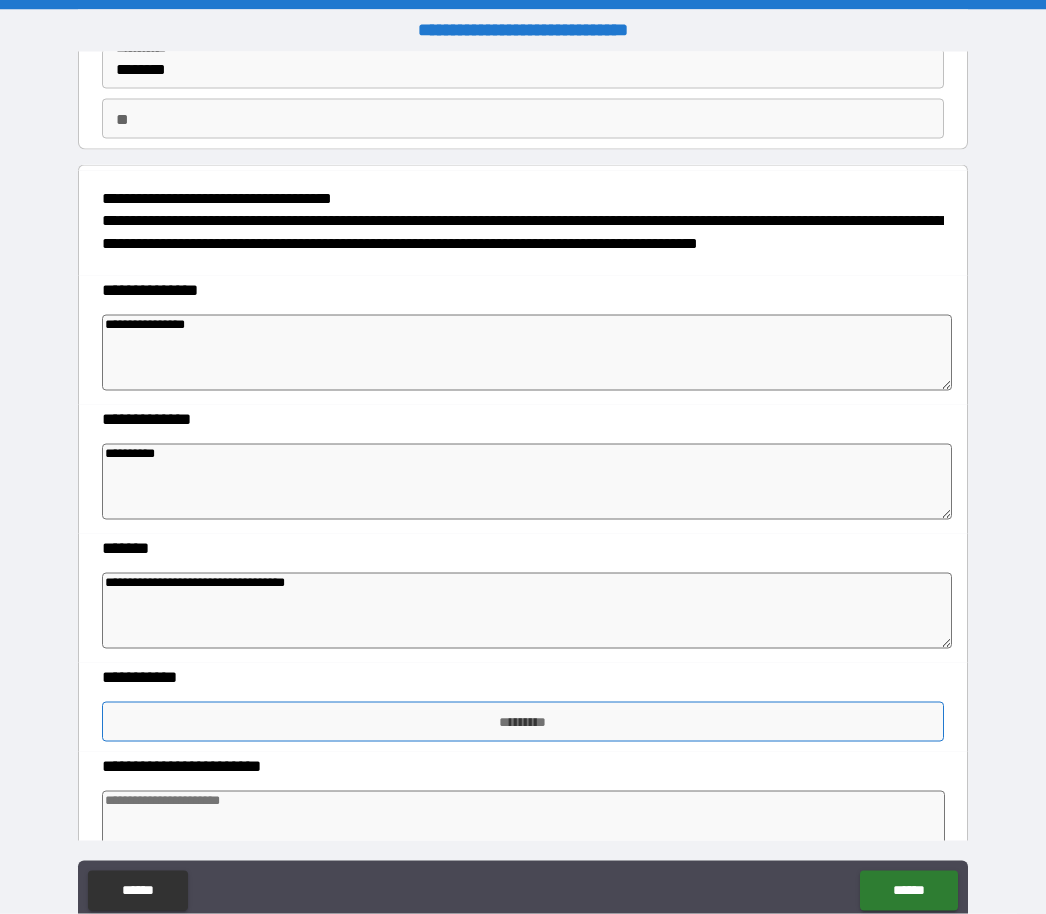 click on "*********" at bounding box center [523, 722] 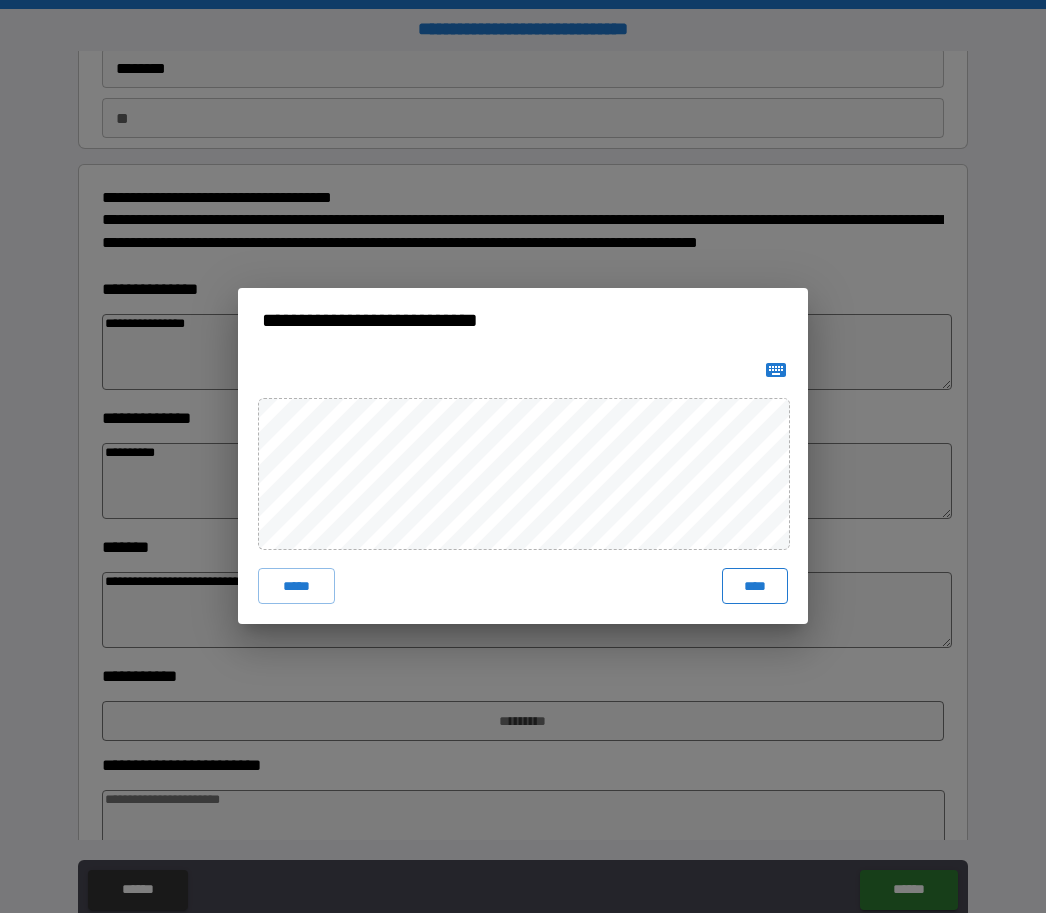 click on "****" at bounding box center (755, 587) 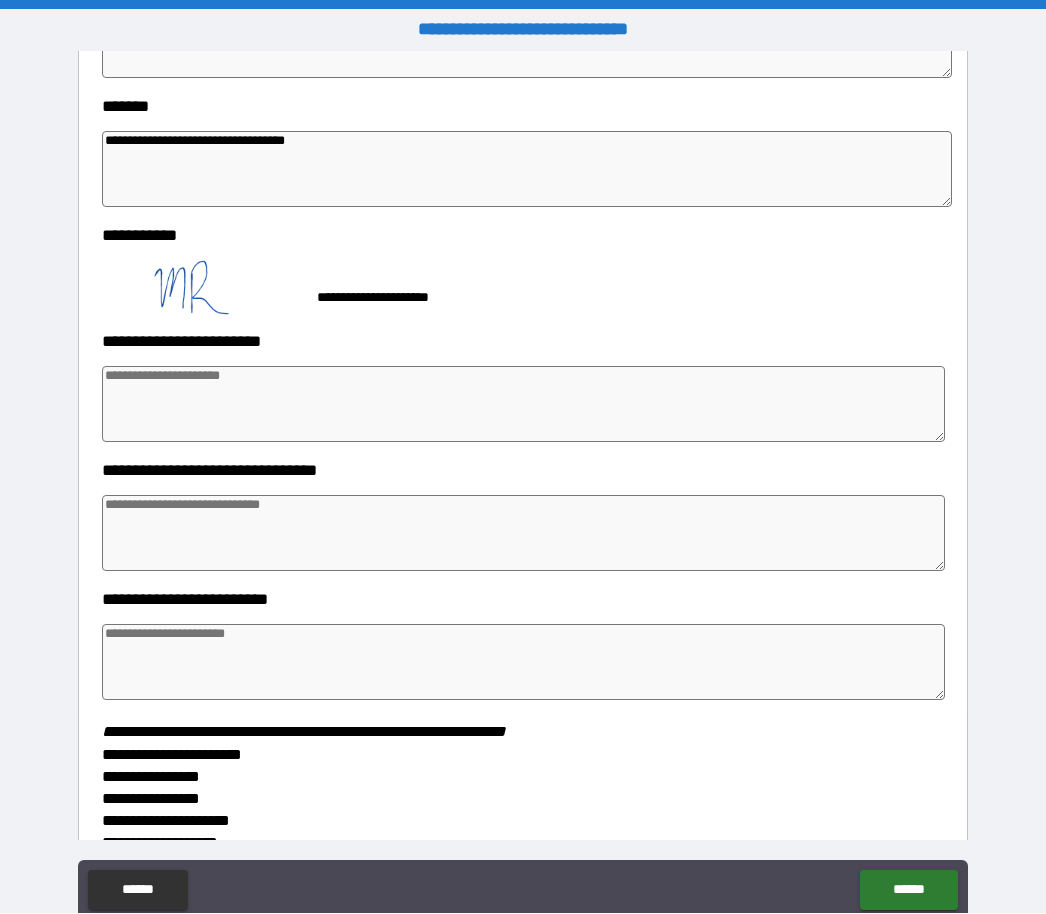 scroll, scrollTop: 564, scrollLeft: 0, axis: vertical 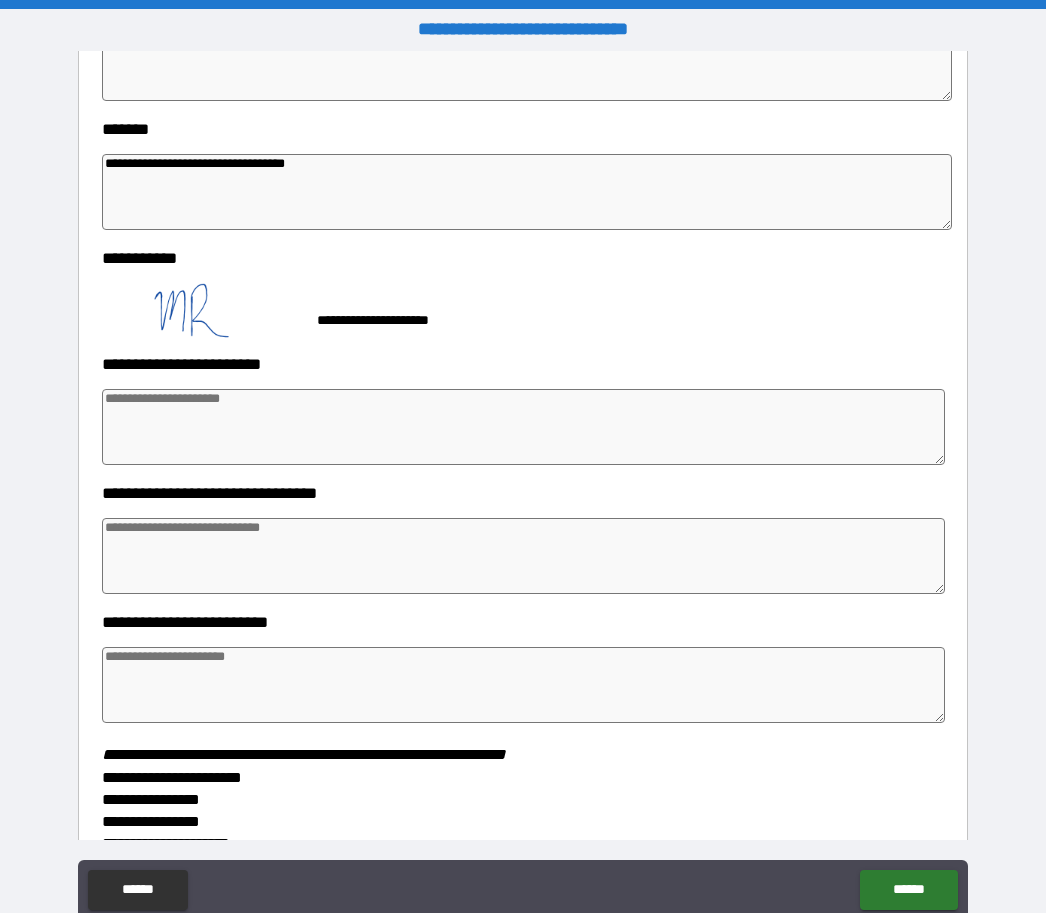 click at bounding box center [524, 428] 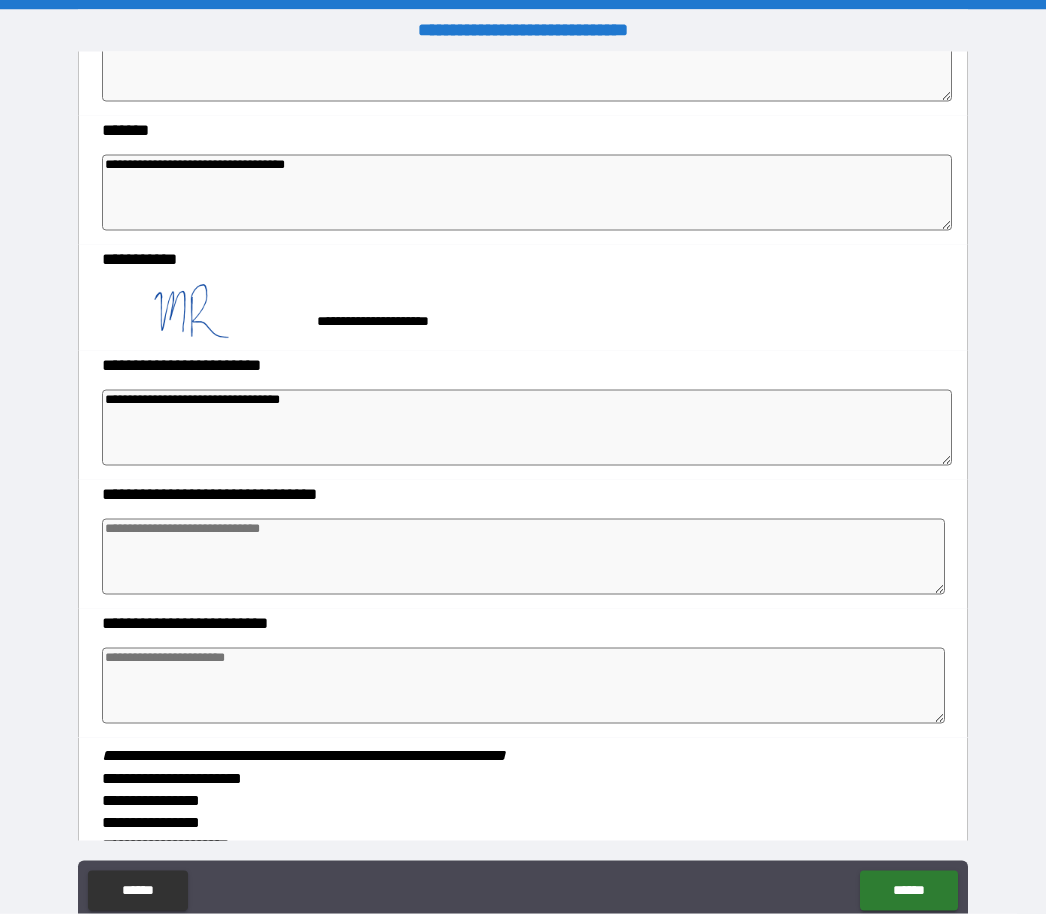 click at bounding box center [524, 557] 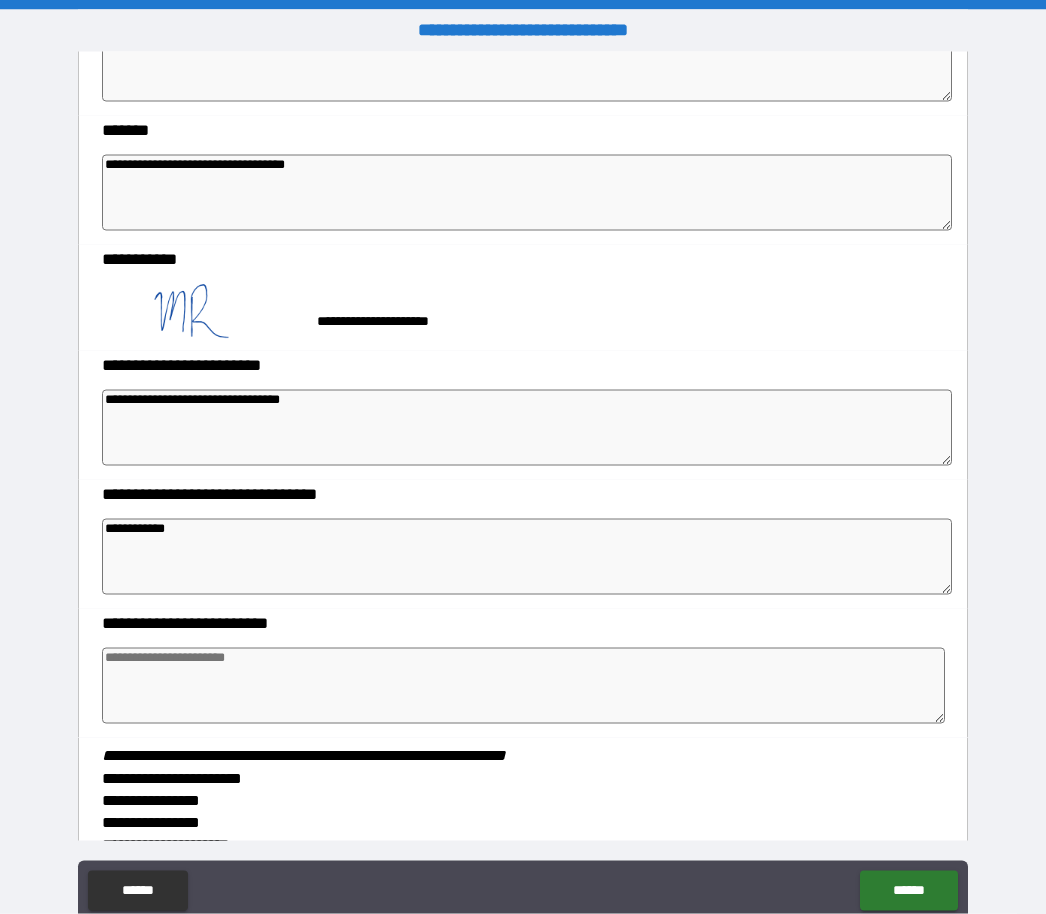 click at bounding box center [524, 686] 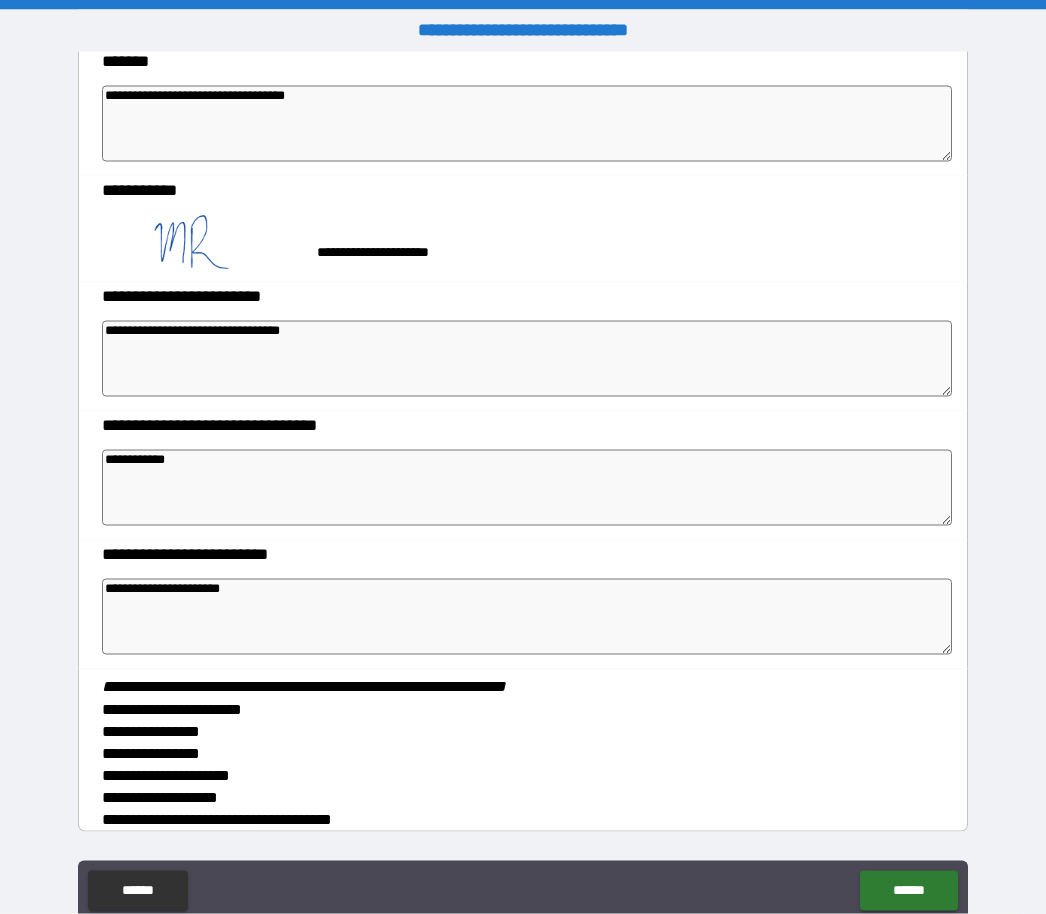 scroll, scrollTop: 739, scrollLeft: 0, axis: vertical 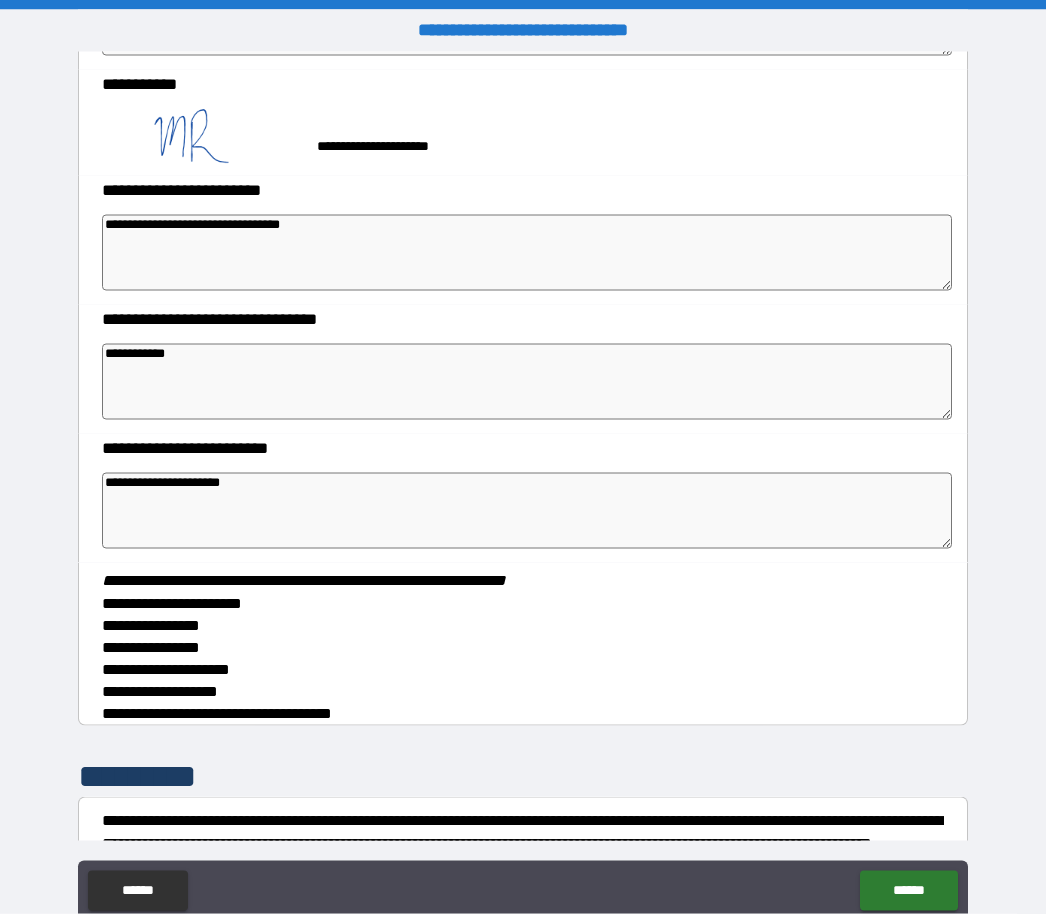 click on "**********" at bounding box center [523, 648] 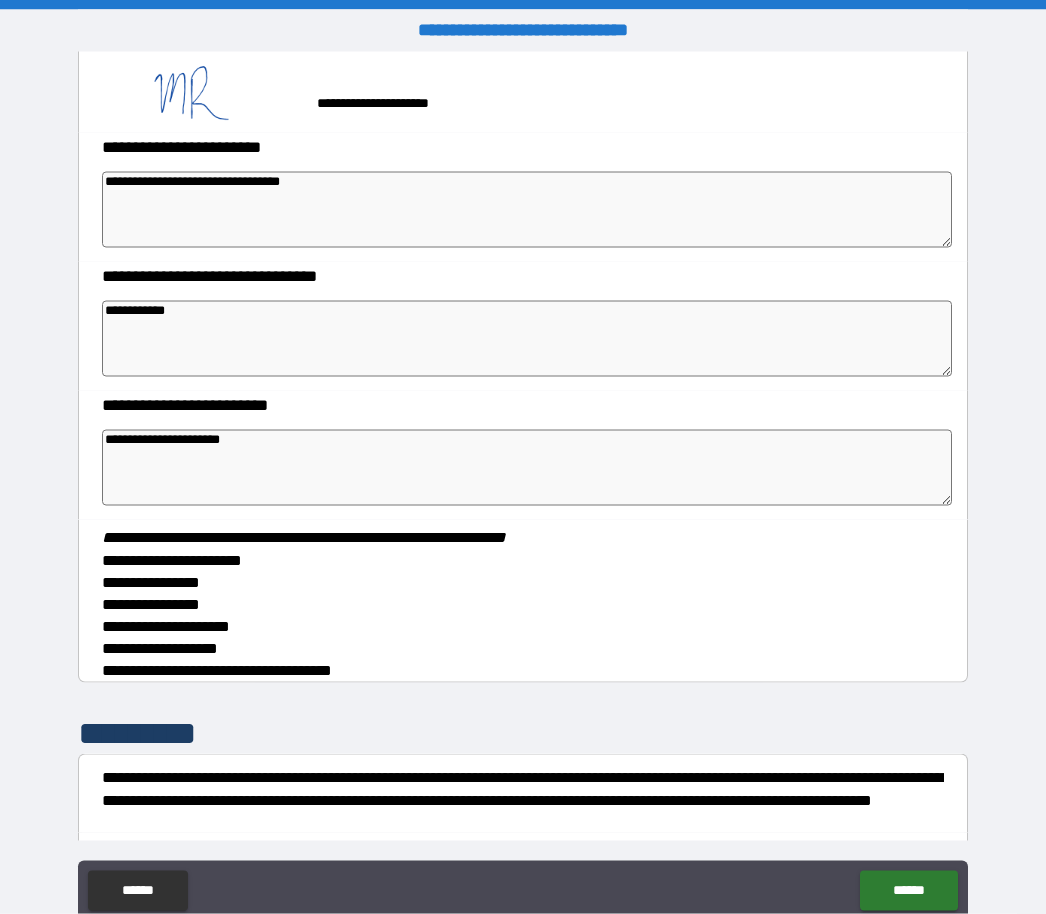 scroll, scrollTop: 0, scrollLeft: 0, axis: both 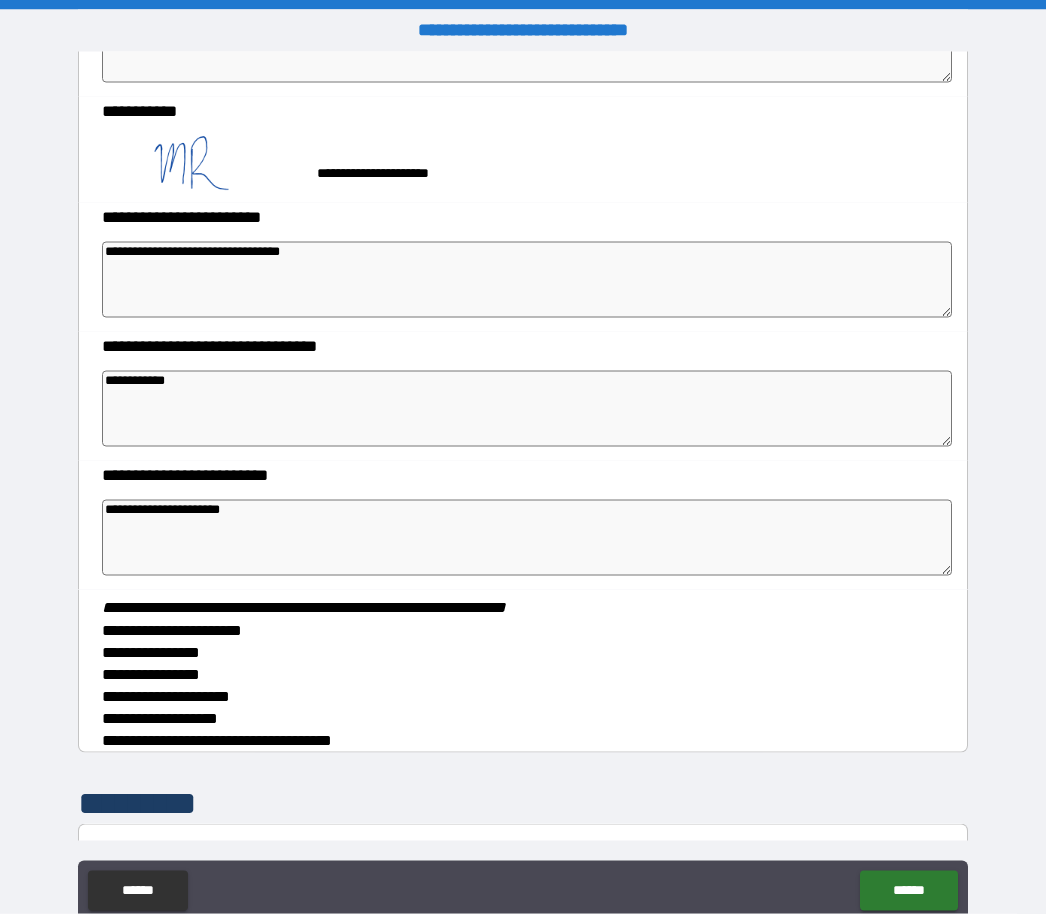 click on "**********" at bounding box center [527, 280] 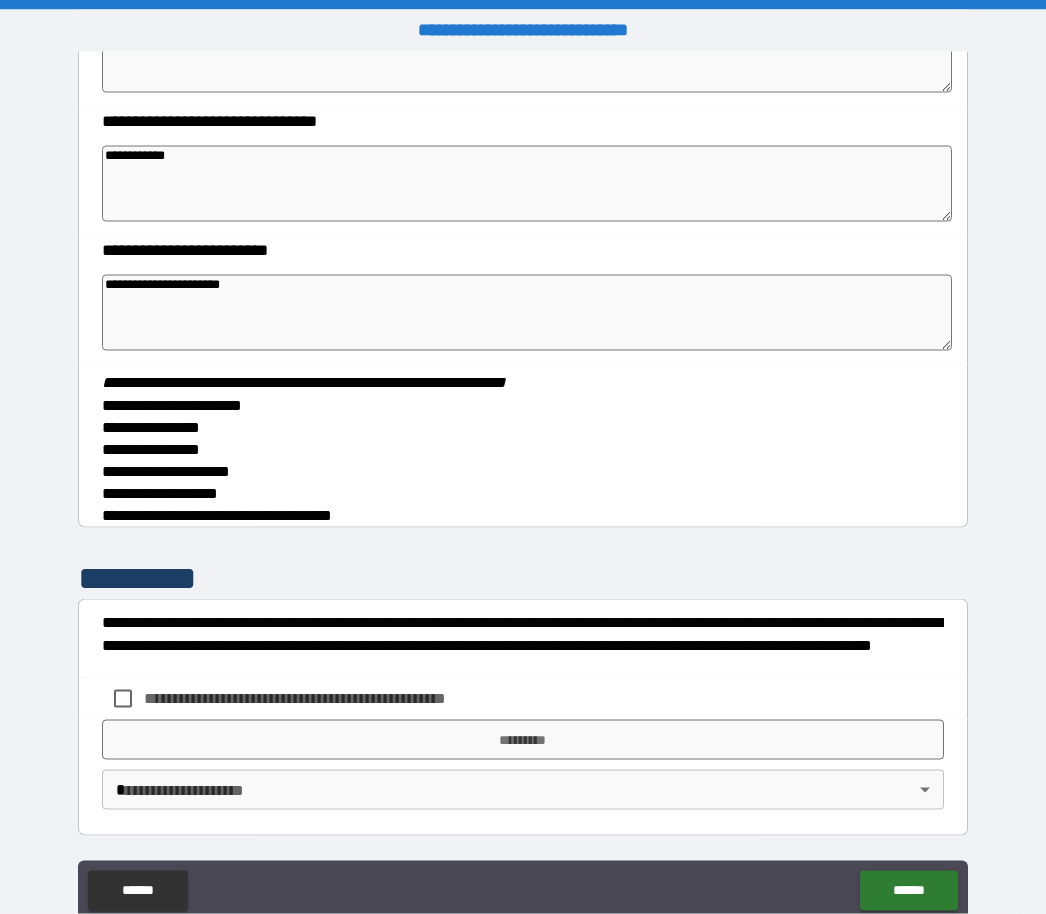 scroll, scrollTop: 936, scrollLeft: 0, axis: vertical 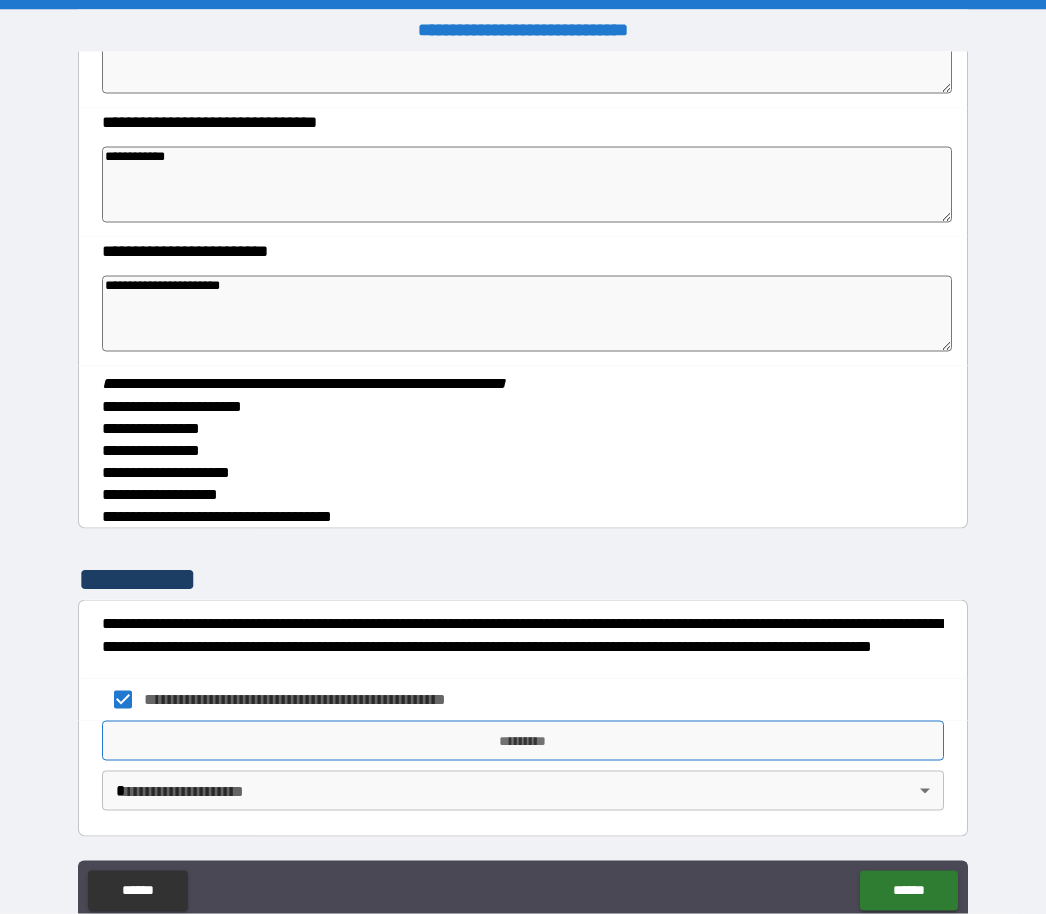 click on "*********" at bounding box center [523, 741] 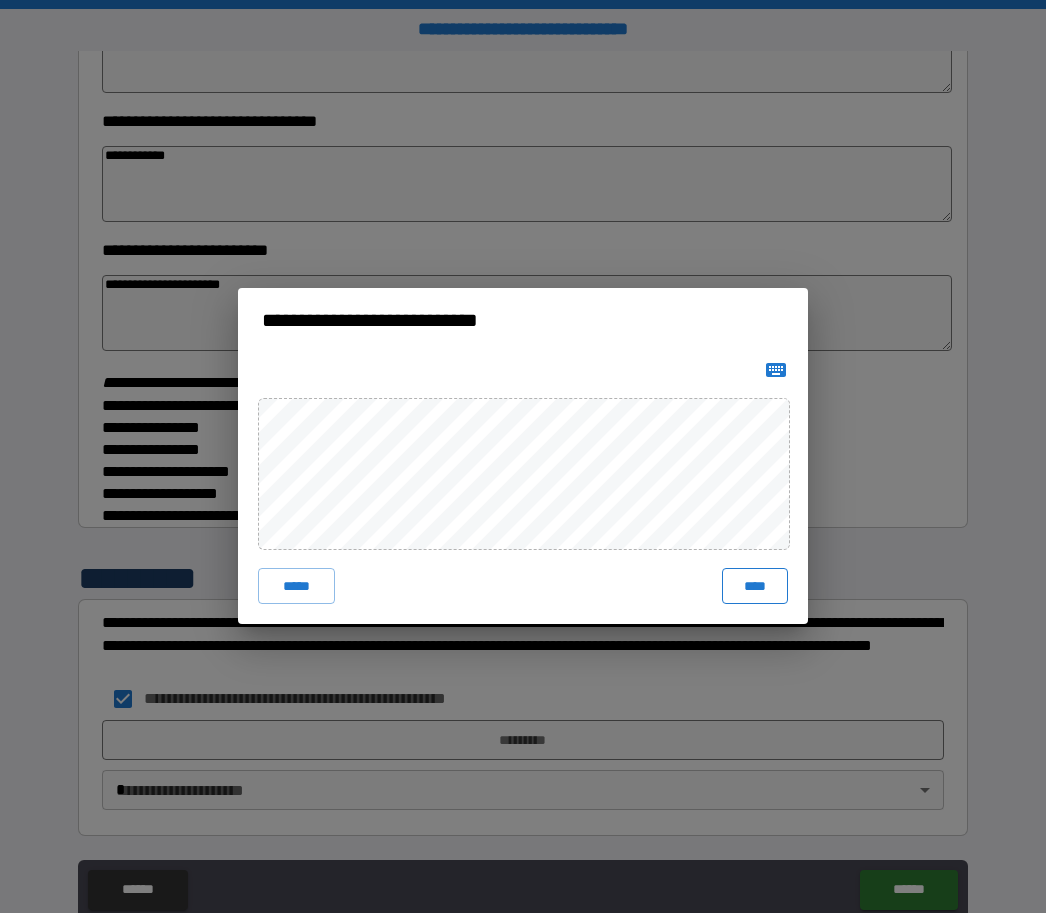 click on "****" at bounding box center [755, 587] 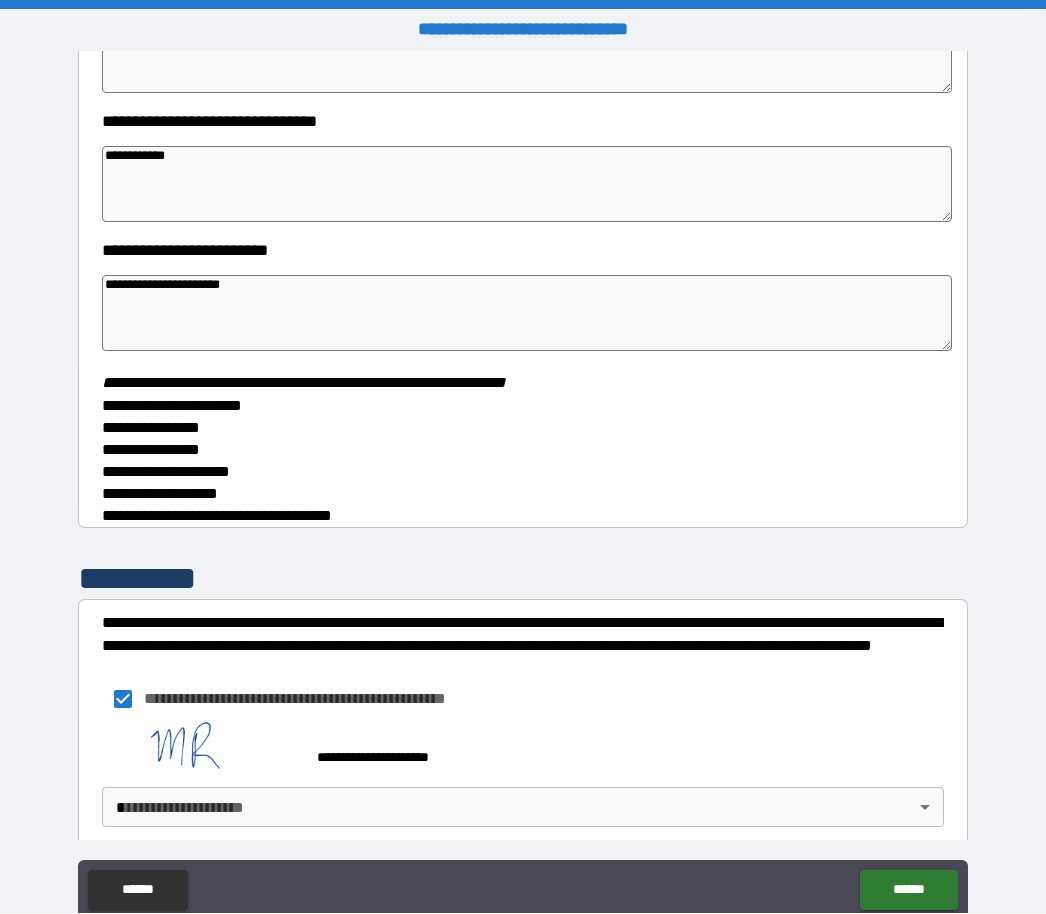 scroll, scrollTop: 926, scrollLeft: 0, axis: vertical 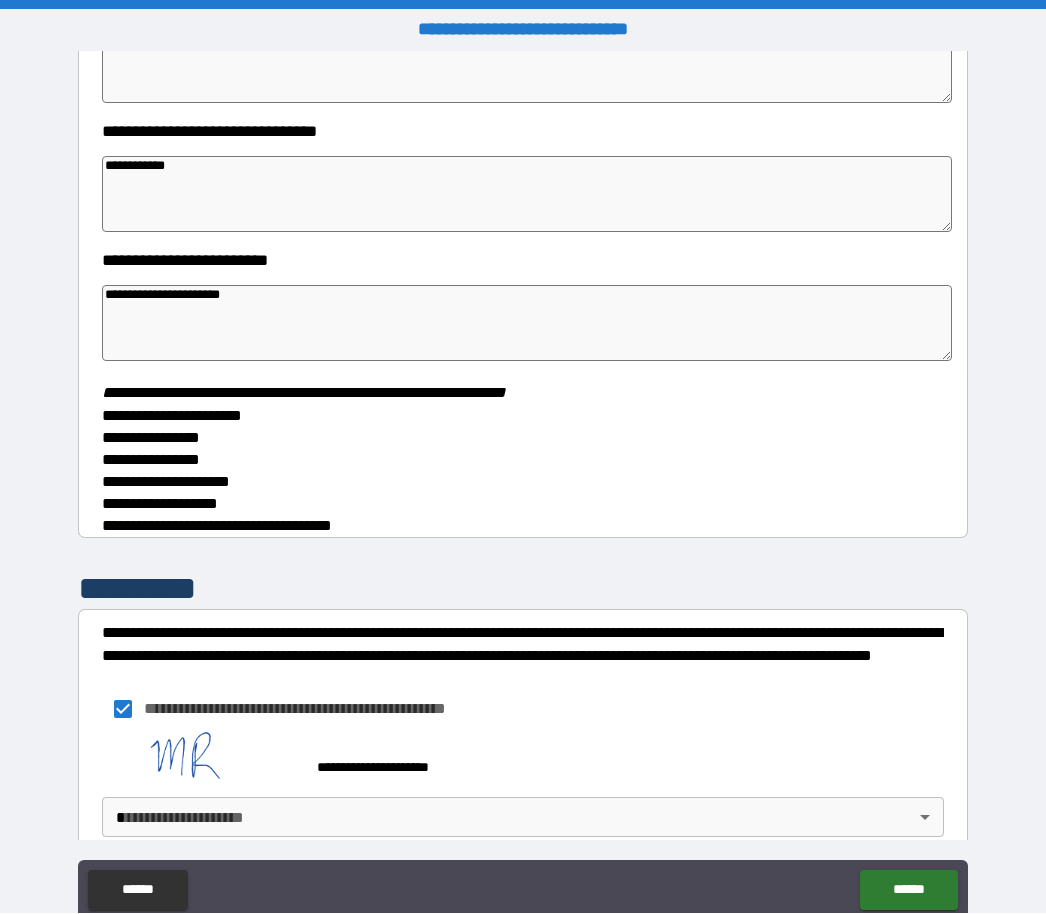 click on "**********" at bounding box center [523, 490] 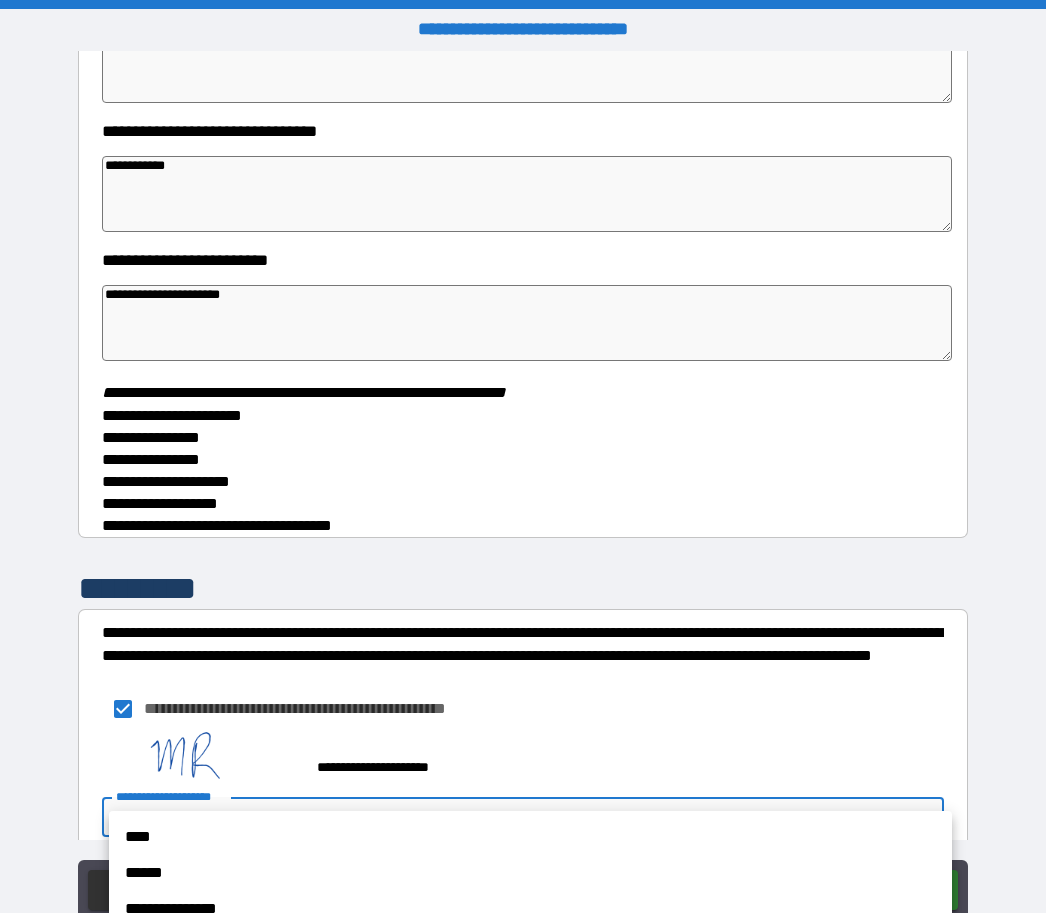 click on "****" at bounding box center (530, 838) 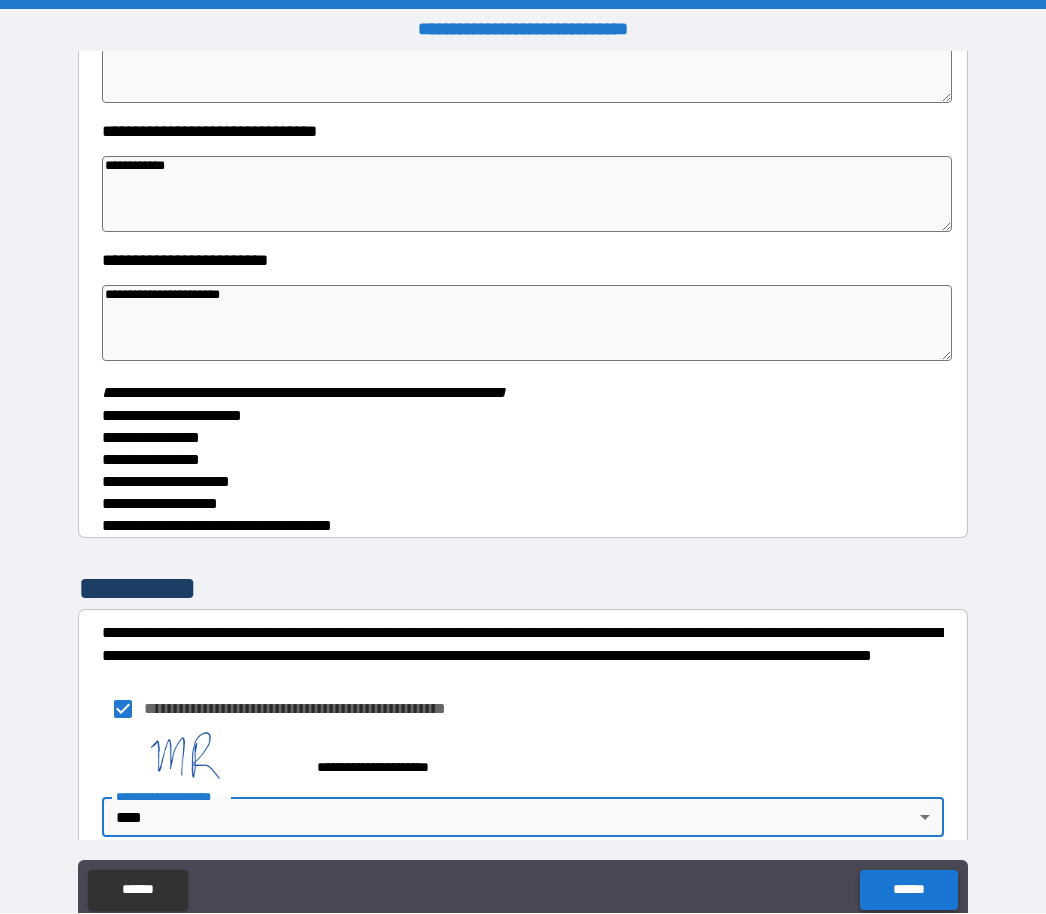 click on "******" at bounding box center [908, 891] 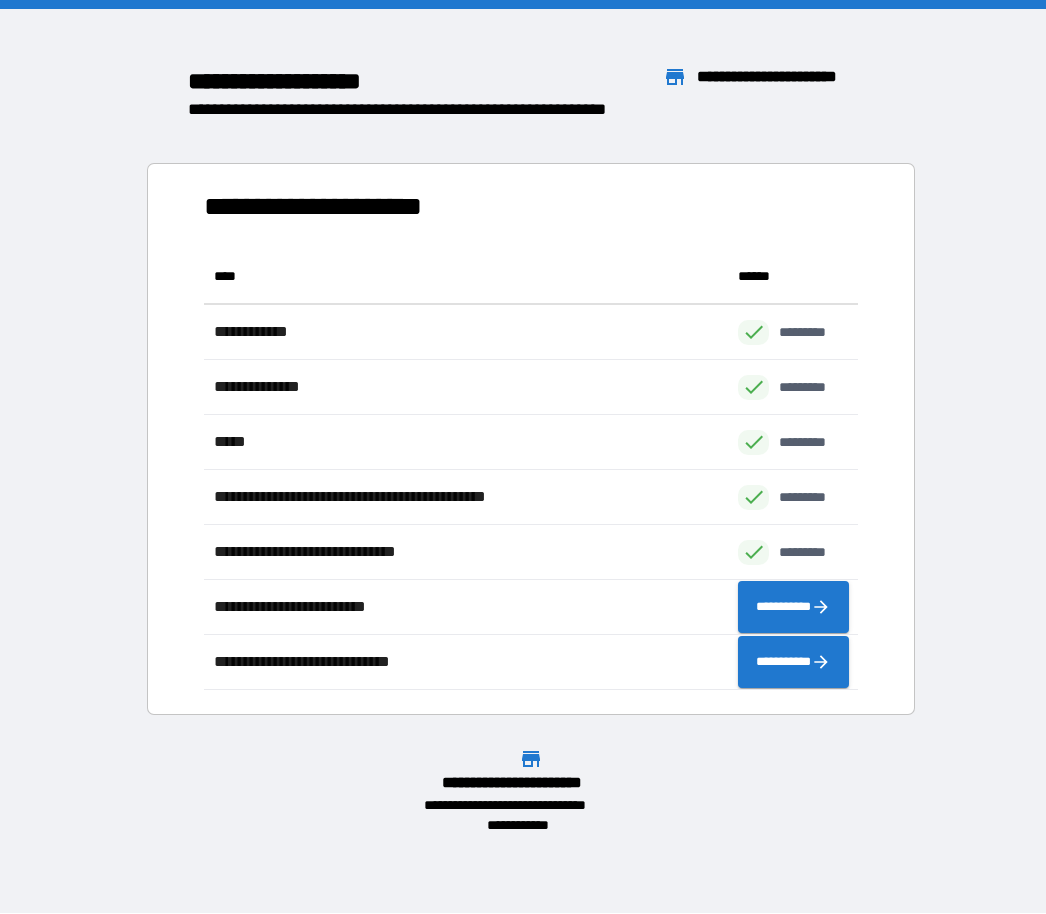 scroll, scrollTop: 1, scrollLeft: 1, axis: both 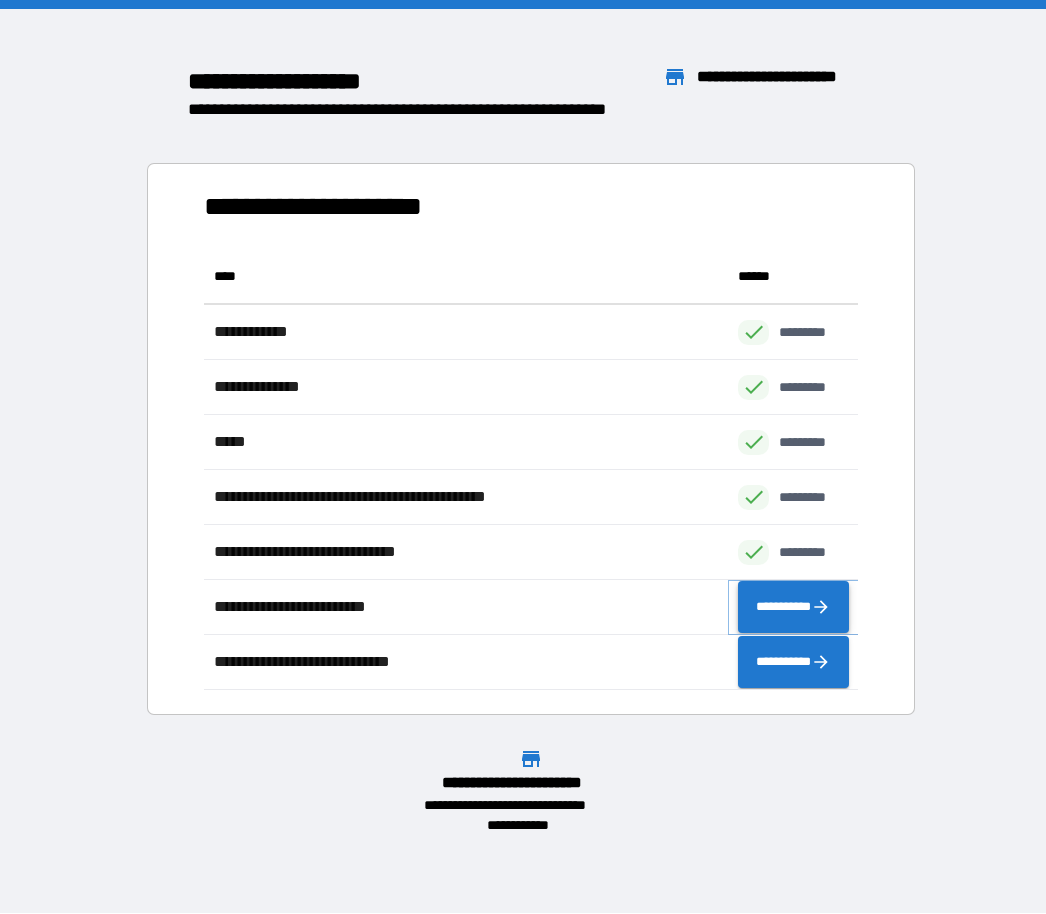click on "**********" at bounding box center [793, 608] 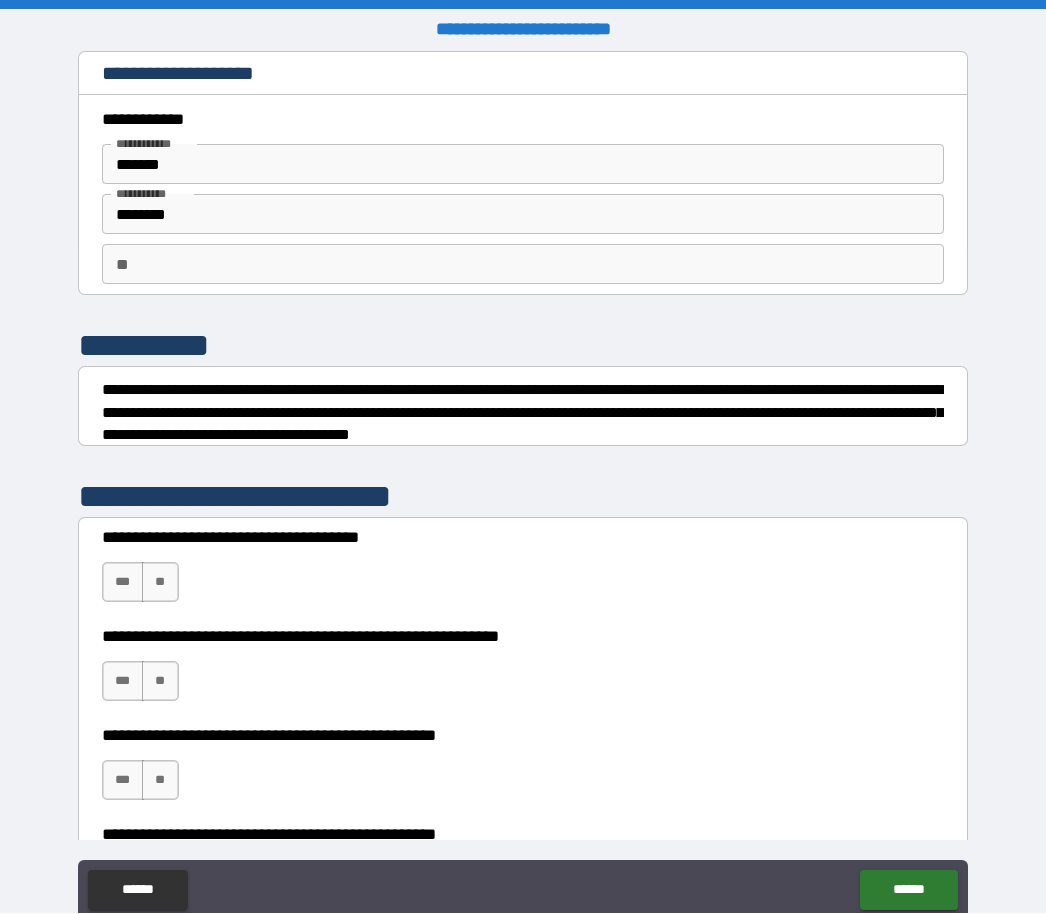 scroll, scrollTop: 115, scrollLeft: 0, axis: vertical 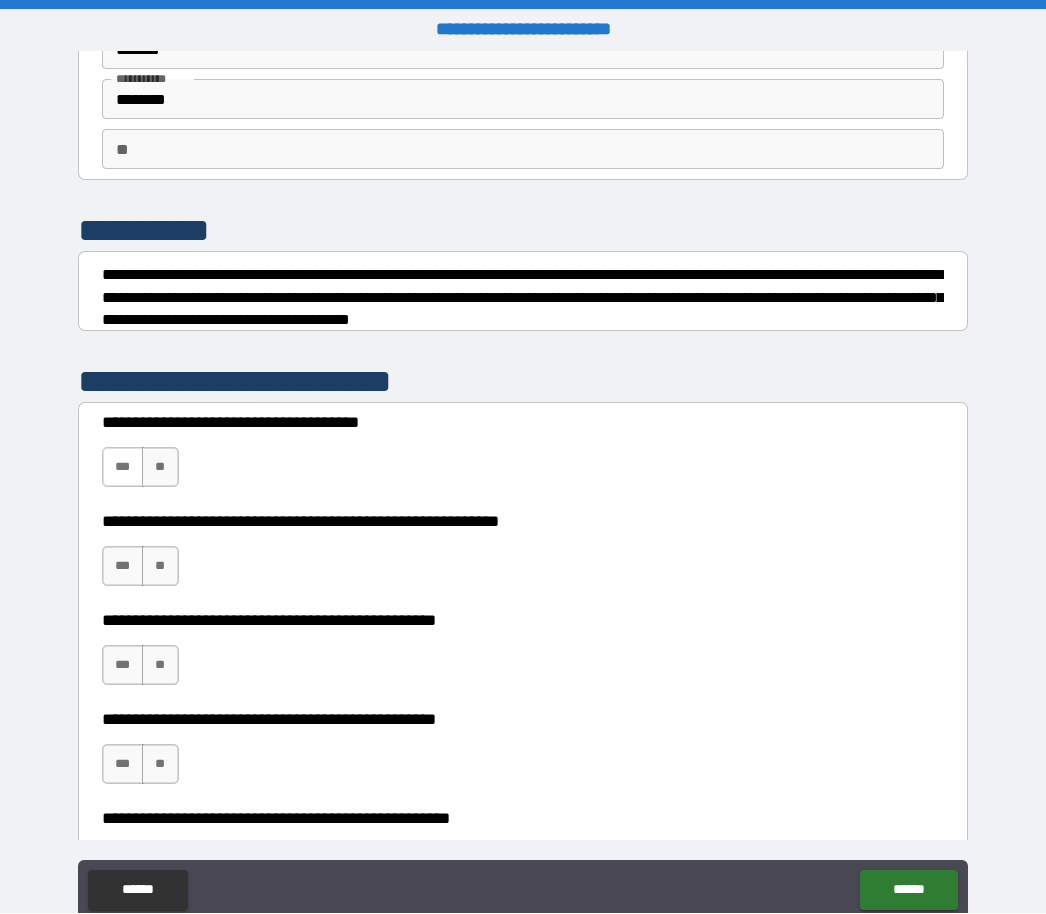click on "***" at bounding box center [123, 468] 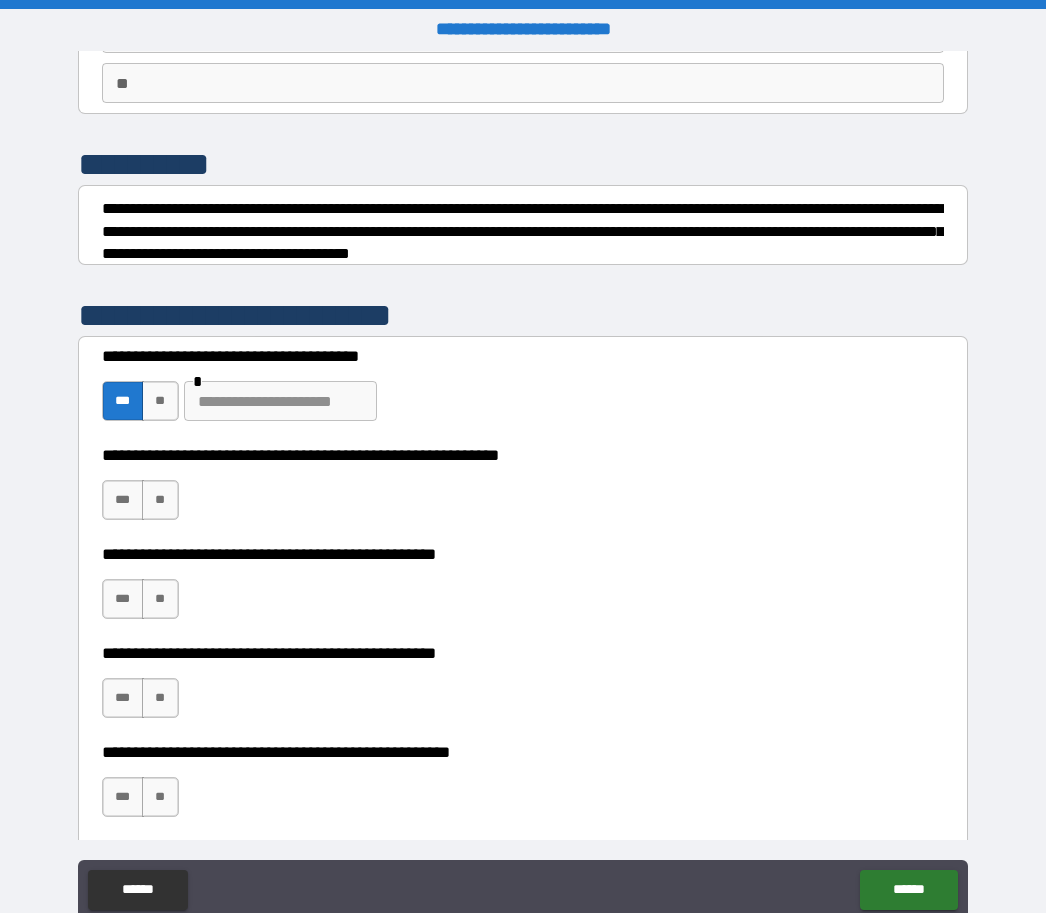 scroll, scrollTop: 199, scrollLeft: 0, axis: vertical 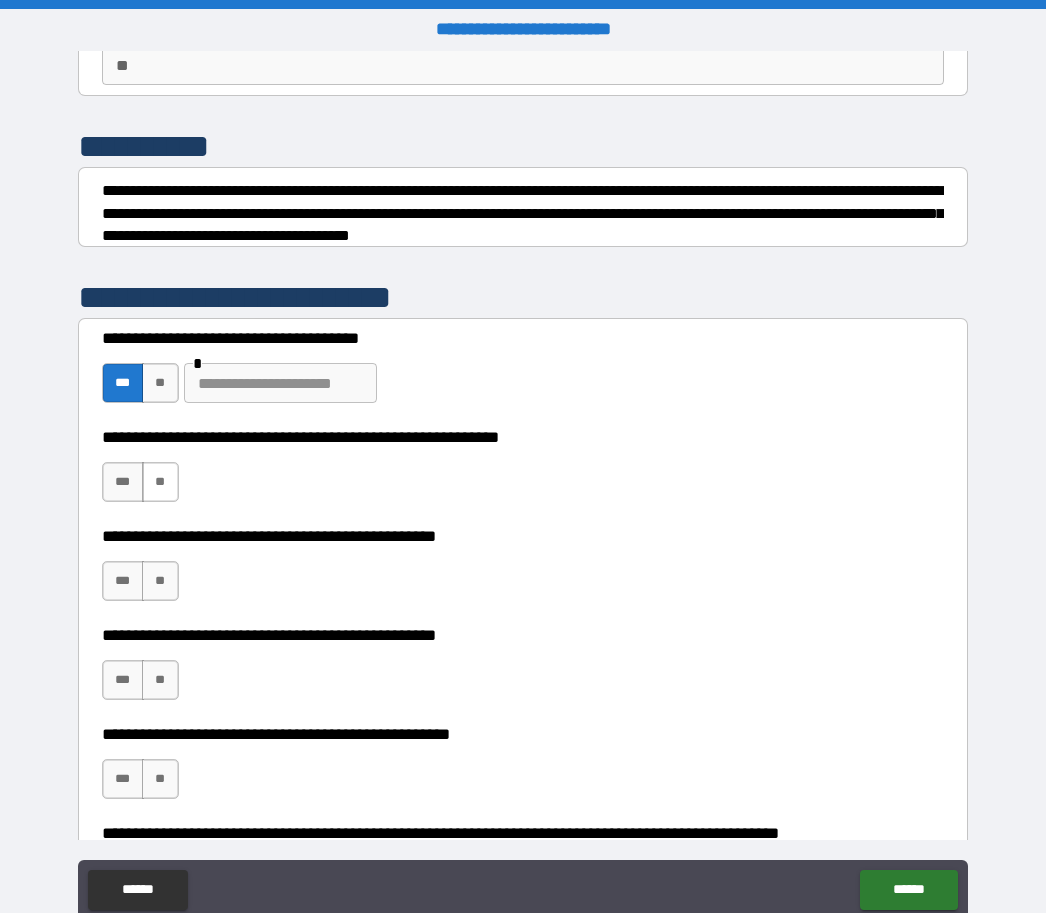 click on "**" at bounding box center (160, 483) 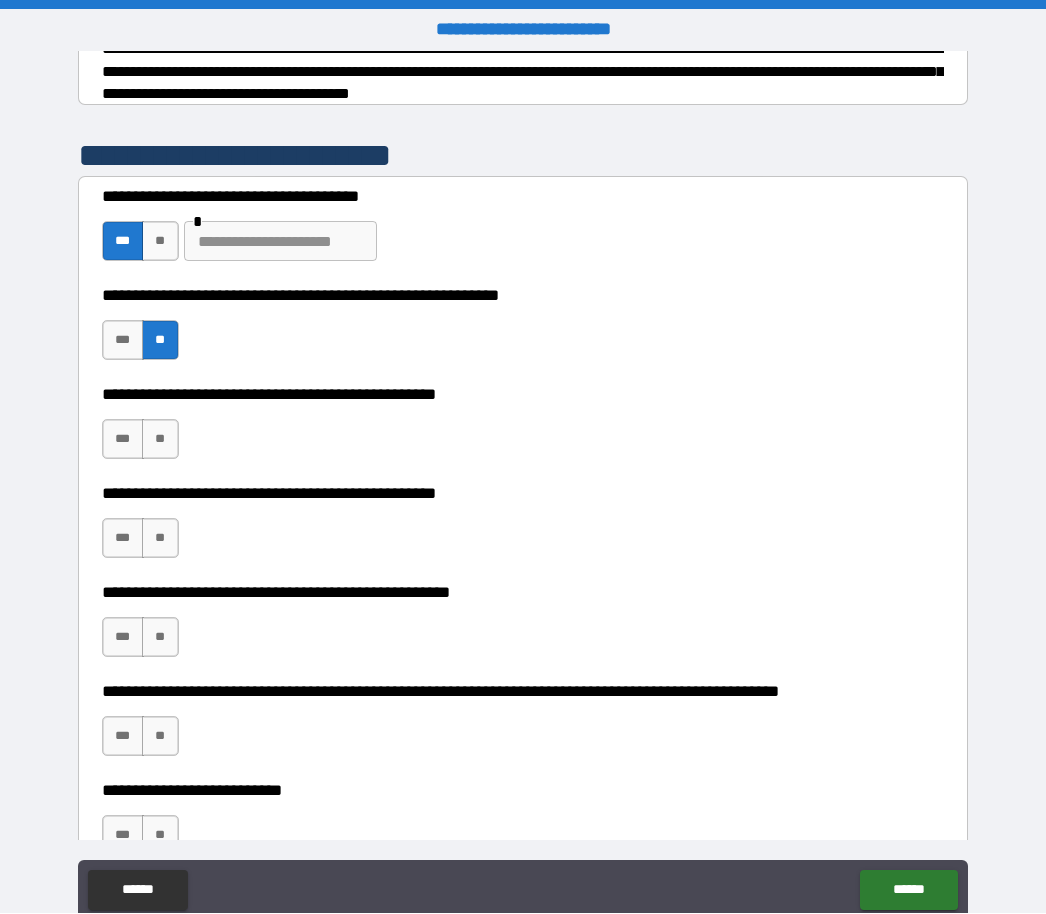 scroll, scrollTop: 344, scrollLeft: 0, axis: vertical 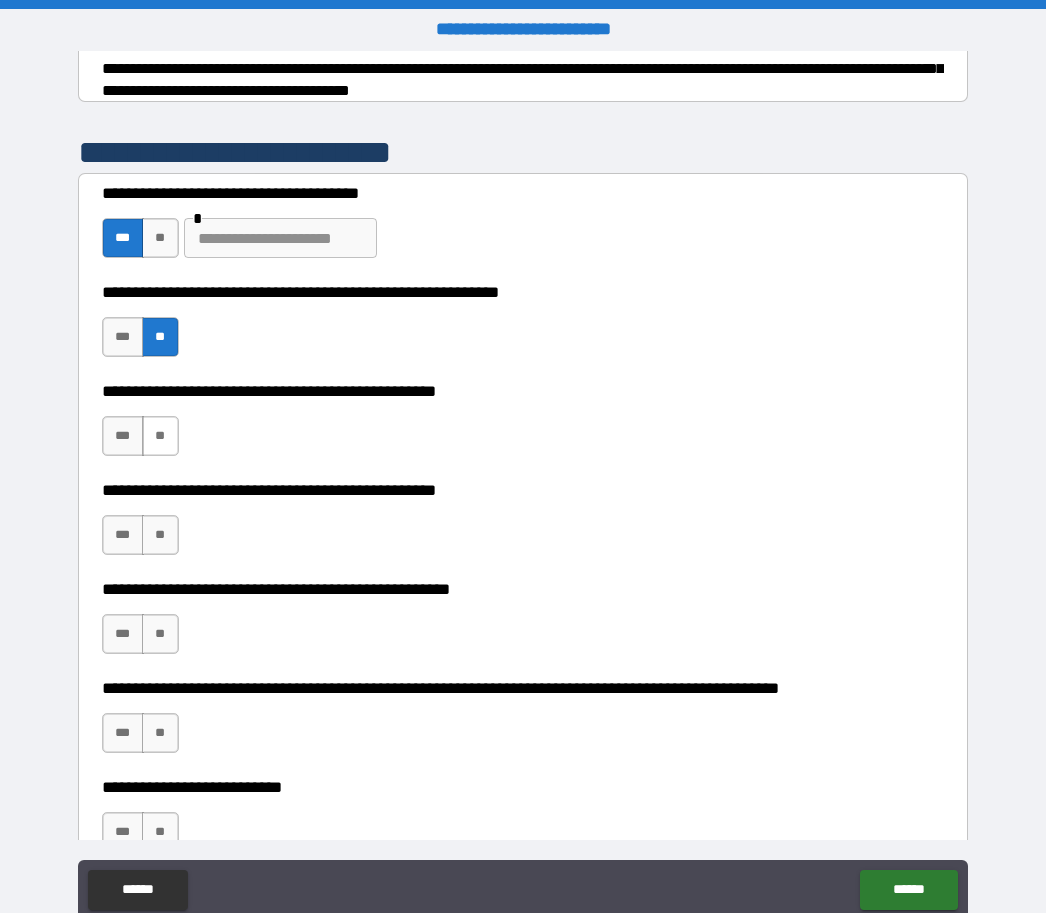 click on "**" at bounding box center [160, 437] 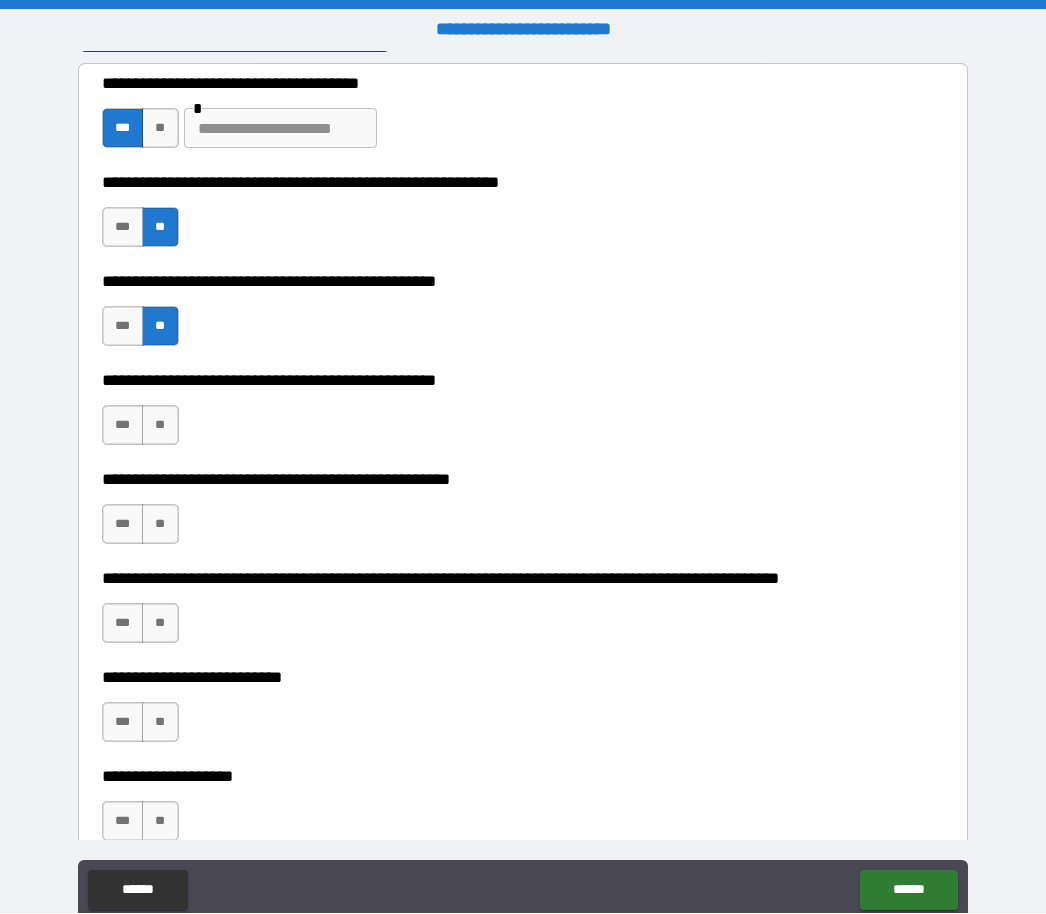 scroll, scrollTop: 473, scrollLeft: 0, axis: vertical 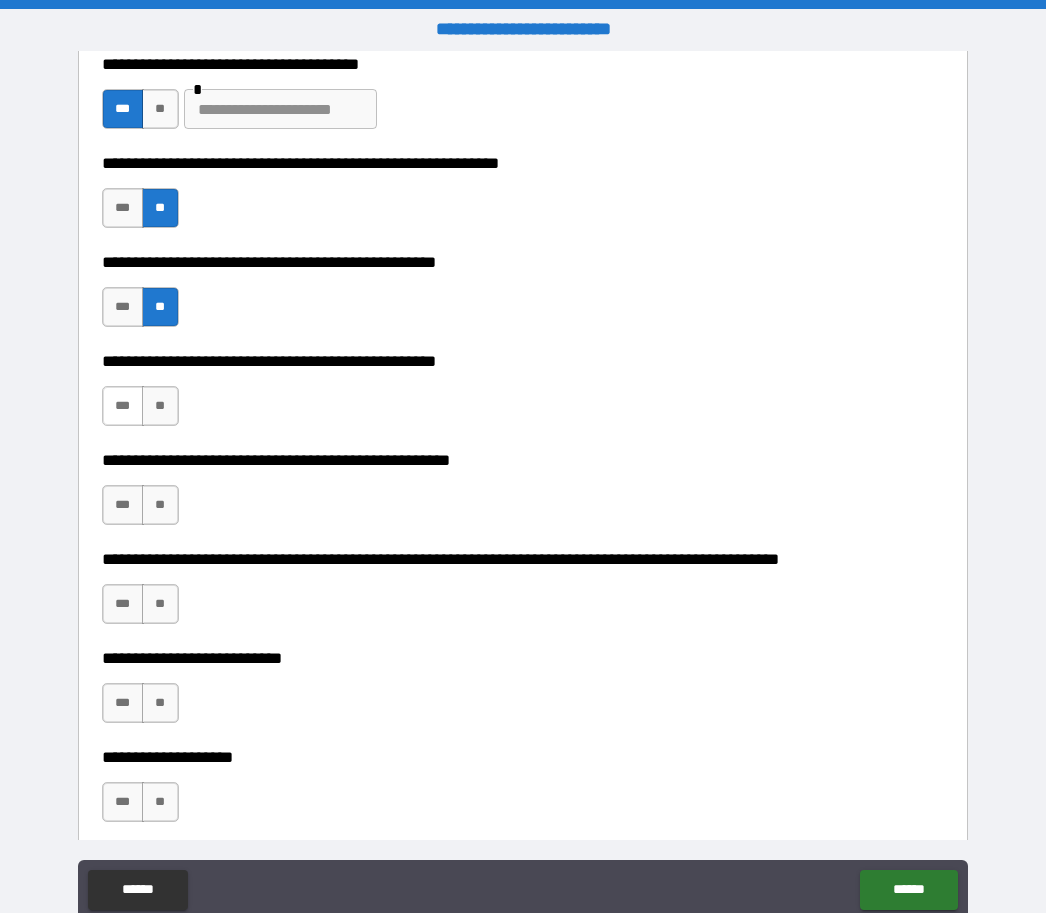 click on "***" at bounding box center (123, 407) 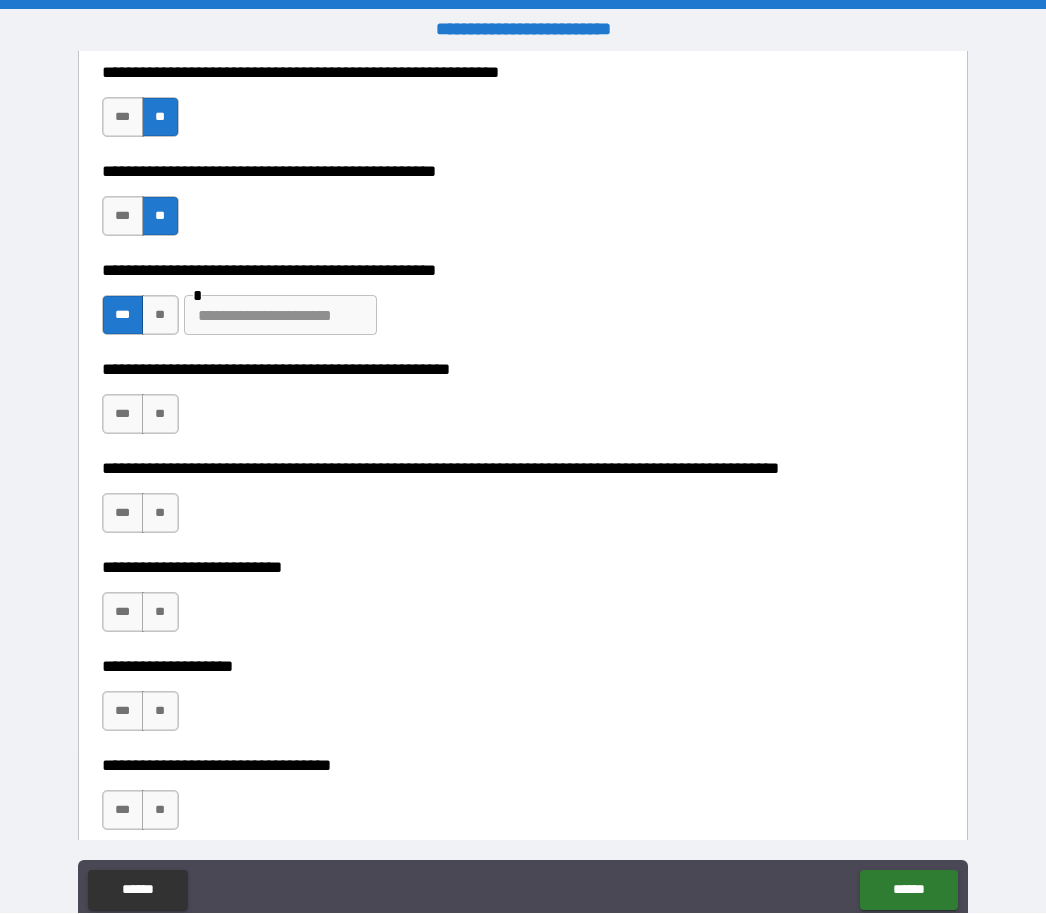 scroll, scrollTop: 570, scrollLeft: 0, axis: vertical 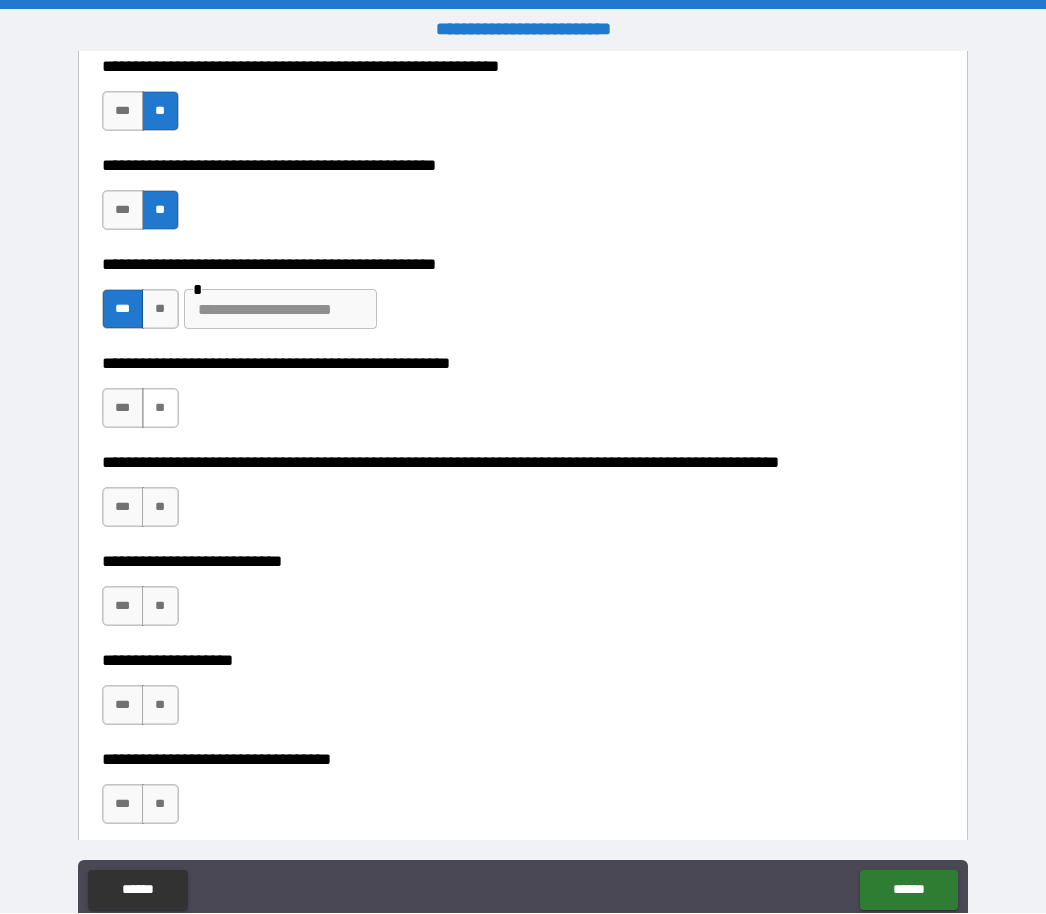 click on "**" at bounding box center [160, 409] 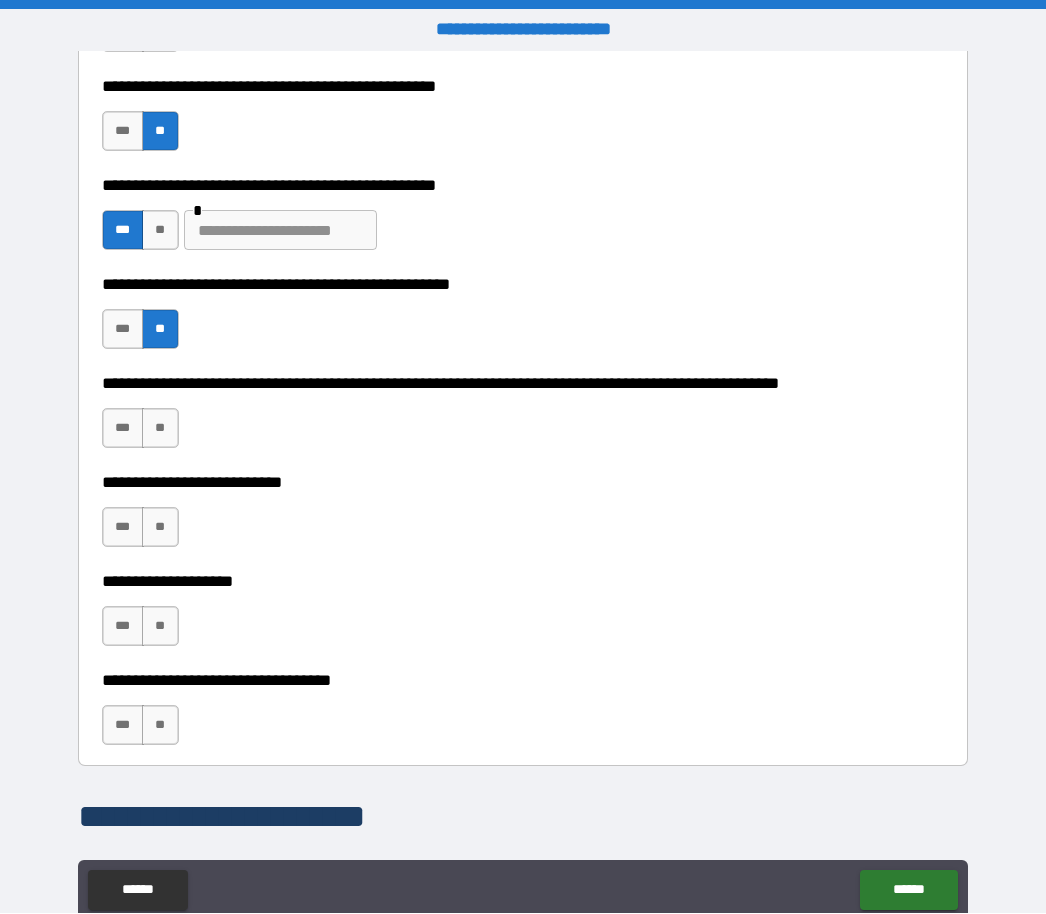 scroll, scrollTop: 688, scrollLeft: 0, axis: vertical 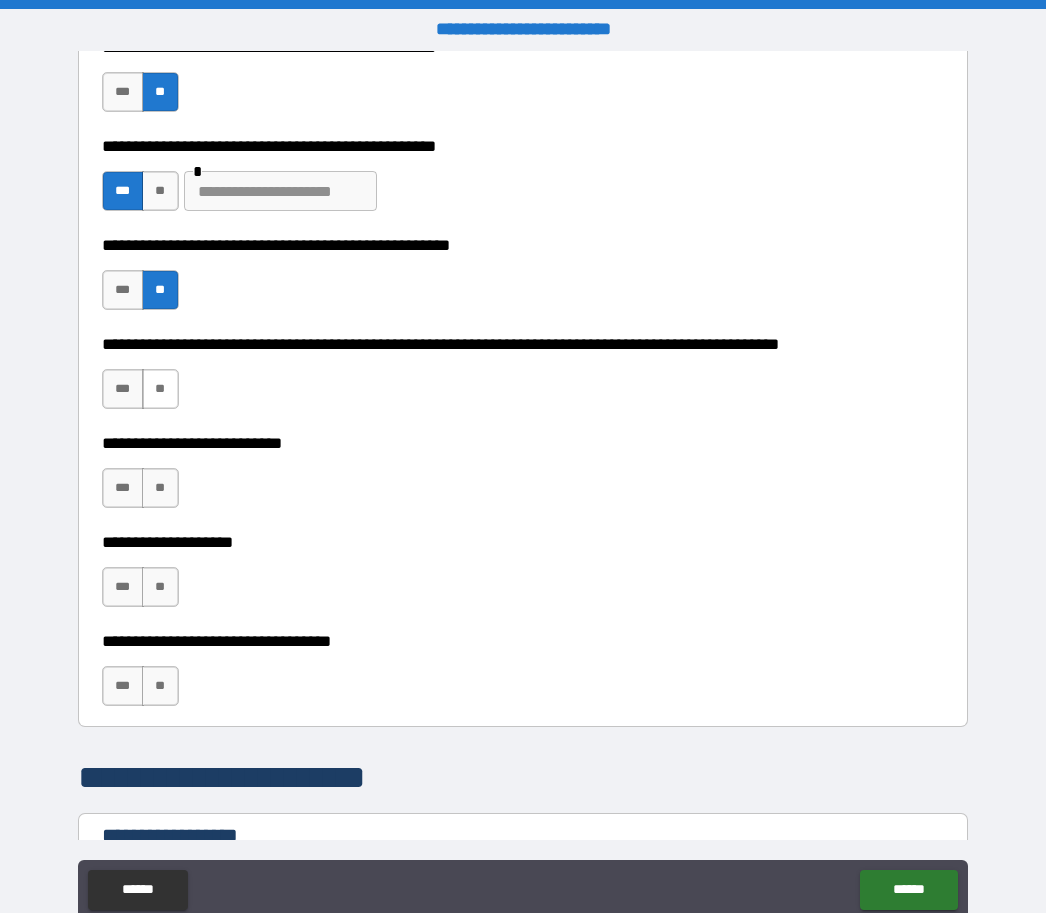 click on "**" at bounding box center (160, 390) 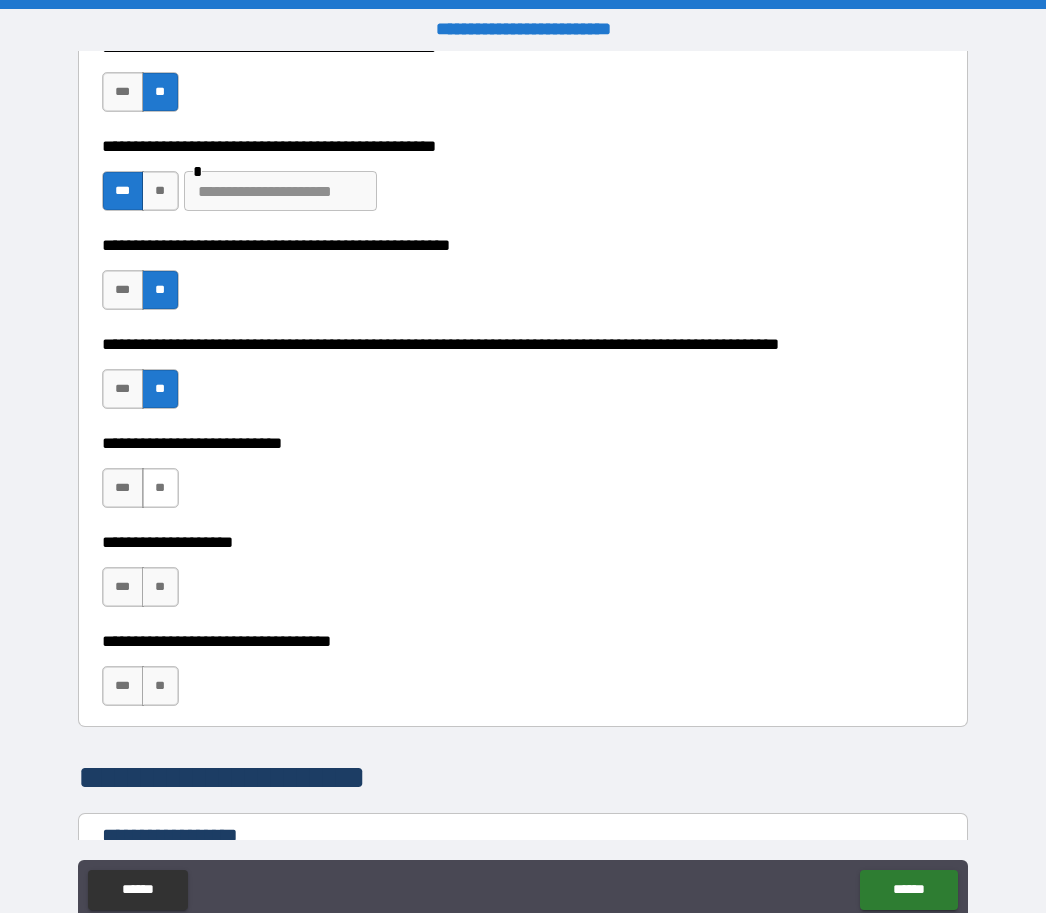 click on "**" at bounding box center [160, 489] 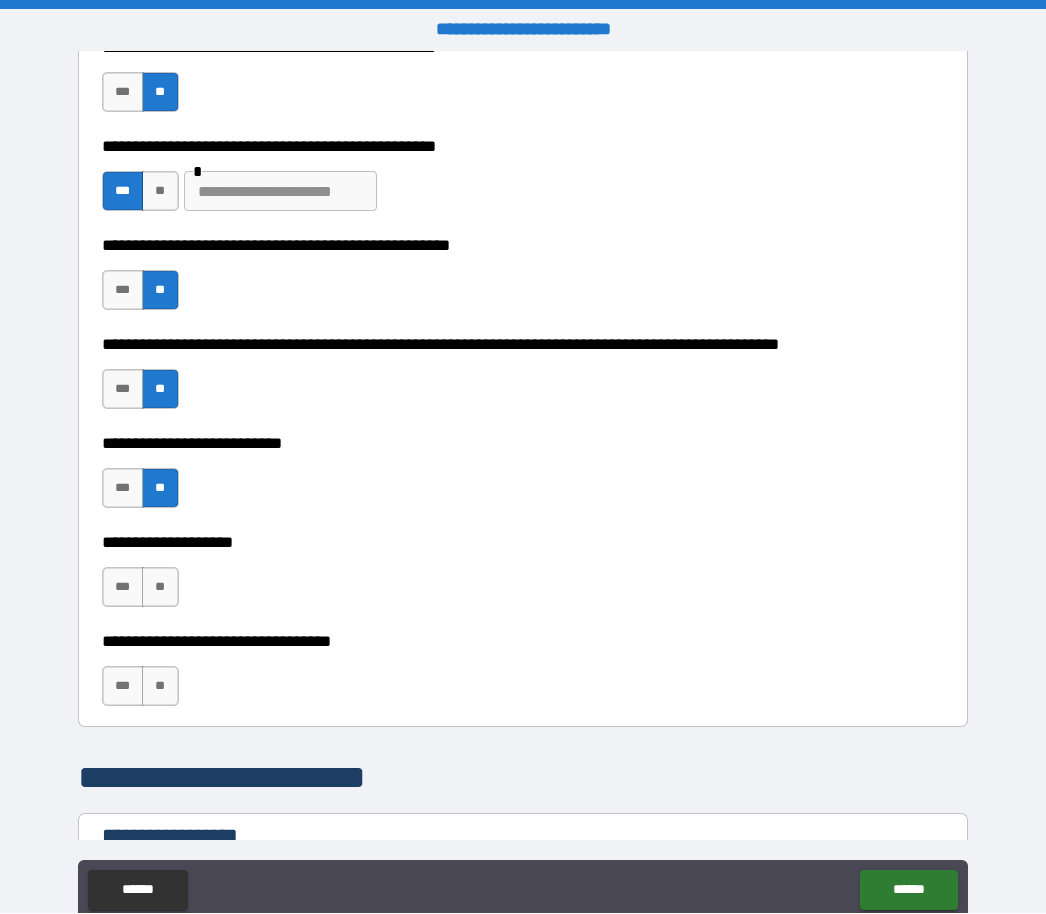 scroll, scrollTop: 778, scrollLeft: 0, axis: vertical 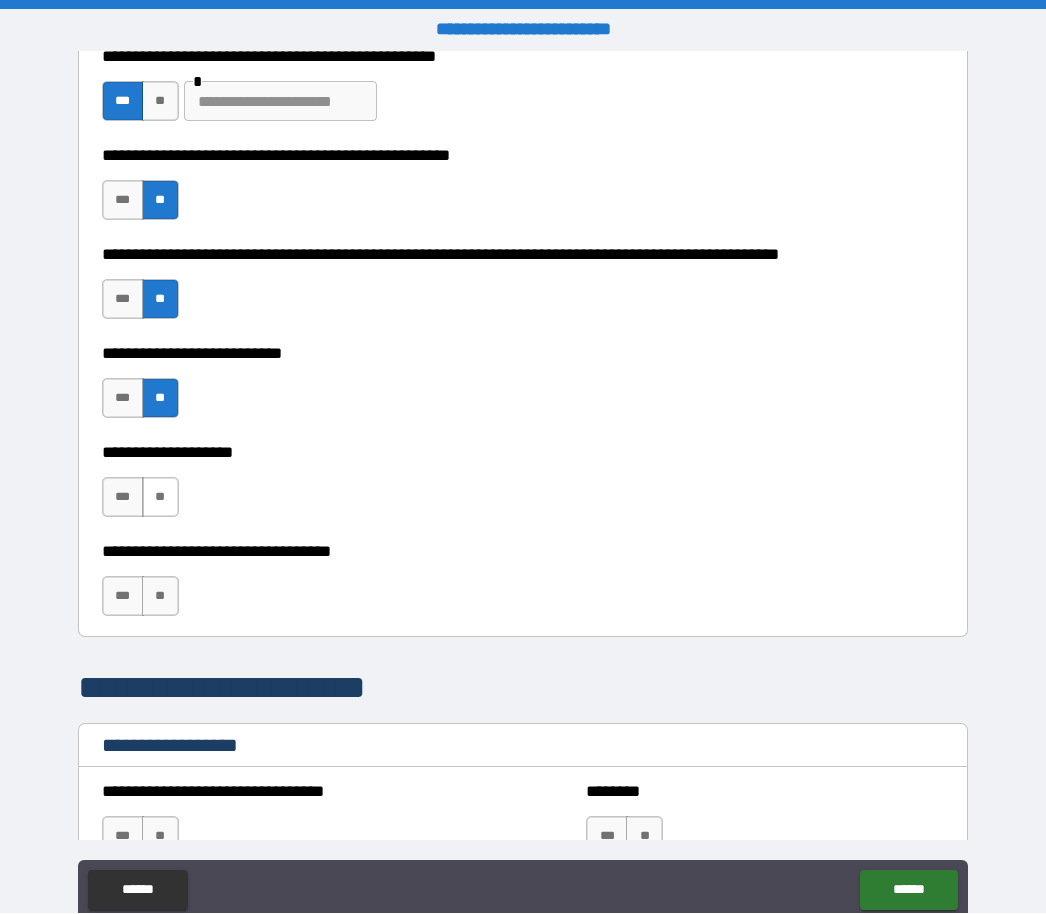 click on "**" at bounding box center [160, 498] 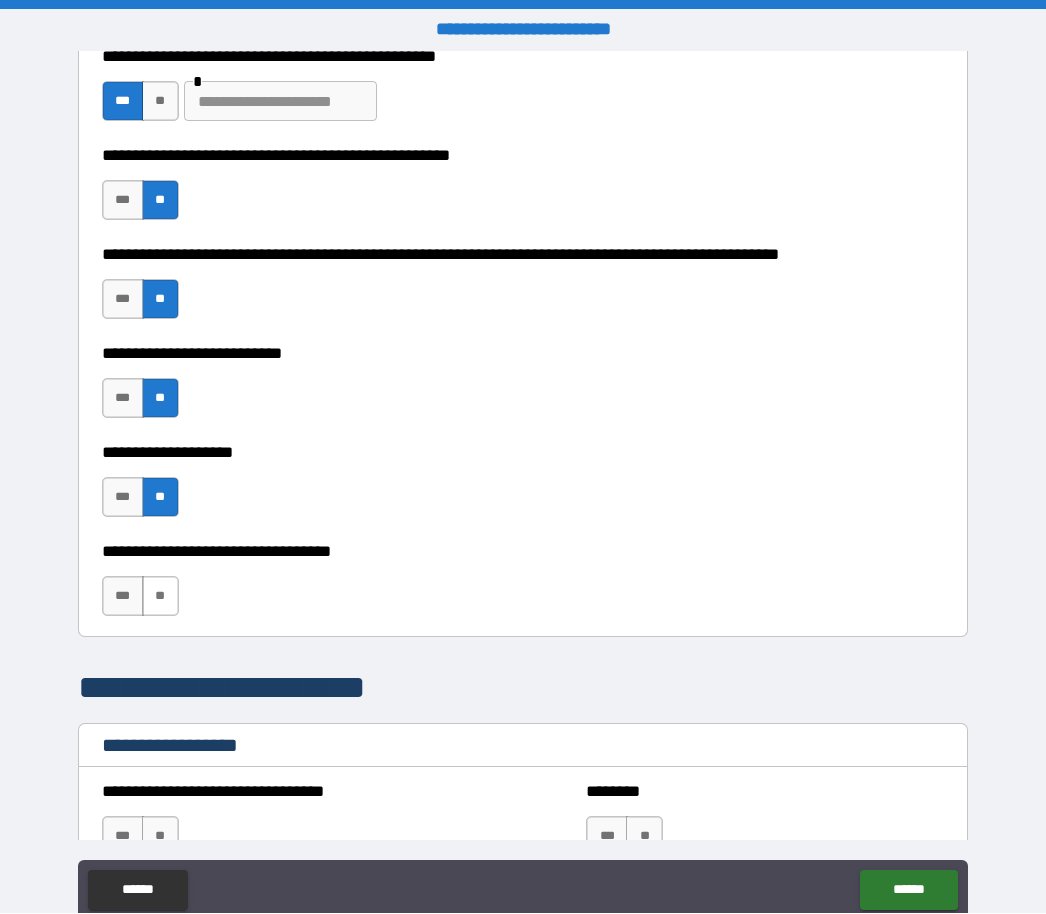click on "**" at bounding box center [160, 597] 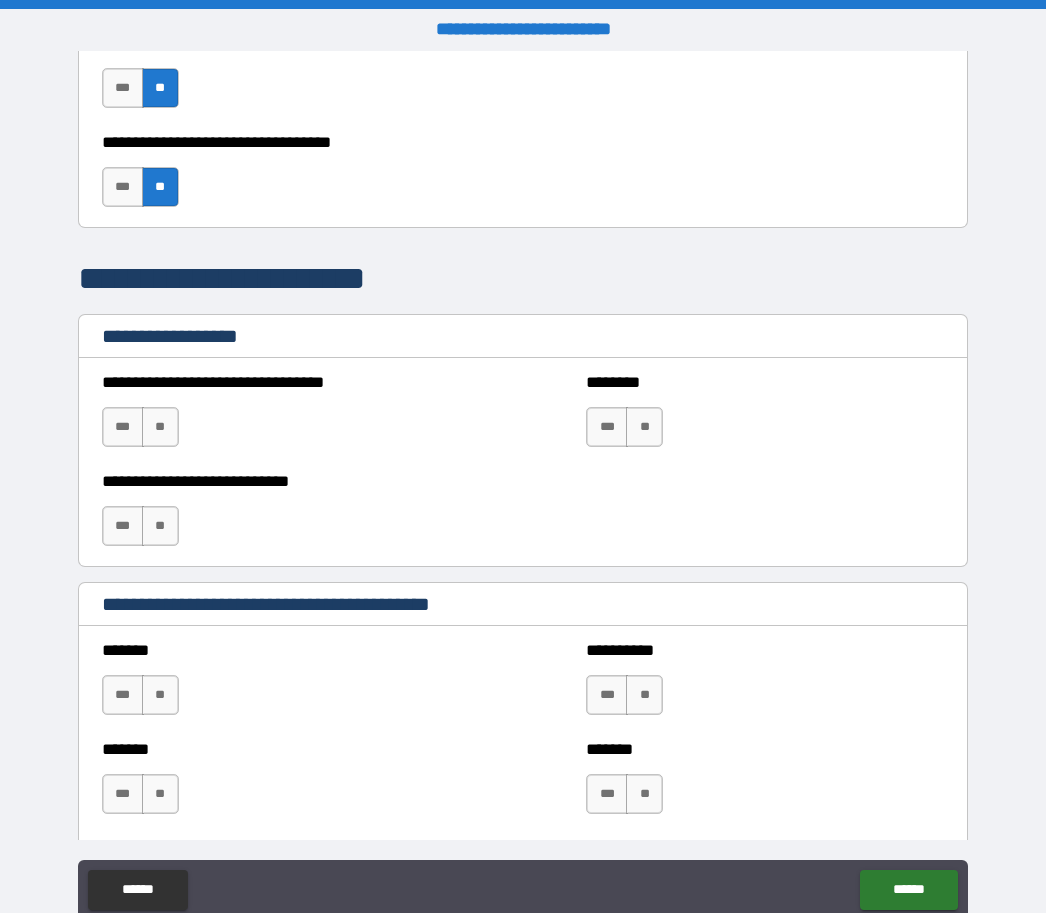 scroll, scrollTop: 1193, scrollLeft: 0, axis: vertical 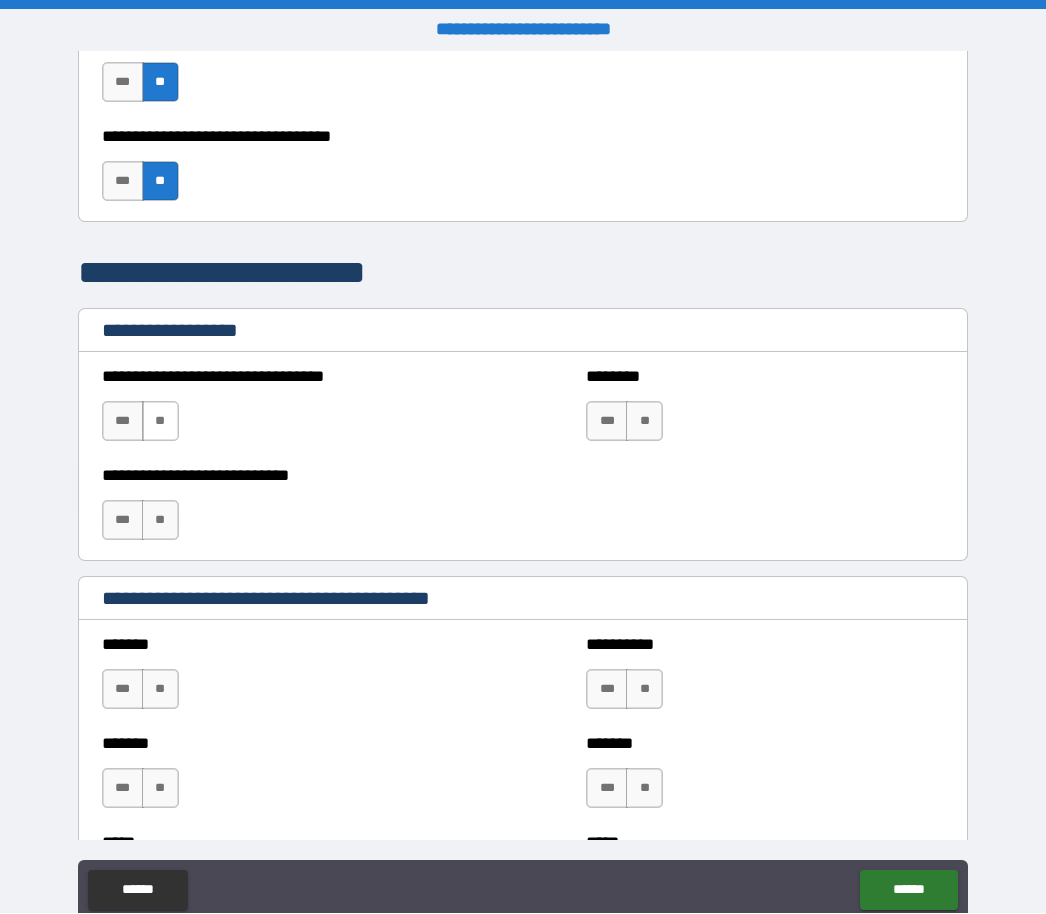 click on "**" at bounding box center [160, 422] 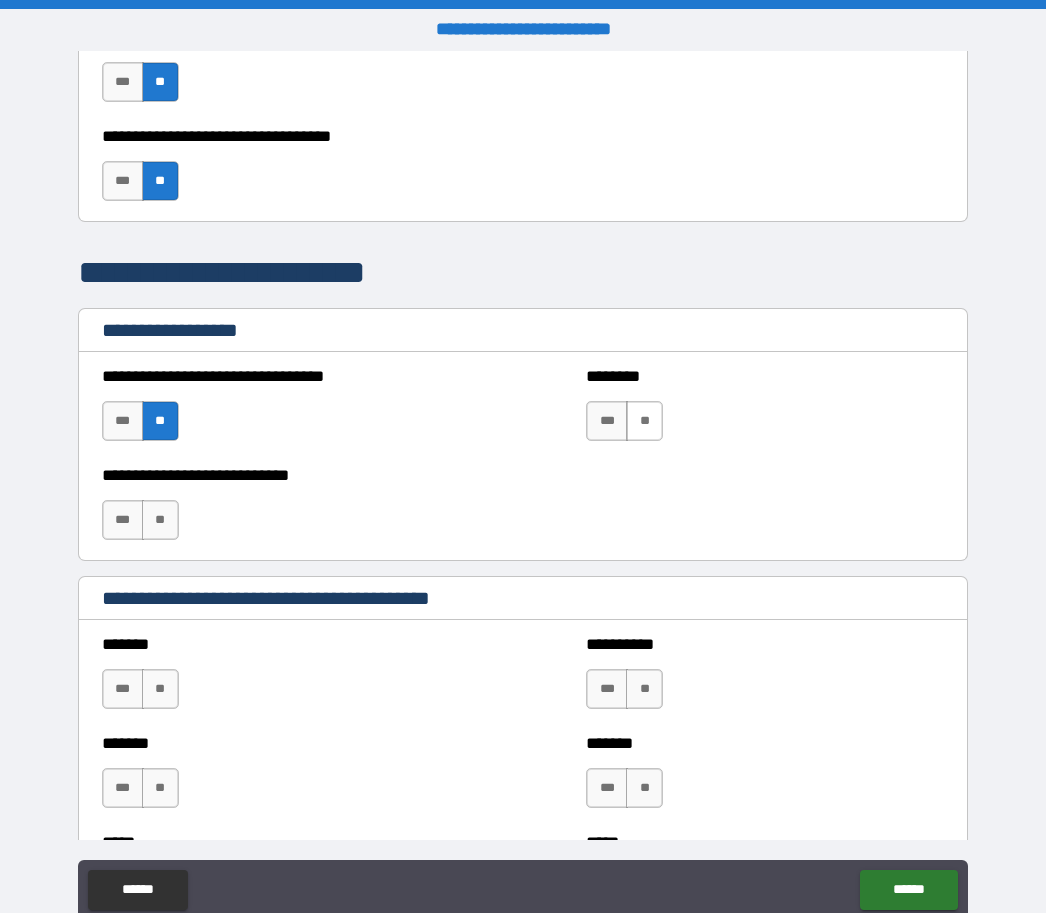 click on "**" at bounding box center [644, 422] 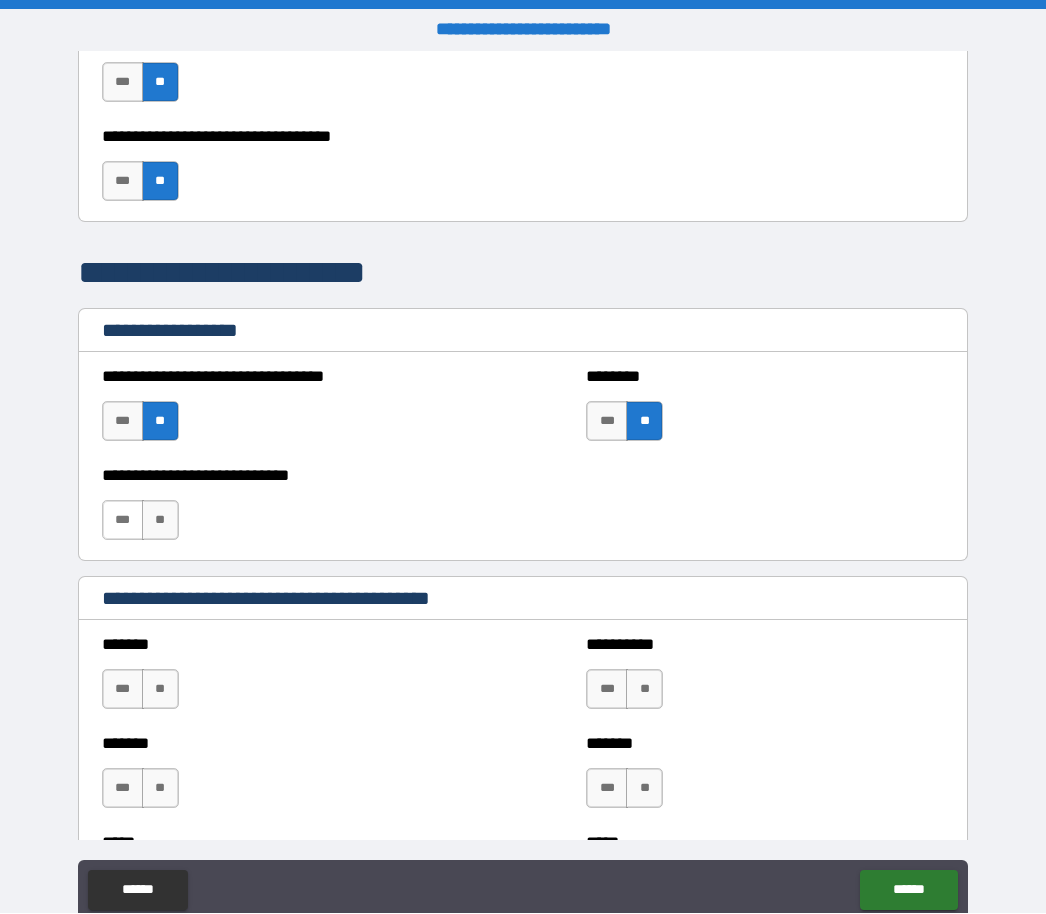 click on "***" at bounding box center [123, 521] 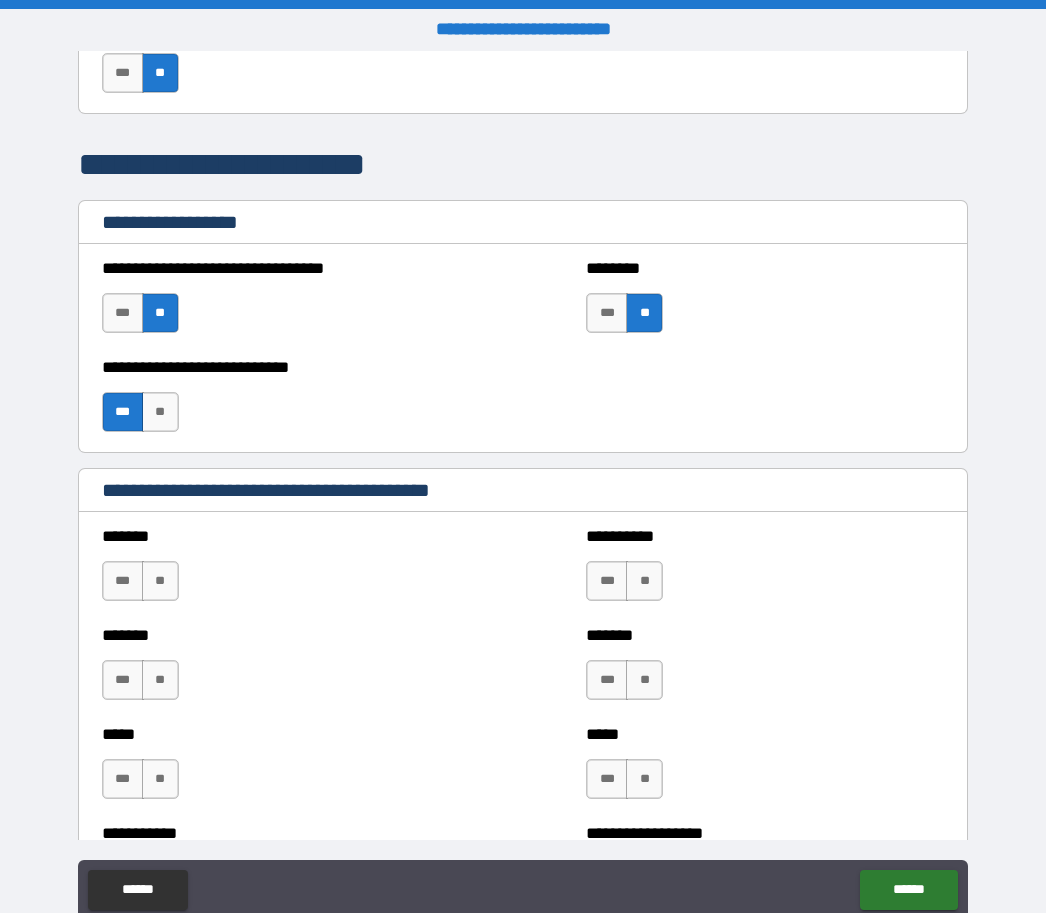 scroll, scrollTop: 1371, scrollLeft: 0, axis: vertical 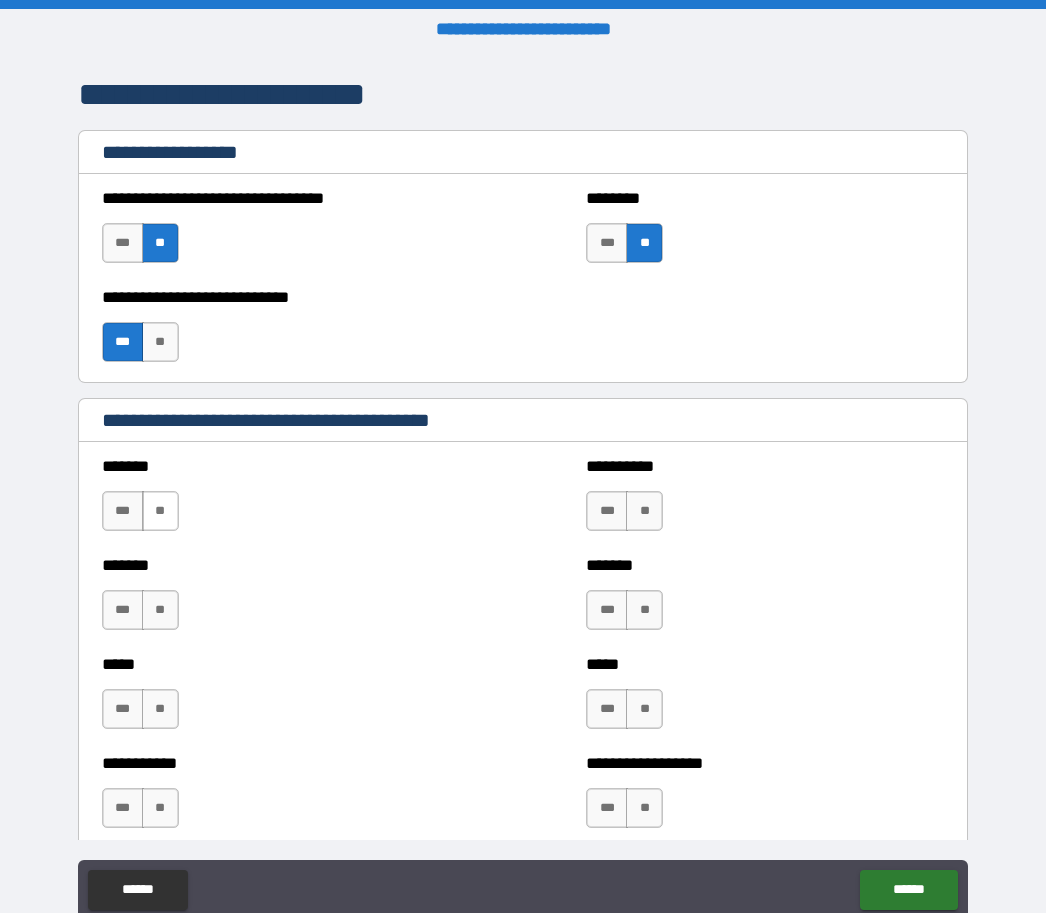 click on "**" at bounding box center [160, 512] 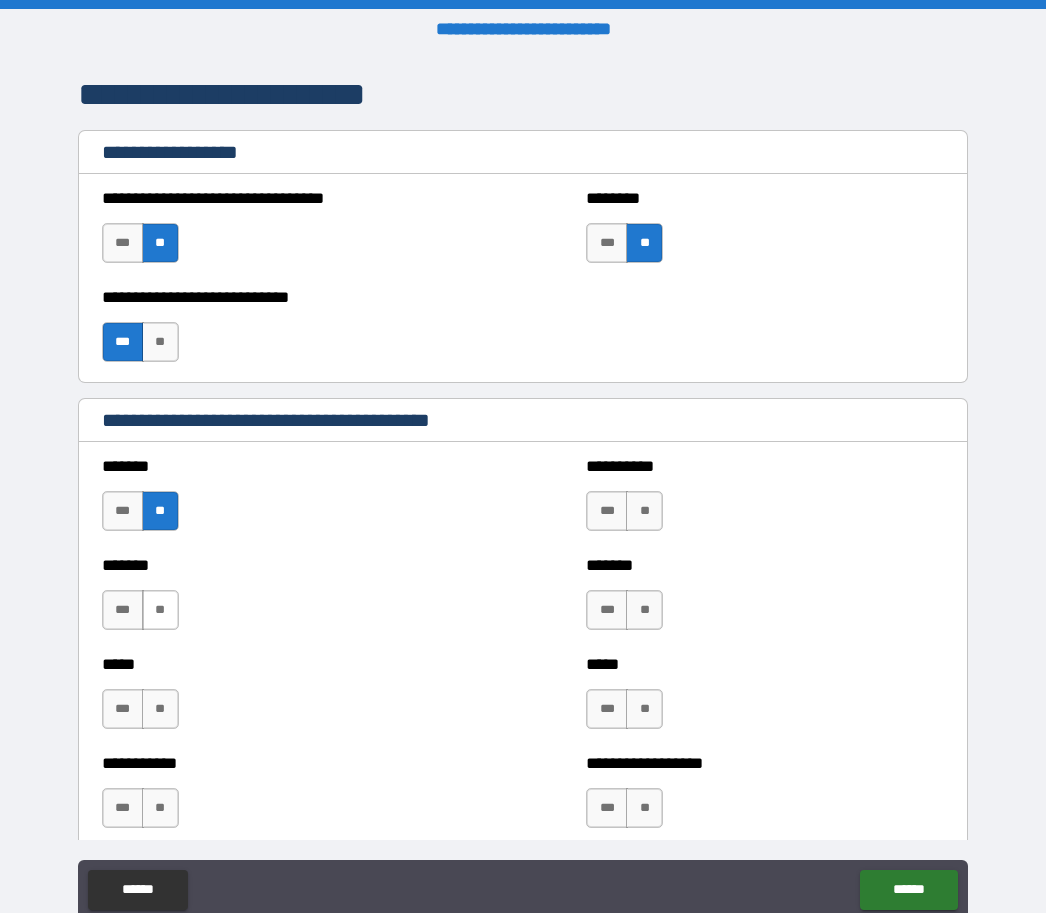 click on "**" at bounding box center (160, 611) 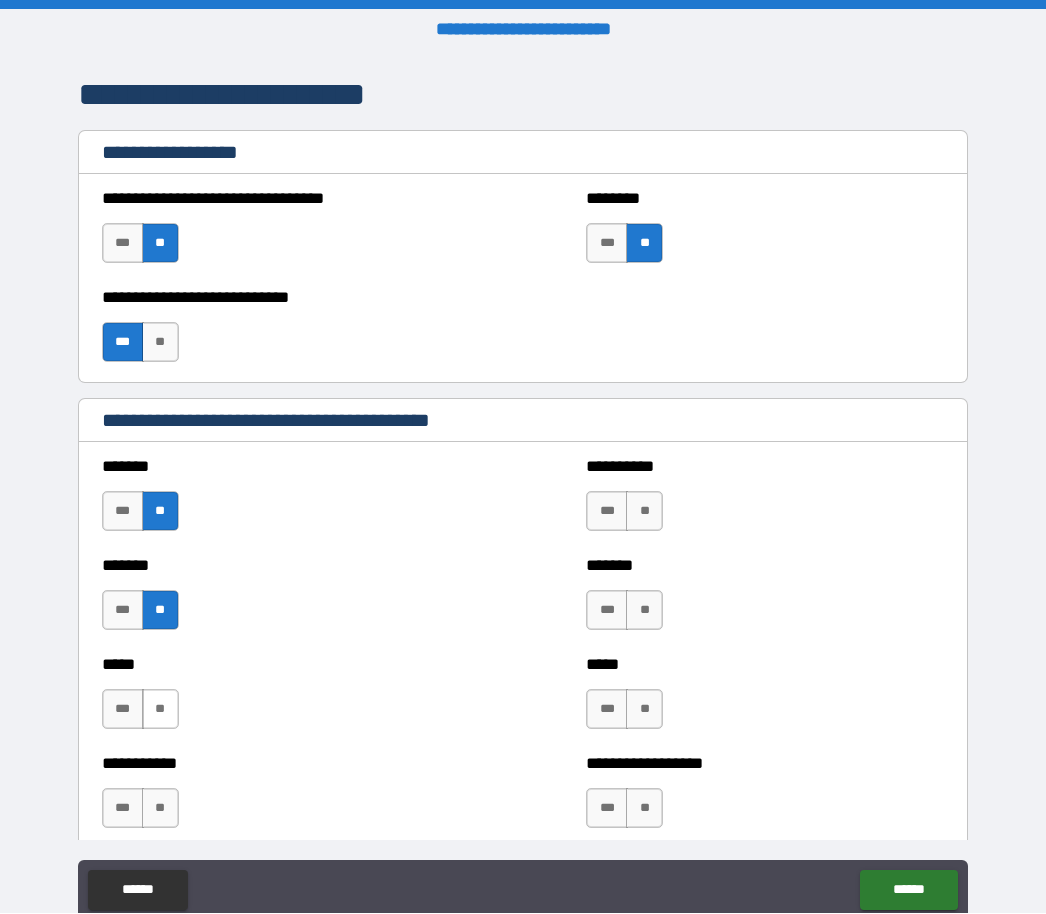 click on "**" at bounding box center [160, 710] 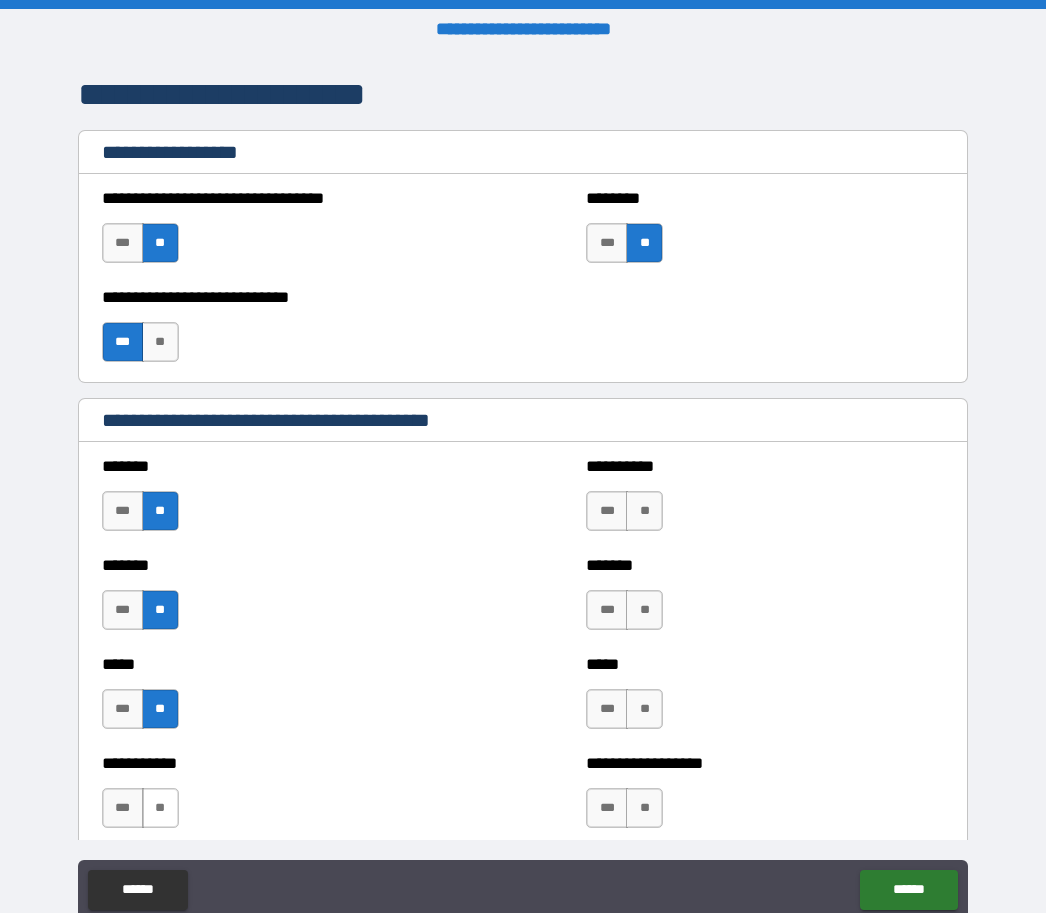 click on "**" at bounding box center (160, 809) 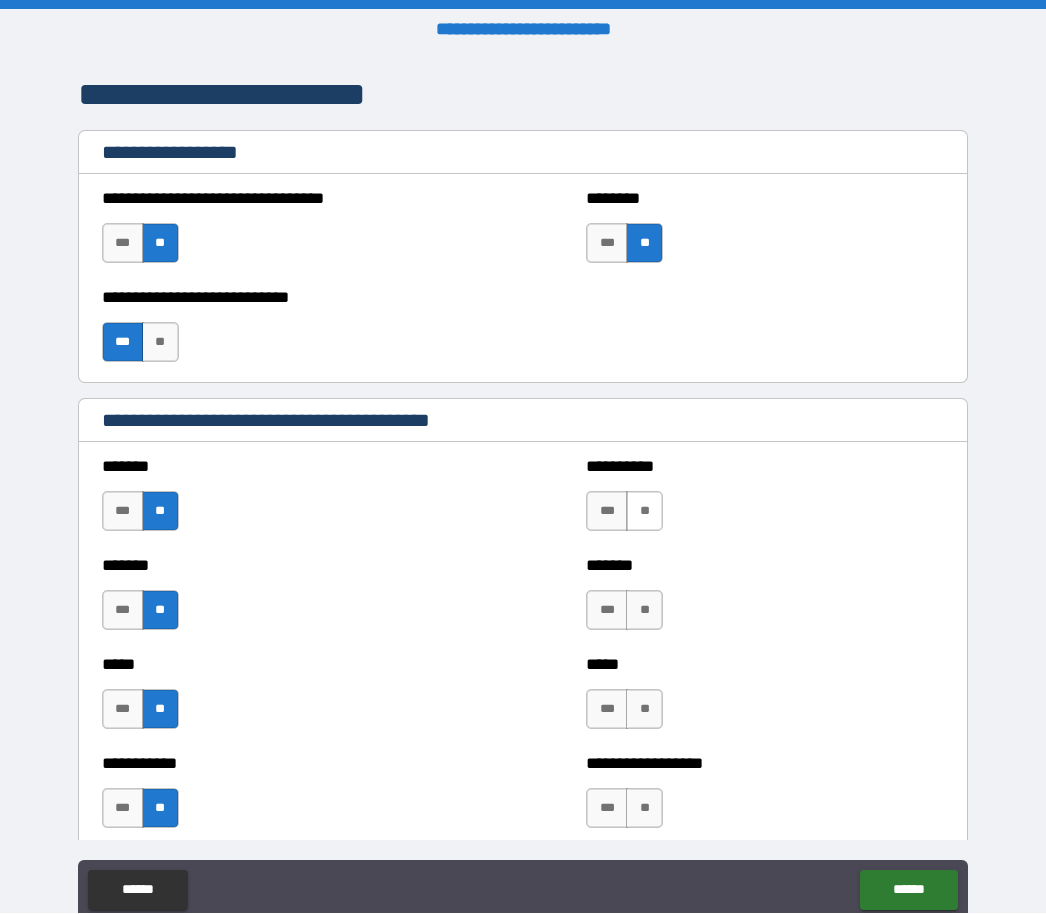click on "**" at bounding box center [644, 512] 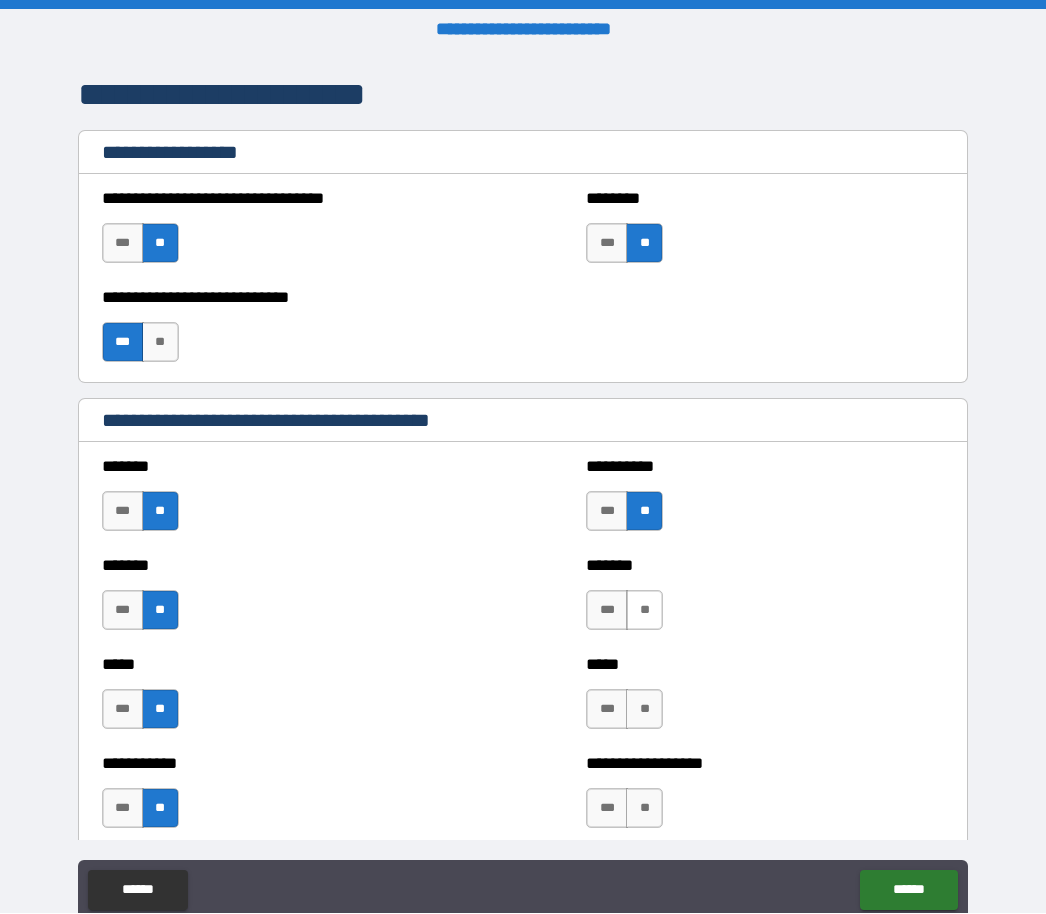 click on "**" at bounding box center [644, 611] 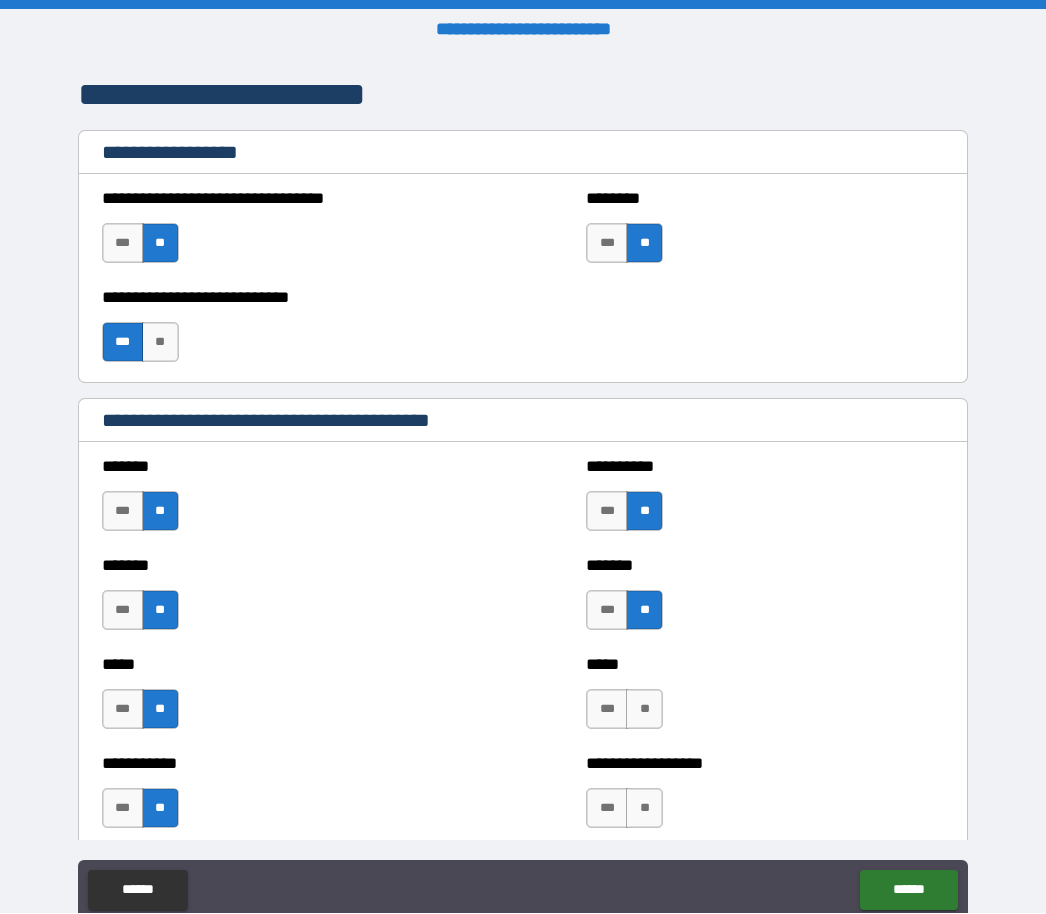 click on "**" at bounding box center (644, 710) 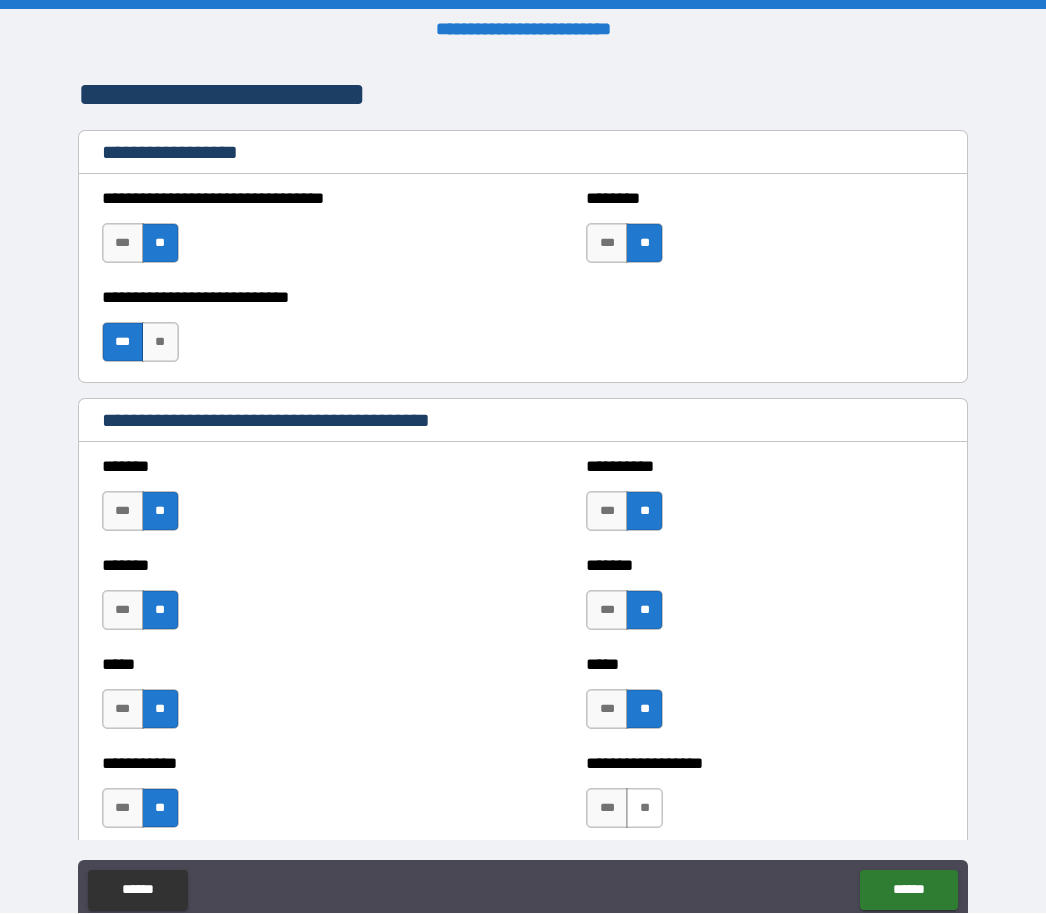 click on "**" at bounding box center [644, 809] 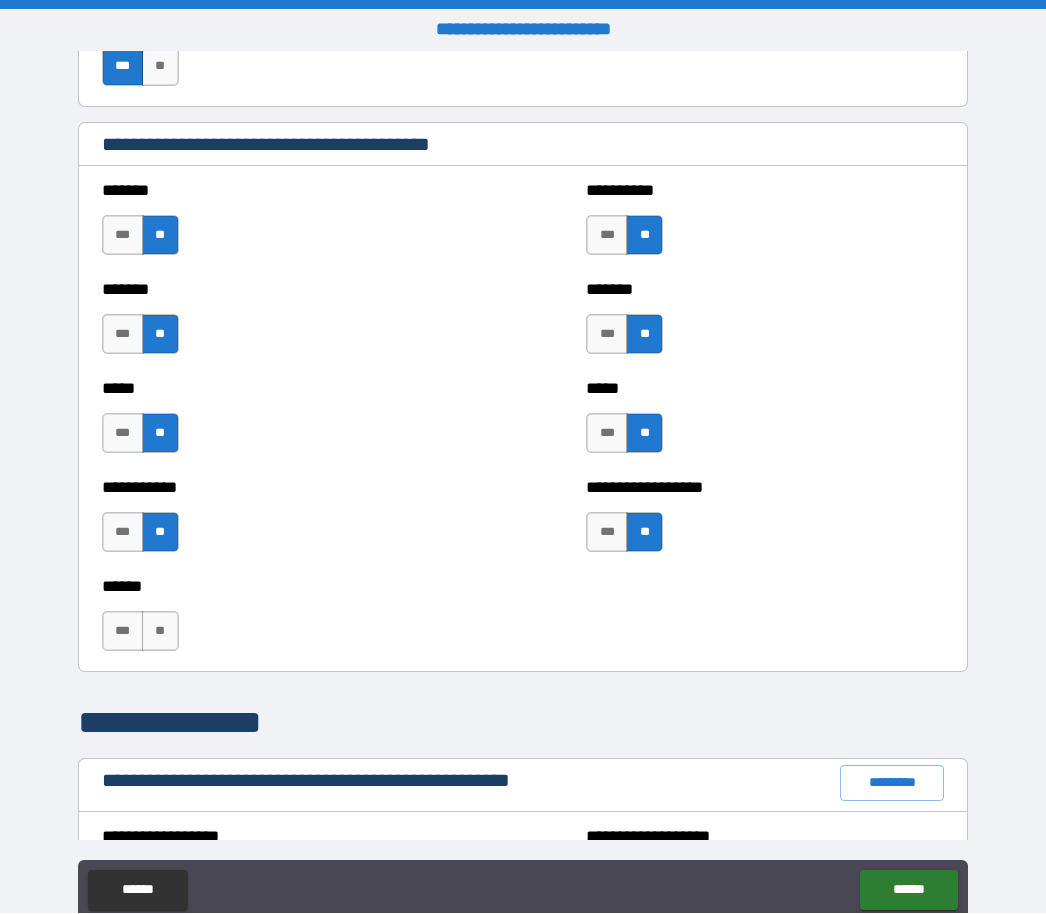 scroll, scrollTop: 1674, scrollLeft: 0, axis: vertical 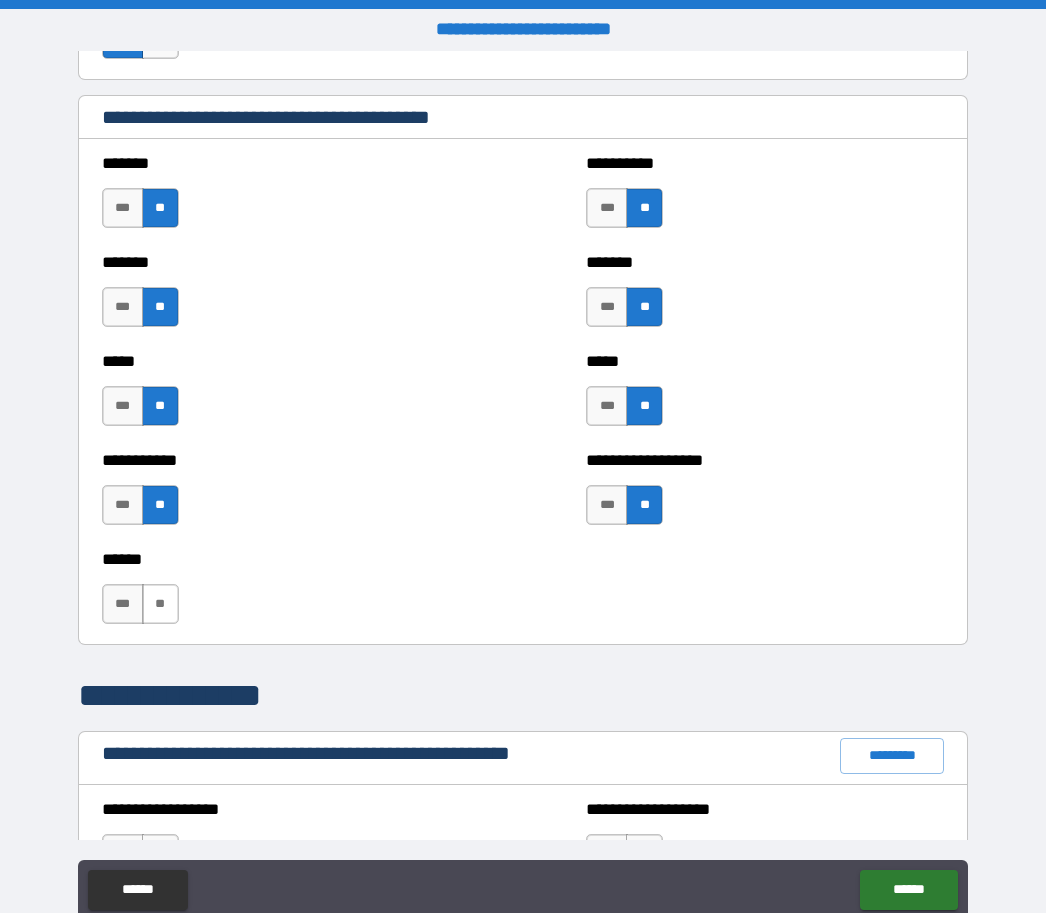 click on "**" at bounding box center [160, 605] 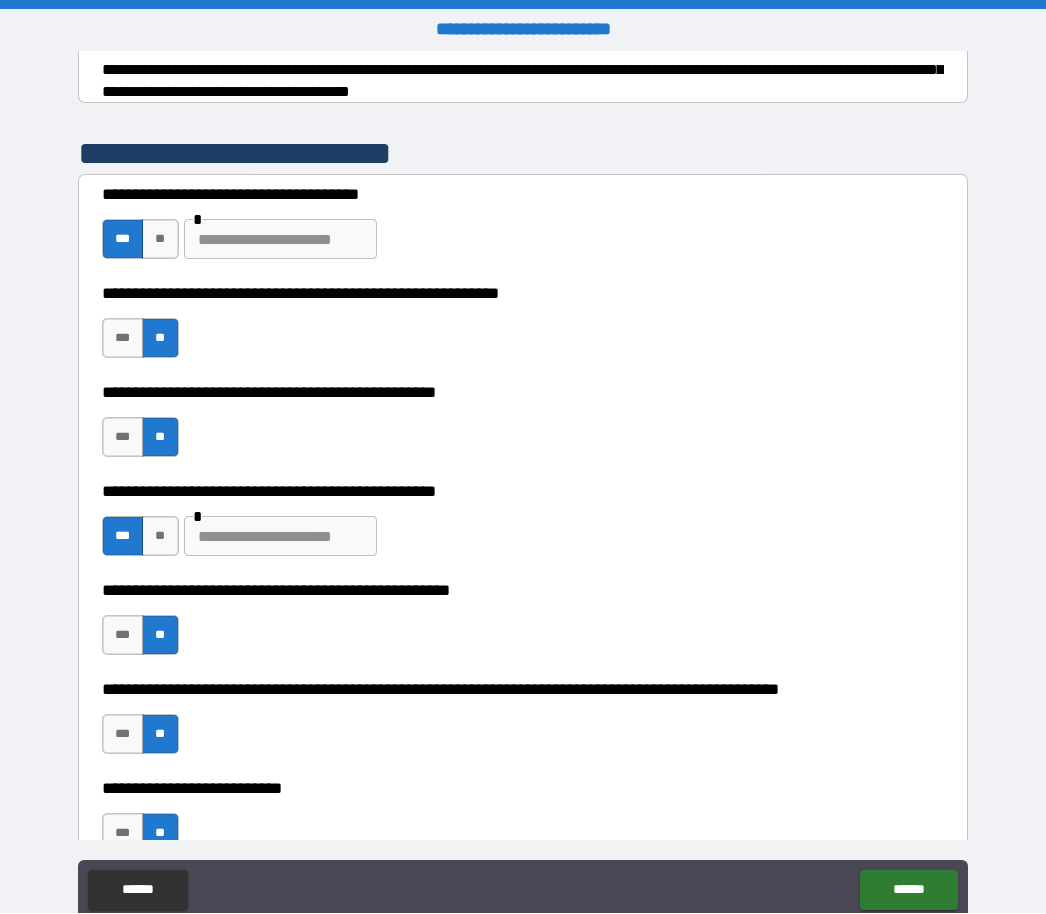 scroll, scrollTop: 364, scrollLeft: 0, axis: vertical 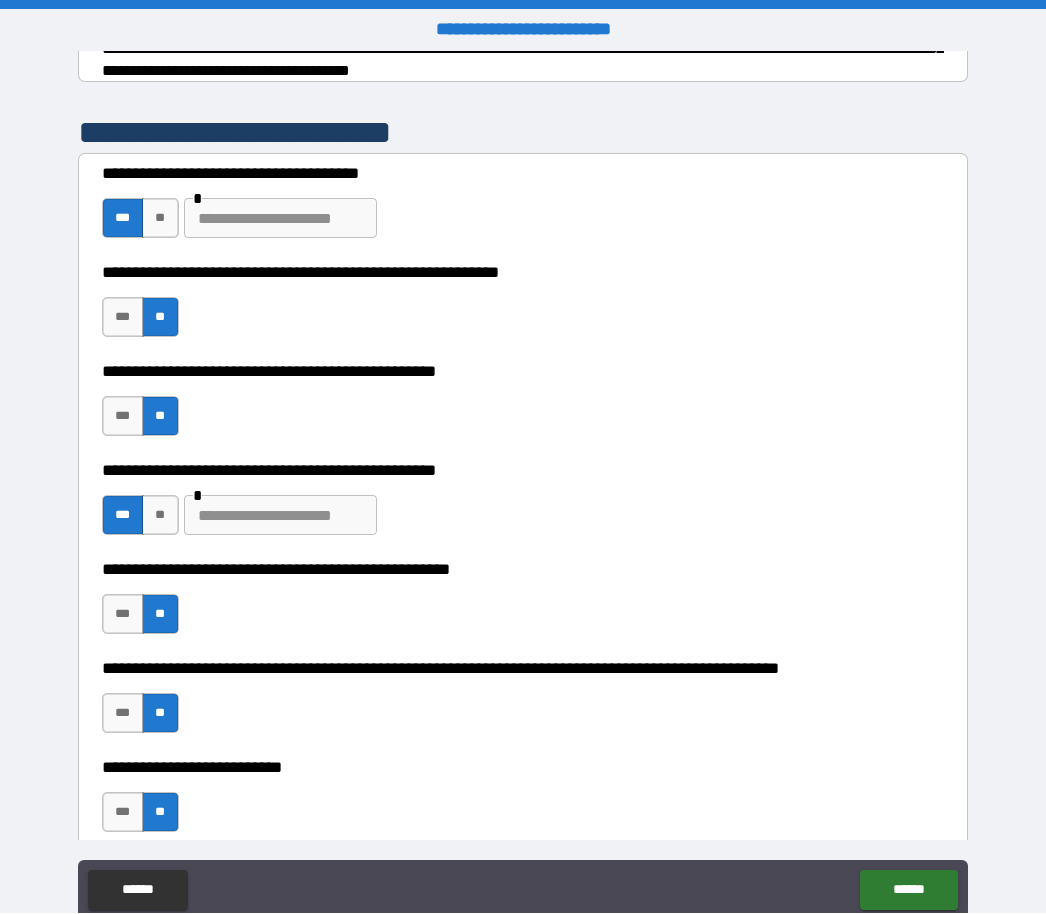 click at bounding box center (280, 516) 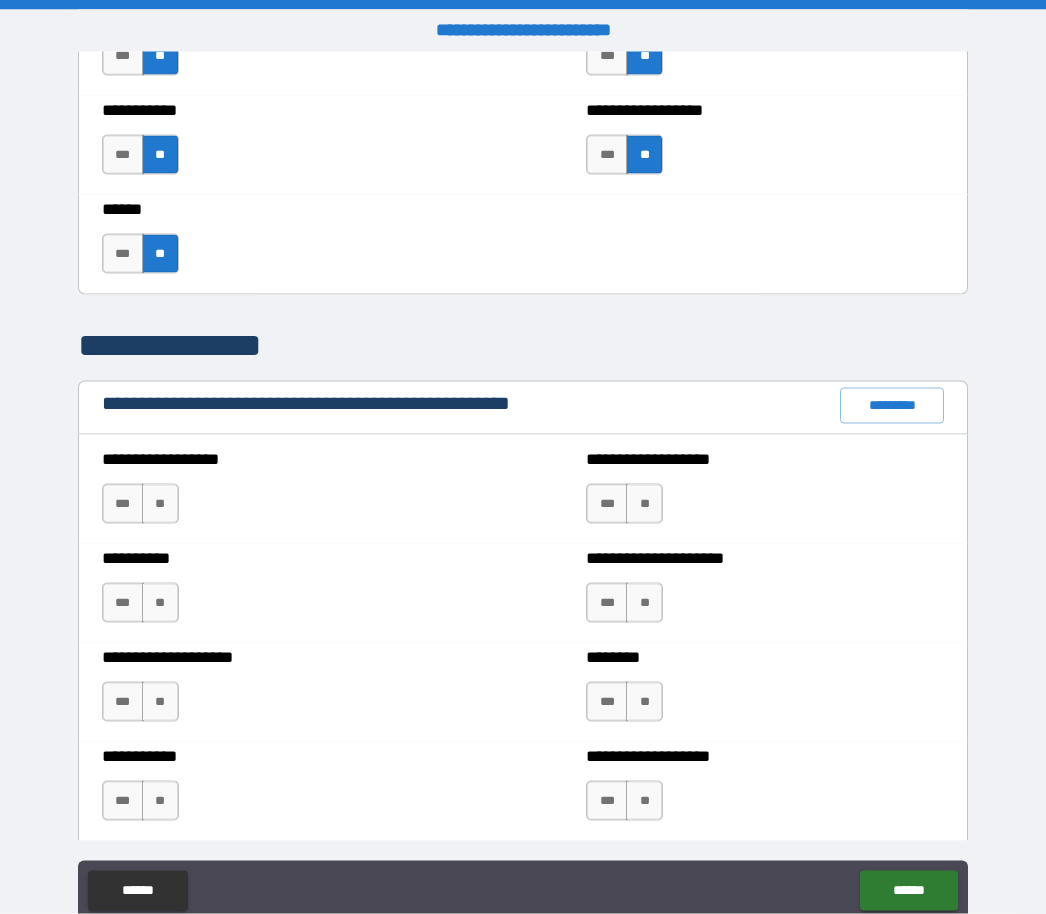 scroll, scrollTop: 2035, scrollLeft: 0, axis: vertical 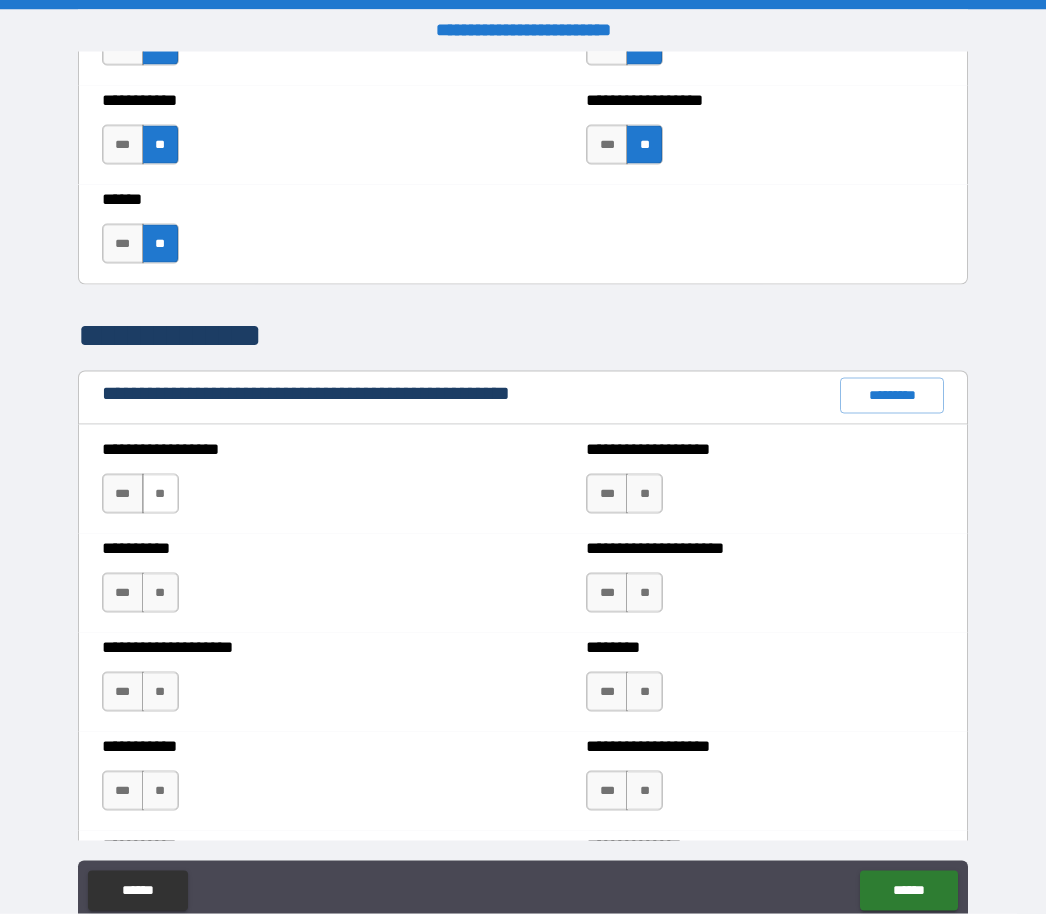 click on "**" at bounding box center [160, 494] 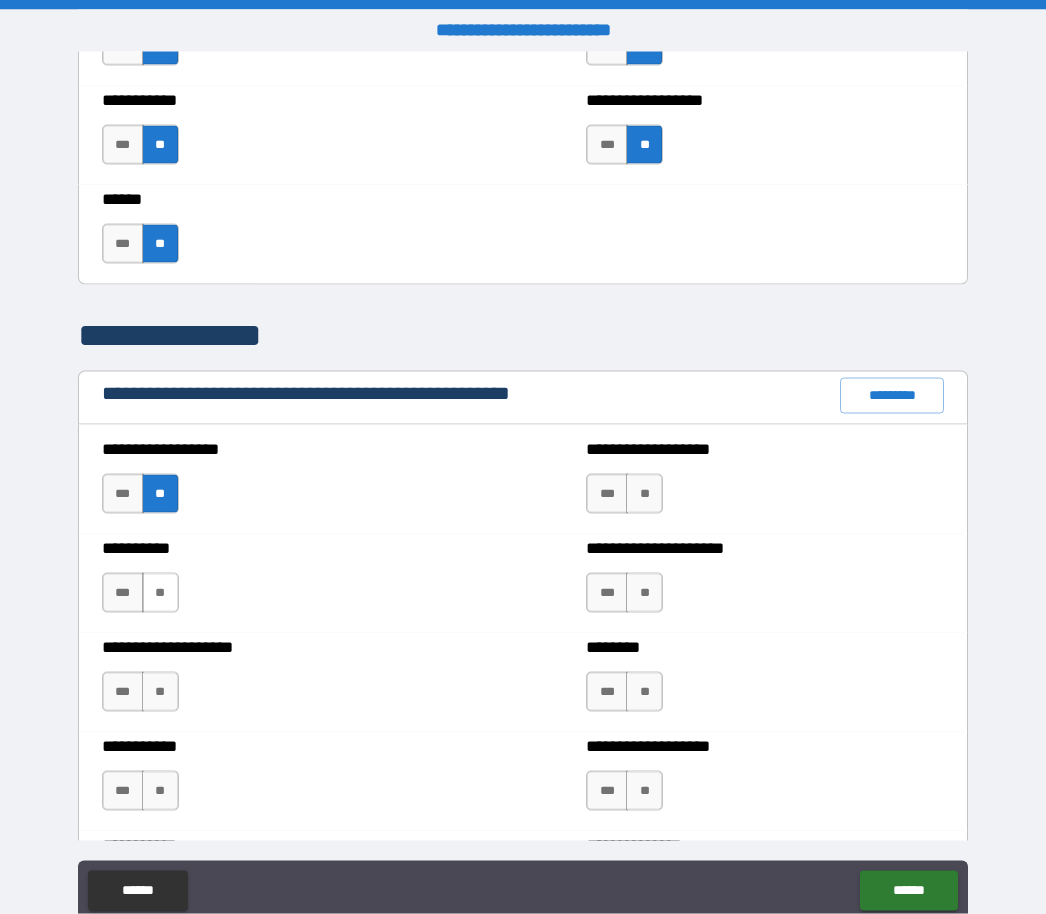 click on "**" at bounding box center (160, 593) 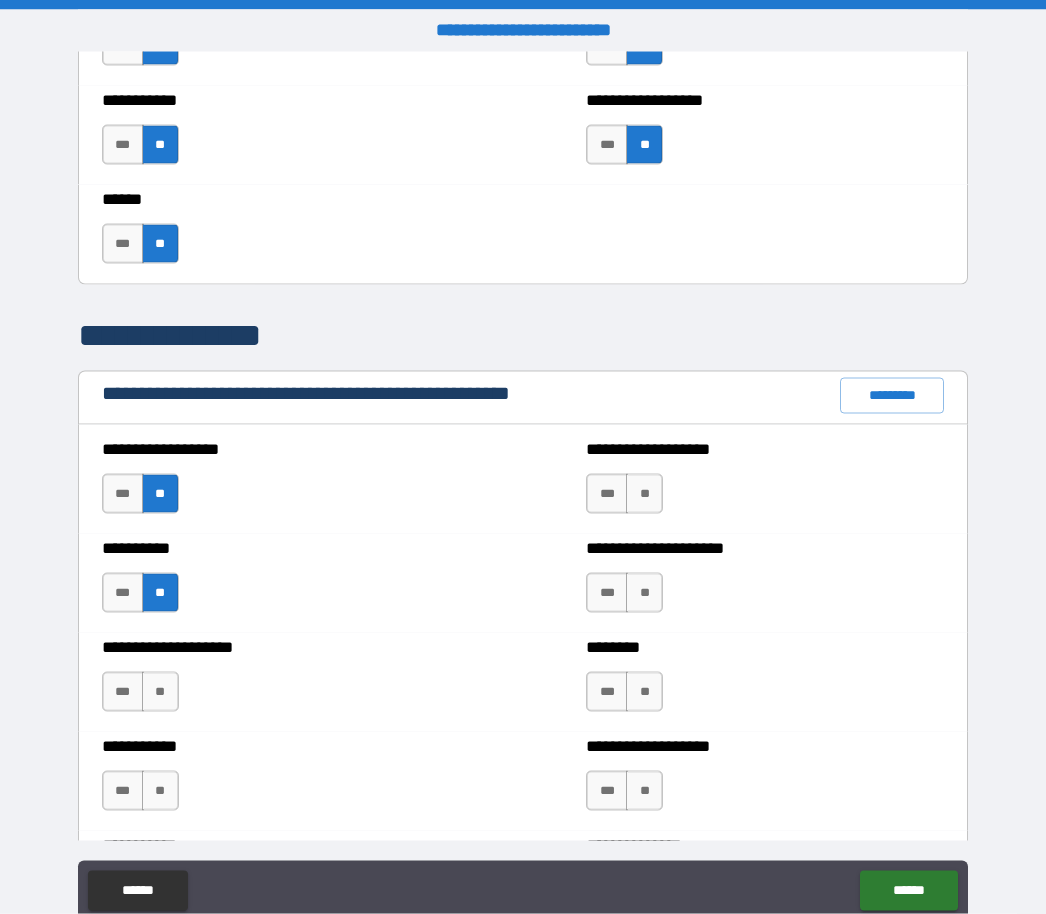 click on "**" at bounding box center (160, 692) 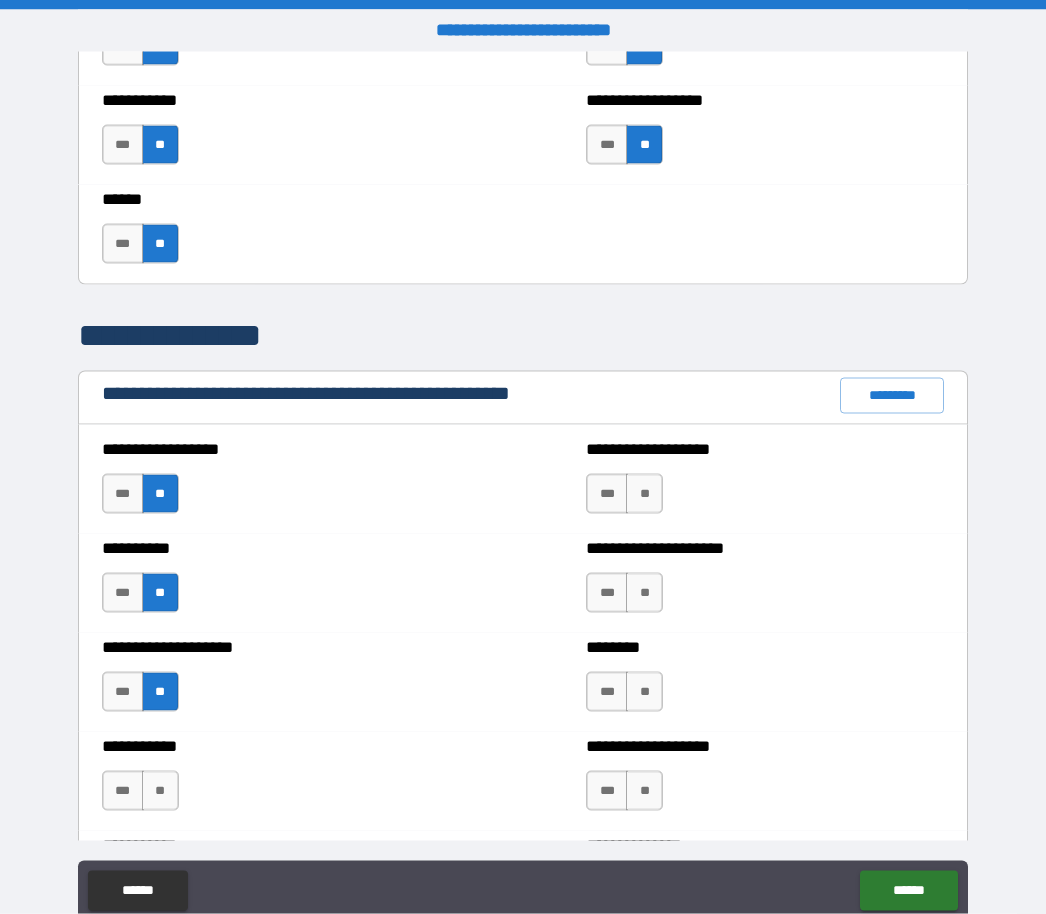 scroll, scrollTop: 0, scrollLeft: 0, axis: both 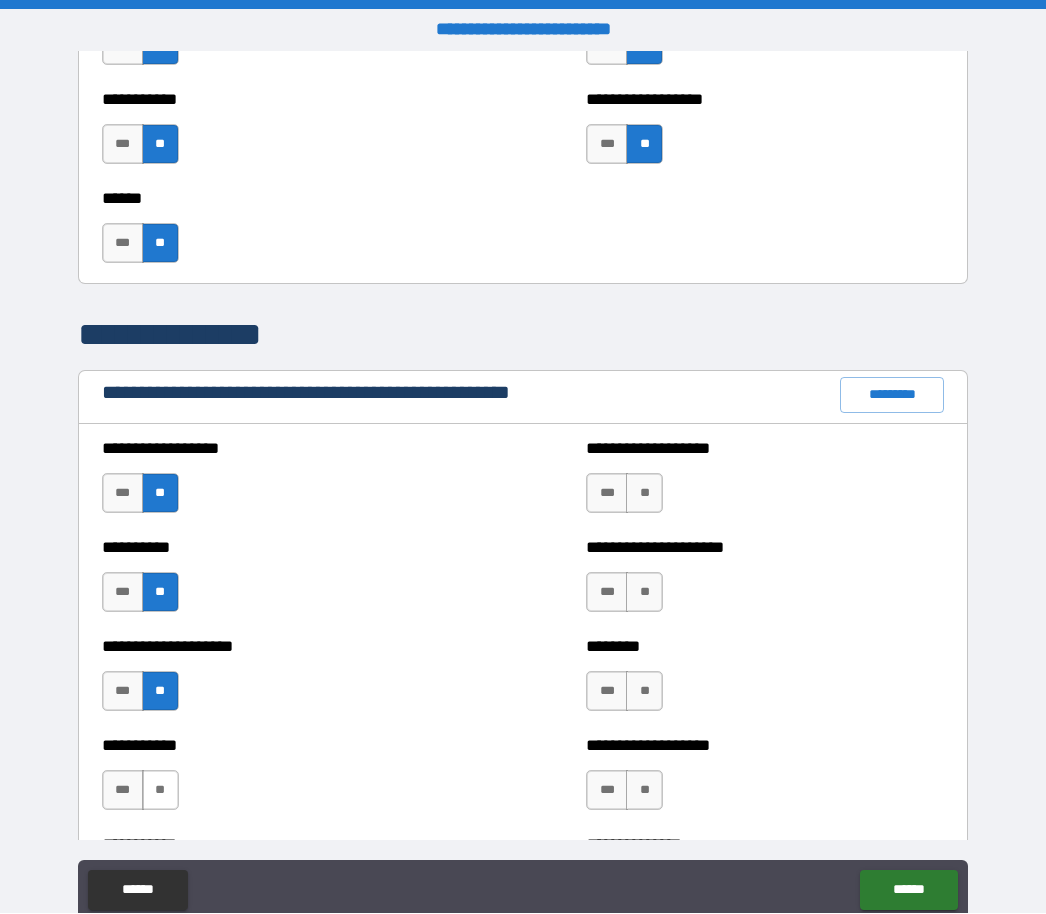 click on "**" at bounding box center (160, 791) 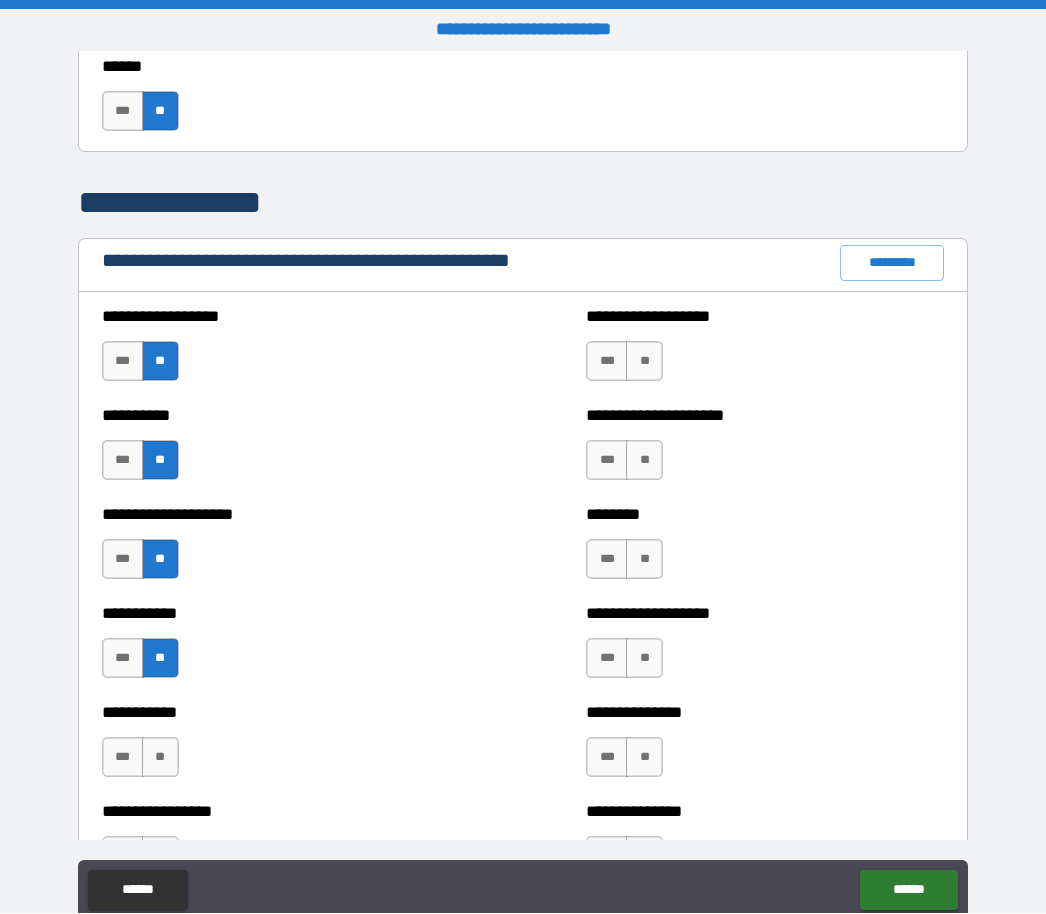 scroll, scrollTop: 2277, scrollLeft: 0, axis: vertical 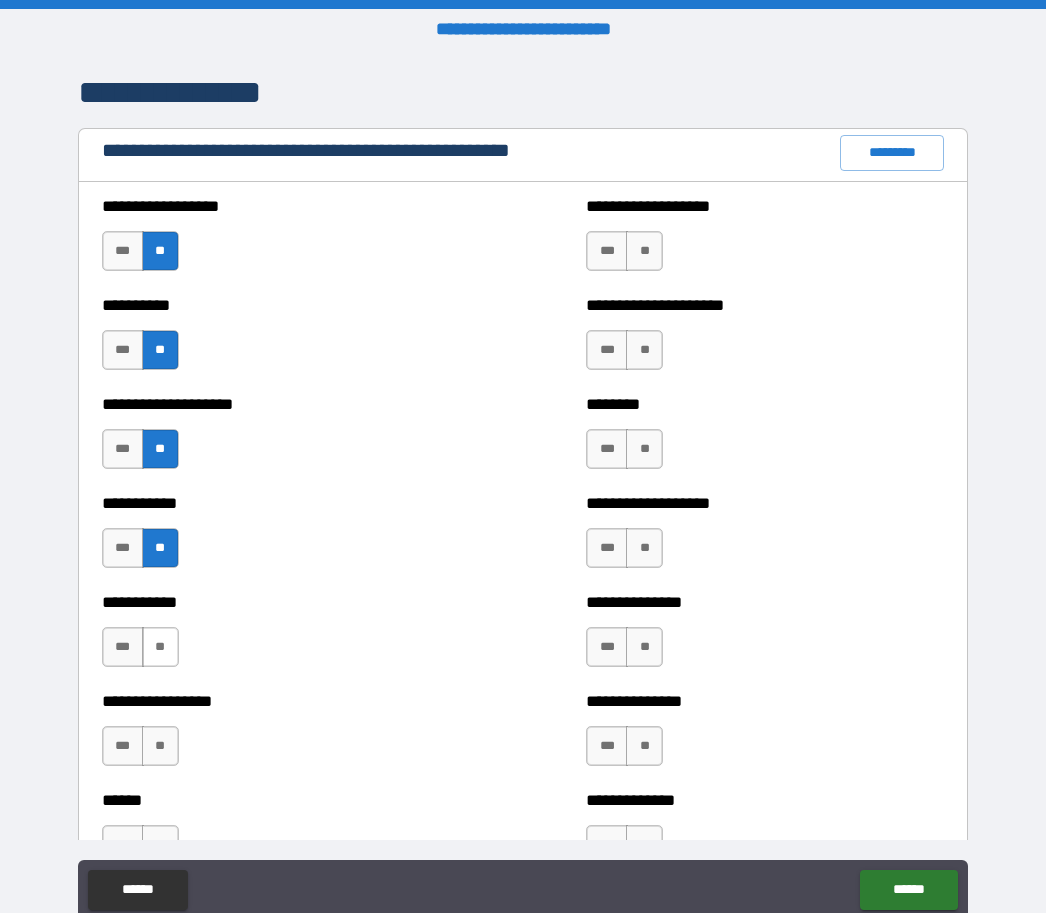 click on "**" at bounding box center (160, 648) 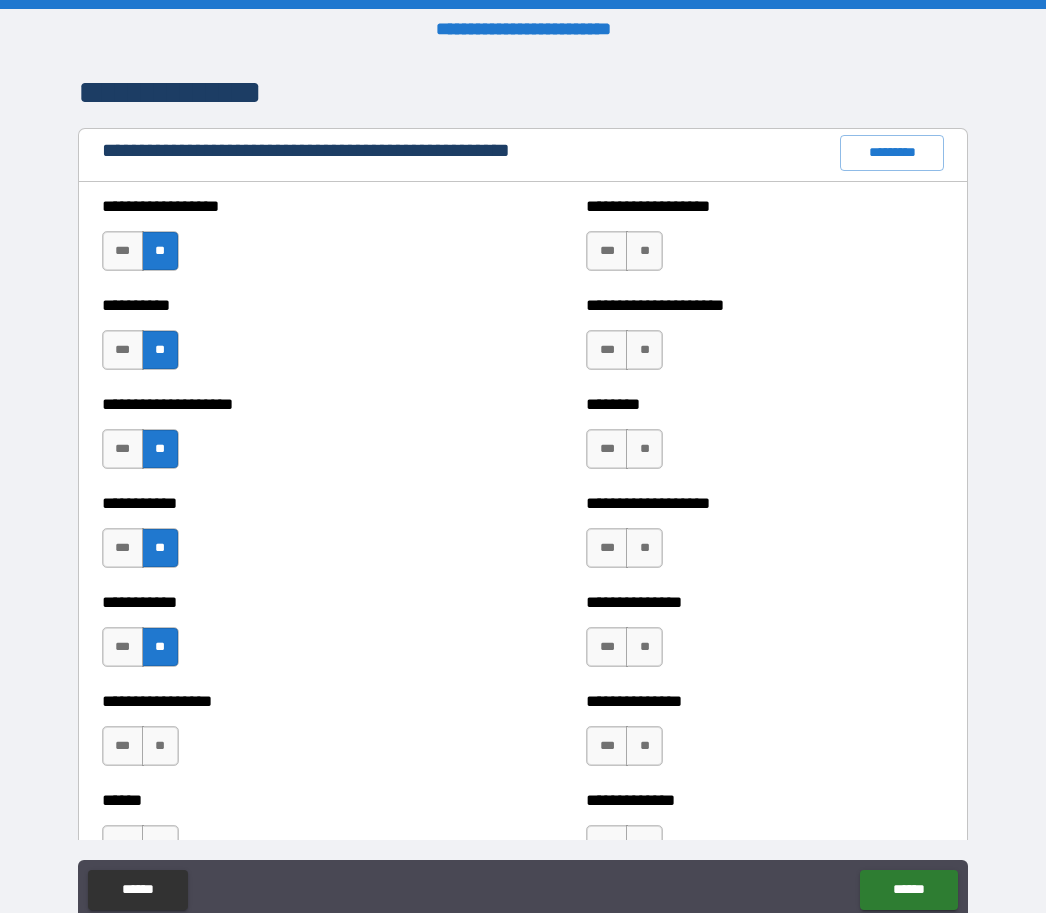 click on "**" at bounding box center (160, 747) 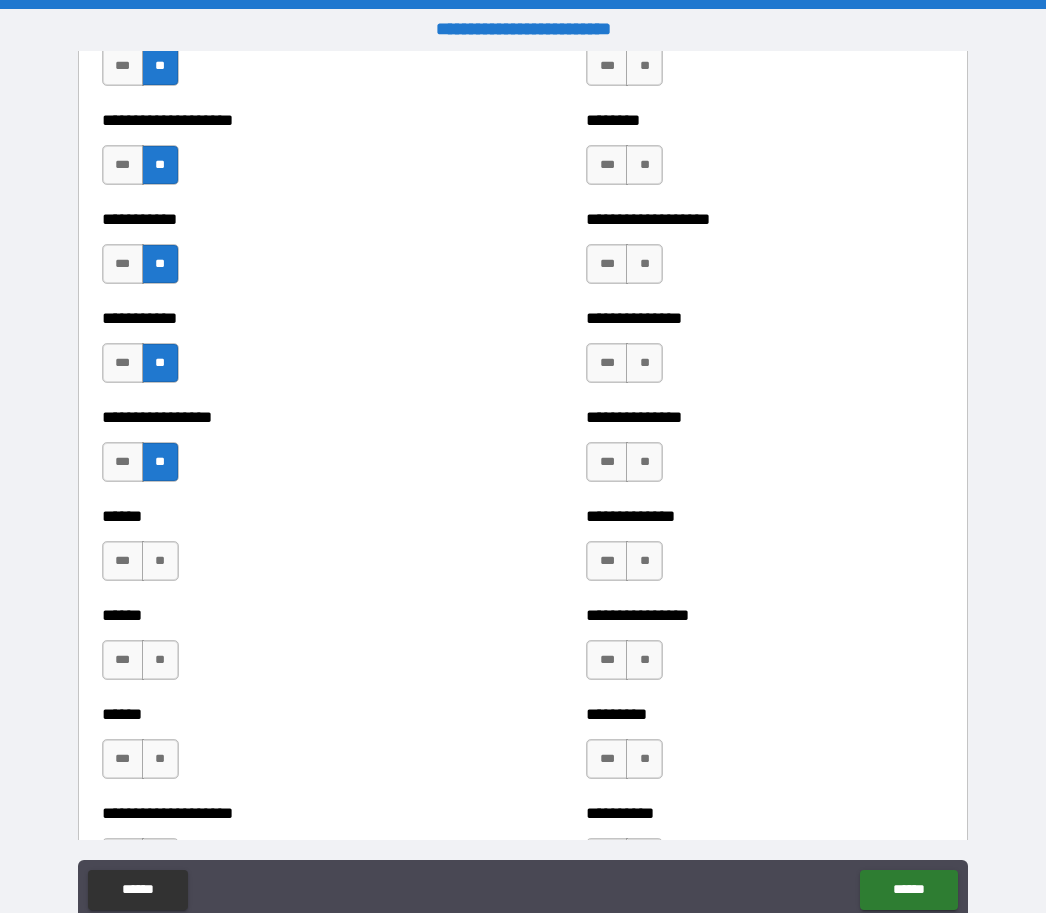 scroll, scrollTop: 2588, scrollLeft: 0, axis: vertical 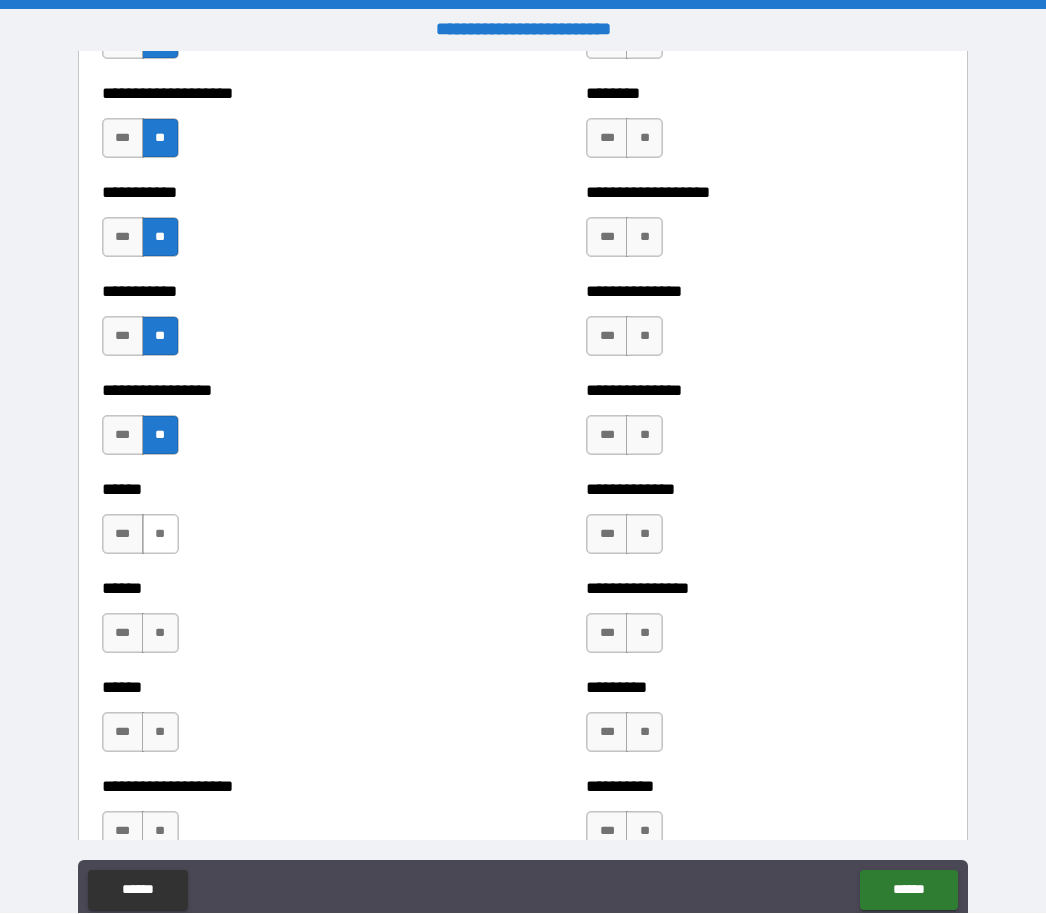 click on "**" at bounding box center (160, 535) 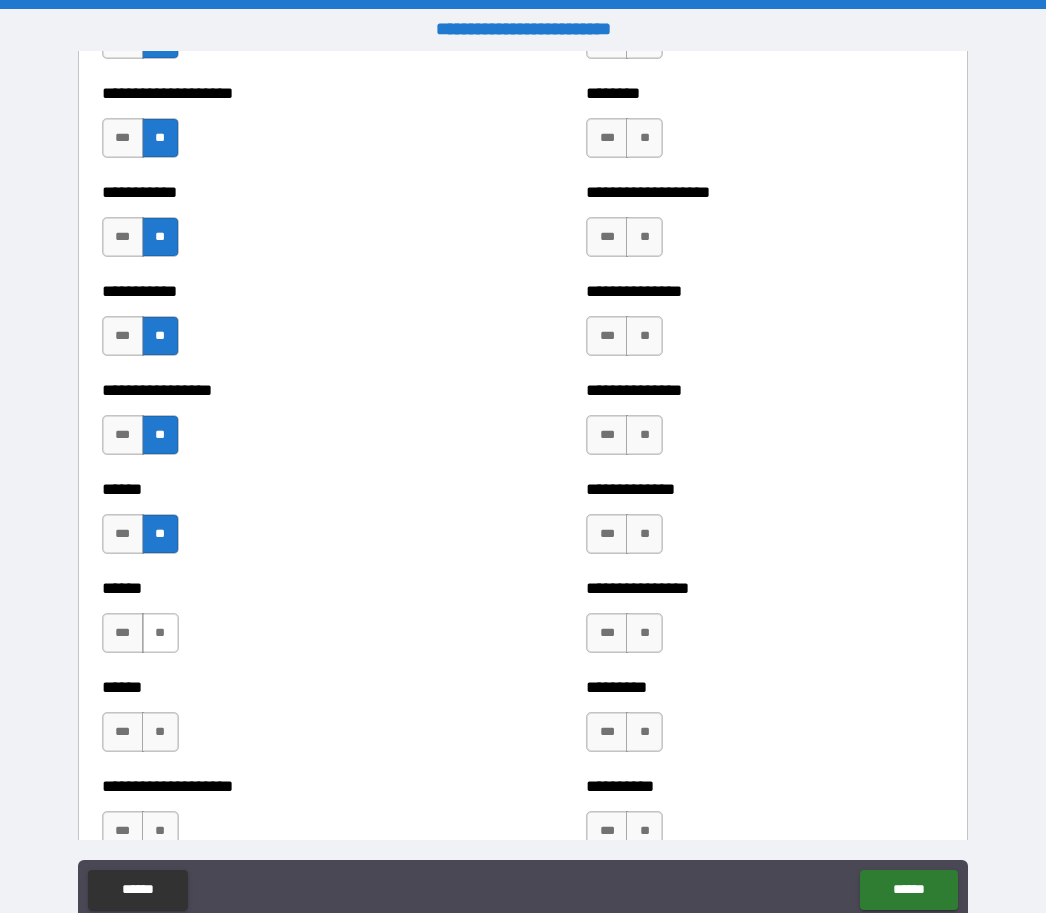 click on "**" at bounding box center [160, 634] 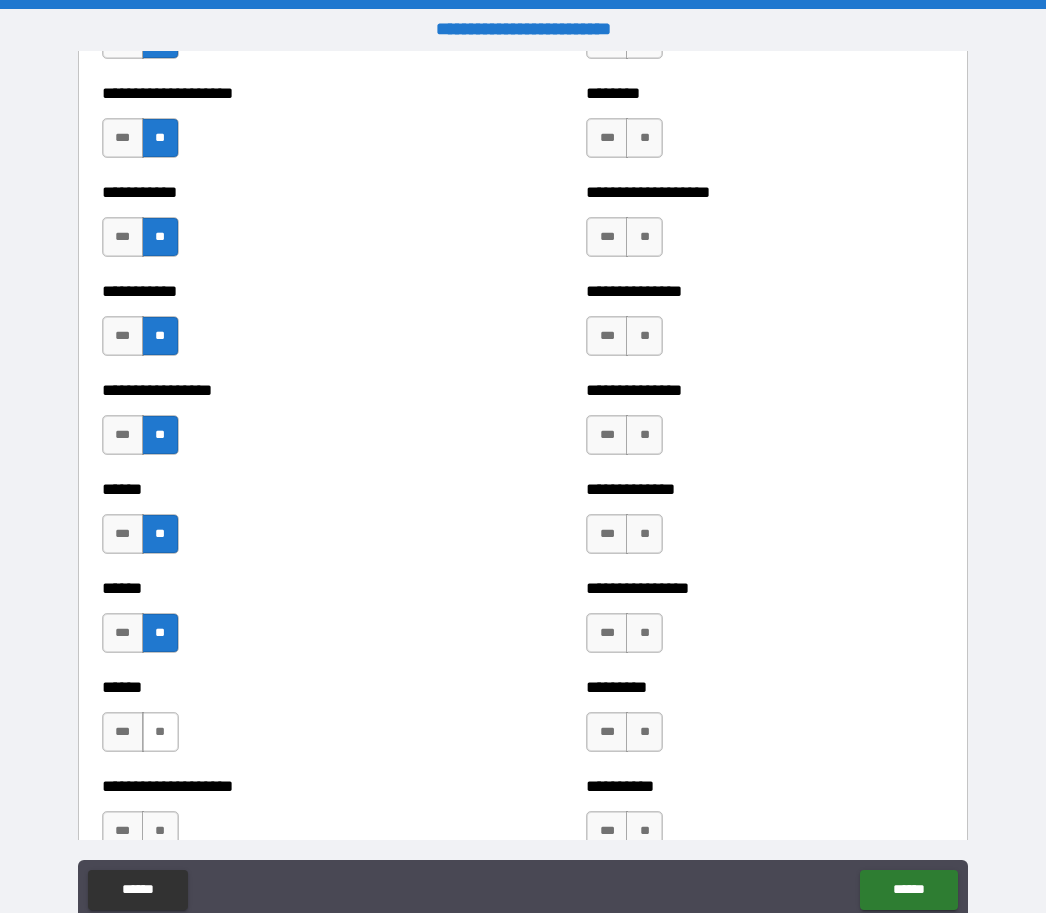 click on "**" at bounding box center [160, 733] 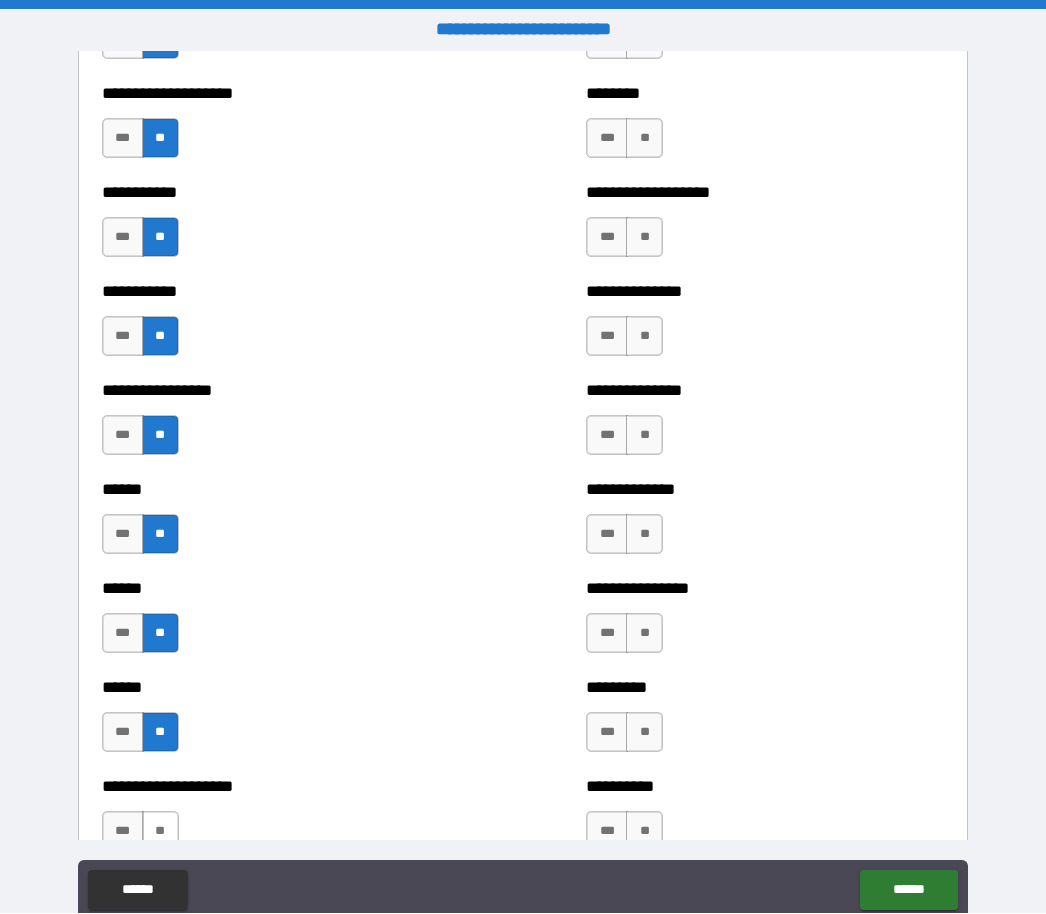 click on "**" at bounding box center (160, 832) 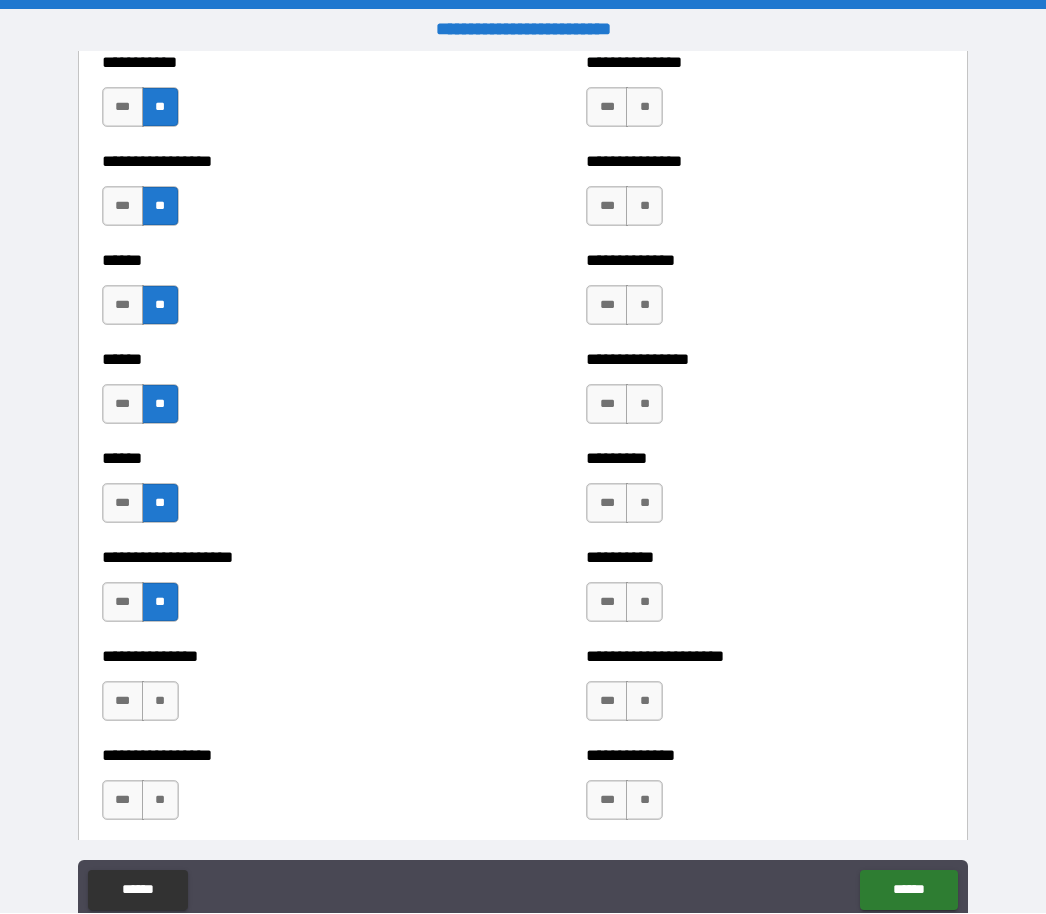 scroll, scrollTop: 2824, scrollLeft: 0, axis: vertical 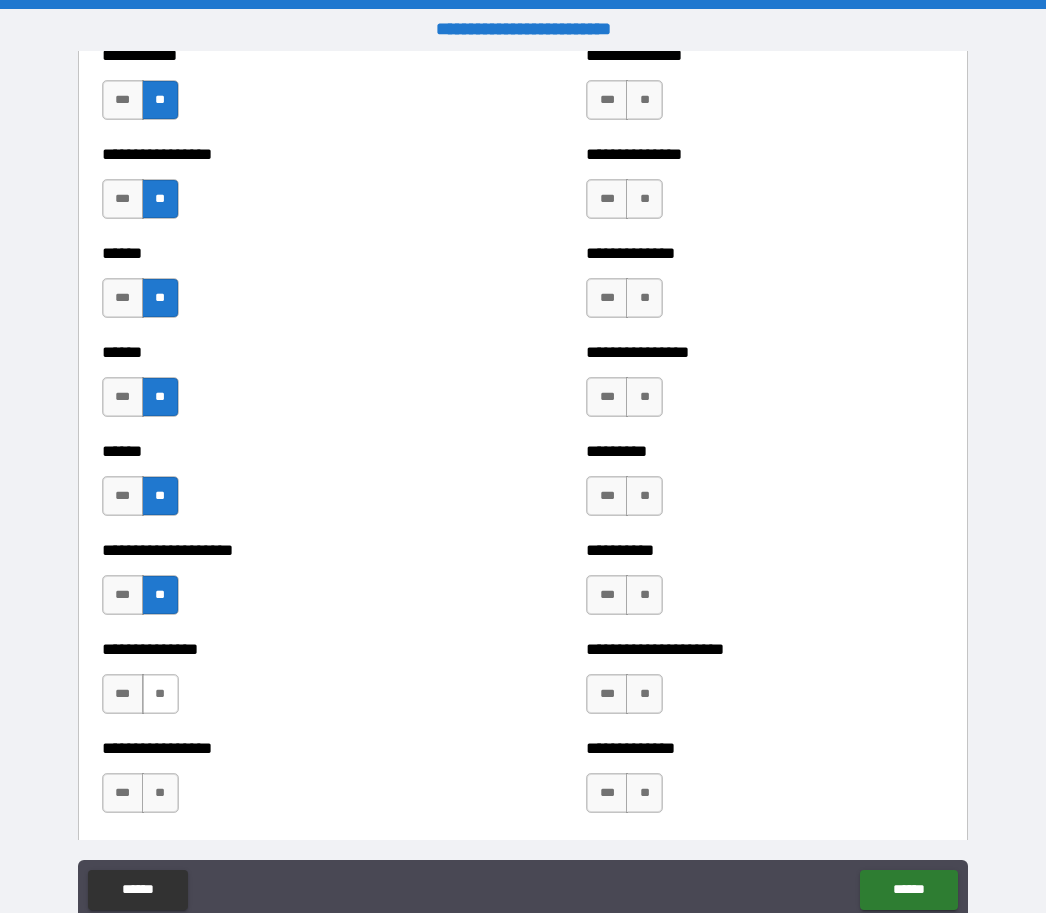 click on "**" at bounding box center (160, 695) 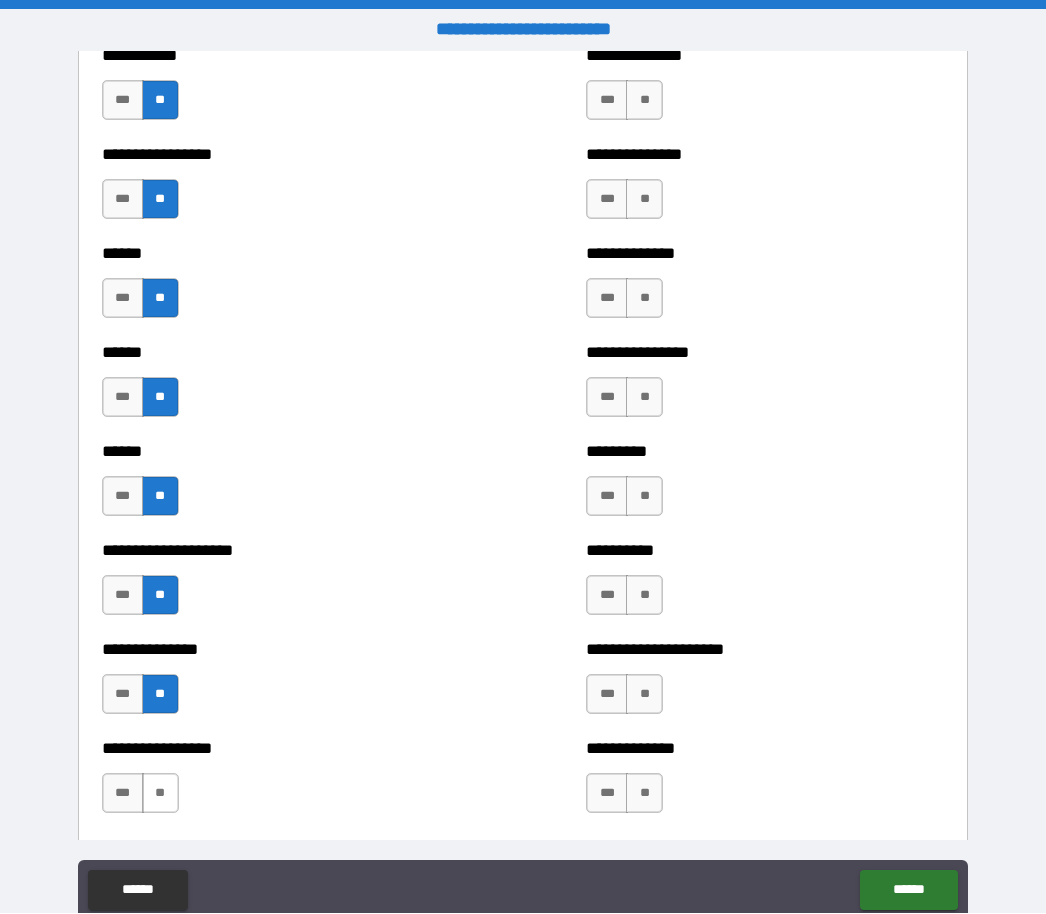 click on "**" at bounding box center (160, 794) 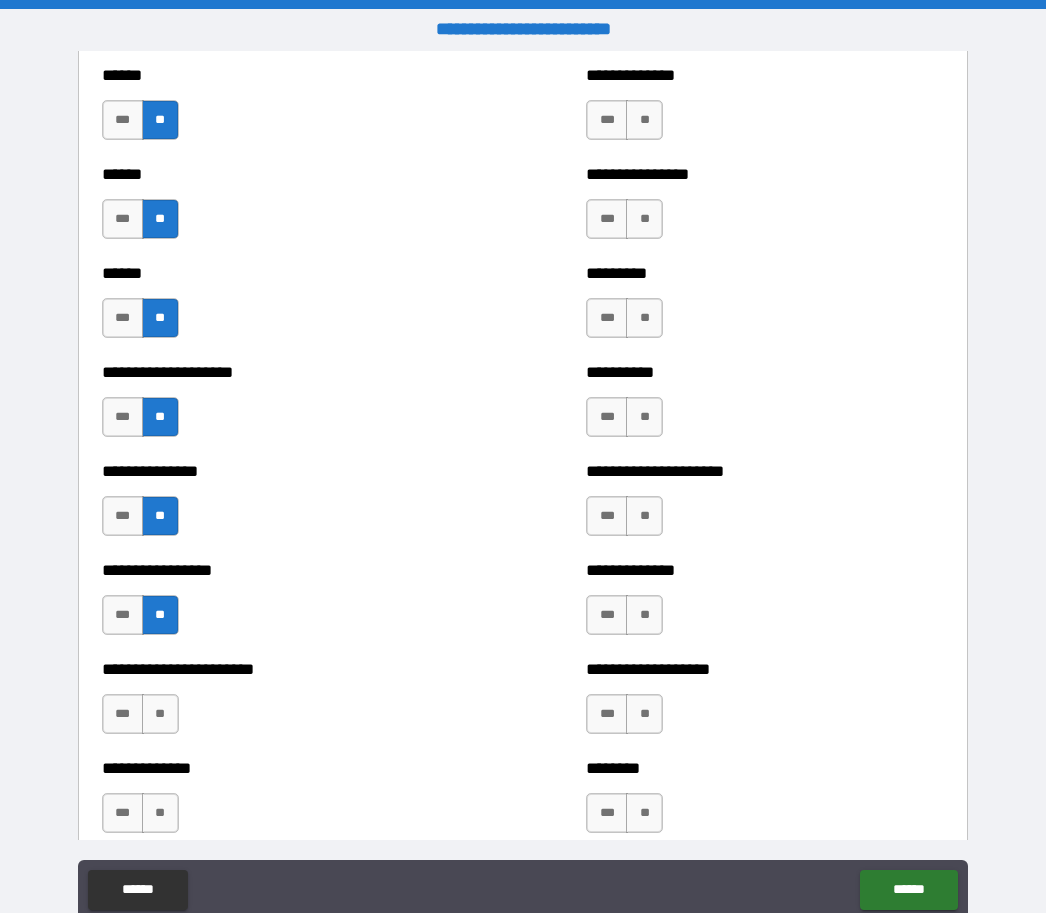 scroll, scrollTop: 3003, scrollLeft: 0, axis: vertical 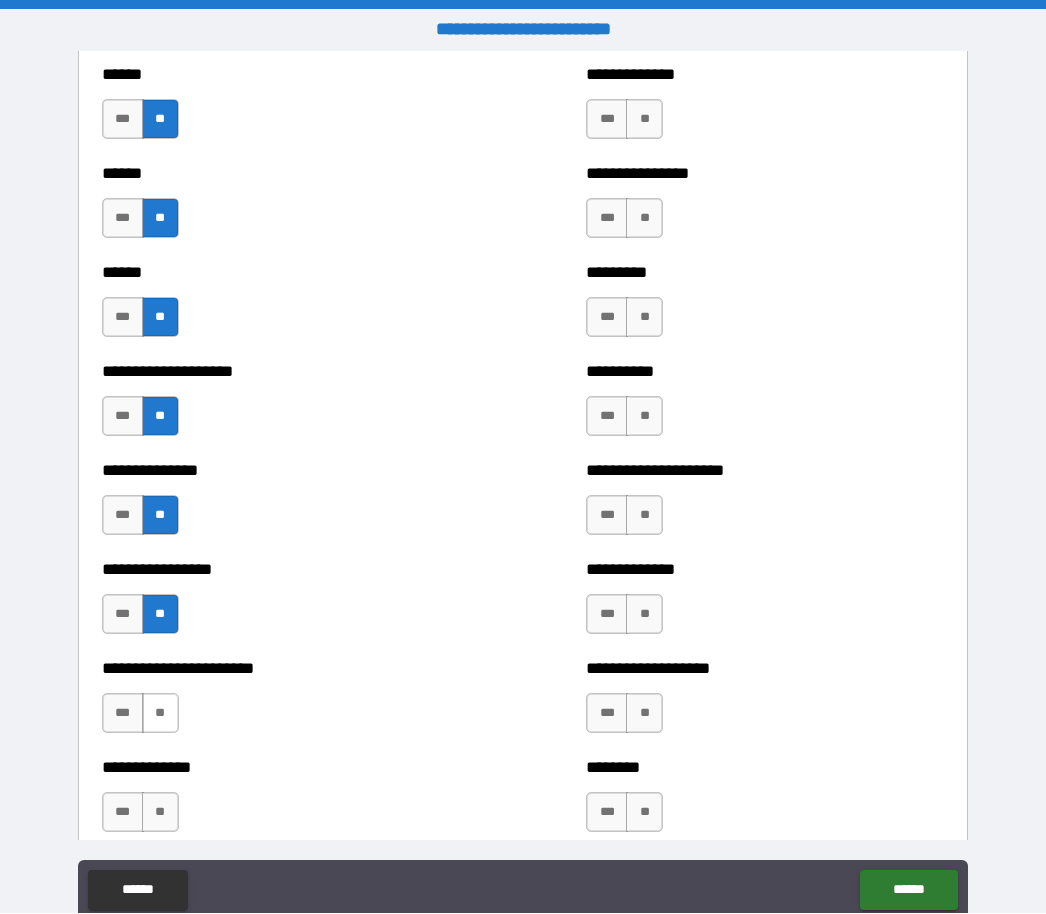click on "**" at bounding box center (160, 714) 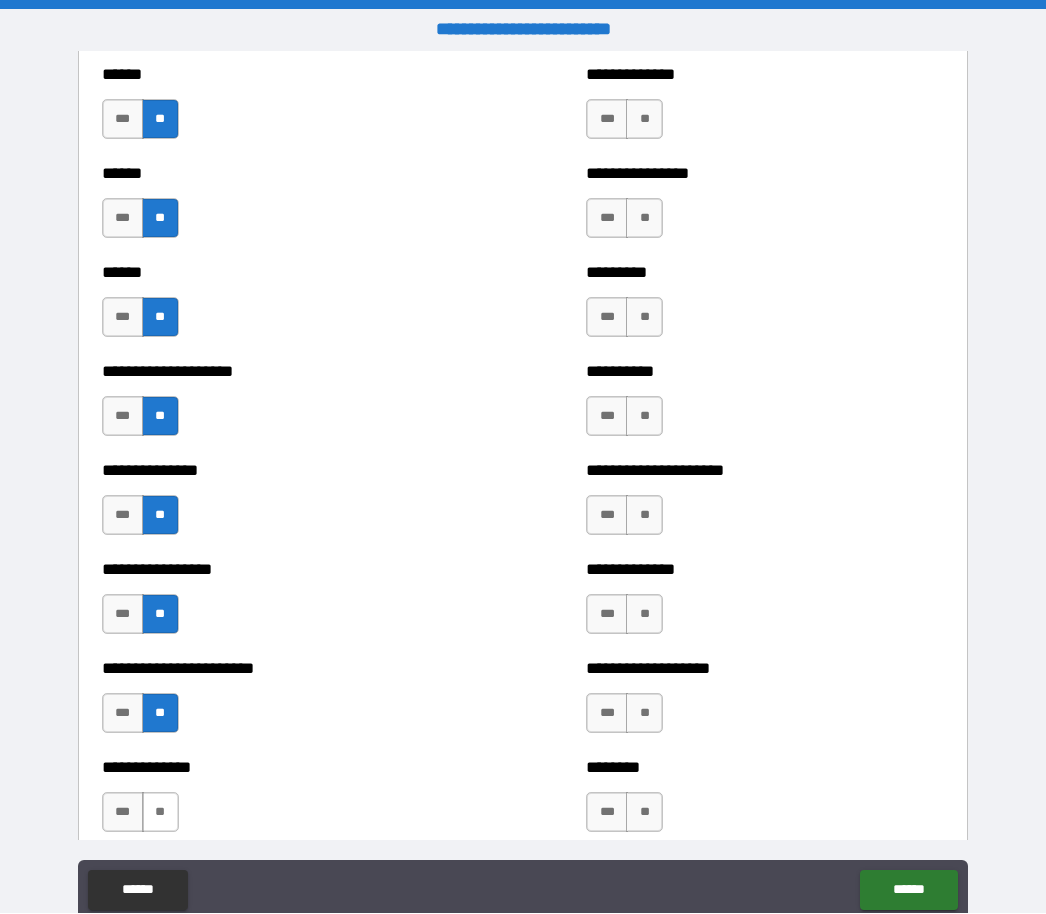 click on "**" at bounding box center (160, 813) 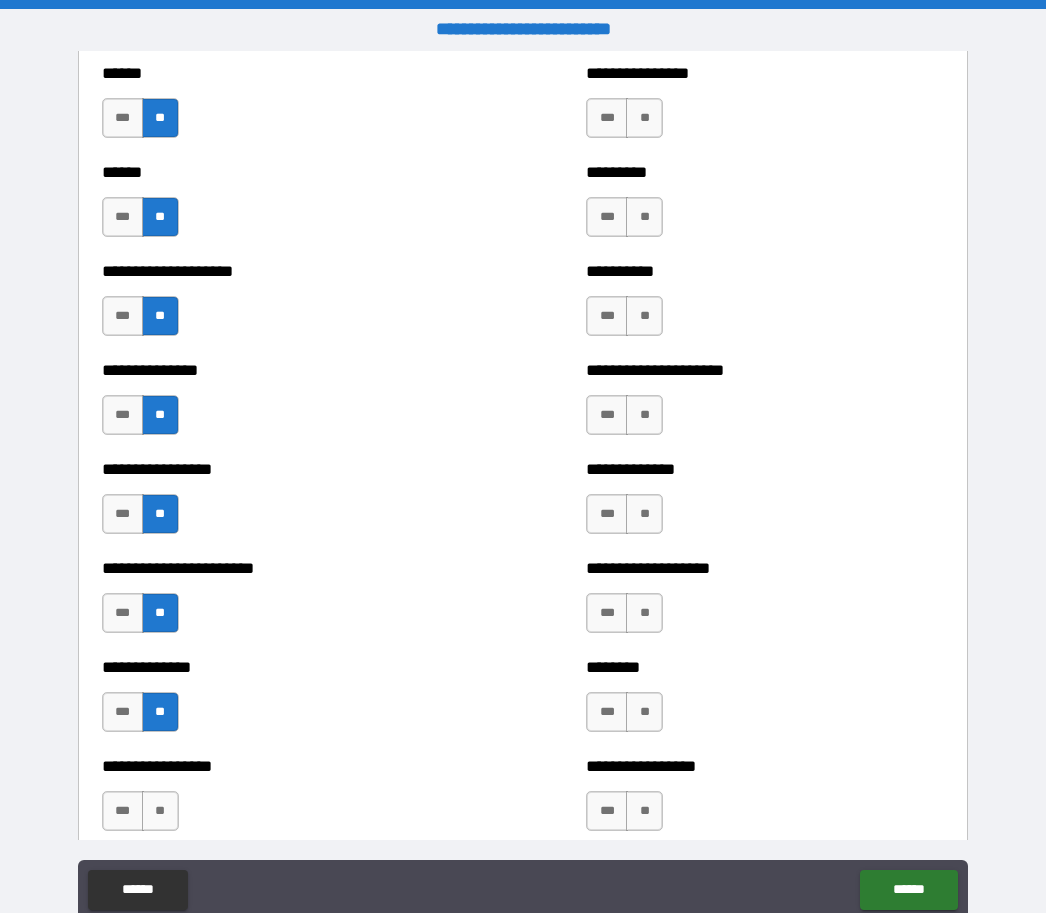 scroll, scrollTop: 3150, scrollLeft: 0, axis: vertical 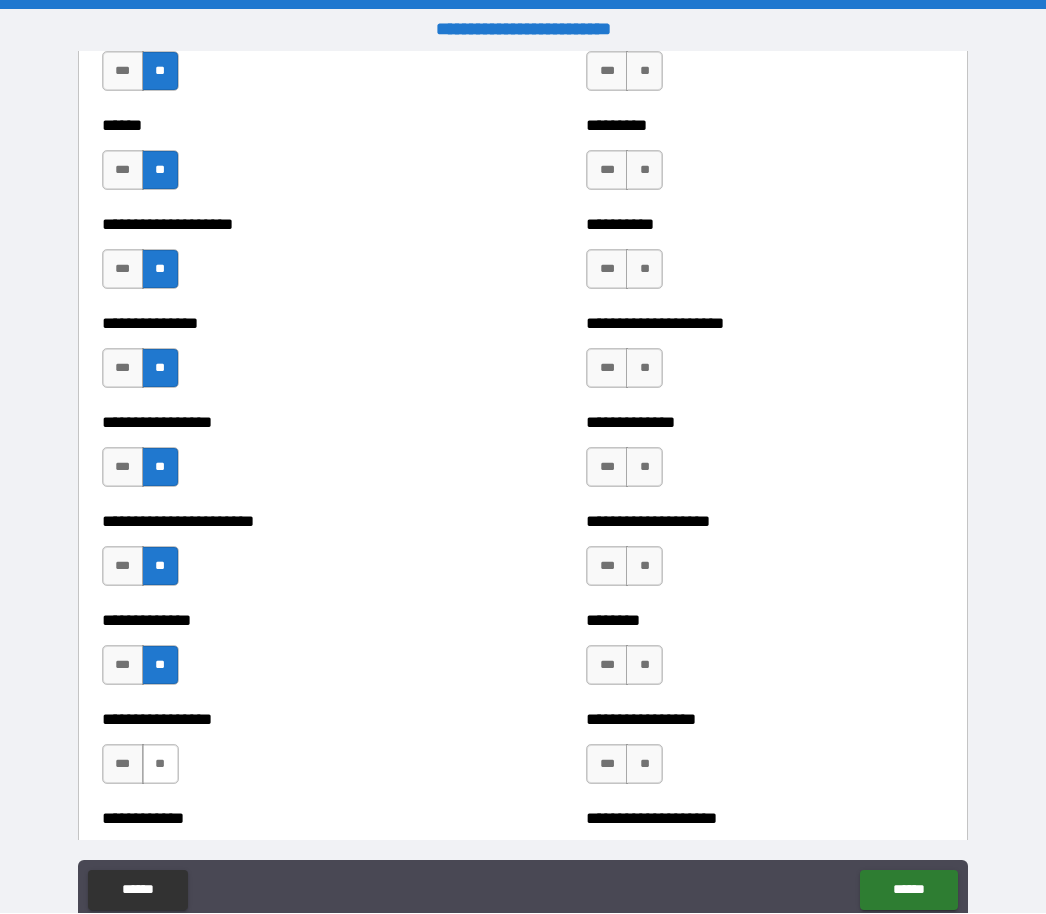 click on "**" at bounding box center [160, 765] 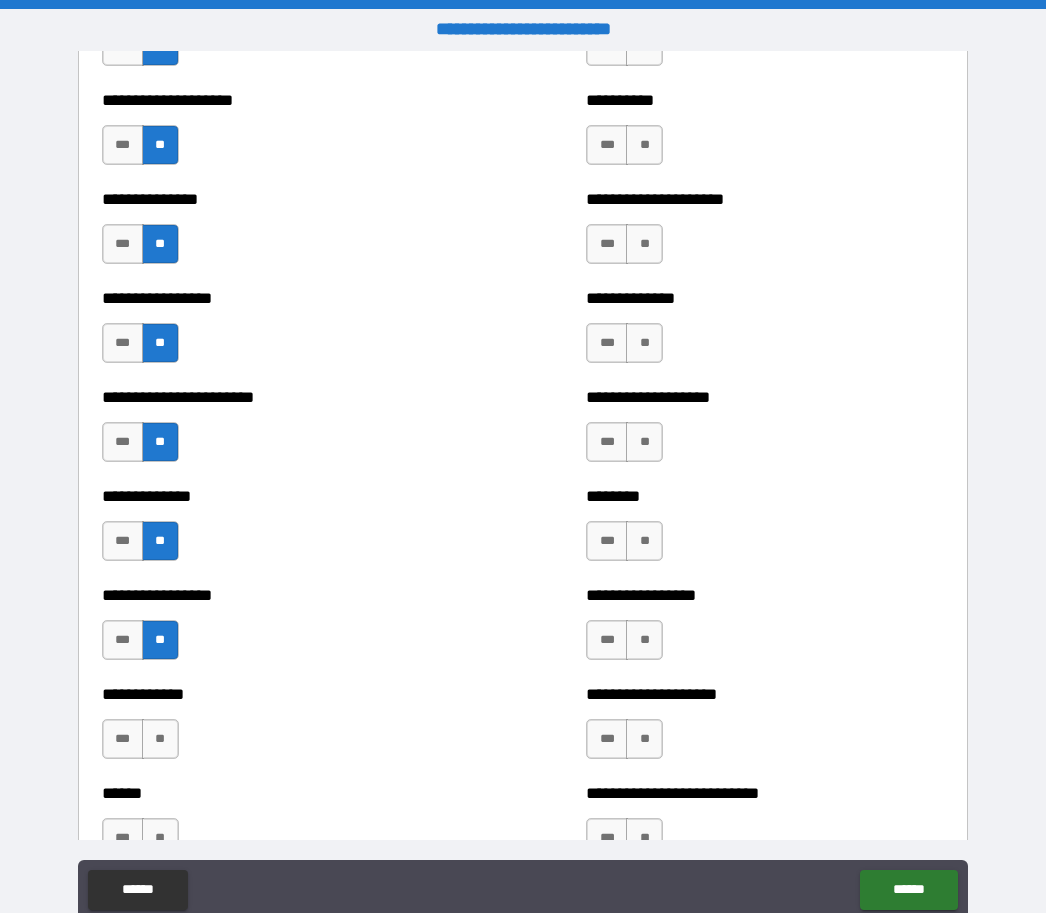 scroll, scrollTop: 3297, scrollLeft: 0, axis: vertical 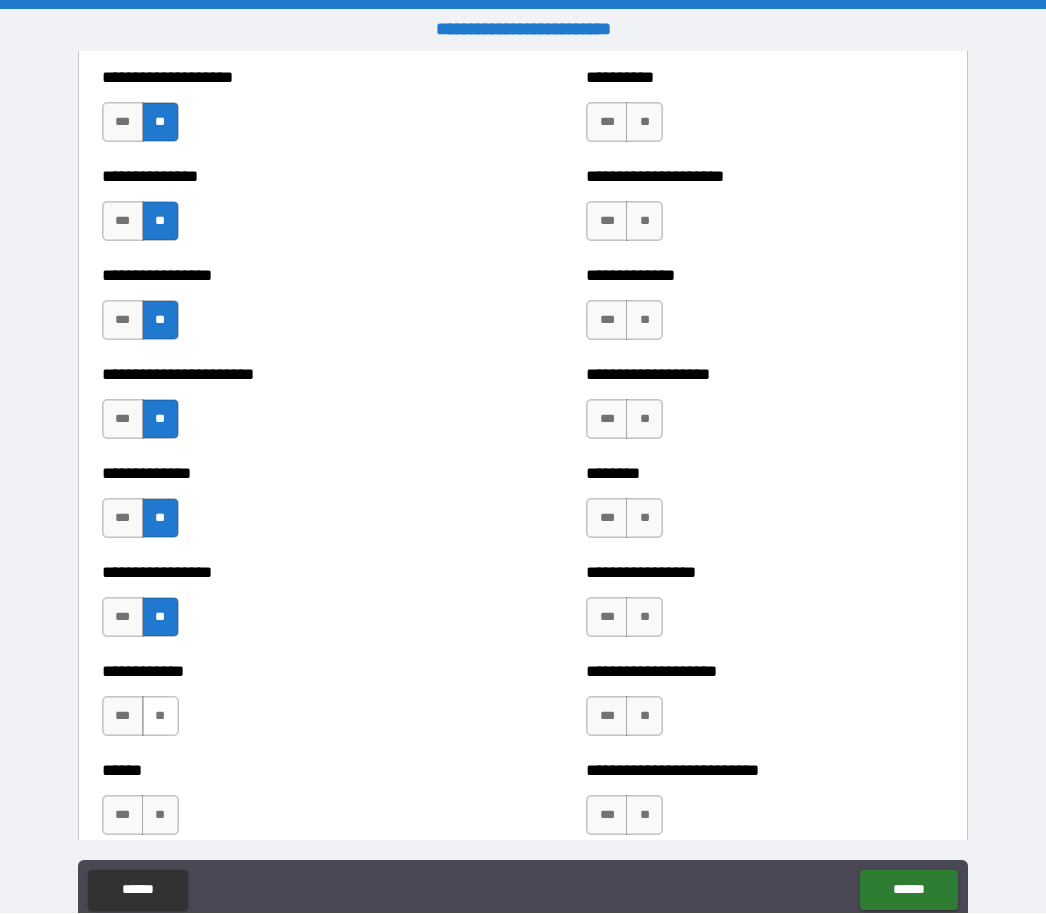 click on "**" at bounding box center [160, 717] 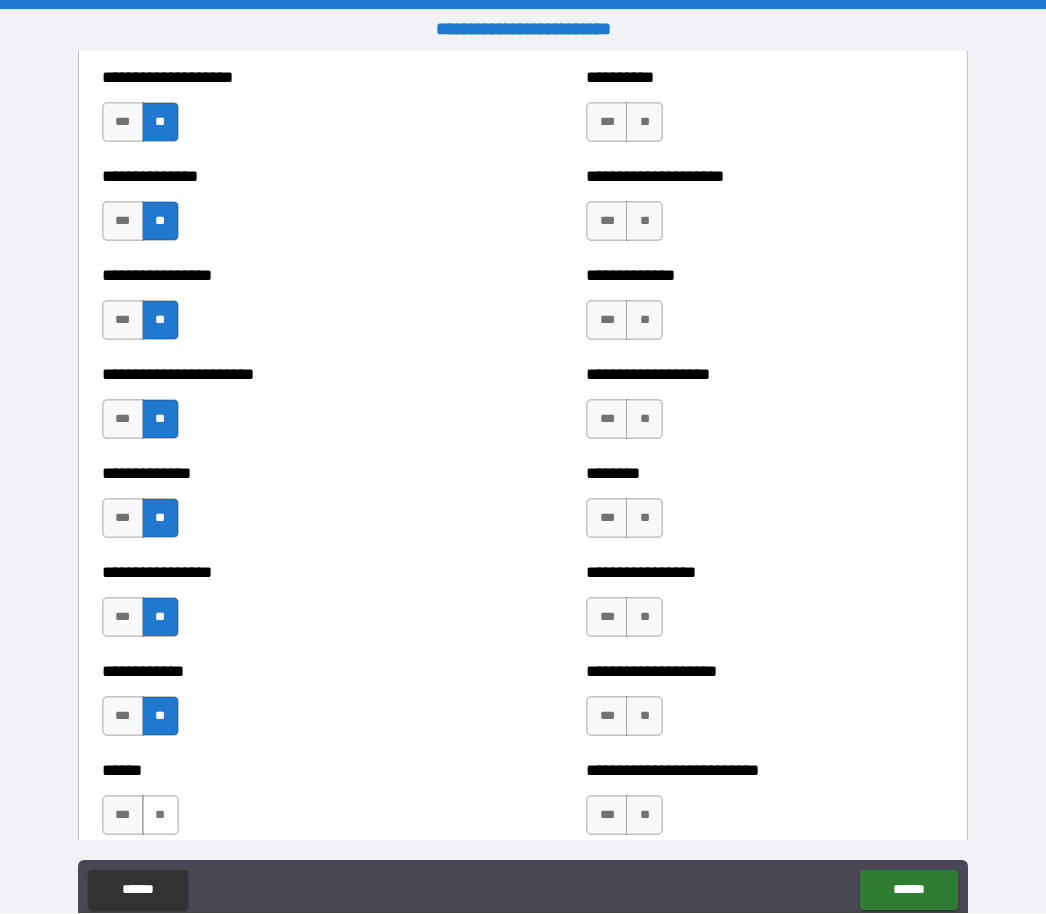 click on "**" at bounding box center (160, 816) 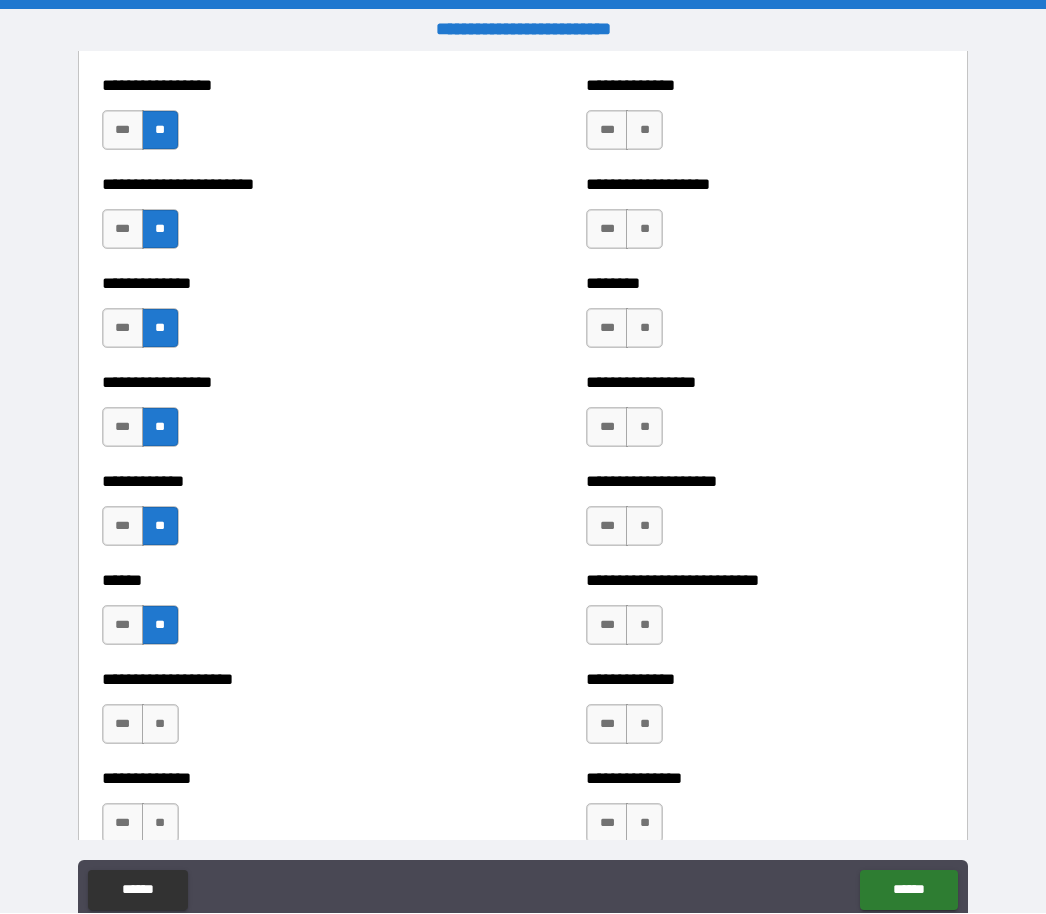scroll, scrollTop: 3493, scrollLeft: 0, axis: vertical 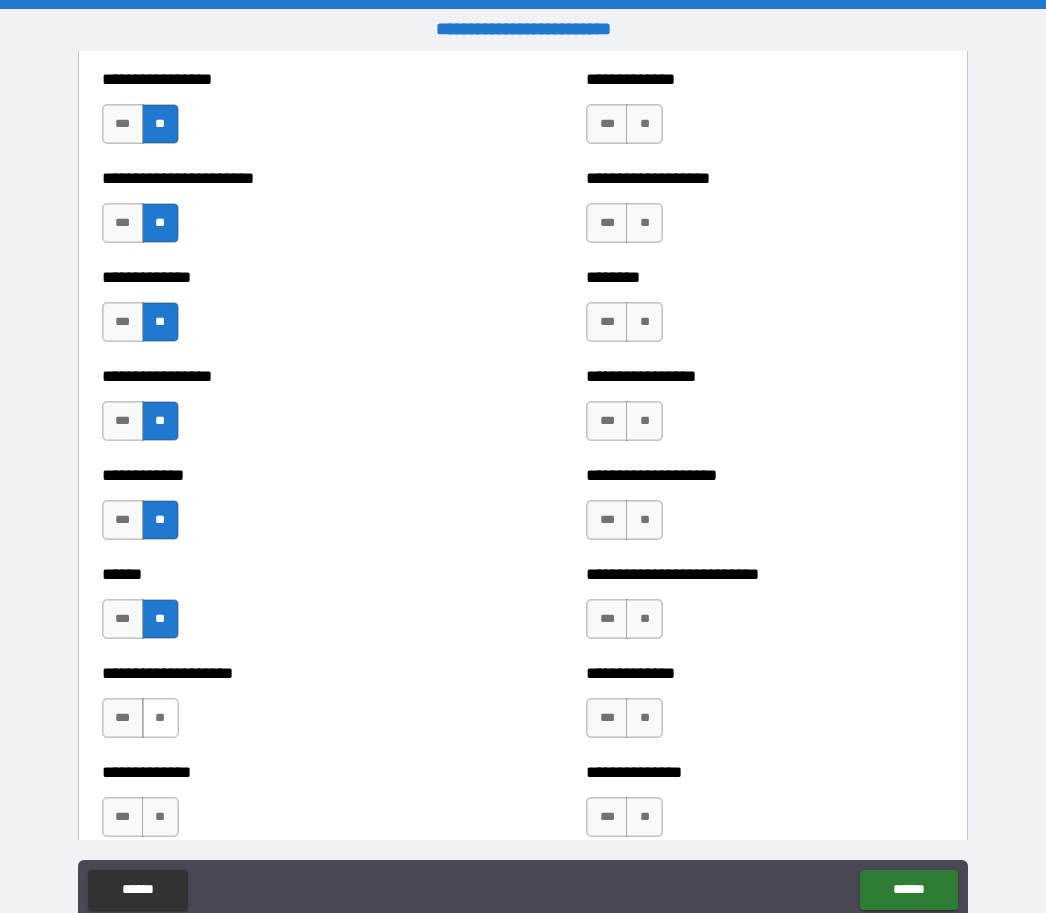 click on "**" at bounding box center [160, 719] 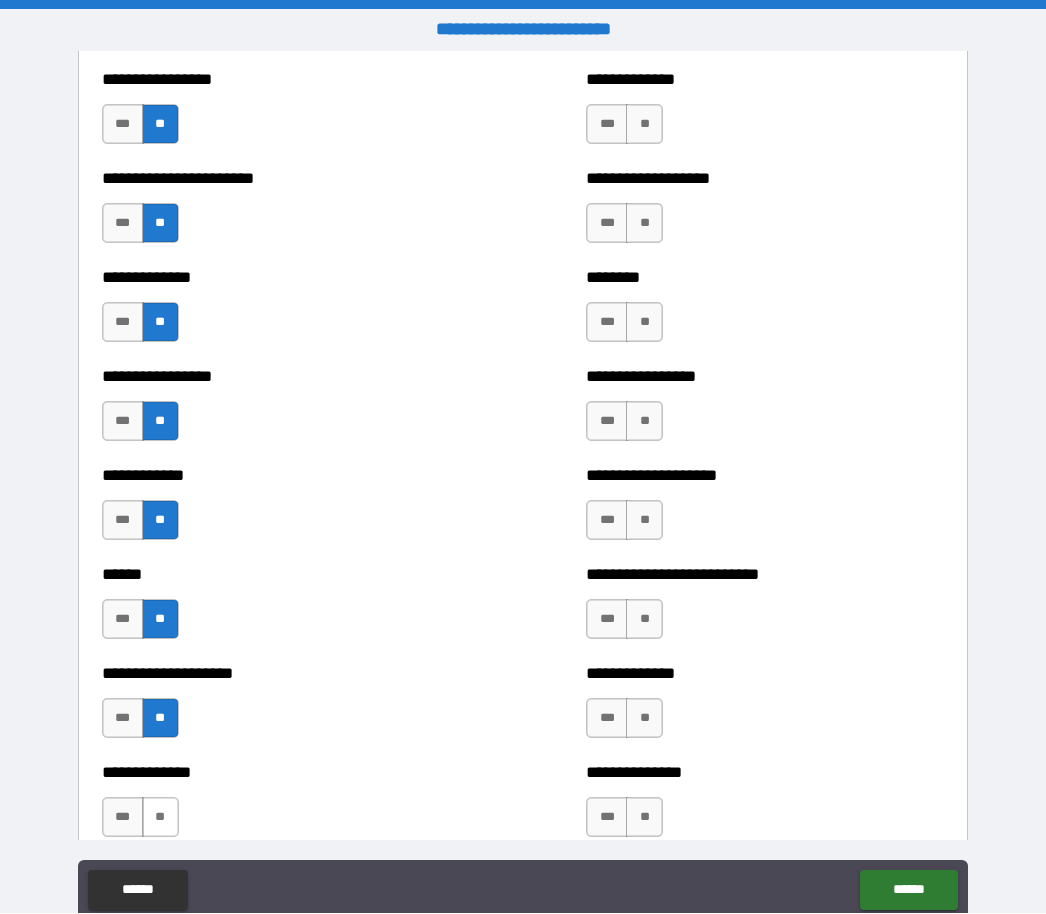 click on "**" at bounding box center (160, 818) 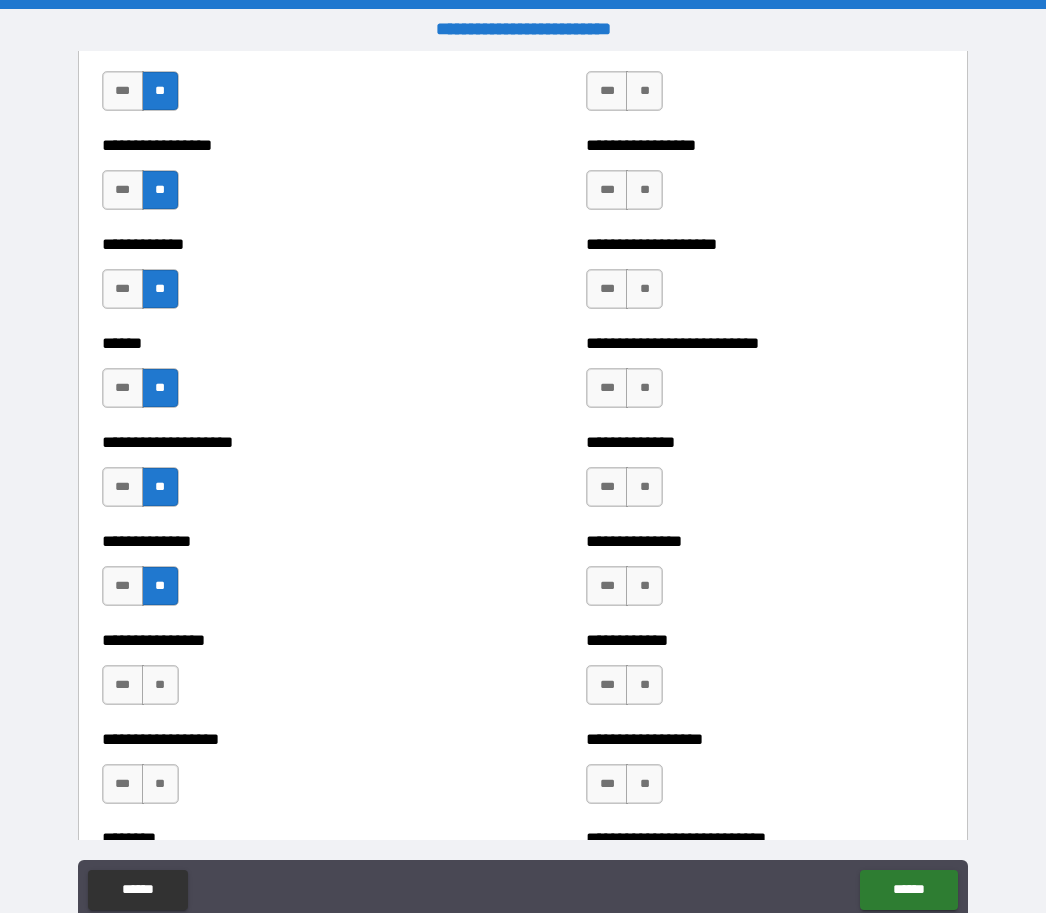 scroll, scrollTop: 3727, scrollLeft: 0, axis: vertical 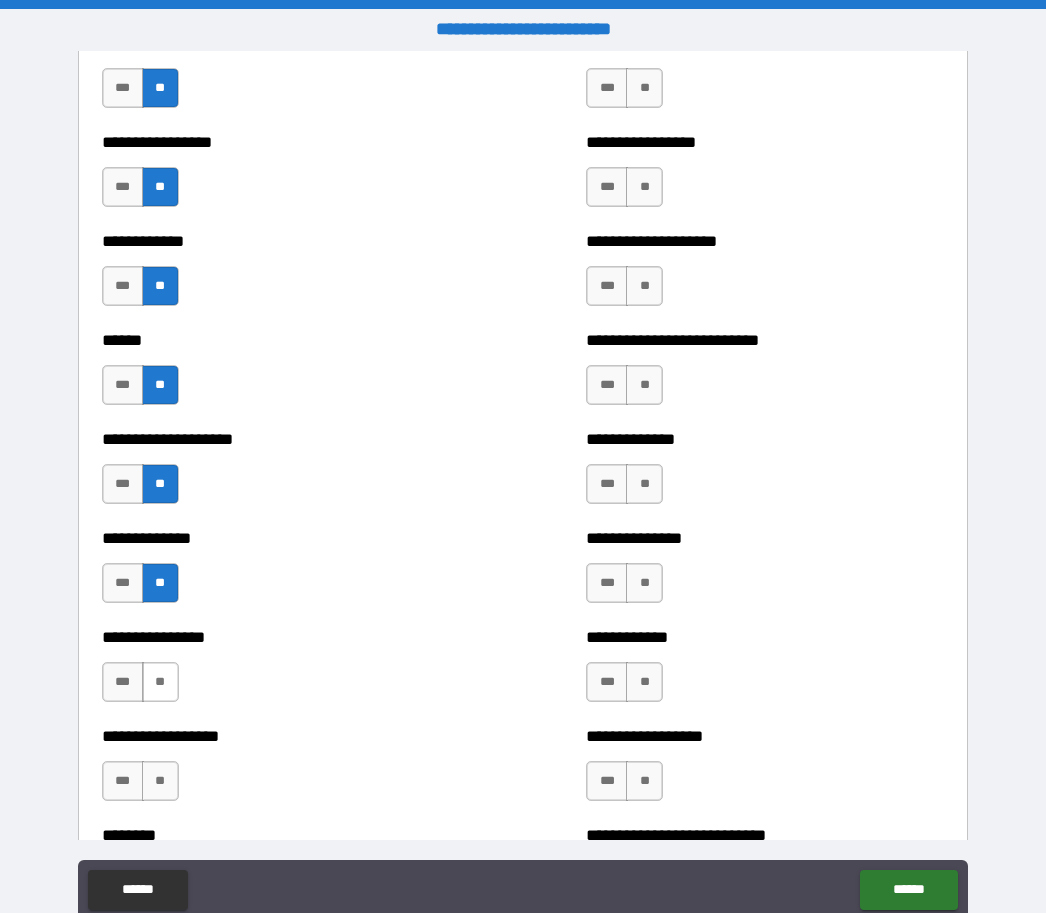 click on "**" at bounding box center (160, 683) 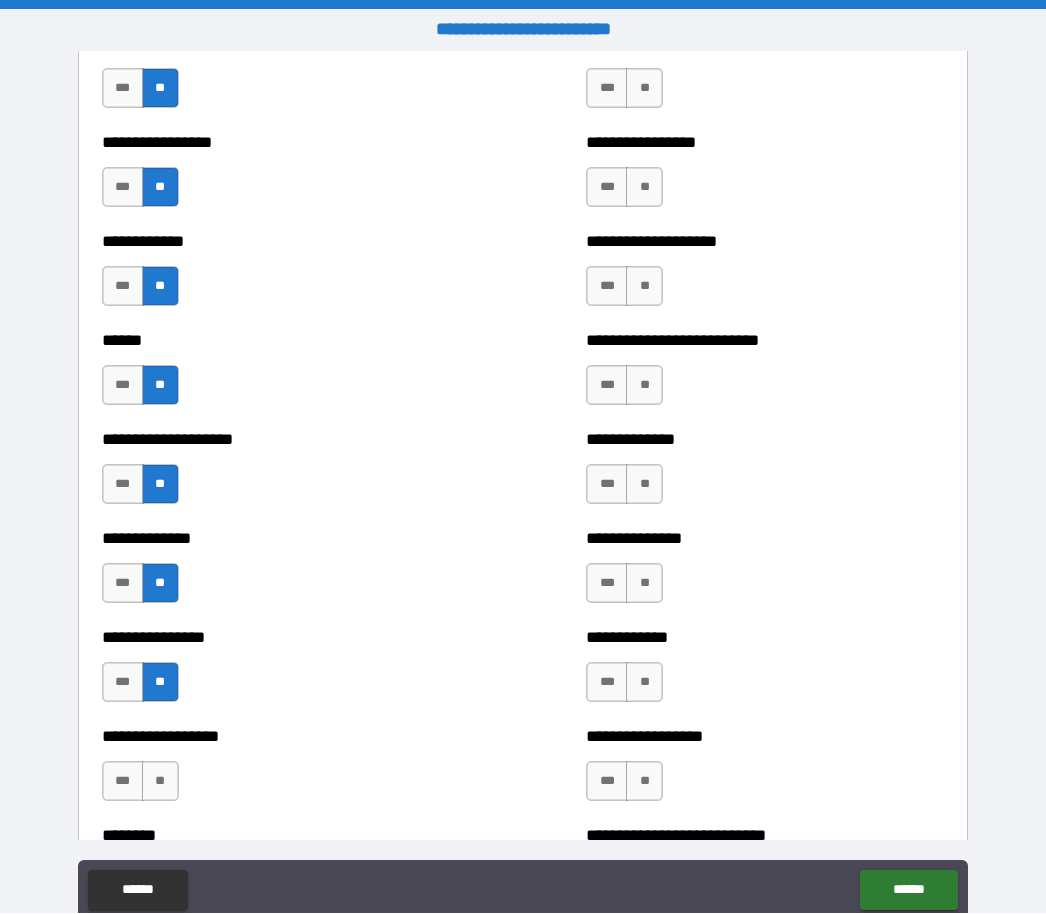 click on "**" at bounding box center [160, 782] 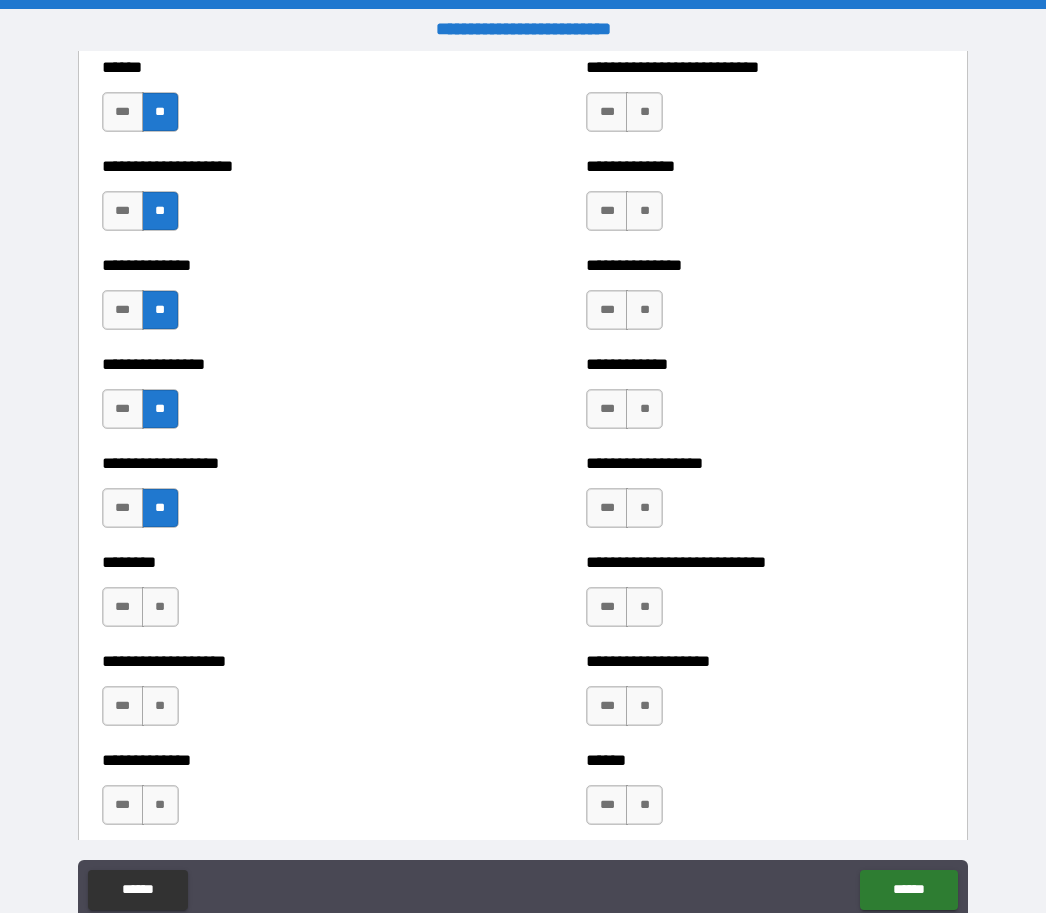 scroll, scrollTop: 4006, scrollLeft: 0, axis: vertical 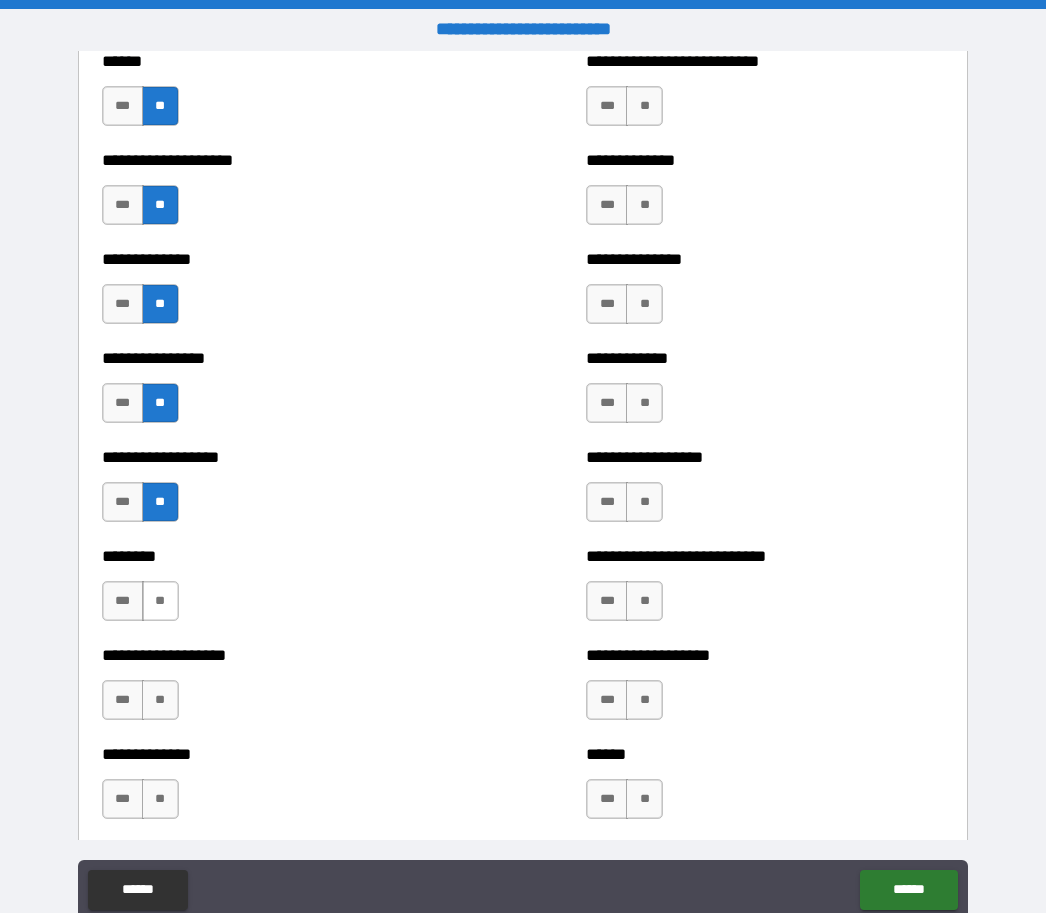 click on "**" at bounding box center [160, 602] 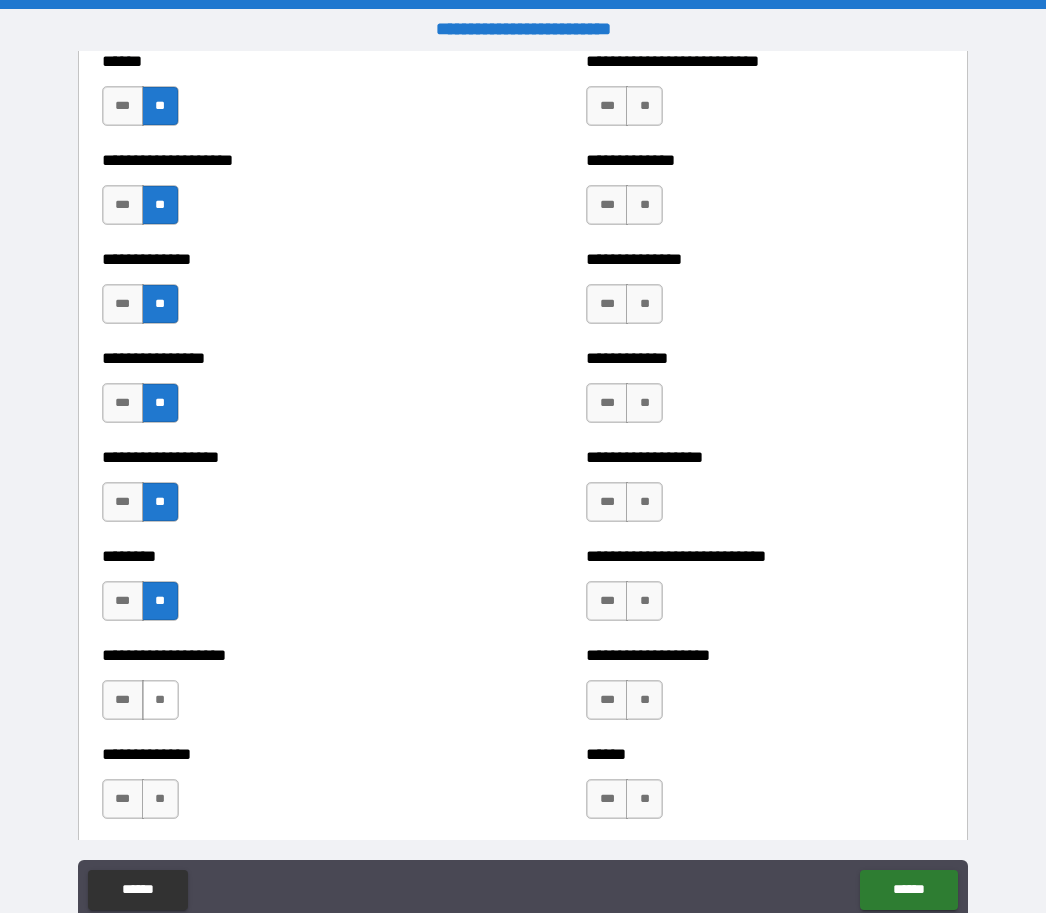 click on "**" at bounding box center [160, 701] 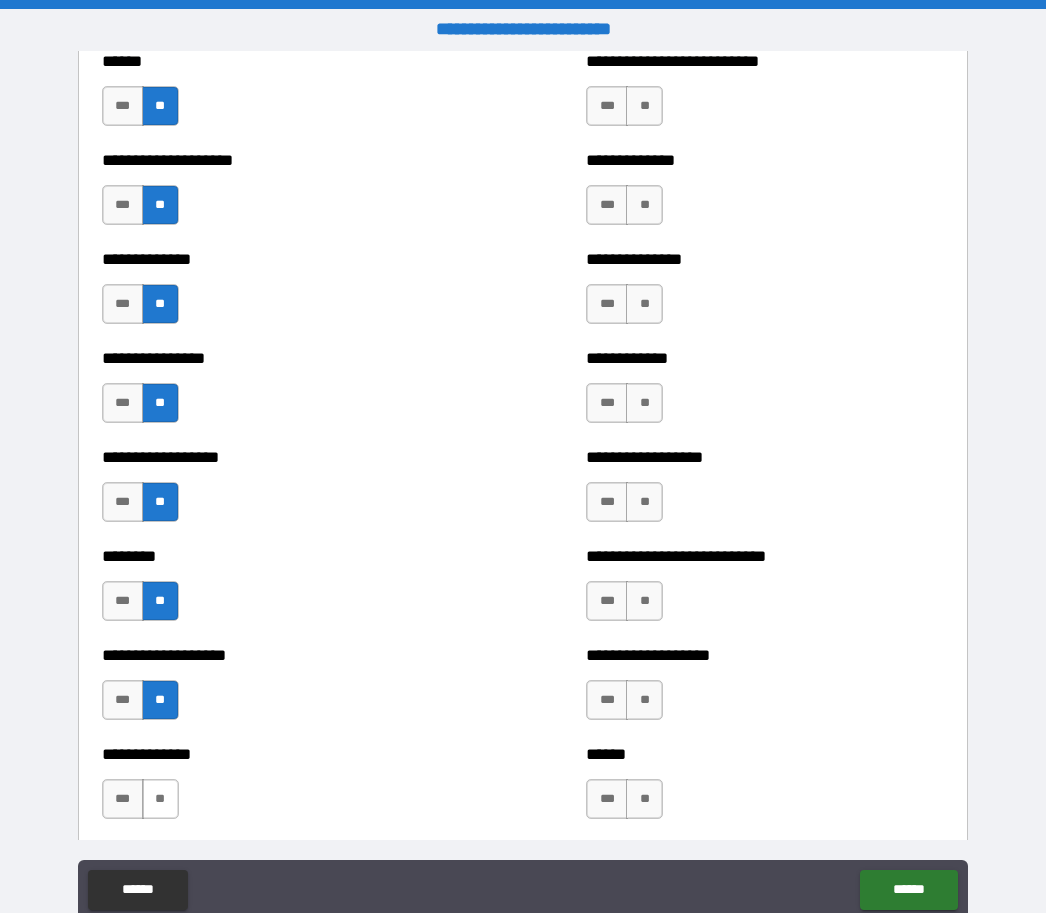 click on "**" at bounding box center (160, 800) 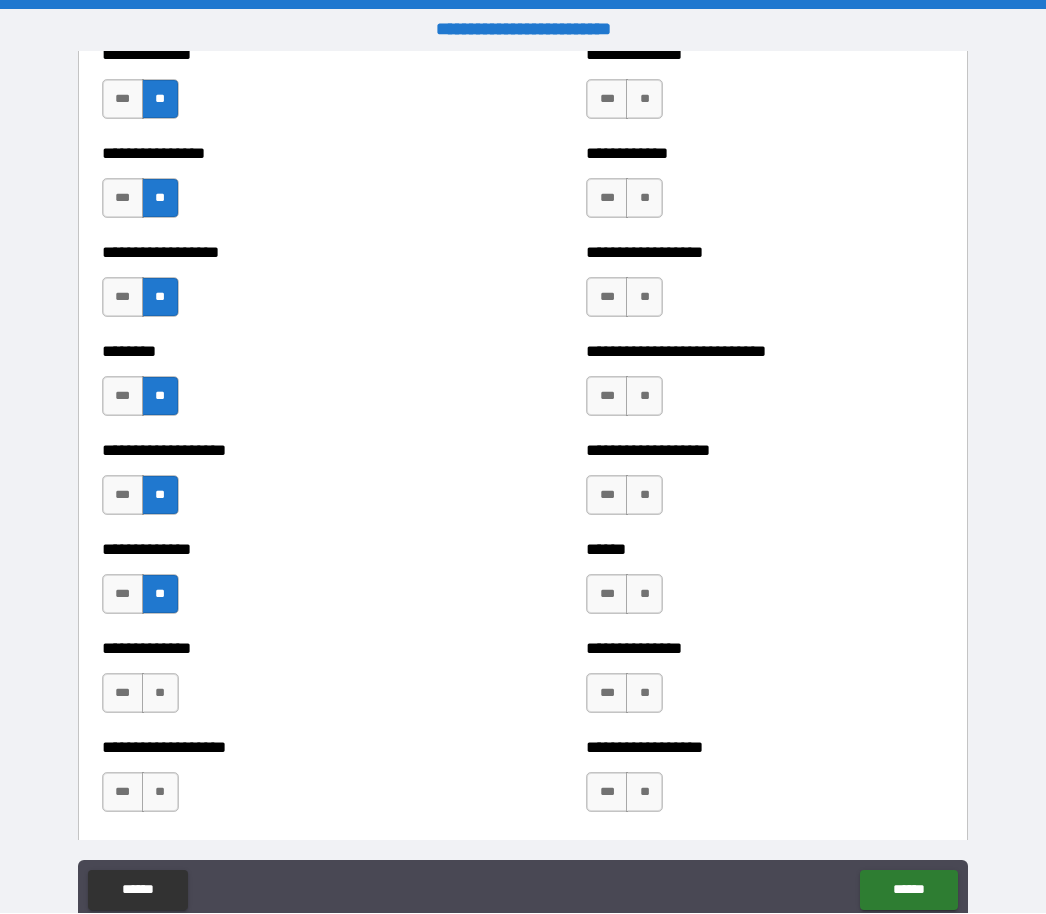 scroll, scrollTop: 4213, scrollLeft: 0, axis: vertical 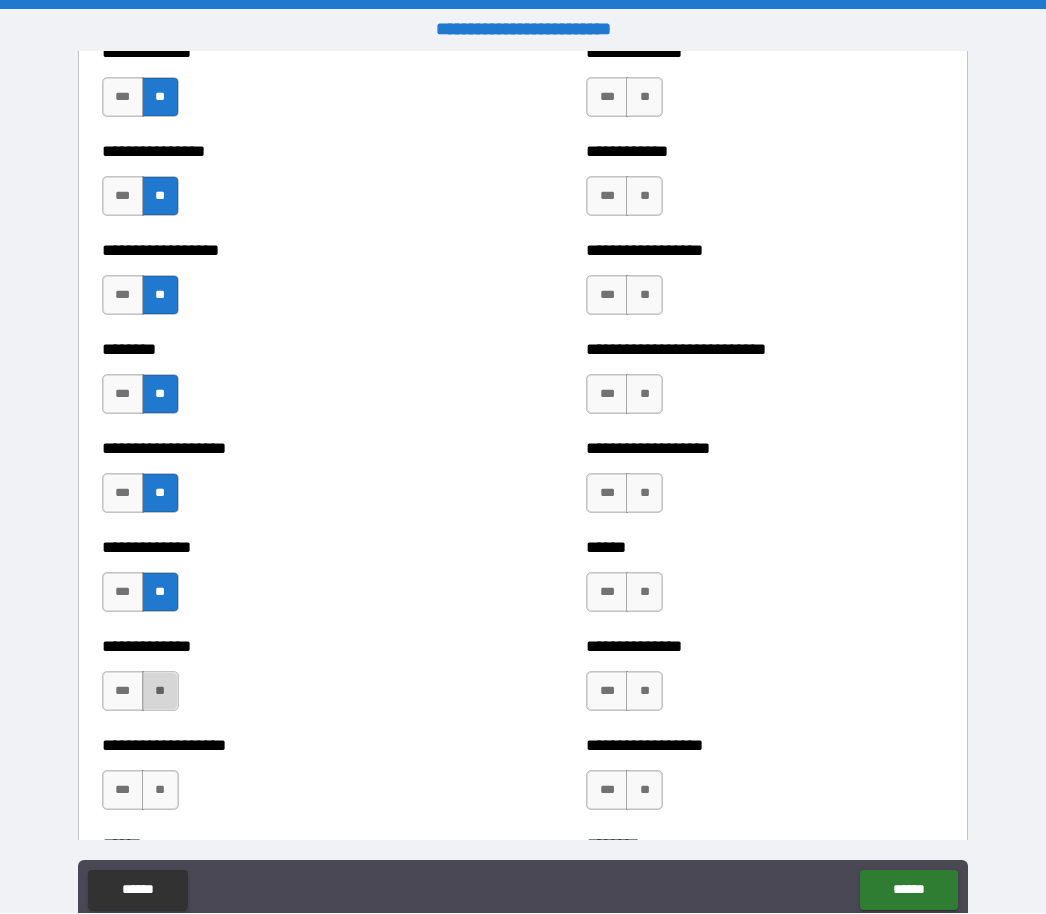 click on "**" at bounding box center (160, 692) 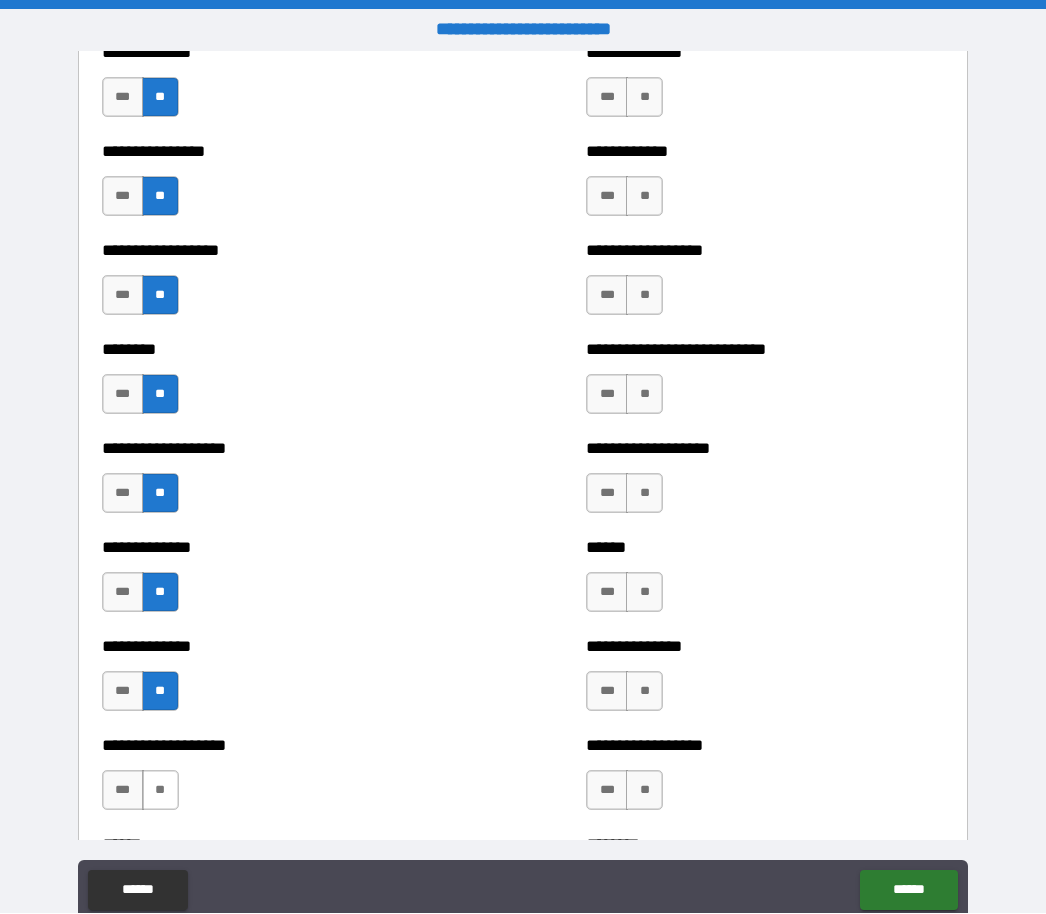 click on "**" at bounding box center [160, 791] 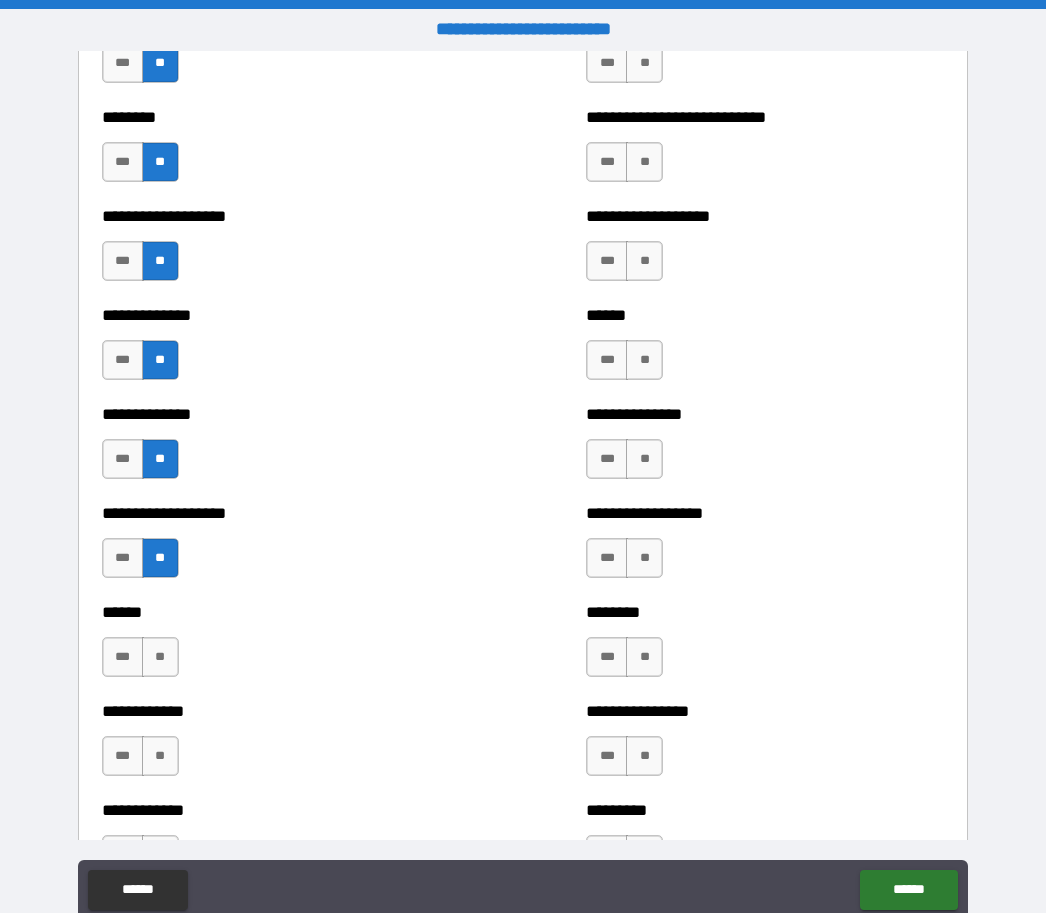 scroll, scrollTop: 4457, scrollLeft: 0, axis: vertical 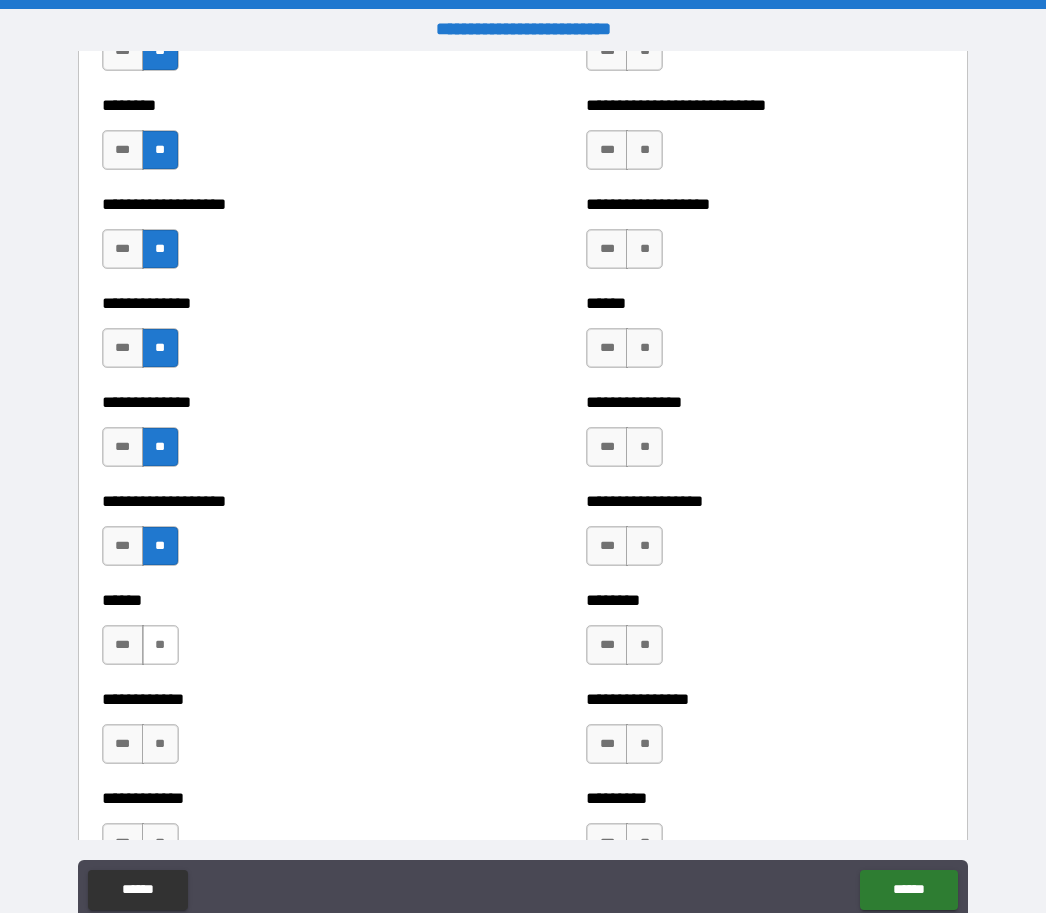 click on "**" at bounding box center [160, 646] 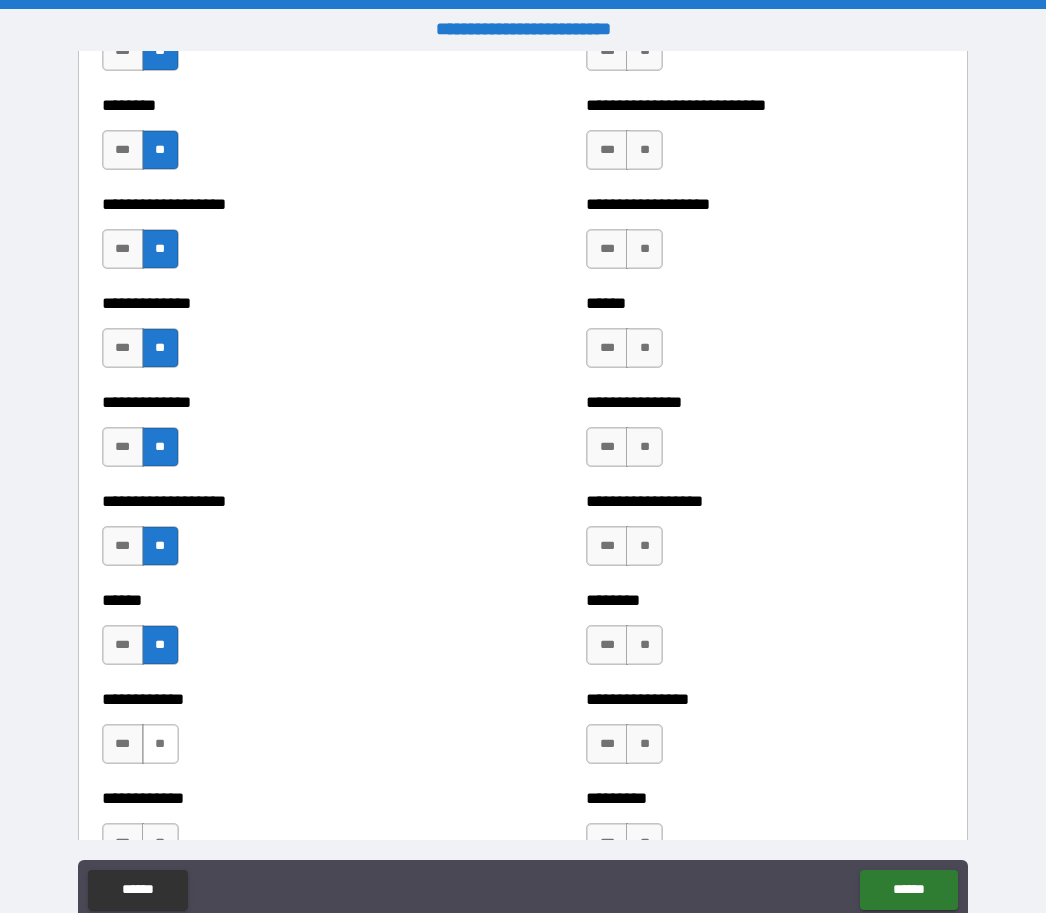 click on "**" at bounding box center [160, 745] 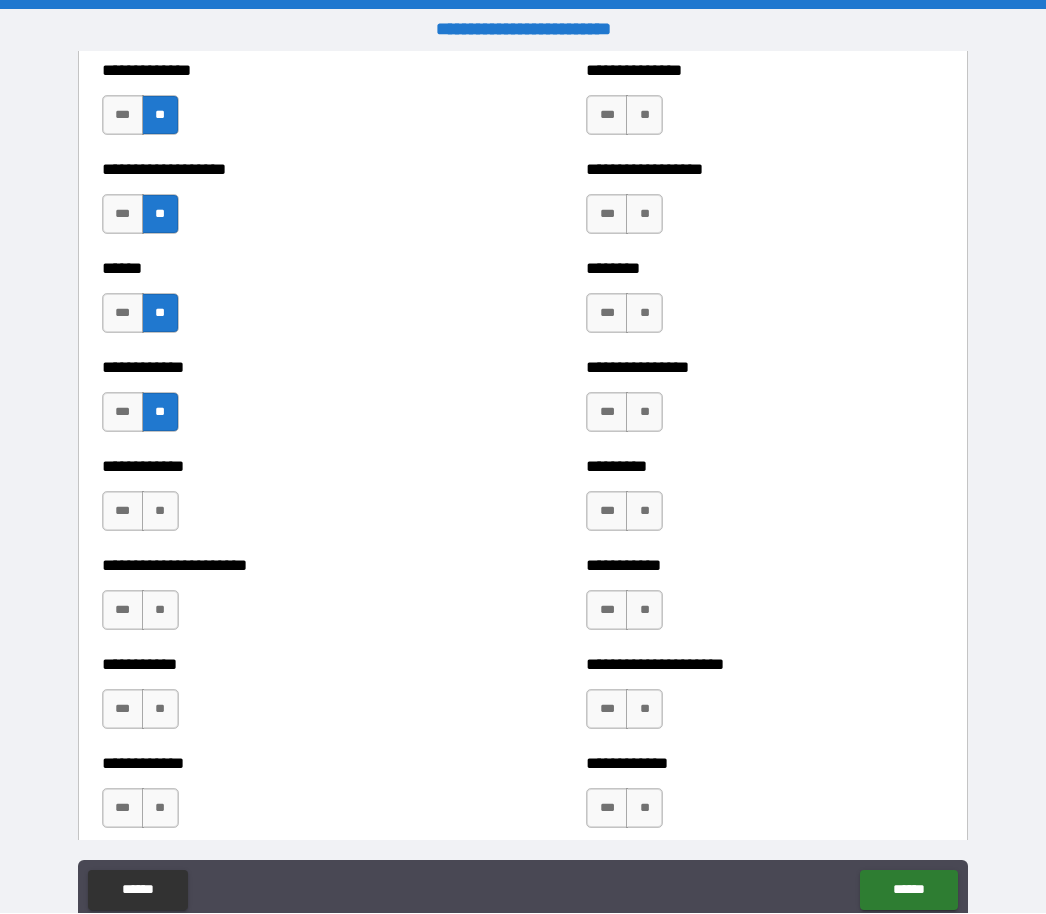 scroll, scrollTop: 4797, scrollLeft: 0, axis: vertical 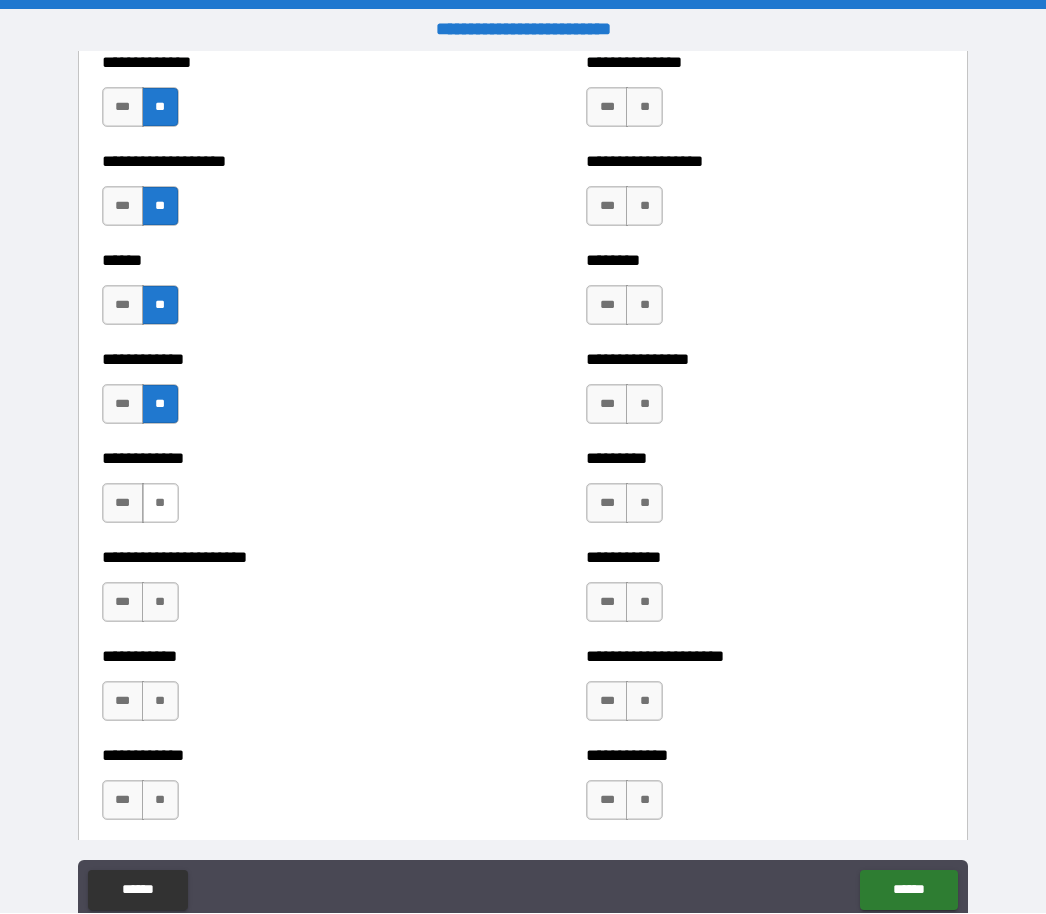 click on "**" at bounding box center (160, 504) 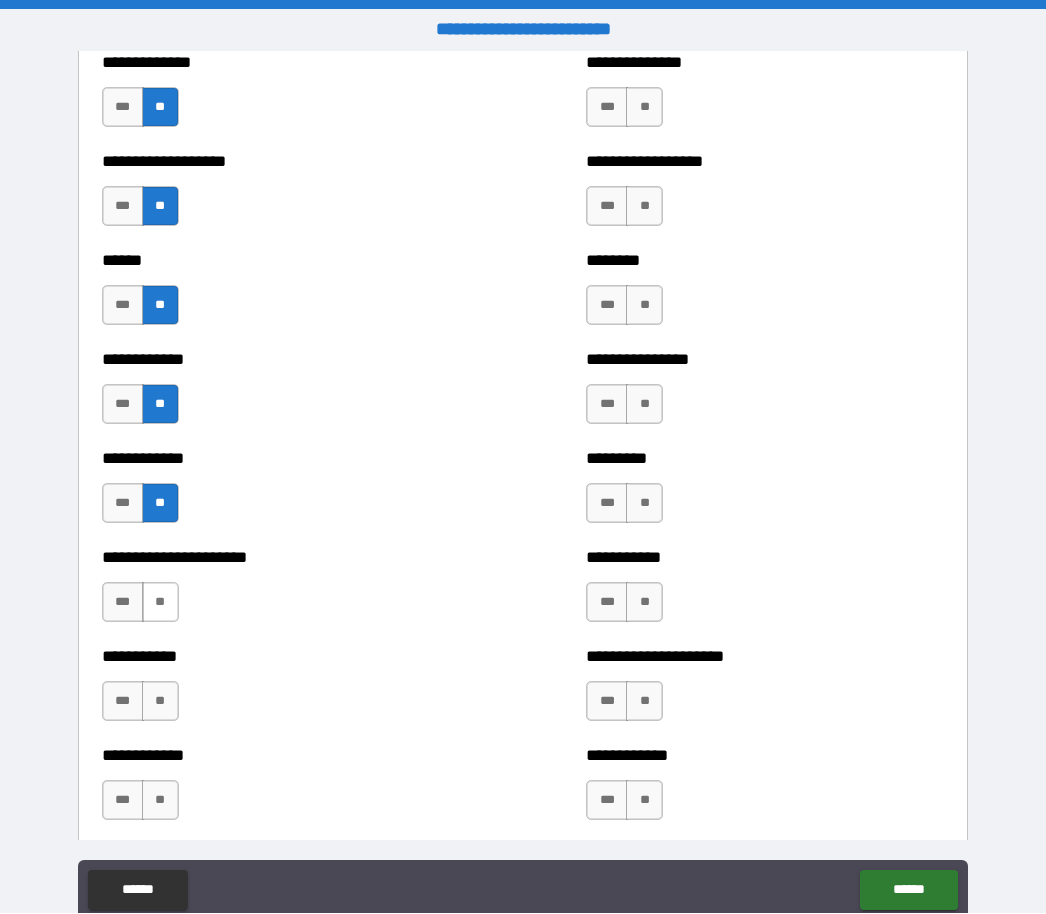click on "**" at bounding box center [160, 603] 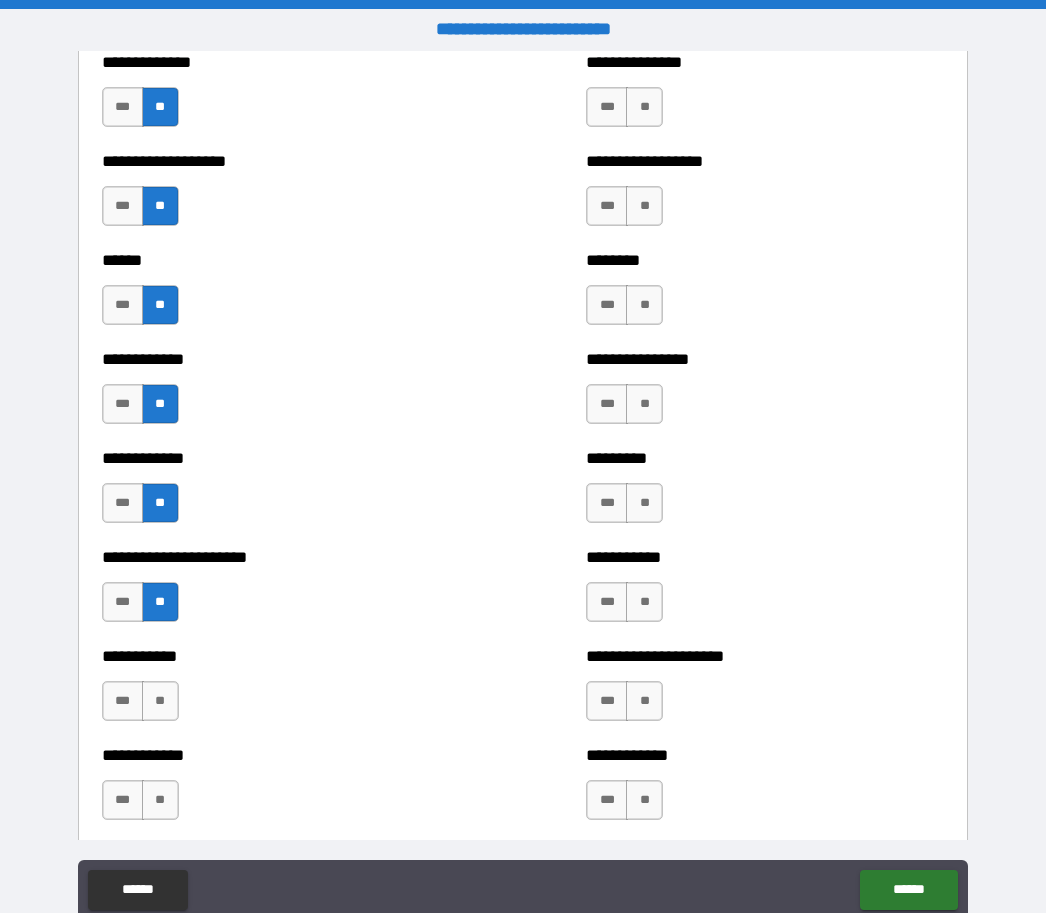 click on "**" at bounding box center (160, 702) 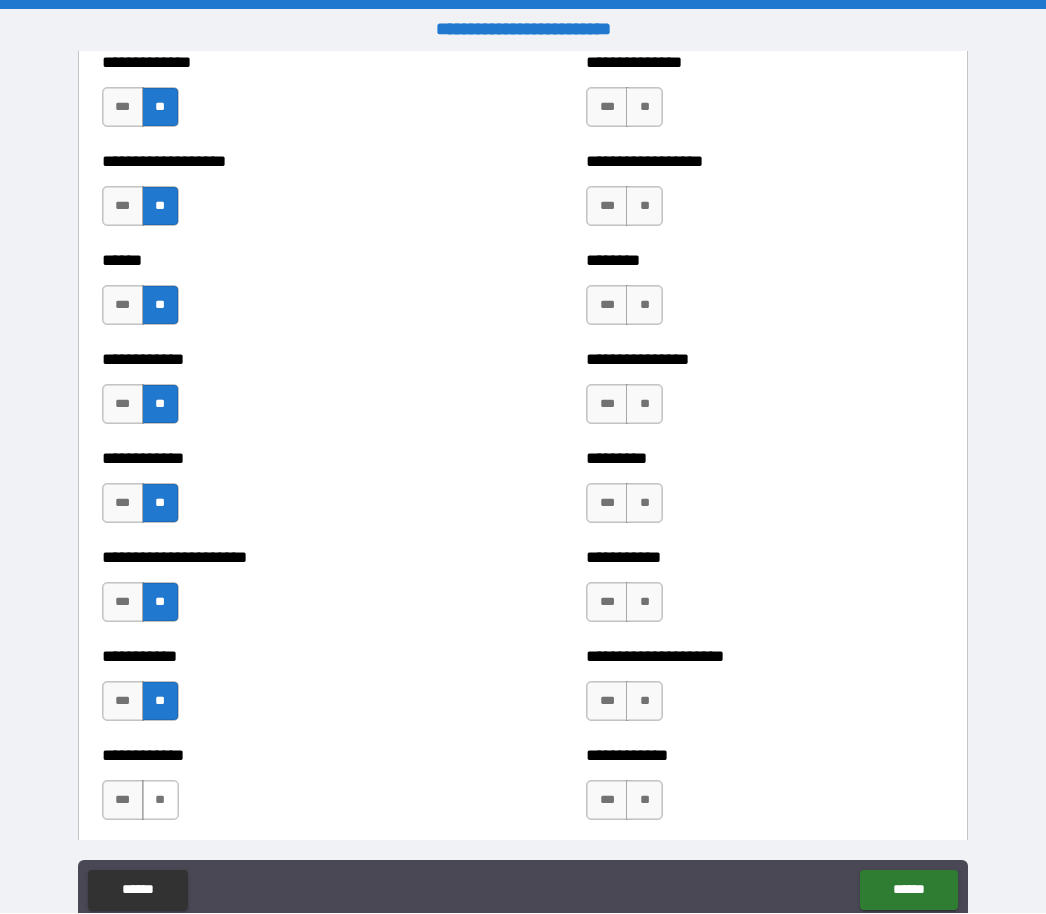 click on "**" at bounding box center [160, 801] 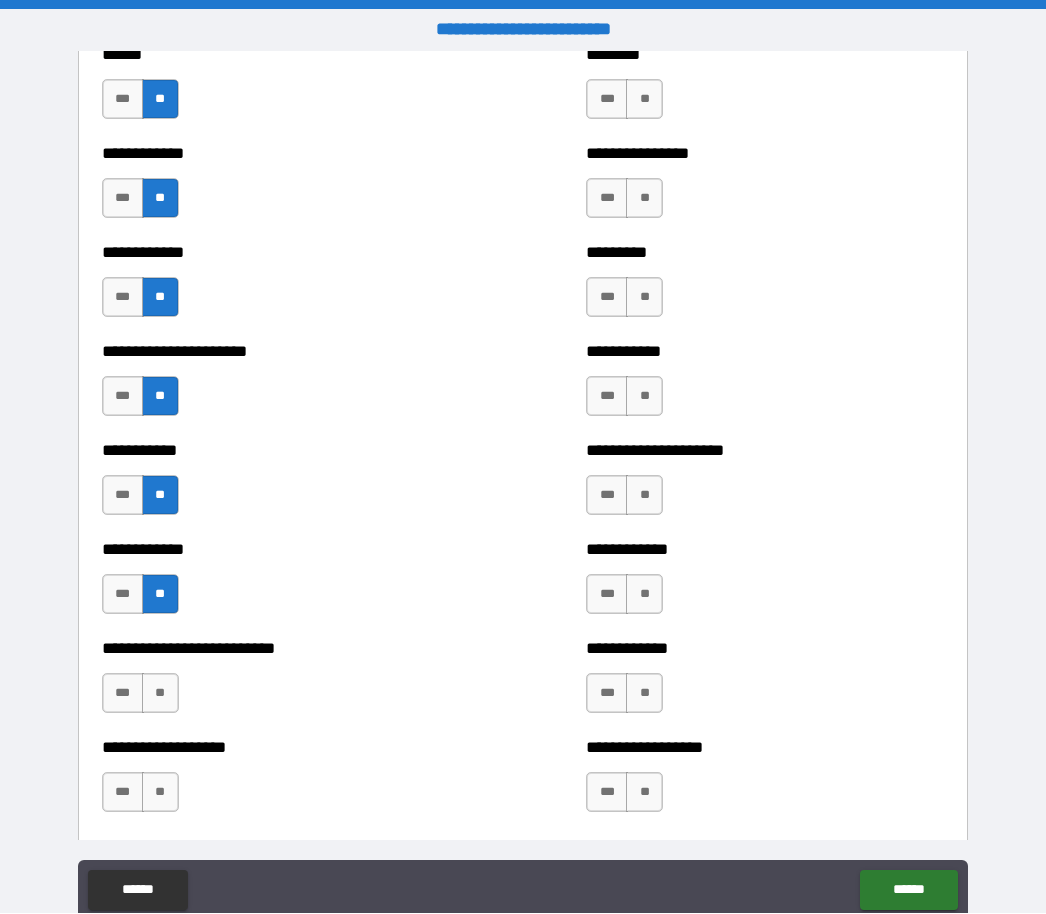 scroll, scrollTop: 5014, scrollLeft: 0, axis: vertical 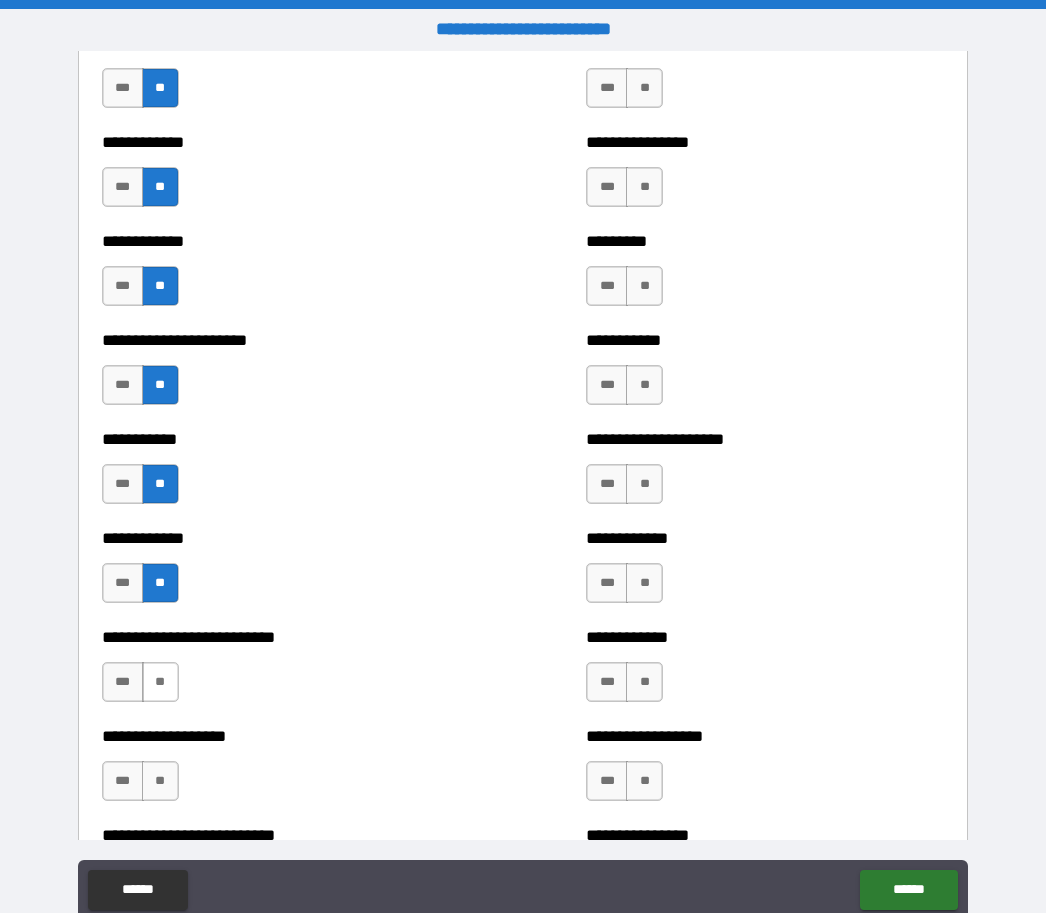 click on "**" at bounding box center [160, 683] 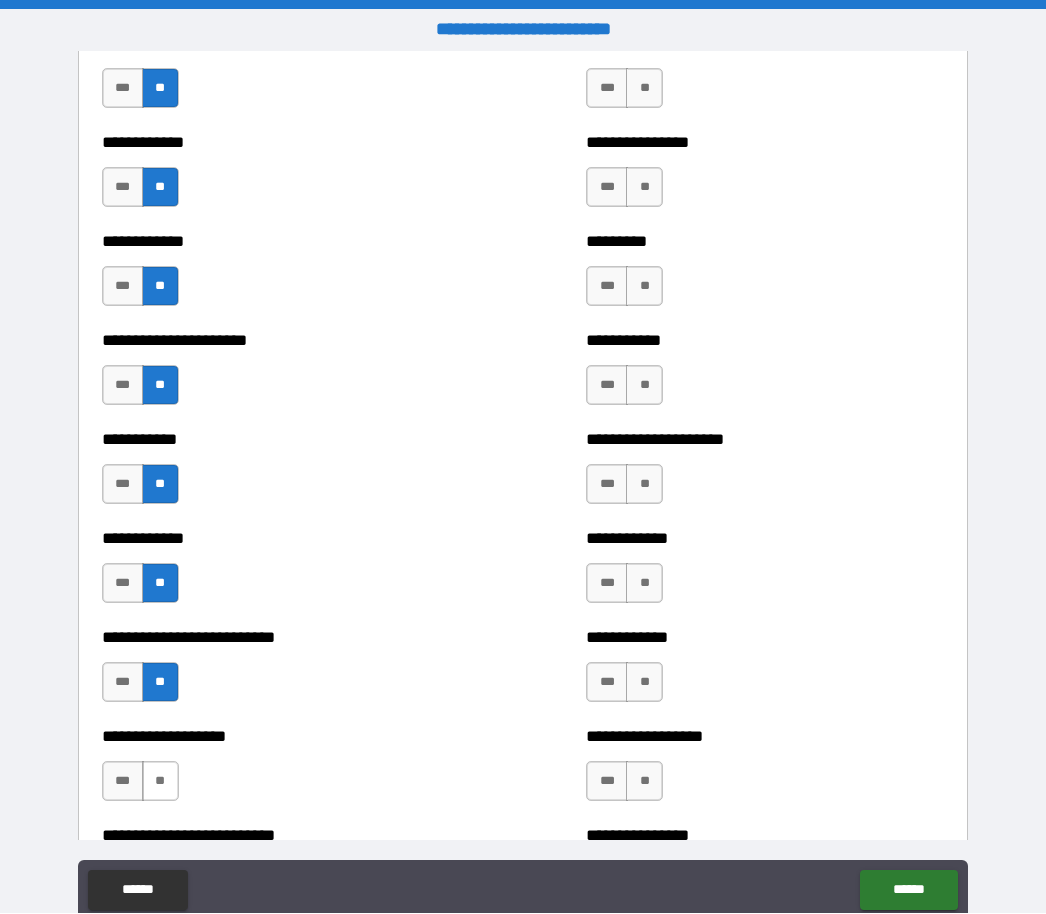 click on "**" at bounding box center (160, 782) 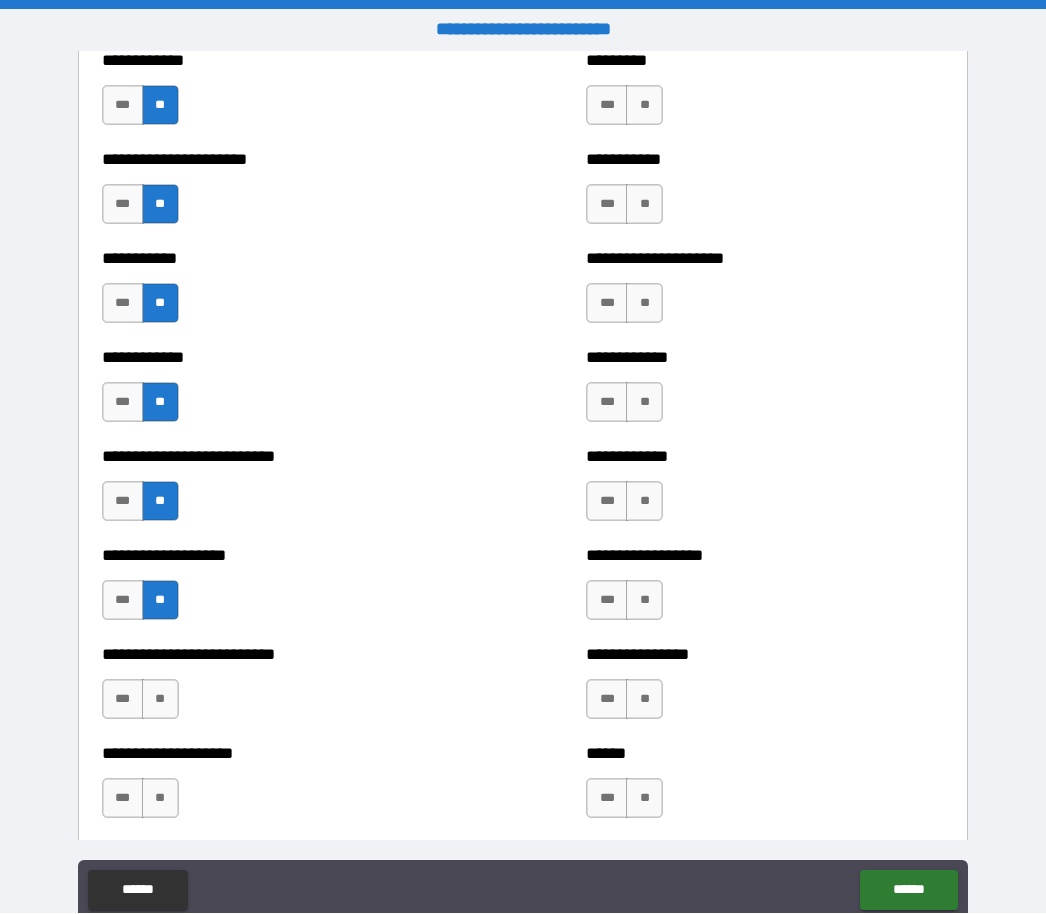 scroll, scrollTop: 5208, scrollLeft: 0, axis: vertical 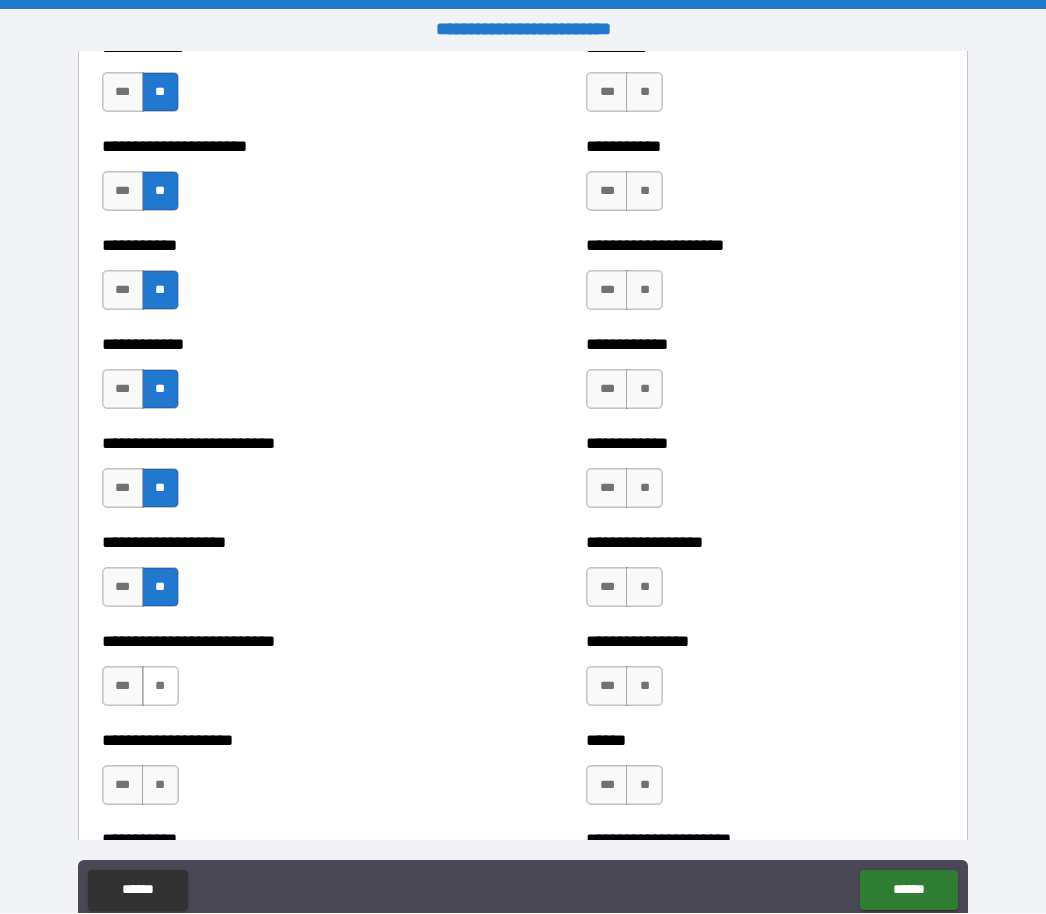 click on "**" at bounding box center [160, 687] 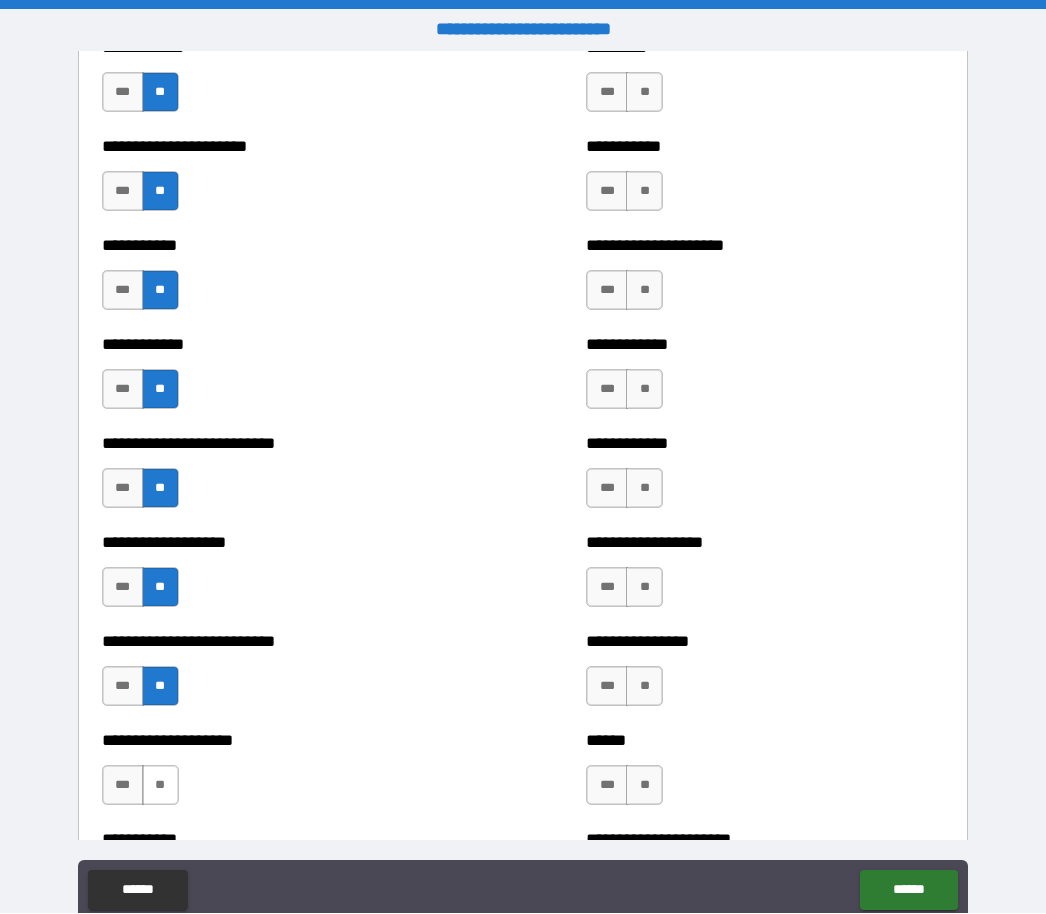 click on "**" at bounding box center (160, 786) 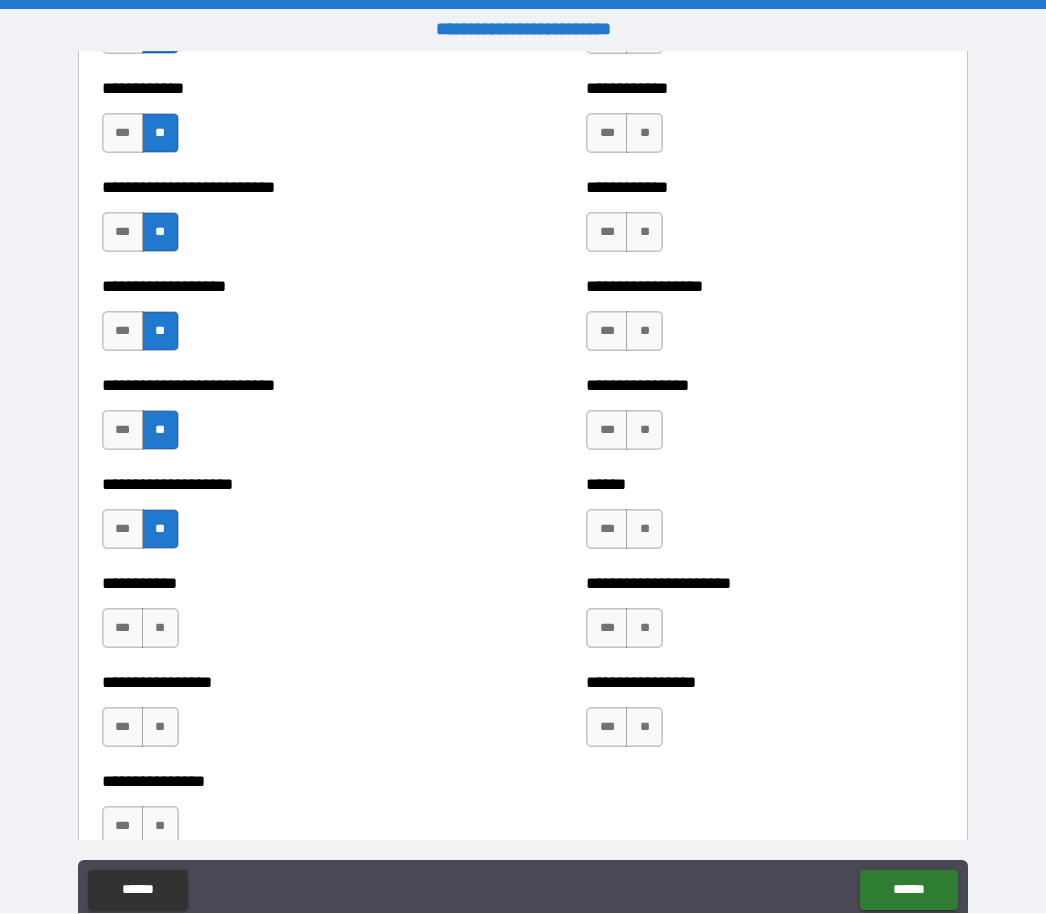 scroll, scrollTop: 5477, scrollLeft: 0, axis: vertical 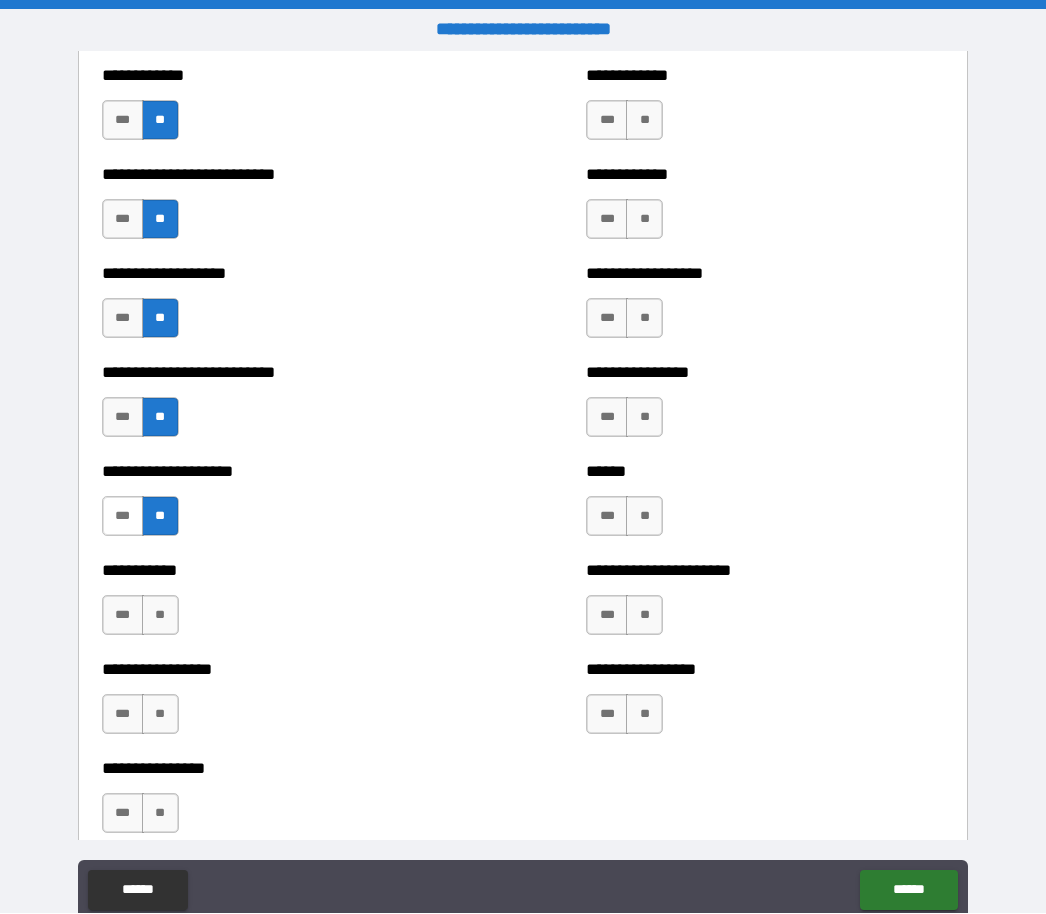 click on "***" at bounding box center [123, 517] 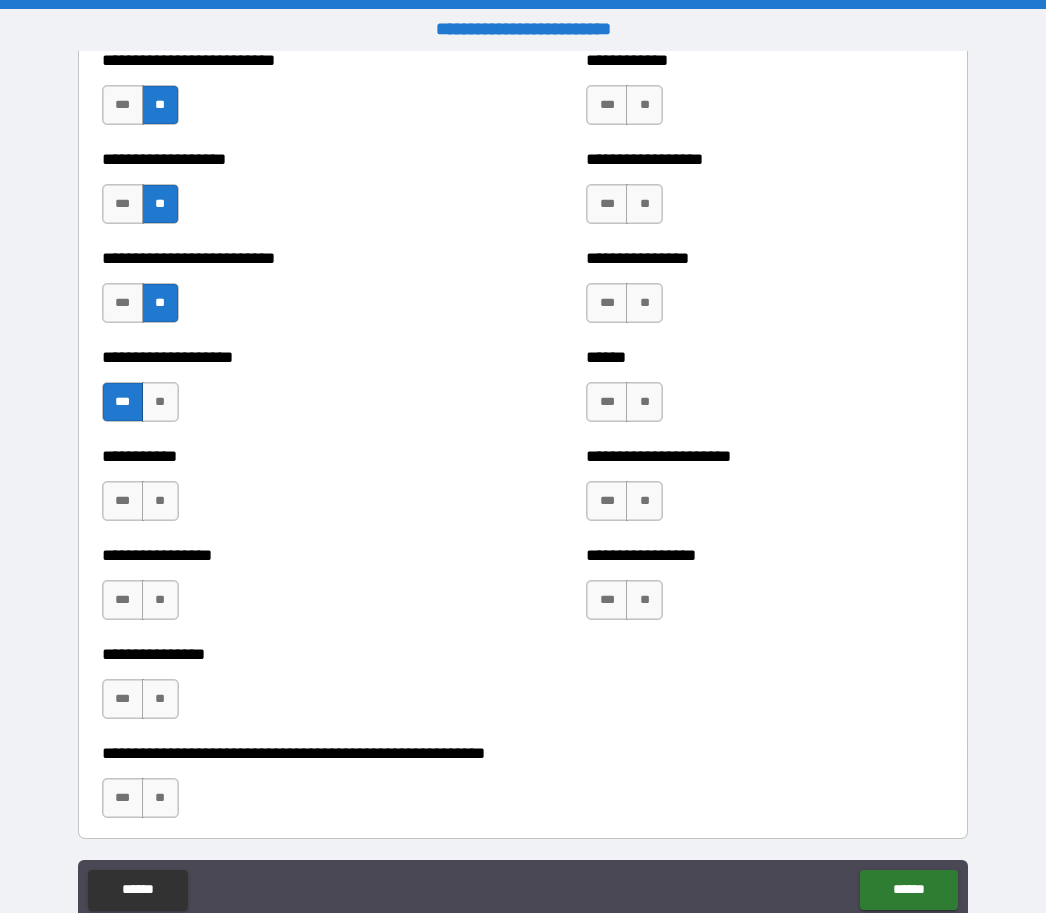 scroll, scrollTop: 5605, scrollLeft: 0, axis: vertical 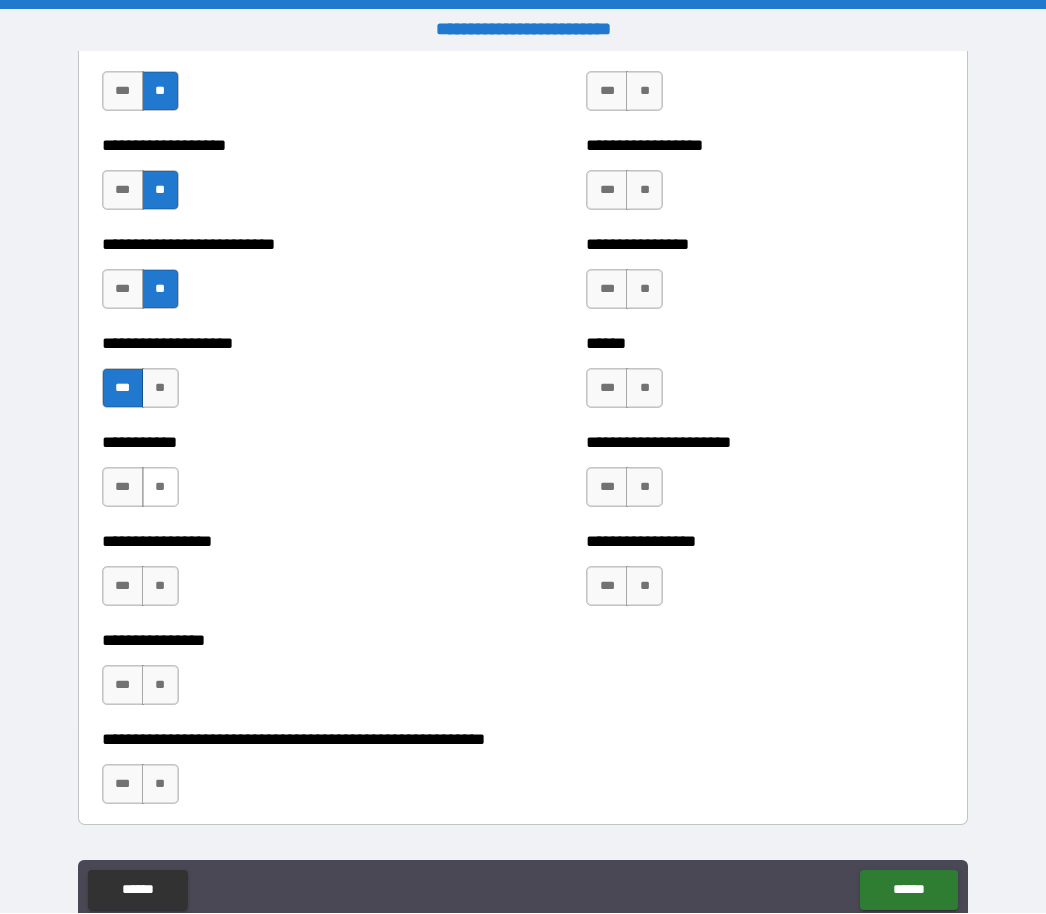click on "**" at bounding box center [160, 488] 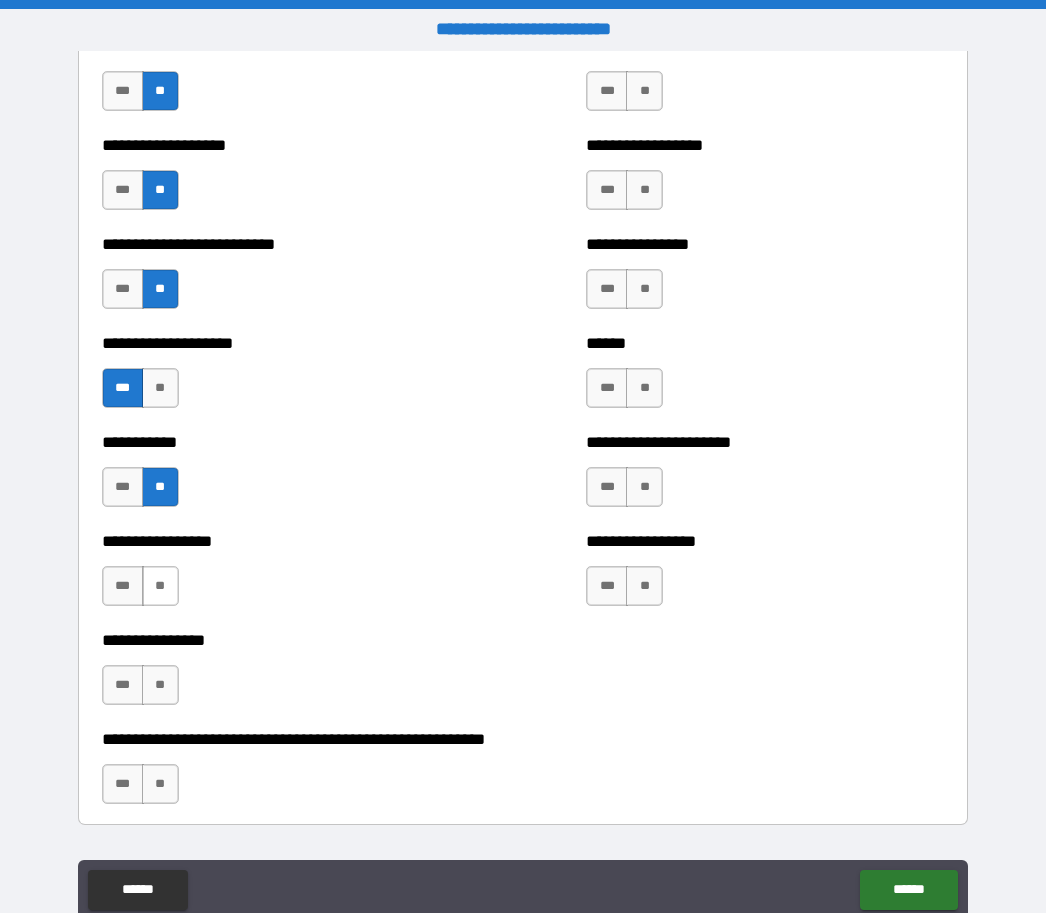 click on "**" at bounding box center [160, 587] 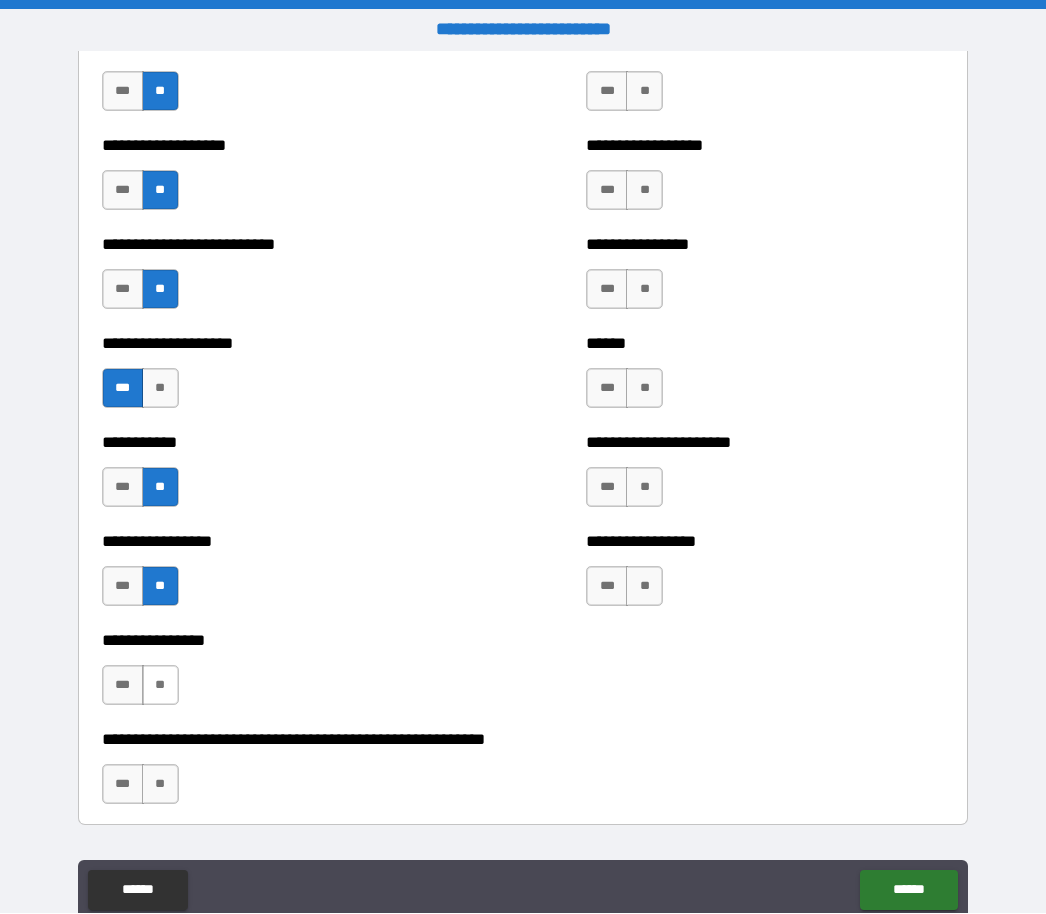 click on "**" at bounding box center (160, 686) 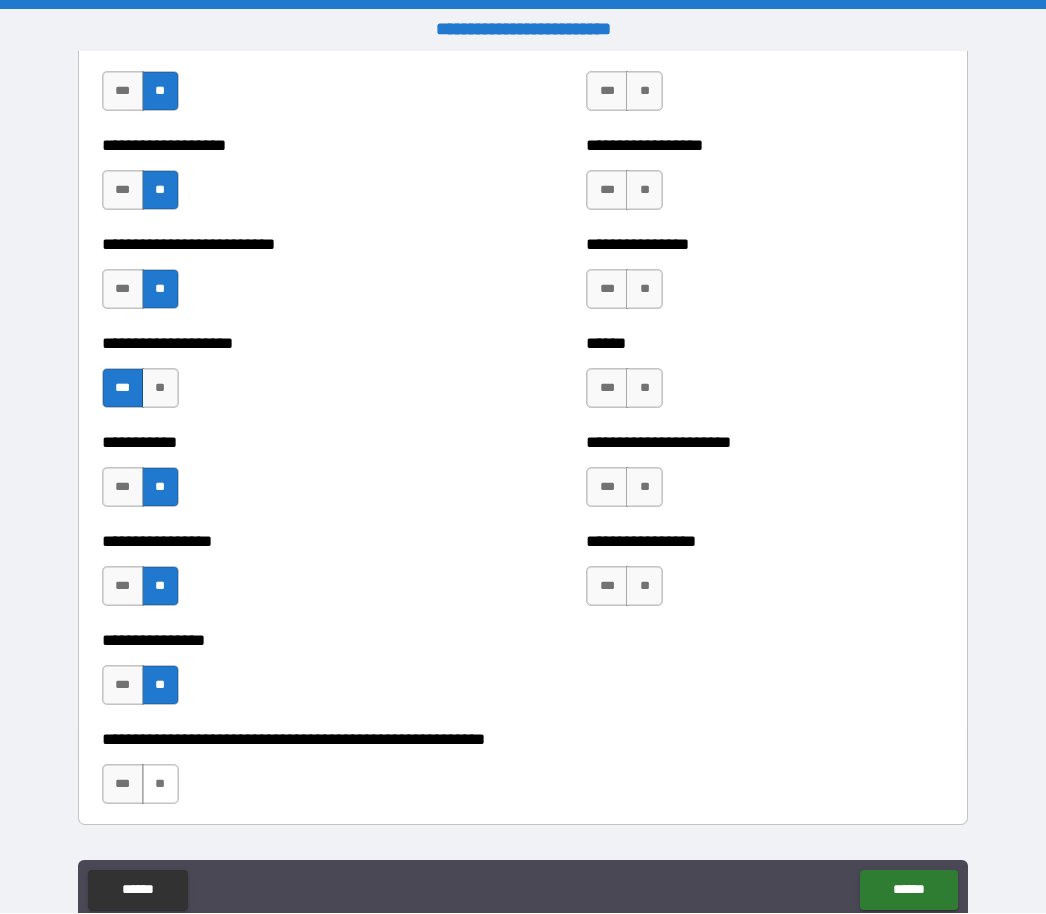 click on "**" at bounding box center (160, 785) 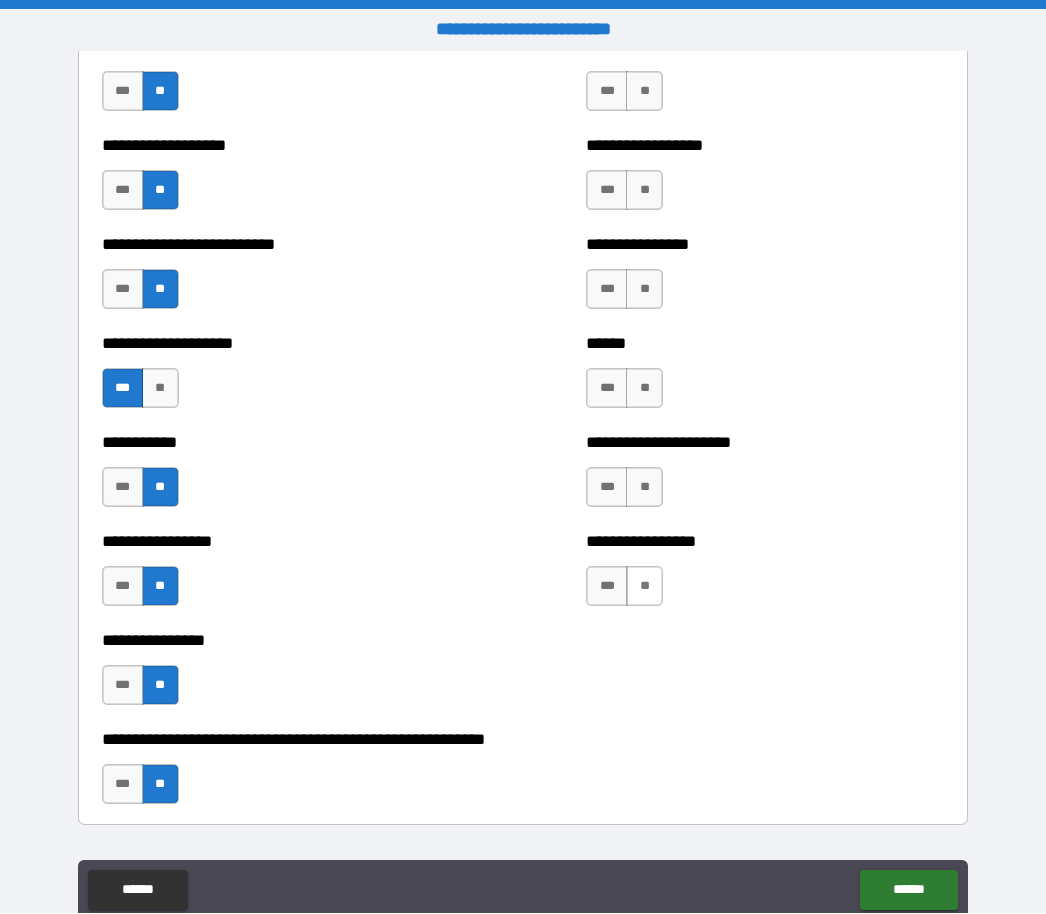 click on "**" at bounding box center [644, 587] 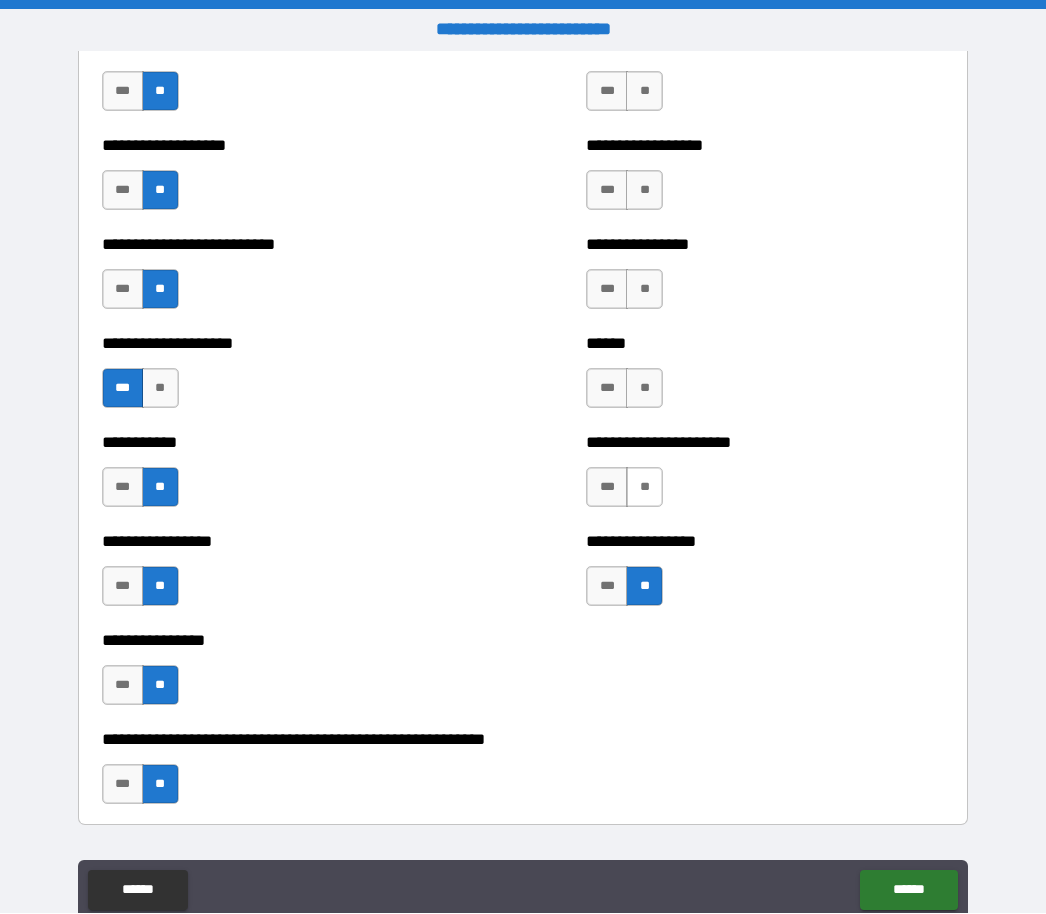click on "**" at bounding box center (644, 488) 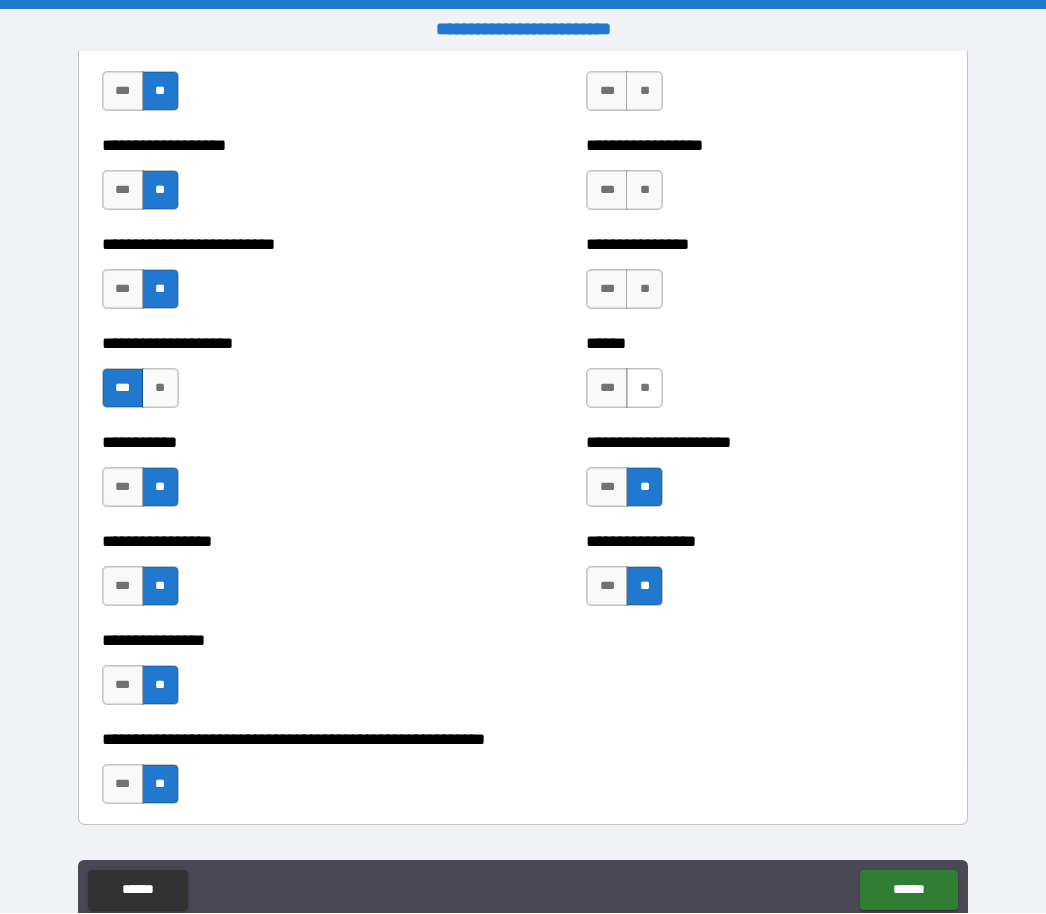 click on "**" at bounding box center (644, 389) 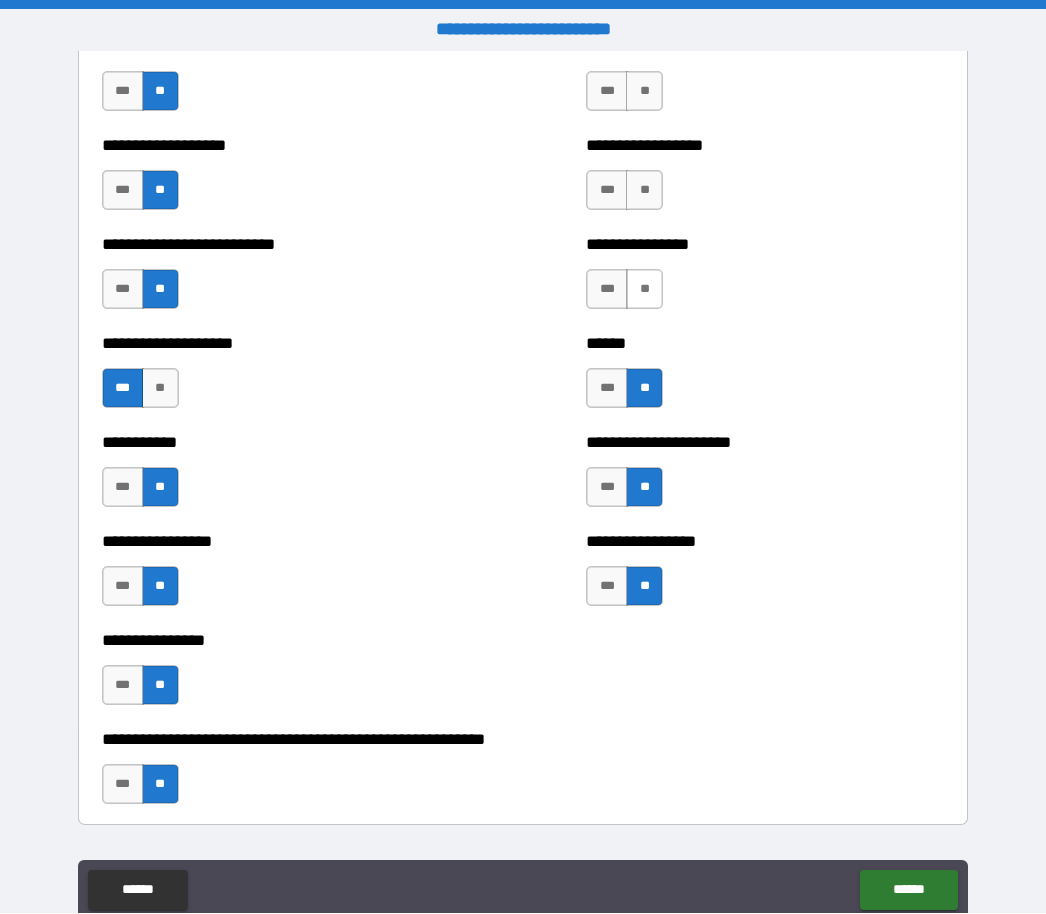 click on "**" at bounding box center [644, 290] 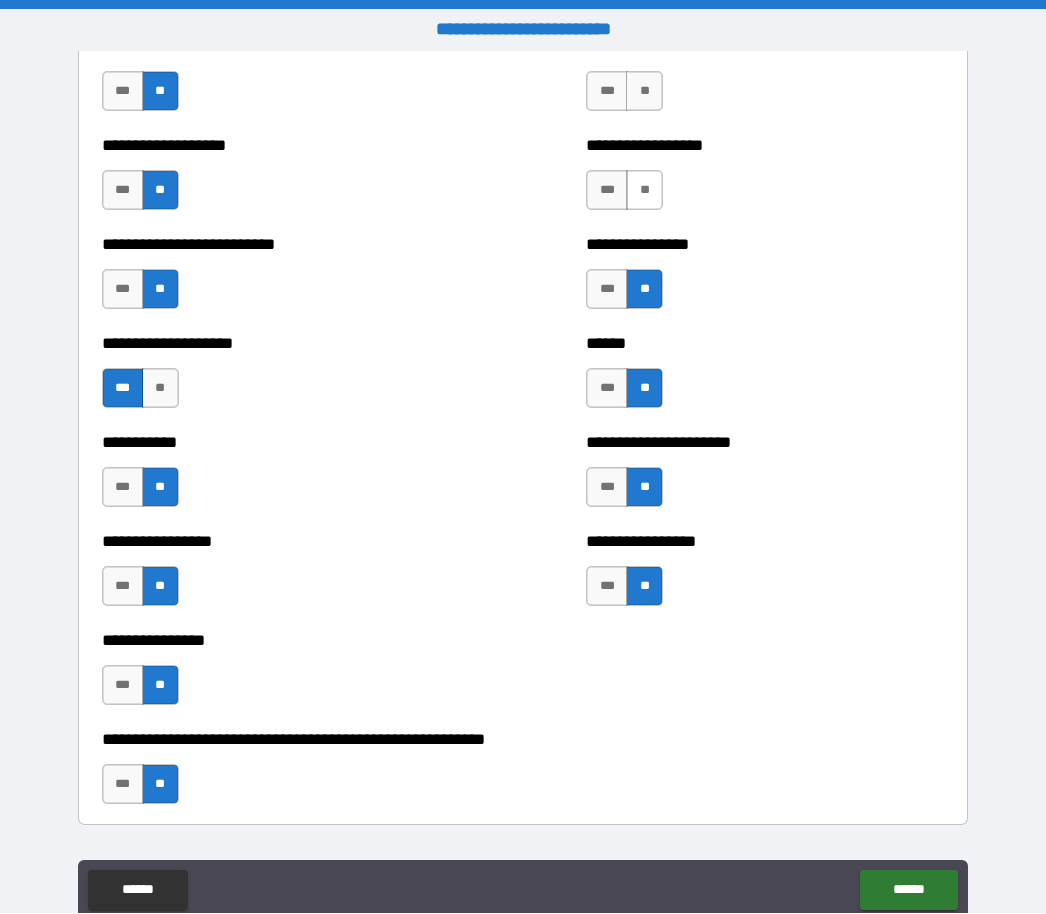 click on "**" at bounding box center [644, 191] 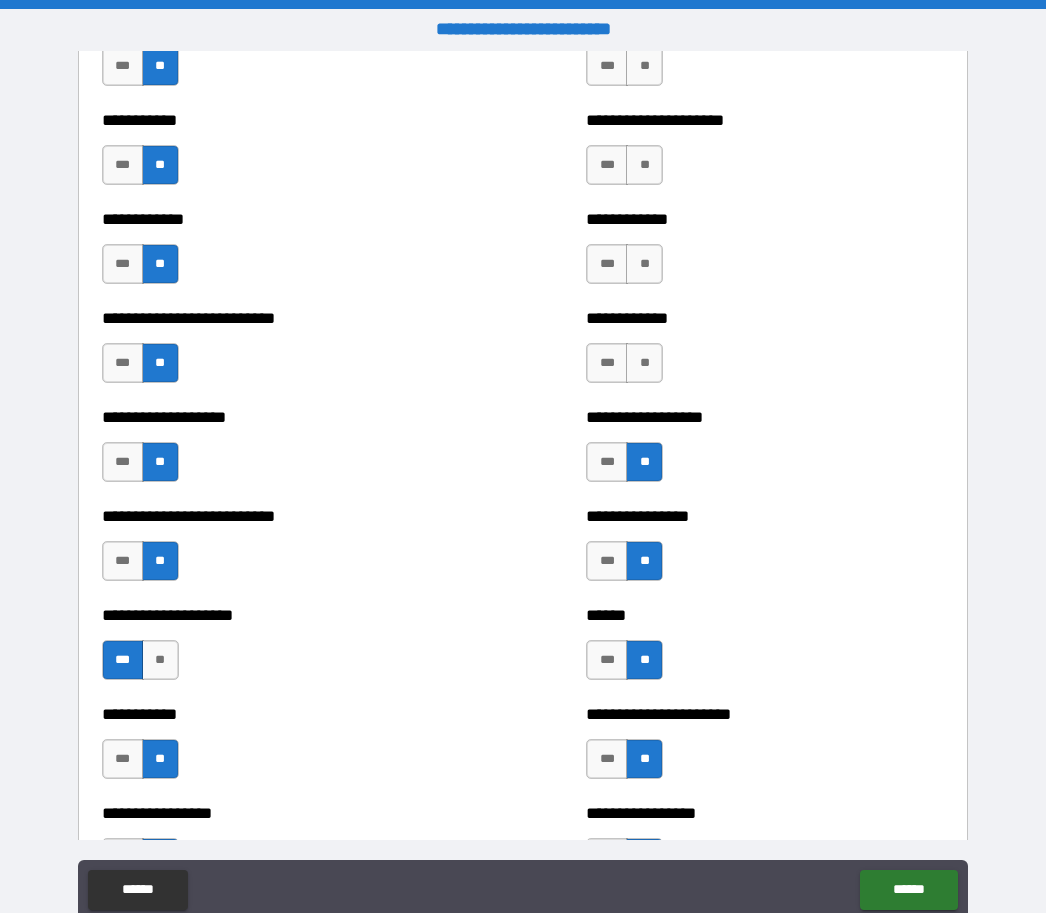 scroll, scrollTop: 5319, scrollLeft: 0, axis: vertical 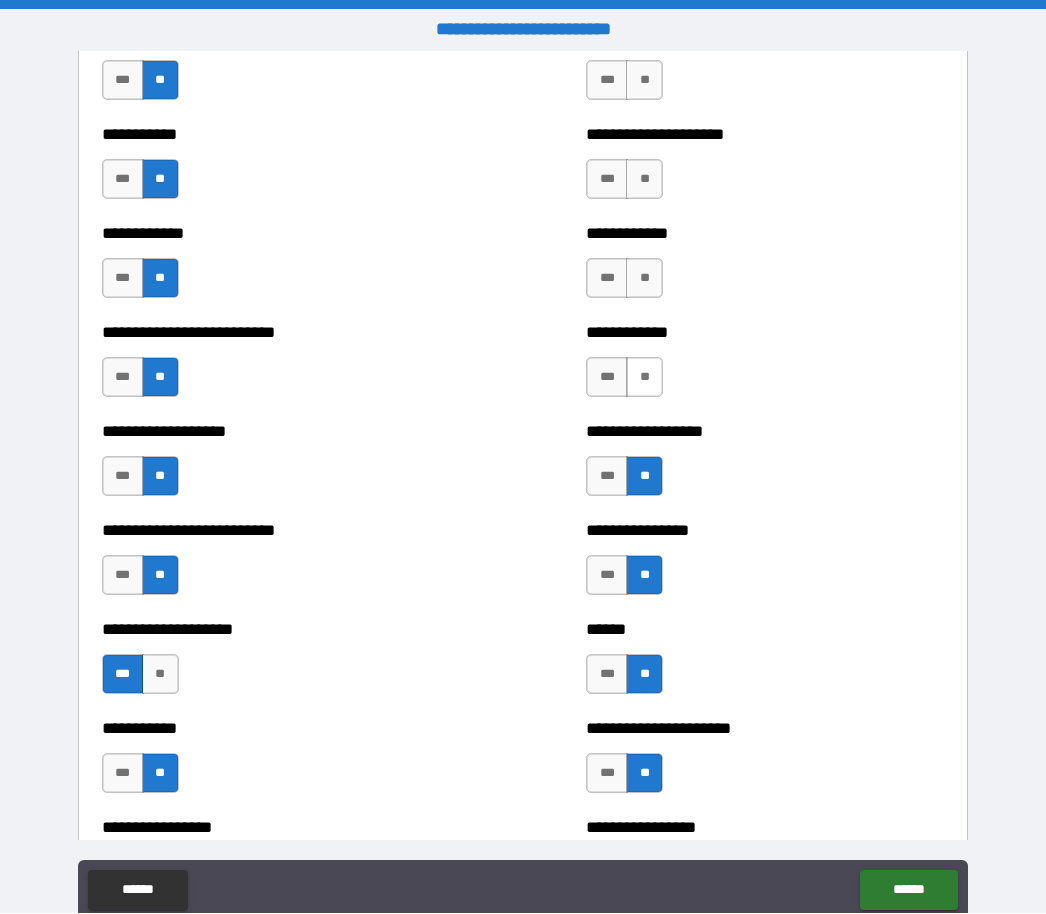 click on "**" at bounding box center [644, 378] 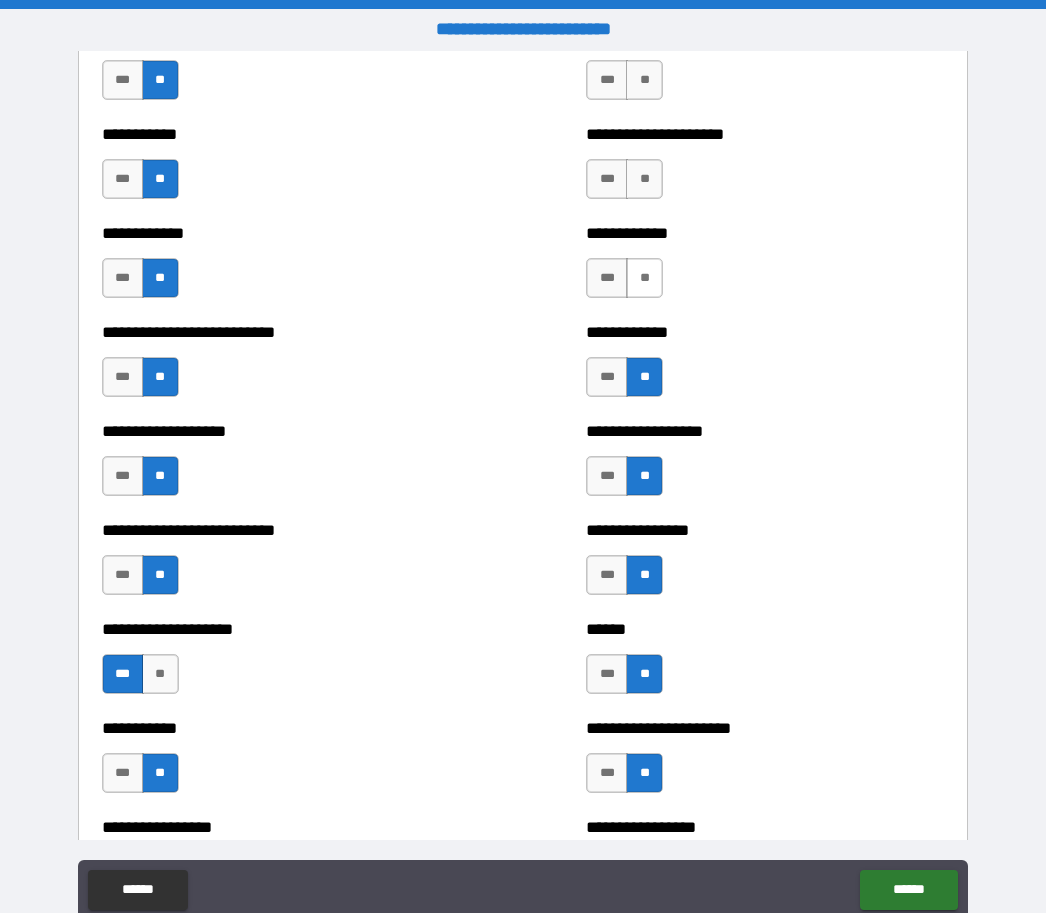 click on "**" at bounding box center (644, 279) 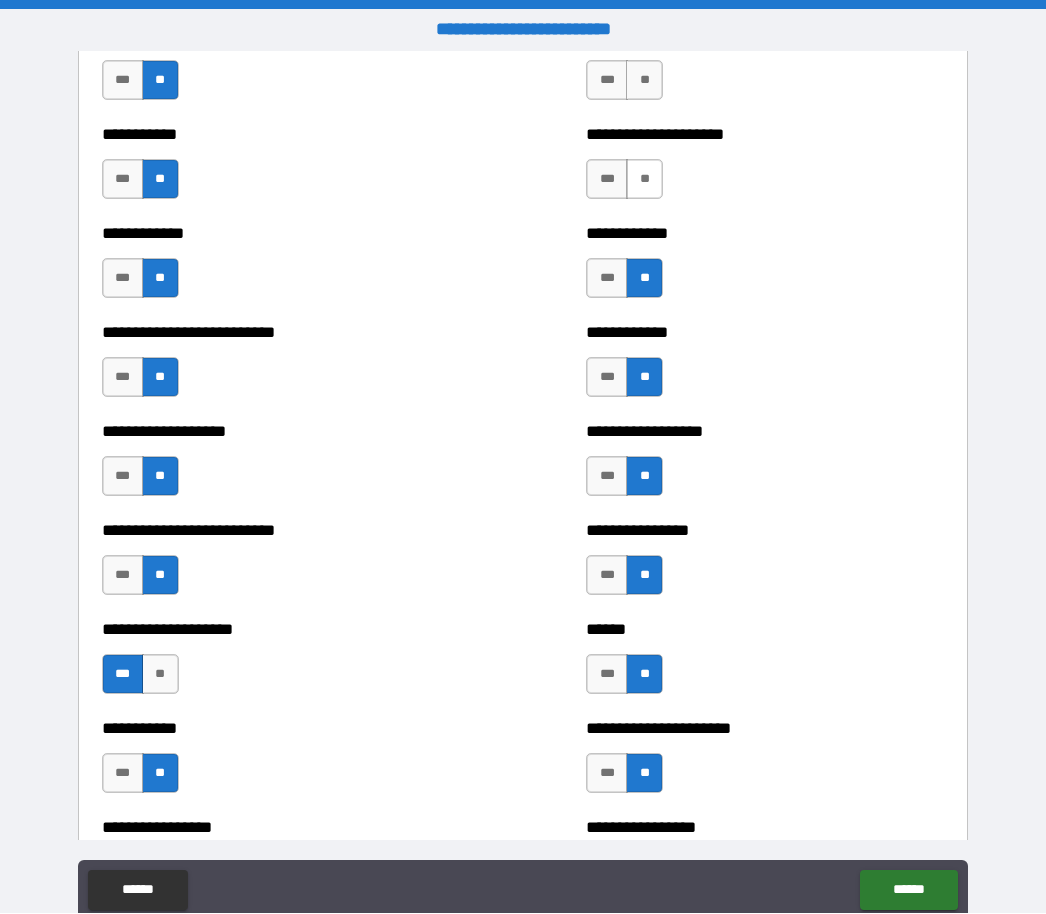 click on "**" at bounding box center (644, 180) 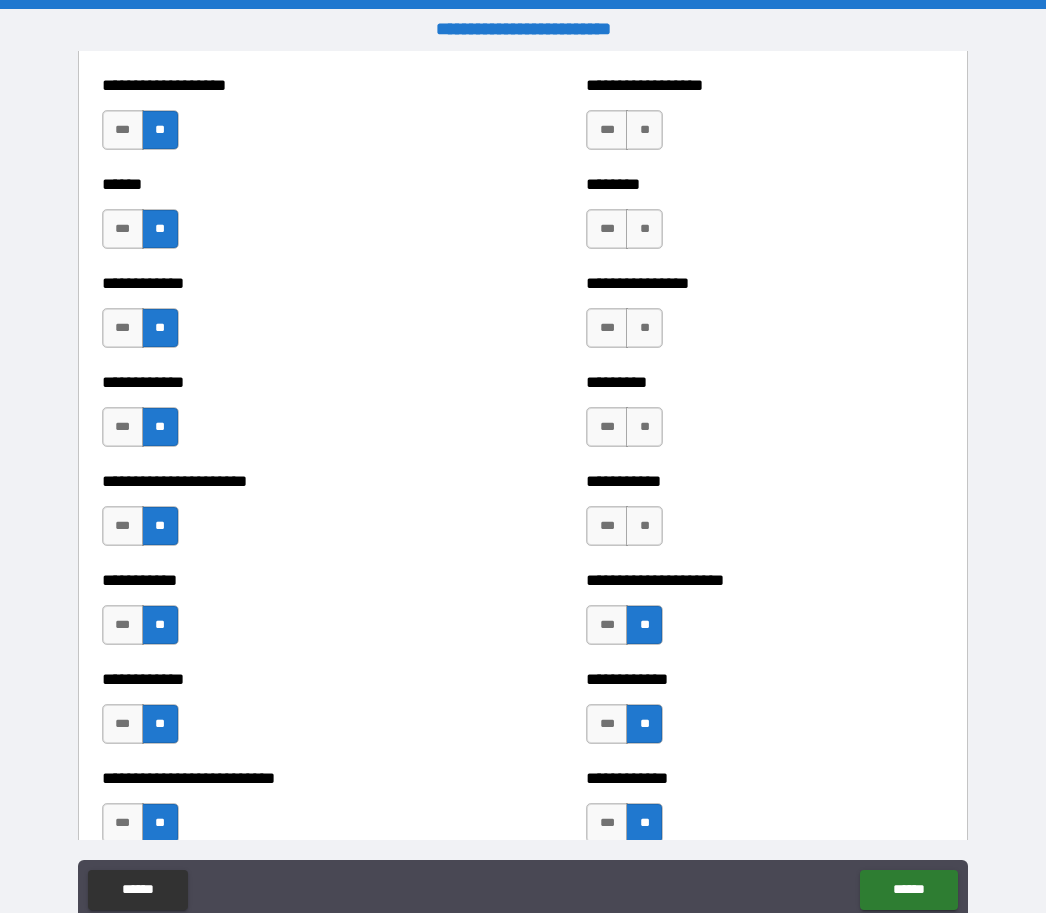 scroll, scrollTop: 4867, scrollLeft: 0, axis: vertical 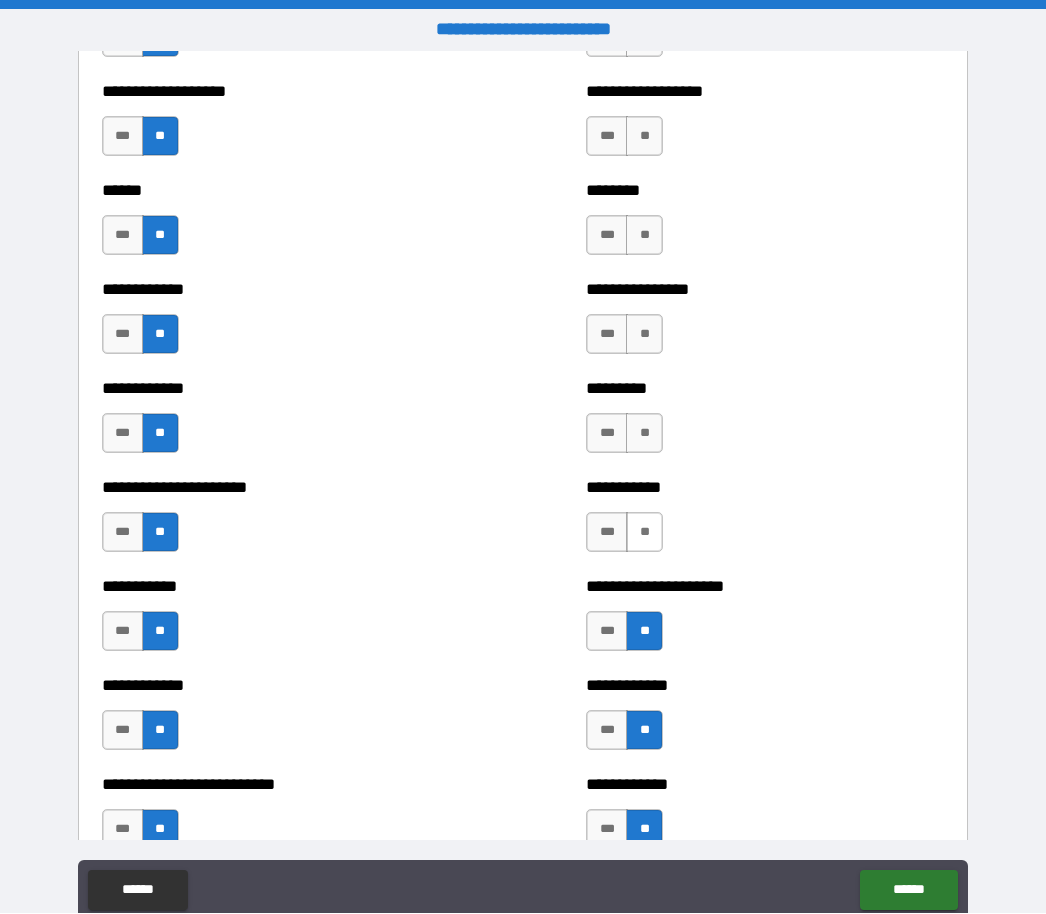 click on "**" at bounding box center (644, 533) 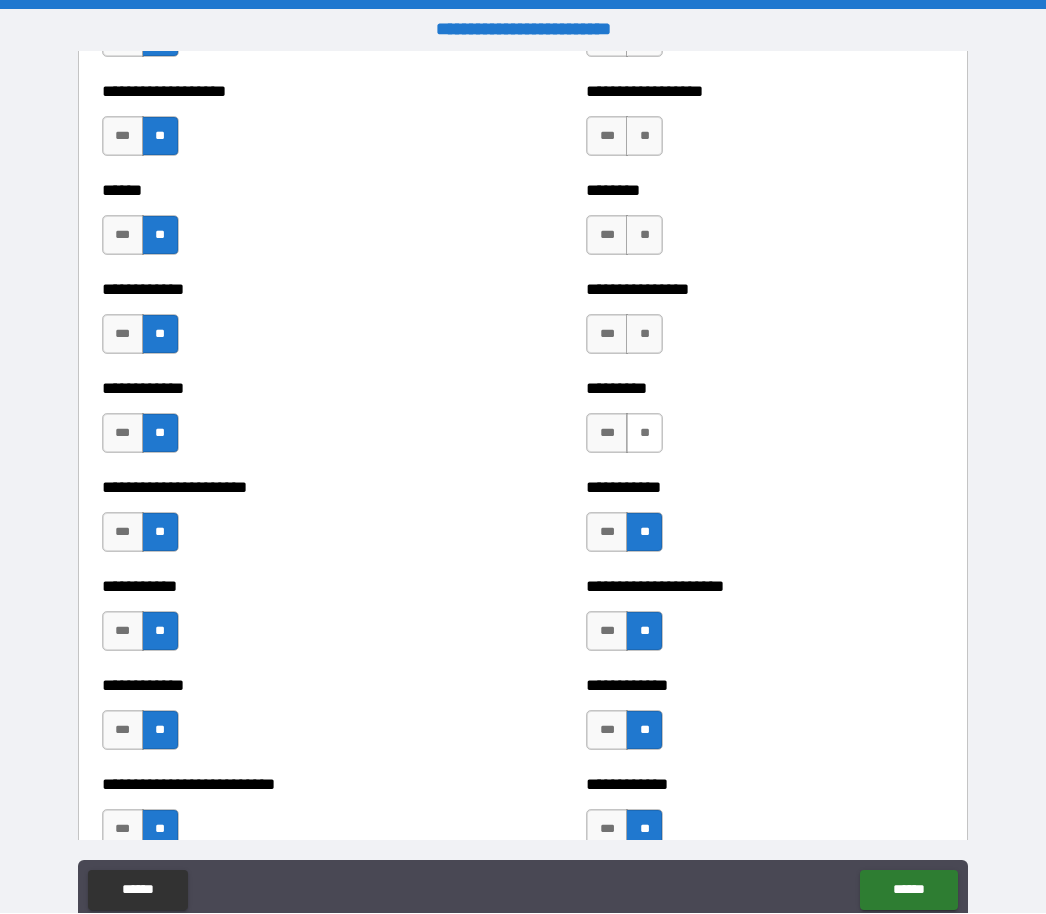 click on "**" at bounding box center [644, 434] 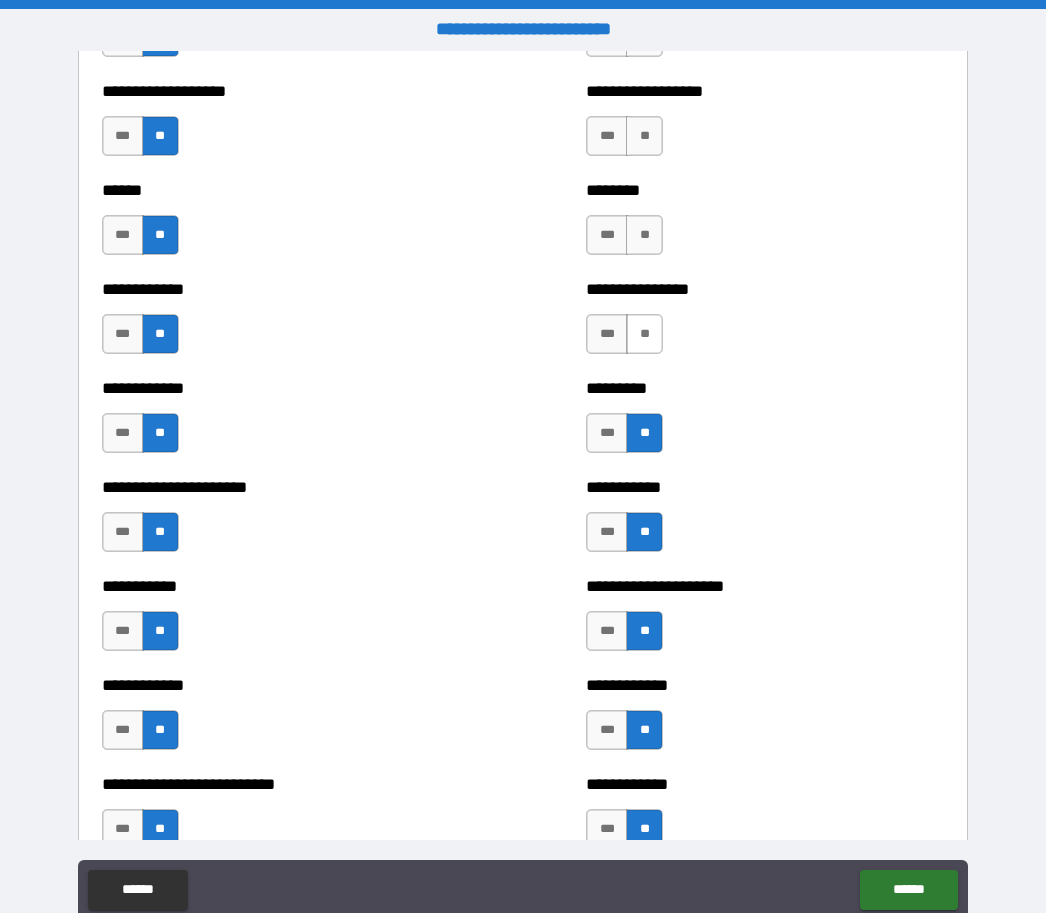 click on "**" at bounding box center (644, 335) 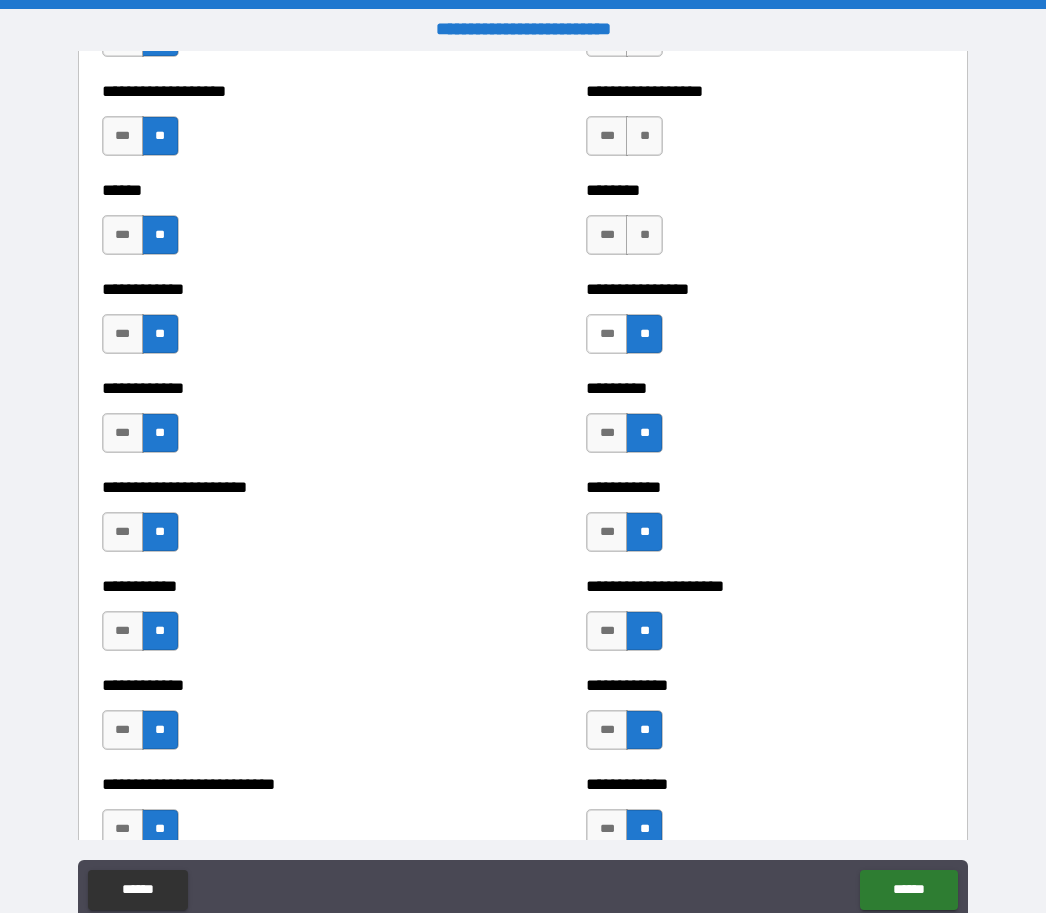 click on "***" at bounding box center [607, 335] 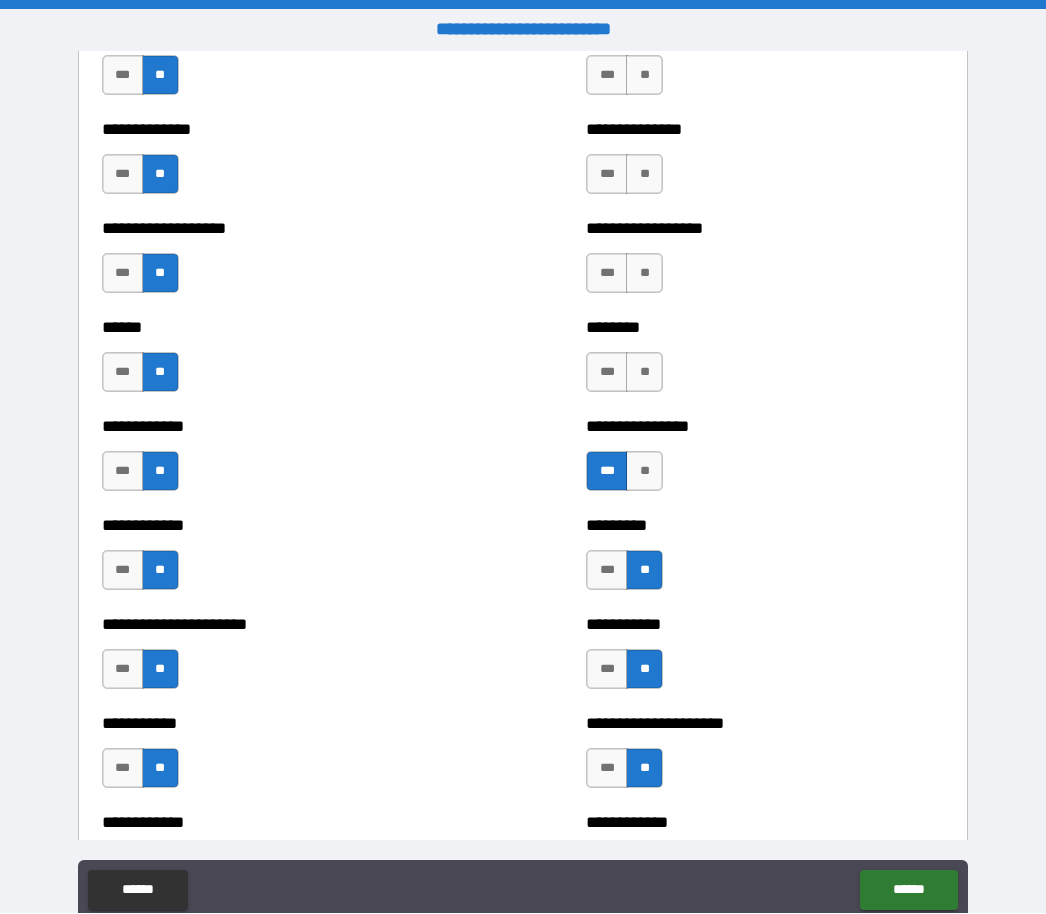 scroll, scrollTop: 4732, scrollLeft: 0, axis: vertical 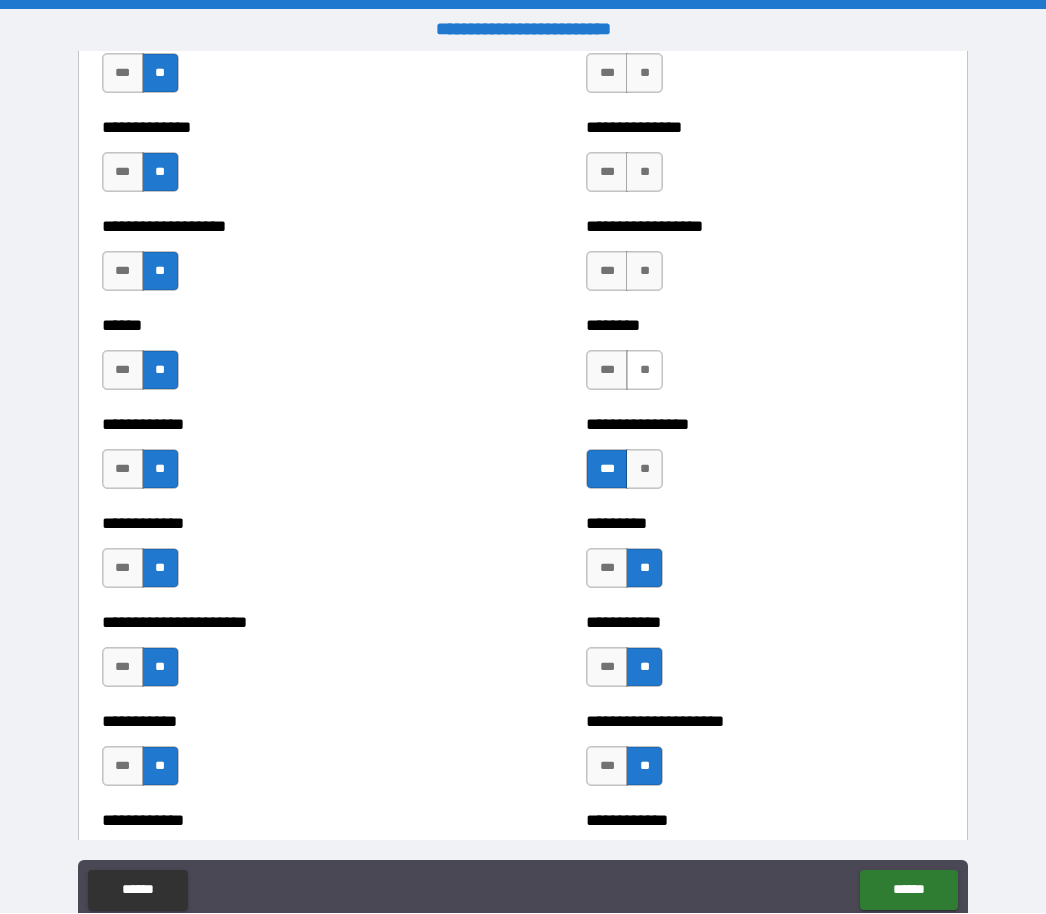 click on "**" at bounding box center (644, 371) 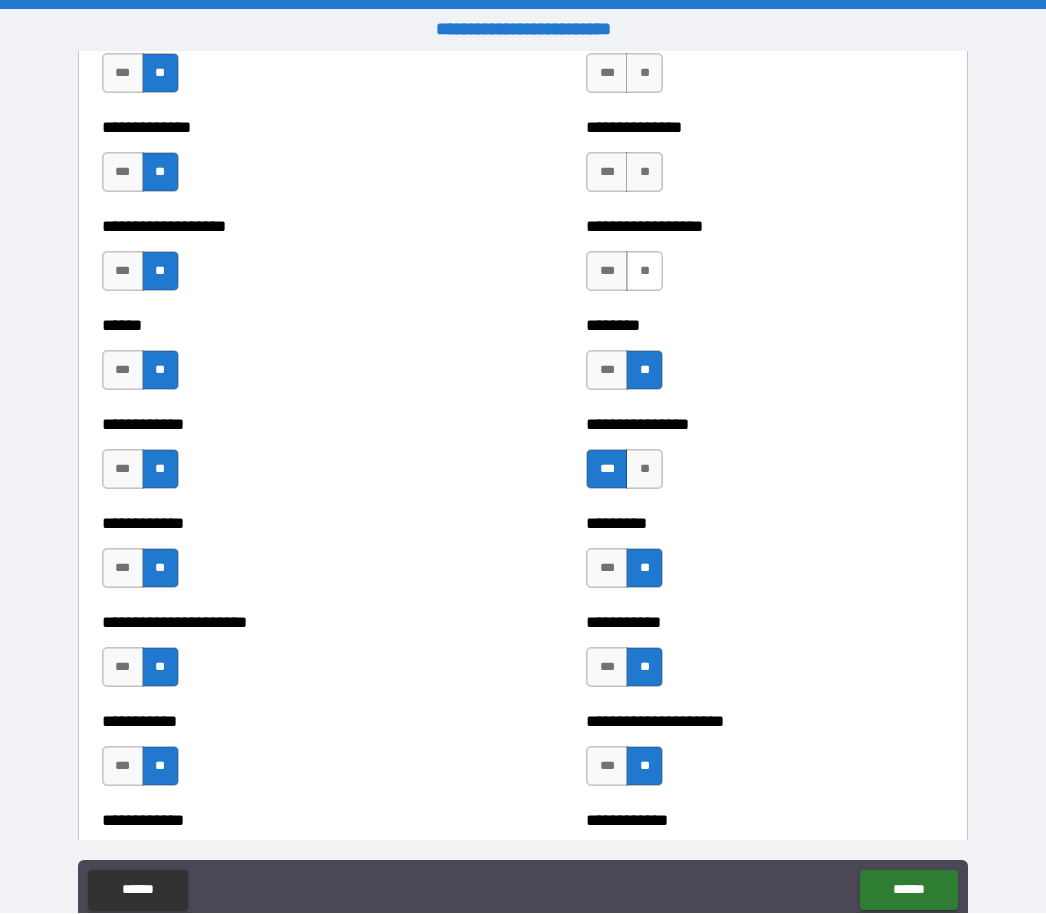 click on "**" at bounding box center [644, 272] 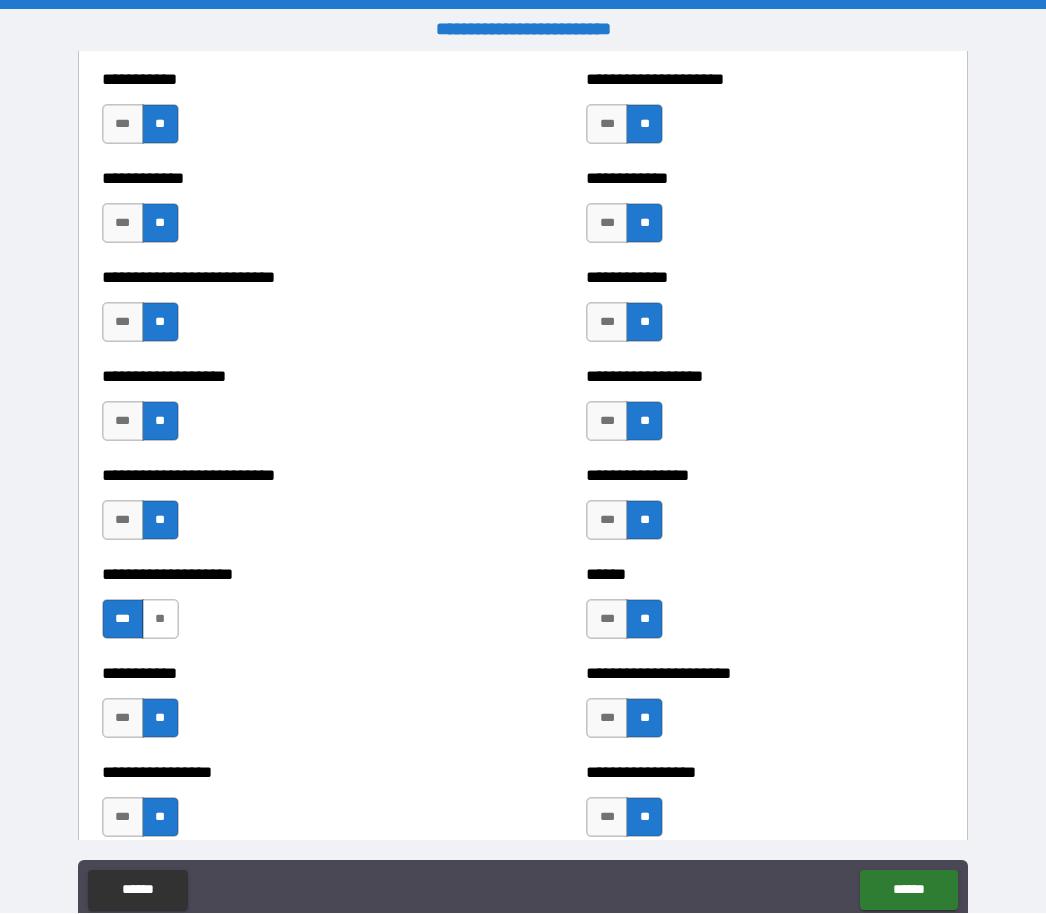 click on "**" at bounding box center [160, 620] 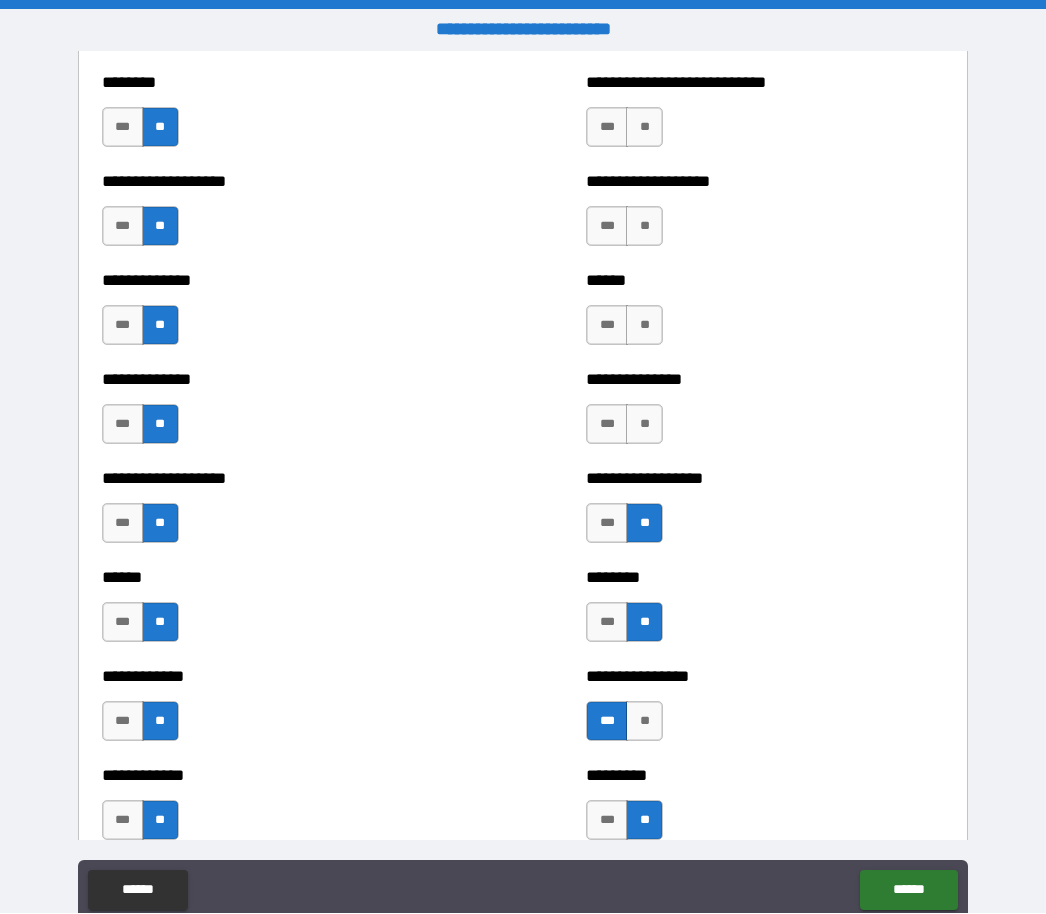 scroll, scrollTop: 4428, scrollLeft: 0, axis: vertical 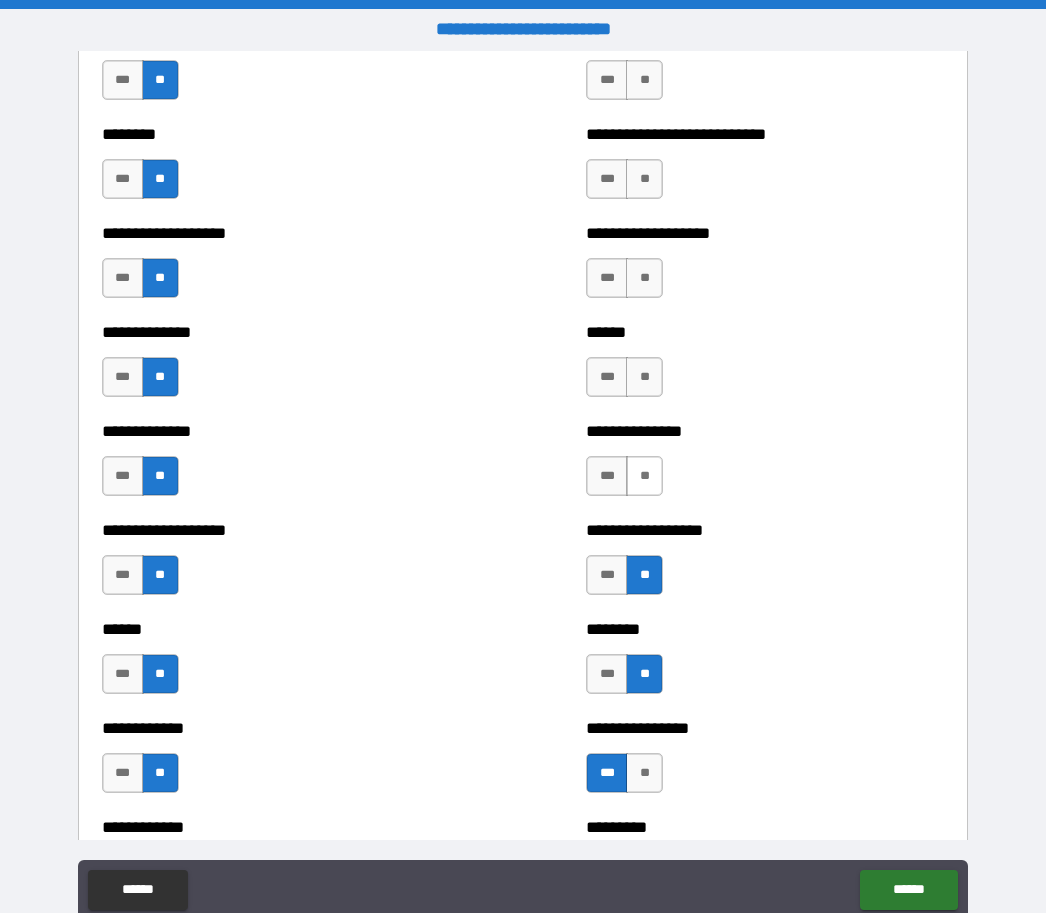 click on "**" at bounding box center (644, 477) 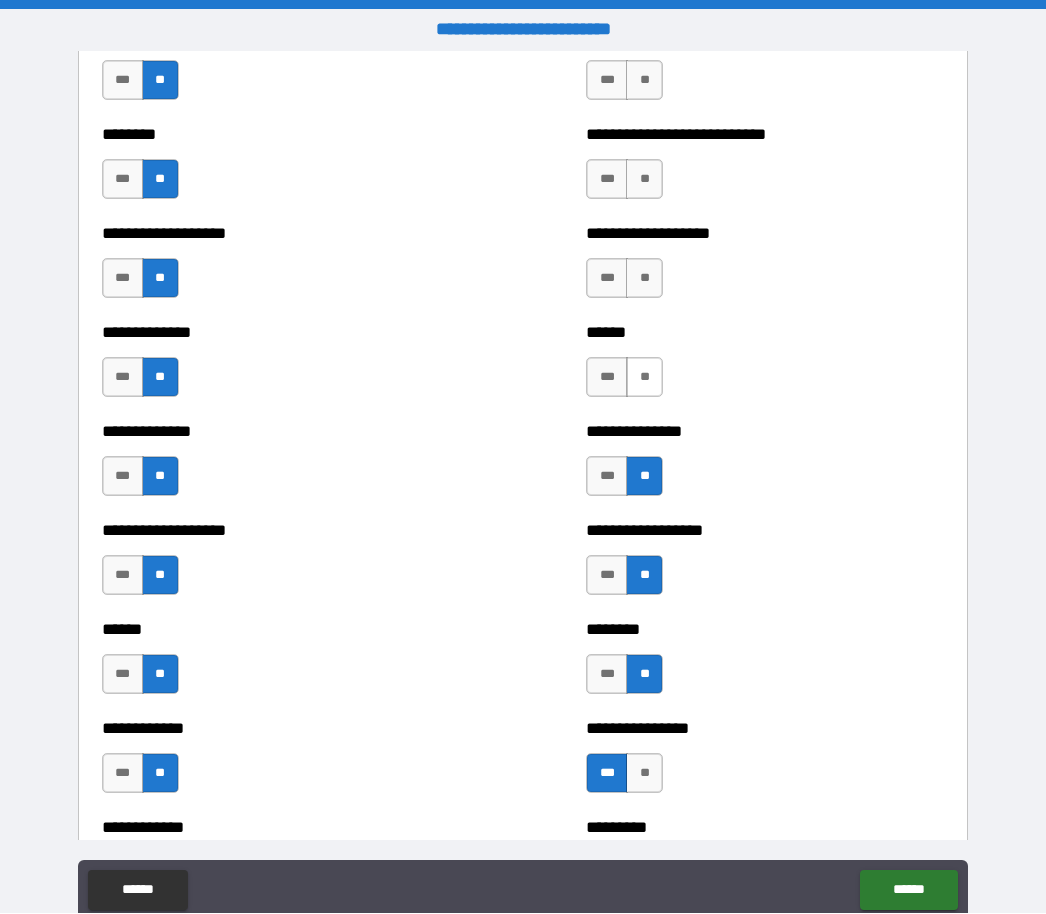 click on "**" at bounding box center (644, 378) 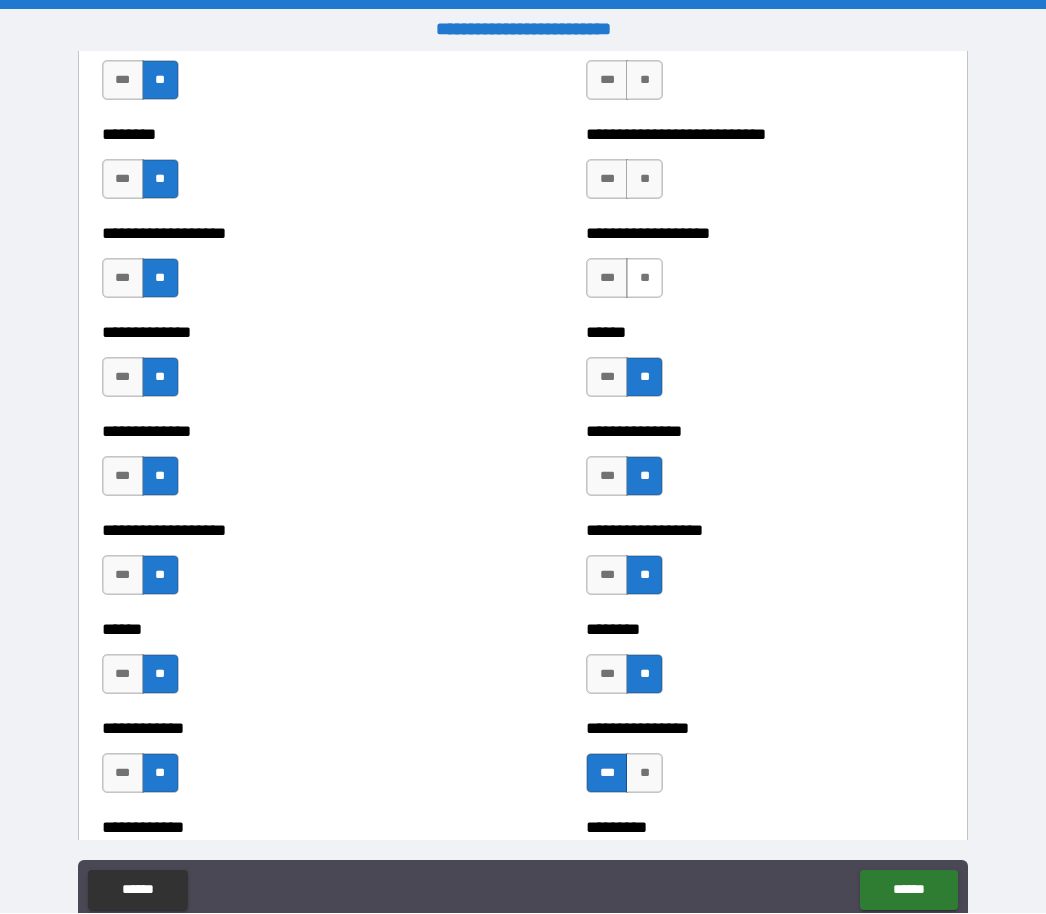 click on "**" at bounding box center (644, 279) 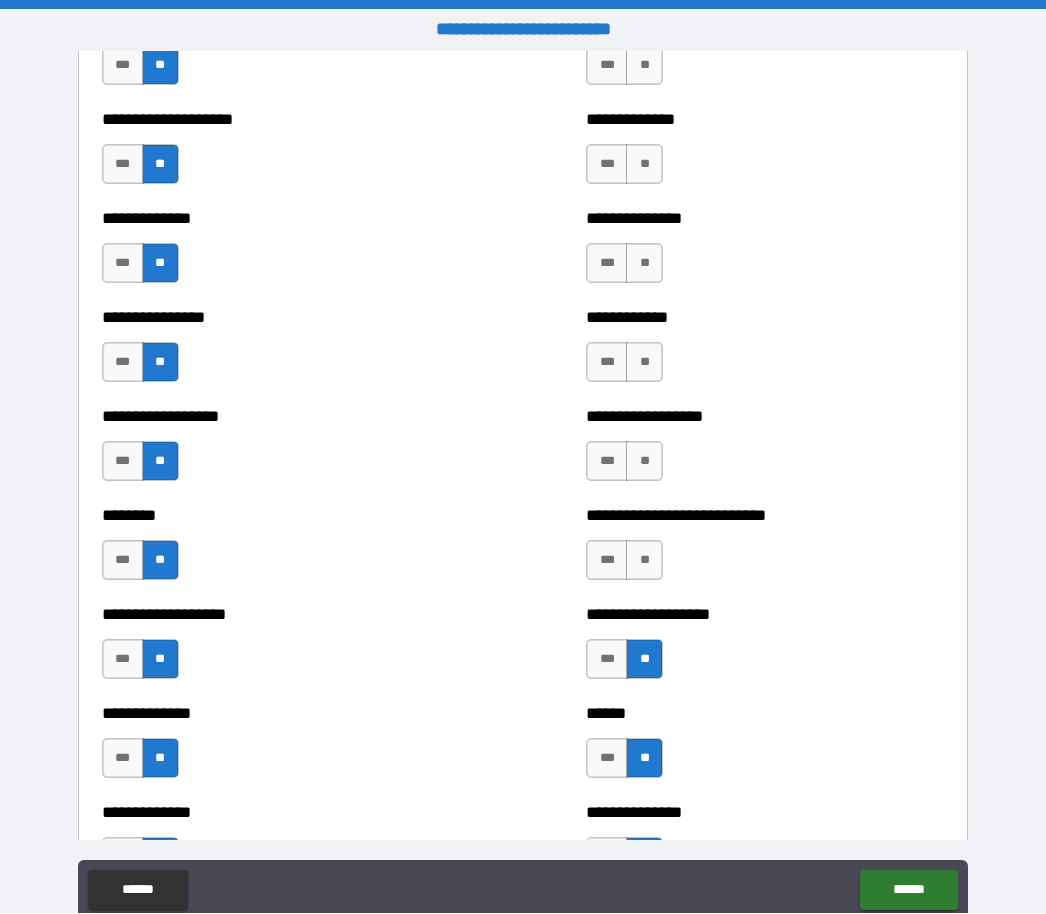 scroll, scrollTop: 4043, scrollLeft: 0, axis: vertical 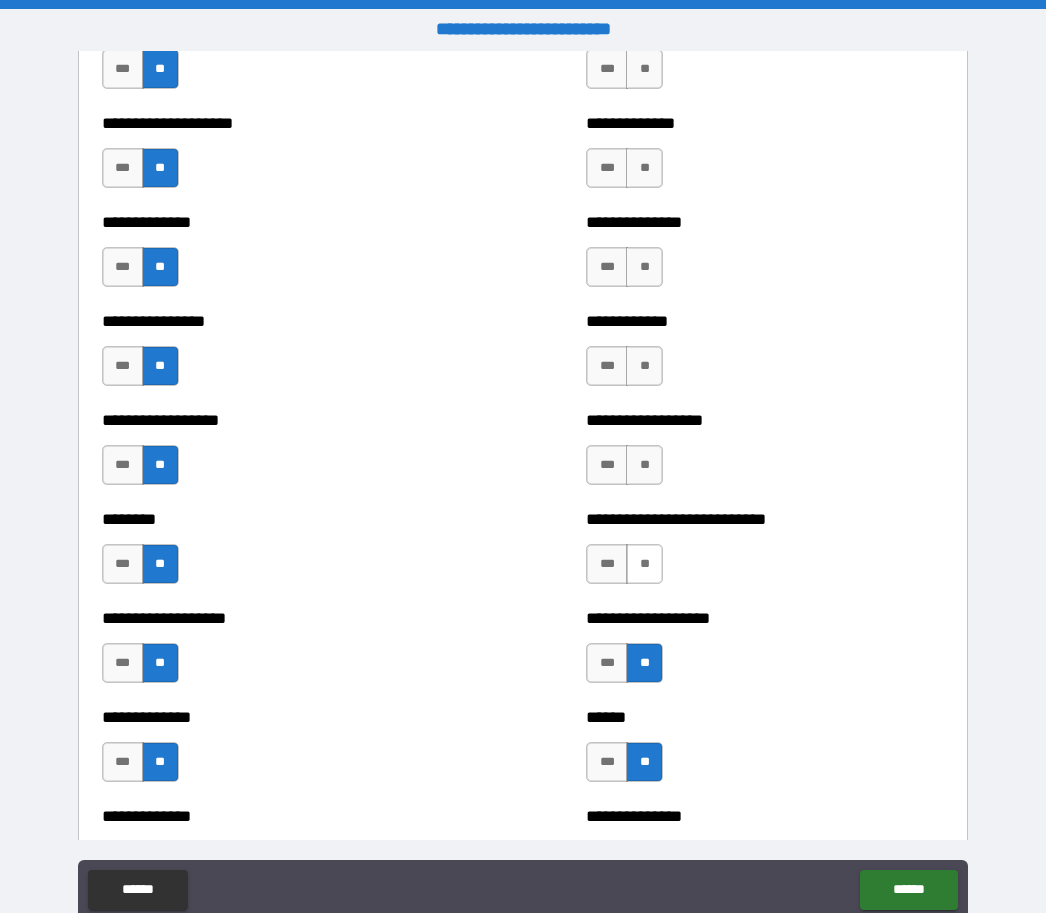 click on "**" at bounding box center (644, 565) 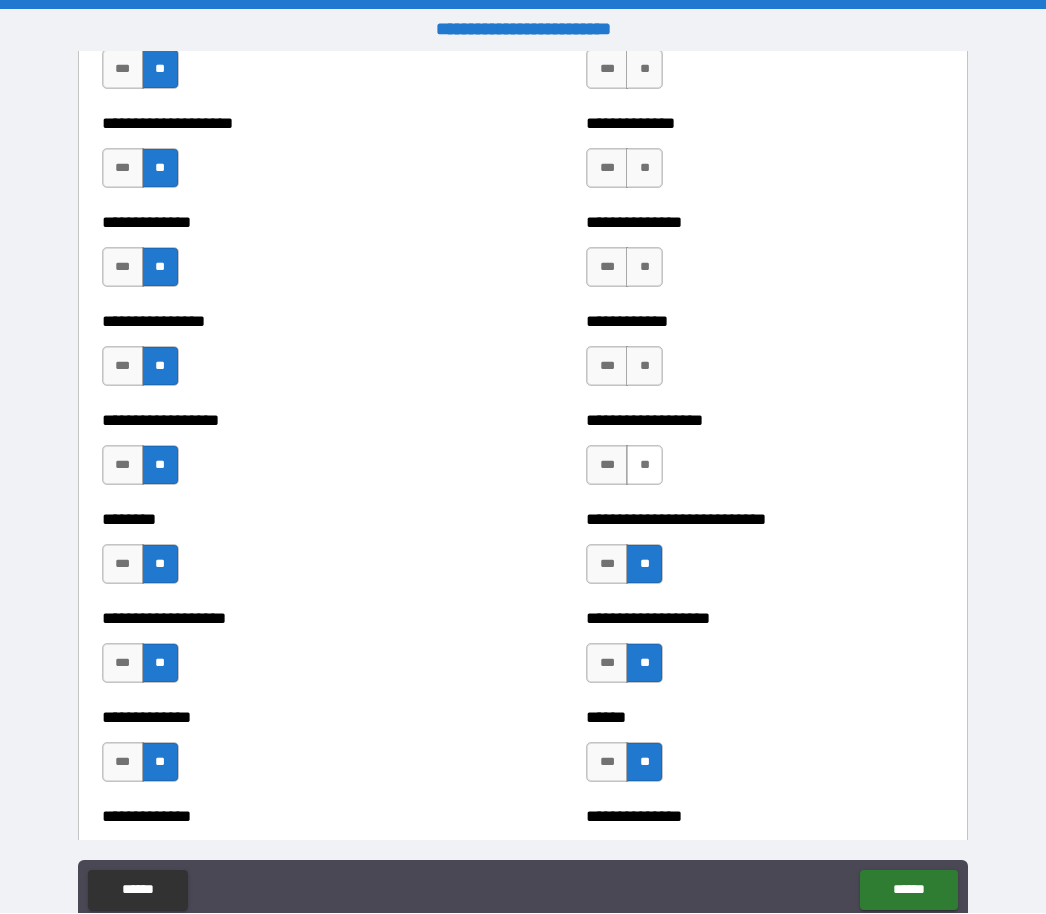 click on "**" at bounding box center [644, 466] 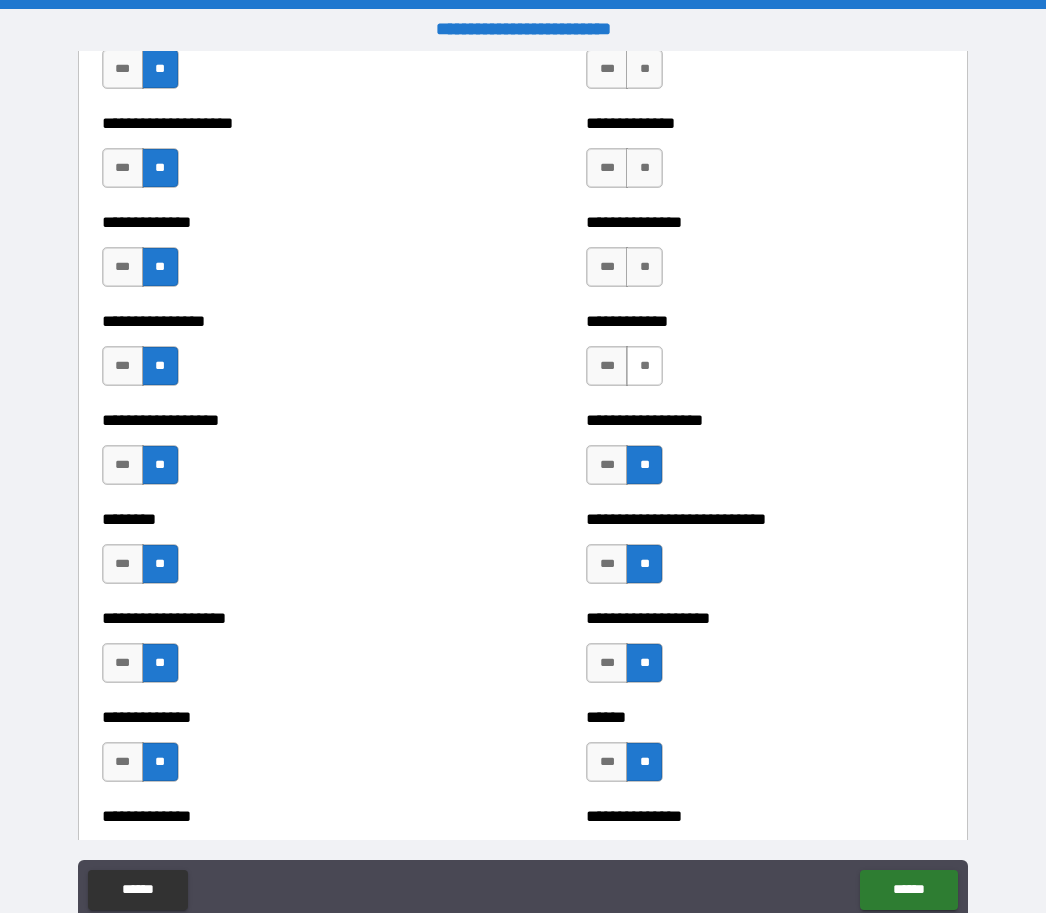 click on "**" at bounding box center [644, 367] 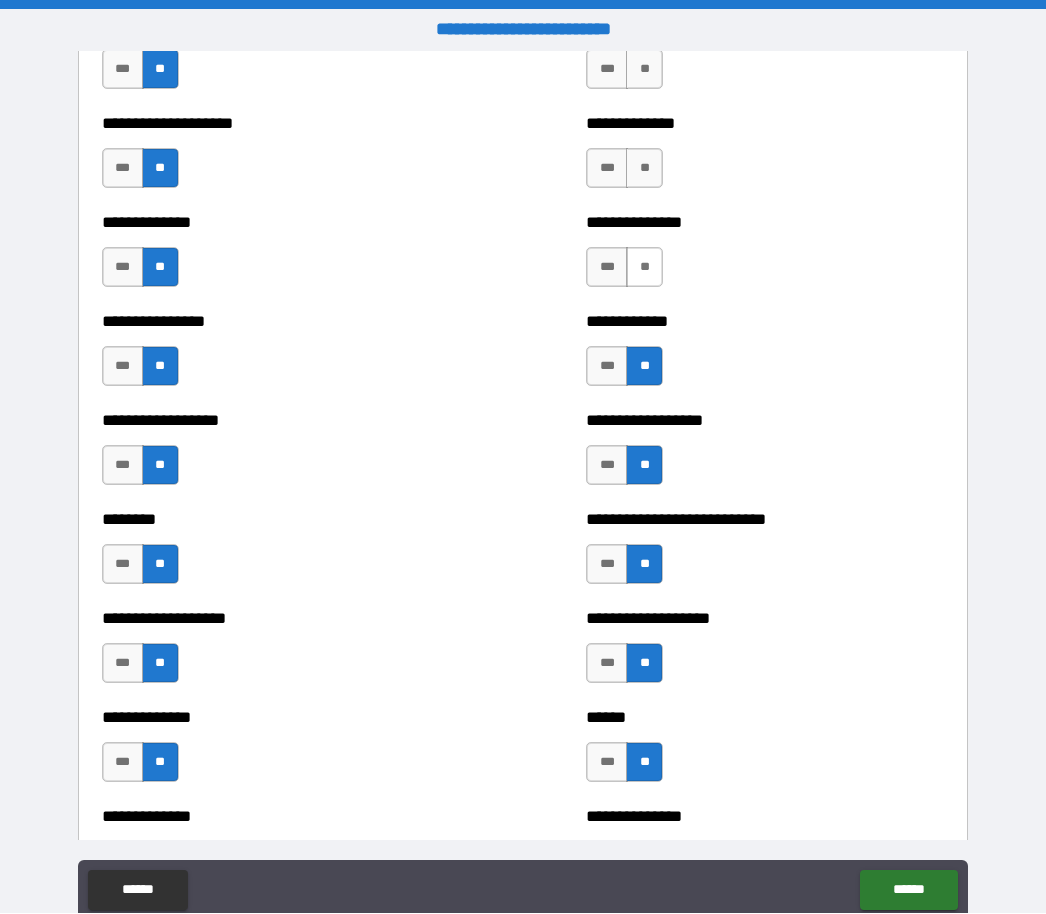 click on "**" at bounding box center (644, 268) 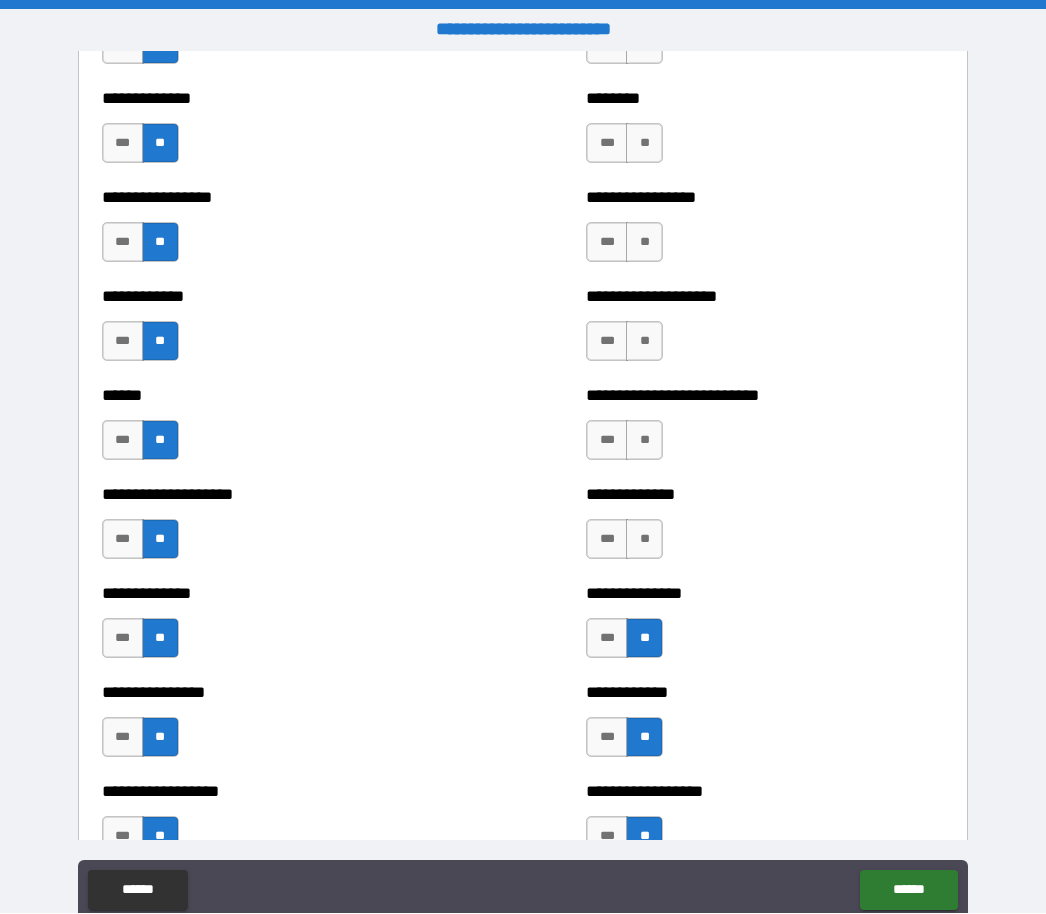 scroll, scrollTop: 3669, scrollLeft: 0, axis: vertical 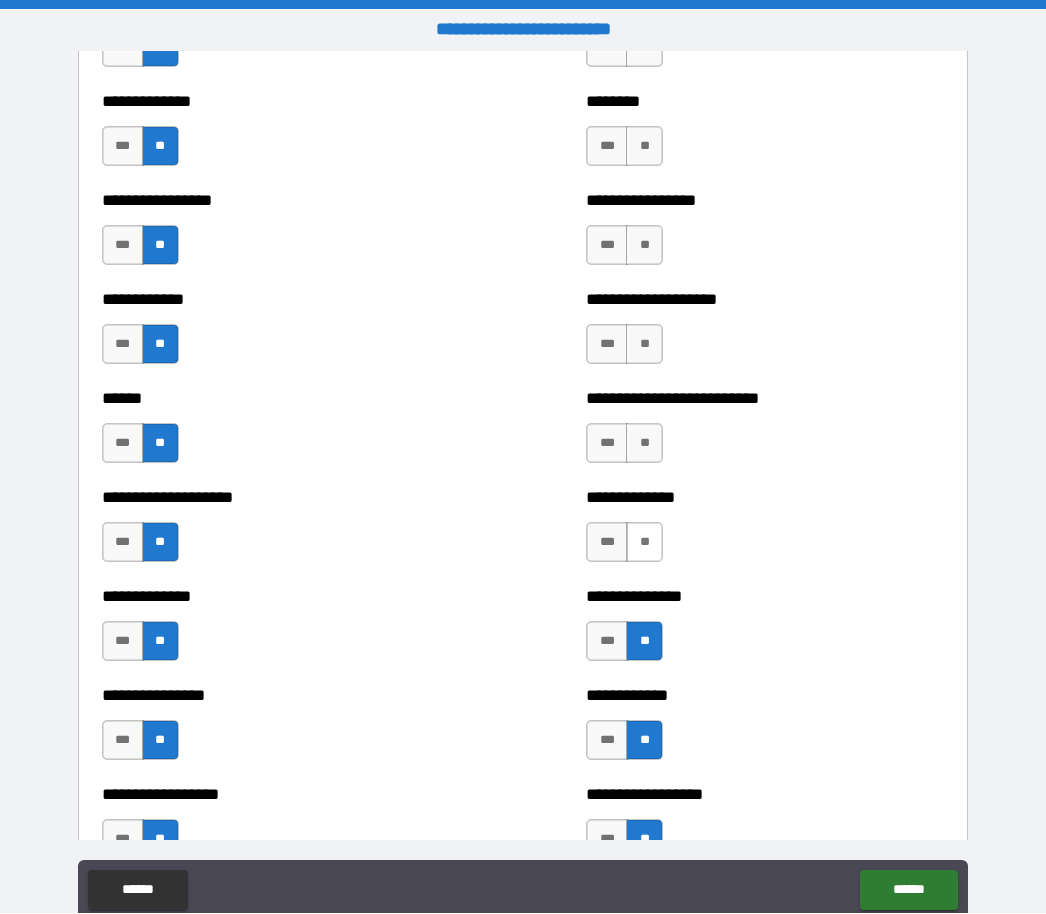click on "**" at bounding box center [644, 543] 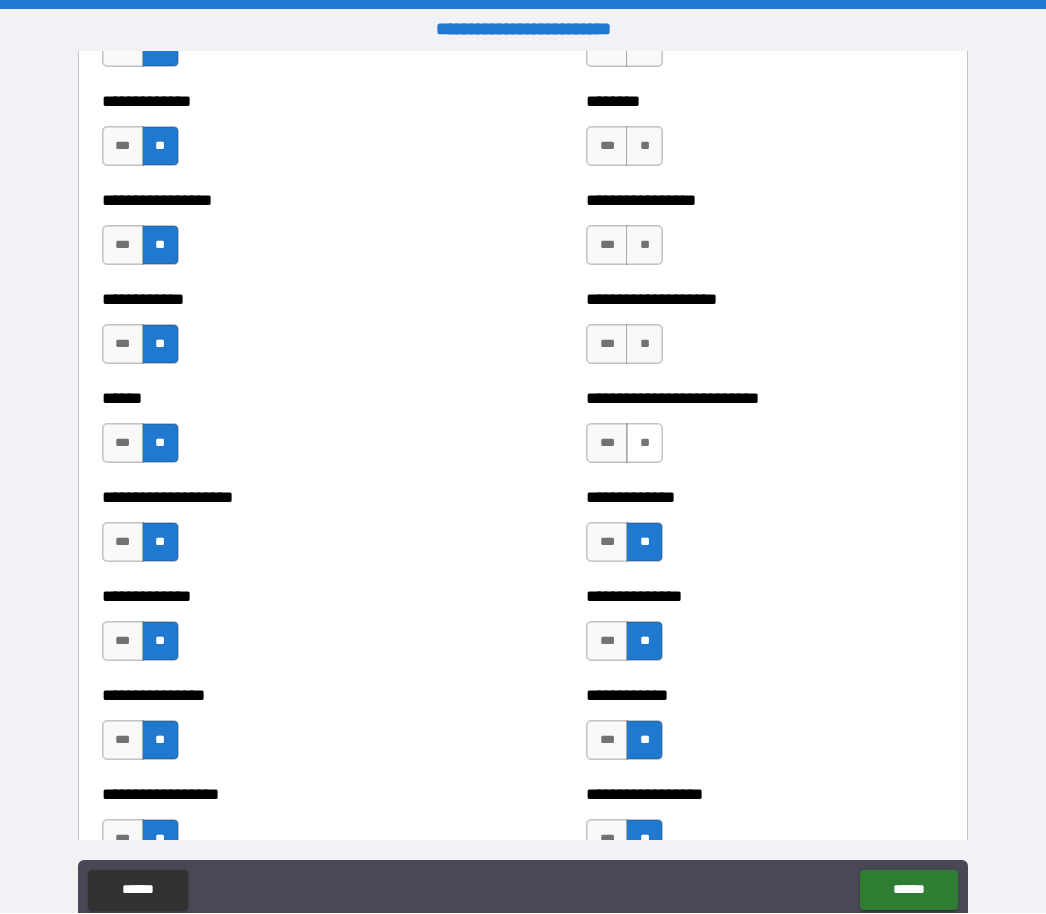 click on "**" at bounding box center [644, 444] 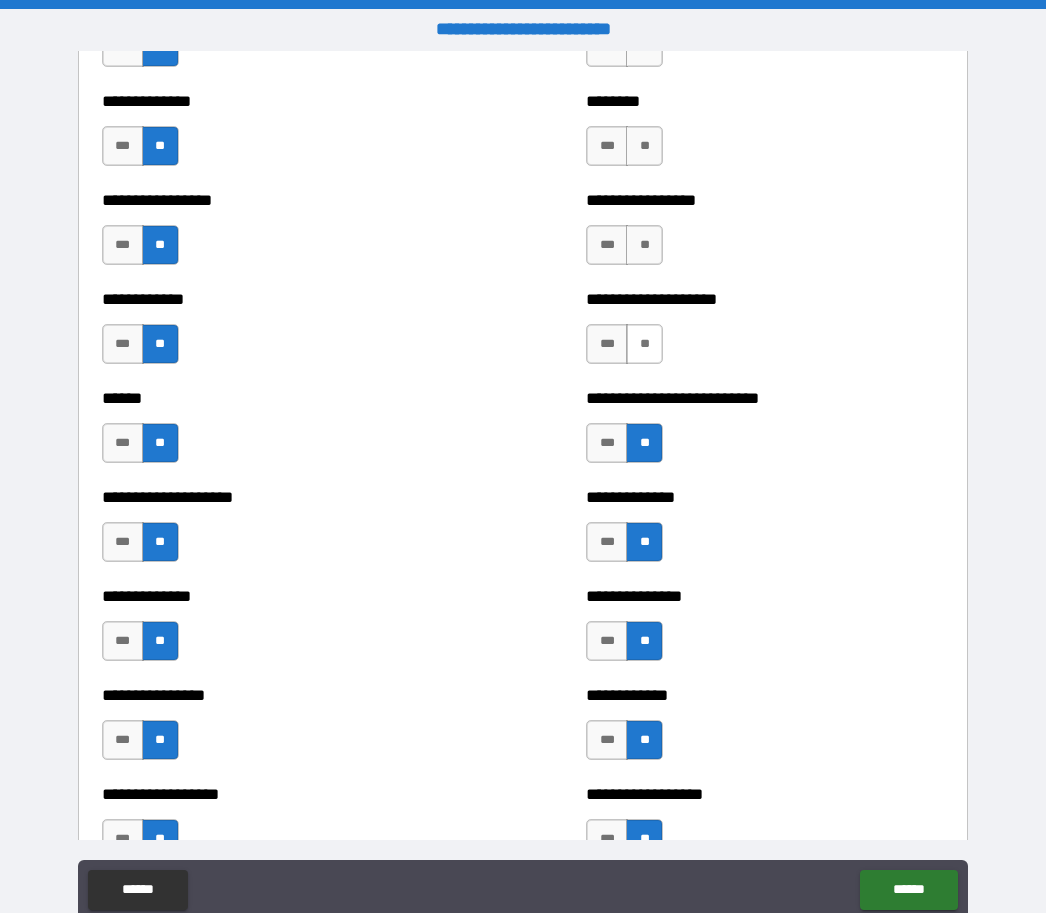 click on "**" at bounding box center (644, 345) 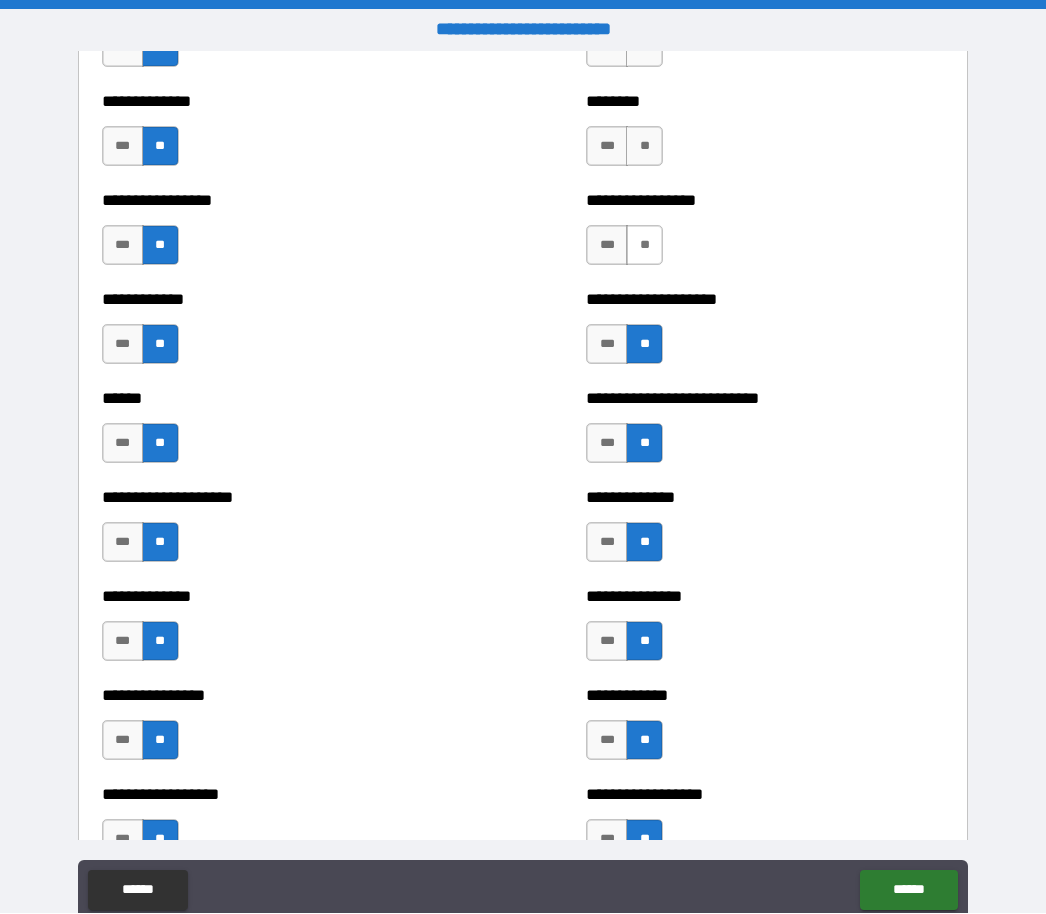 click on "**" at bounding box center [644, 246] 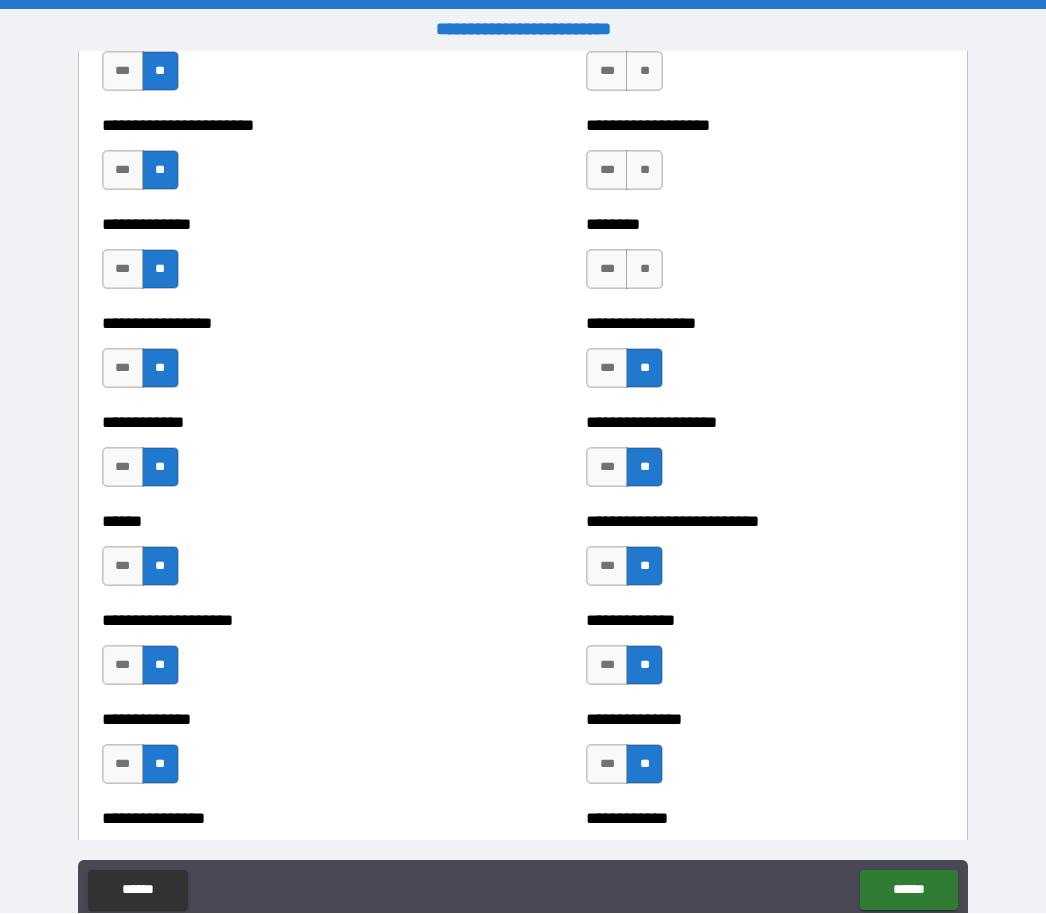 scroll, scrollTop: 3433, scrollLeft: 0, axis: vertical 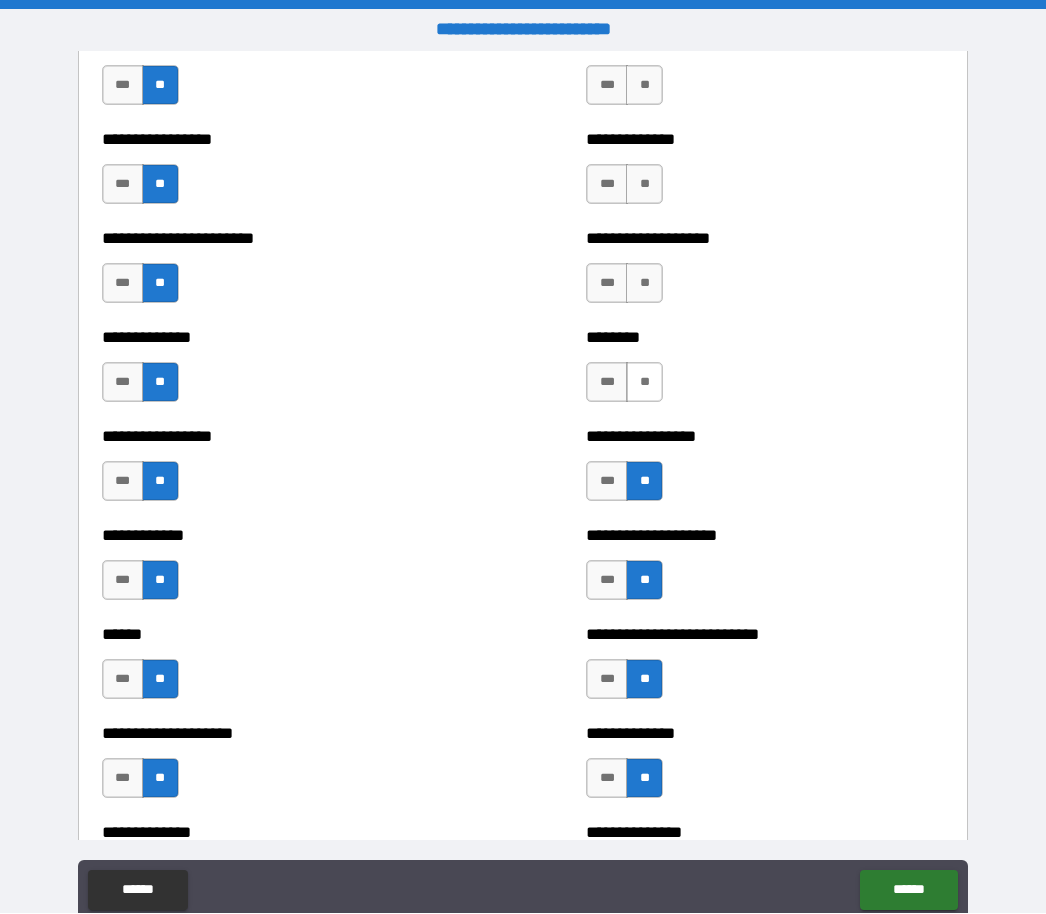 click on "**" at bounding box center (644, 383) 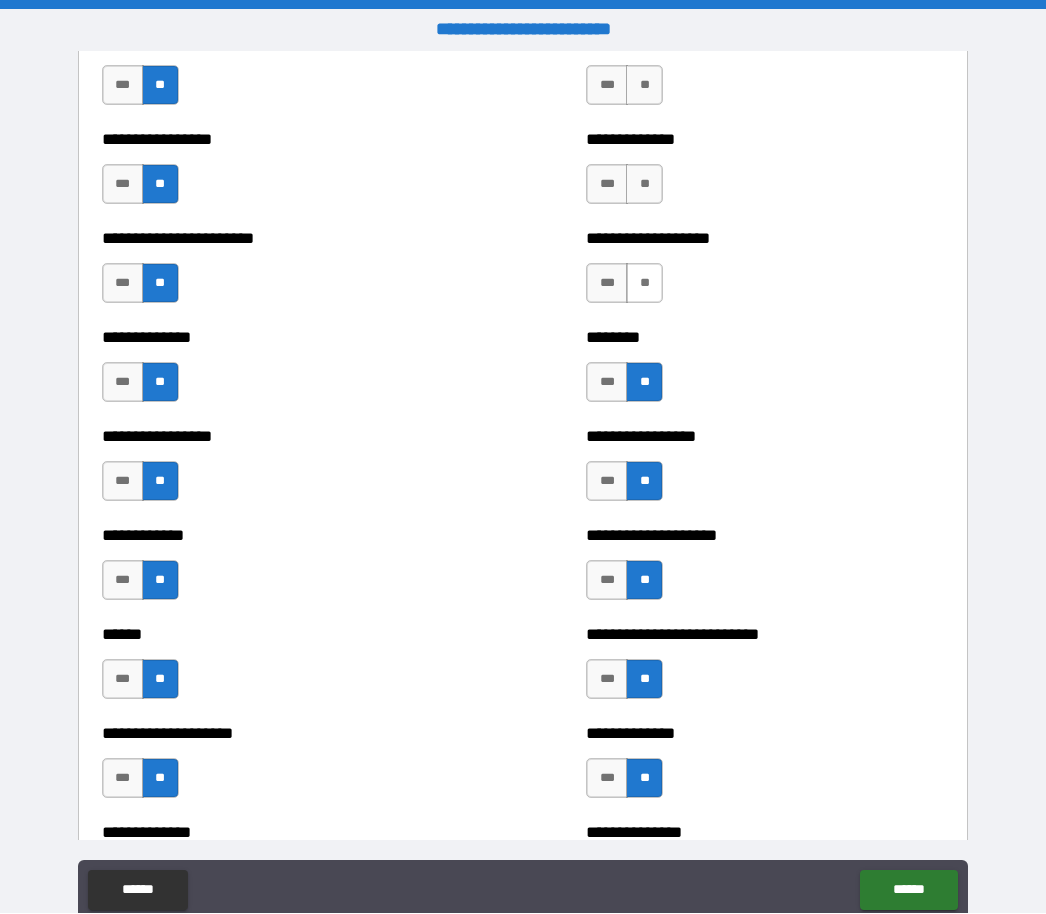click on "**" at bounding box center [644, 284] 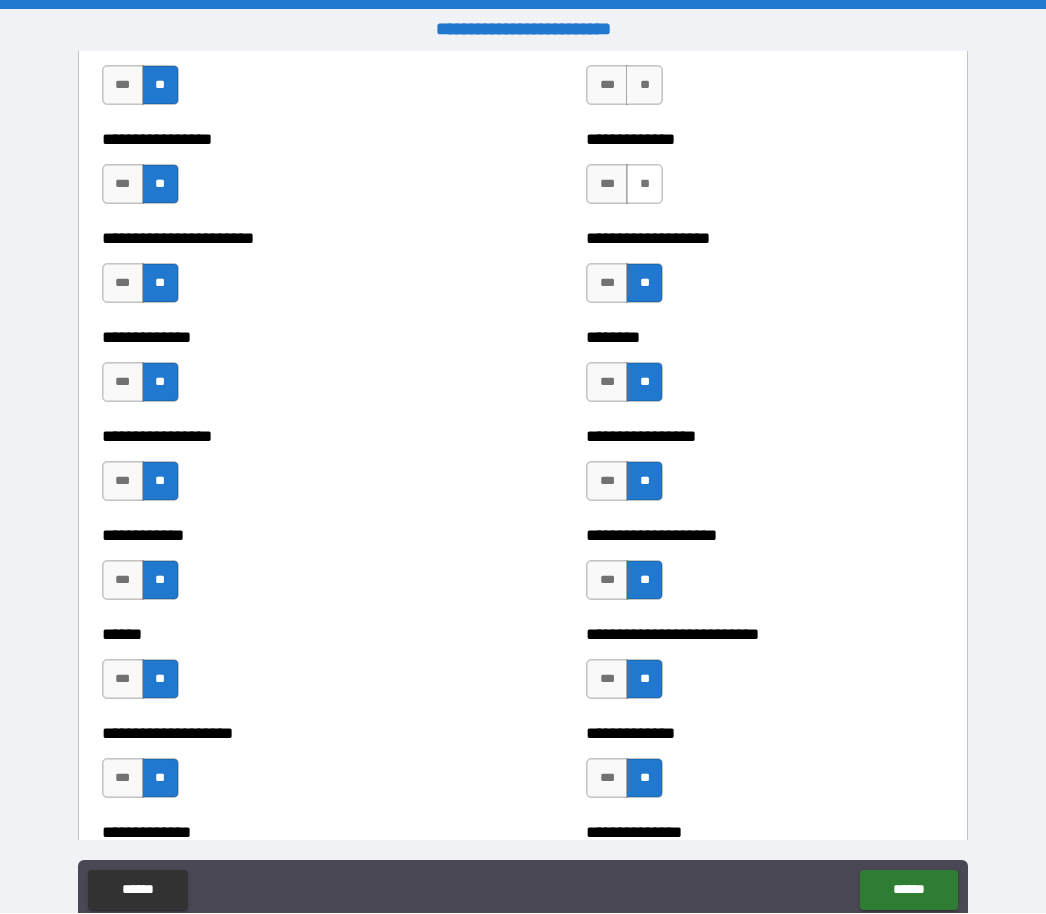click on "**" at bounding box center (644, 185) 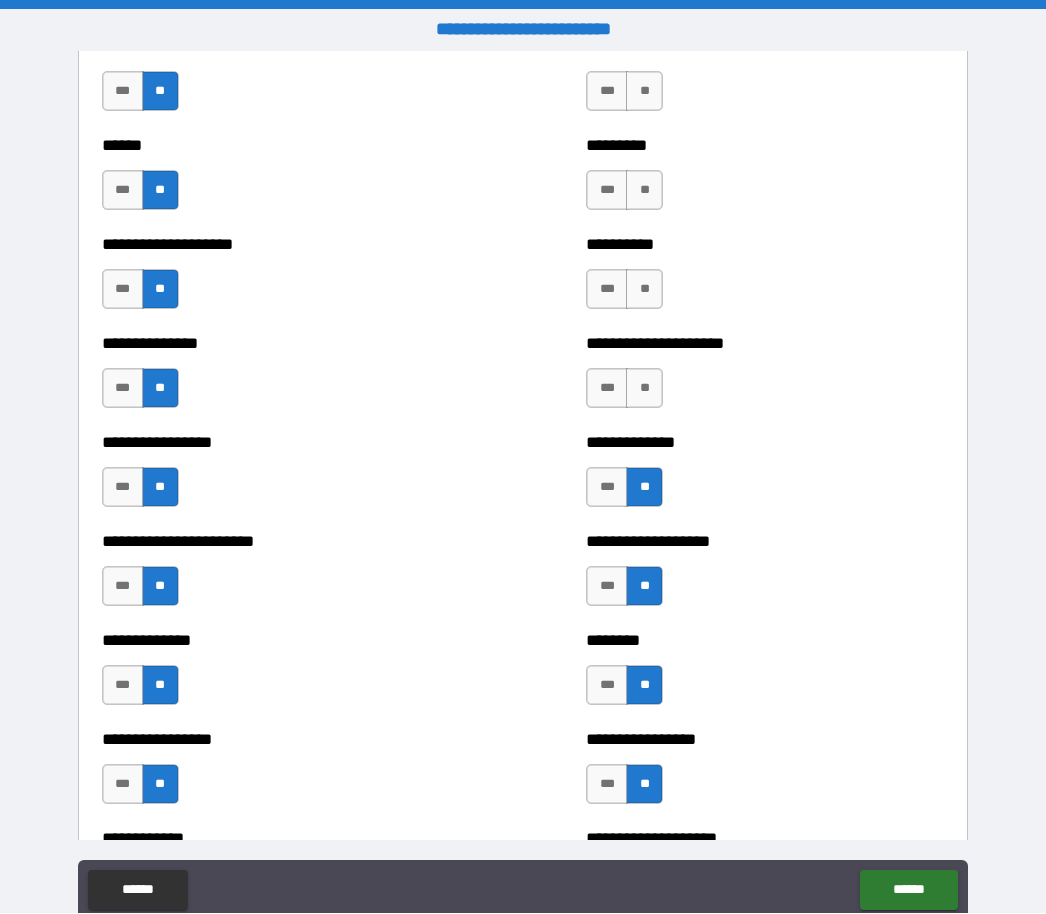 scroll, scrollTop: 3132, scrollLeft: 0, axis: vertical 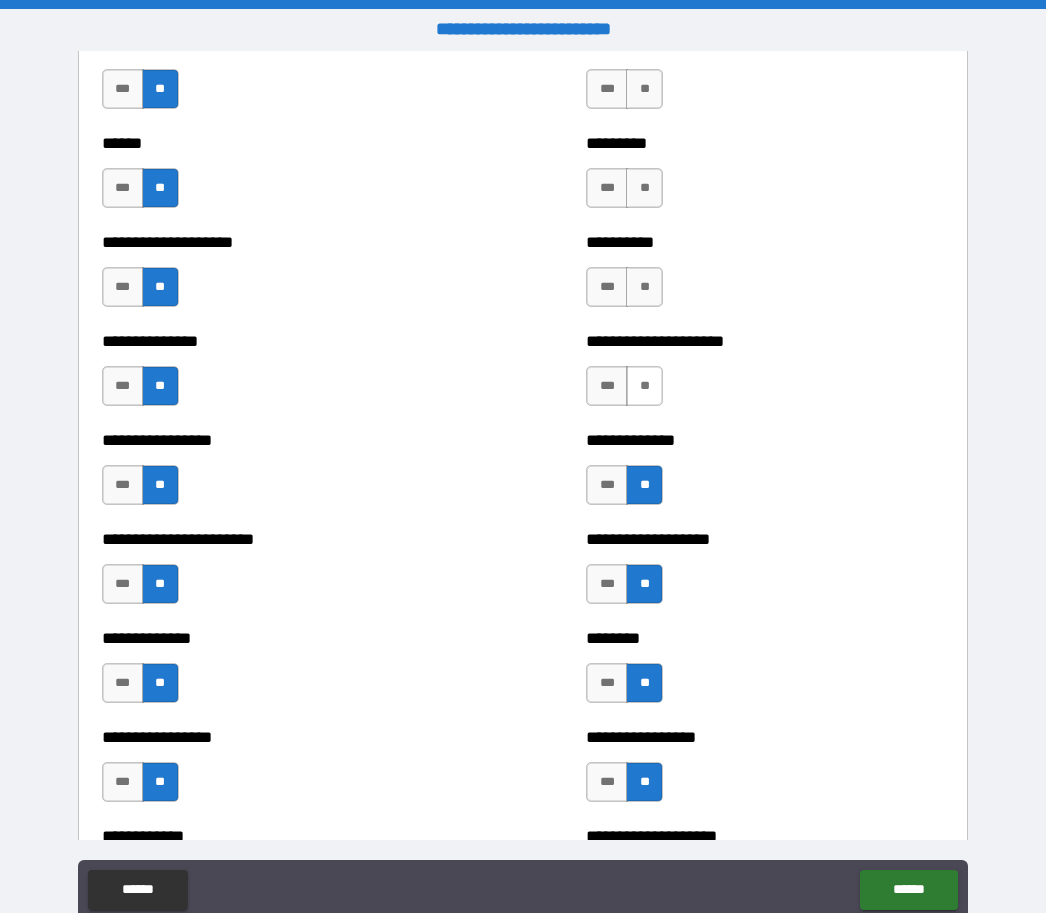 click on "**" at bounding box center (644, 387) 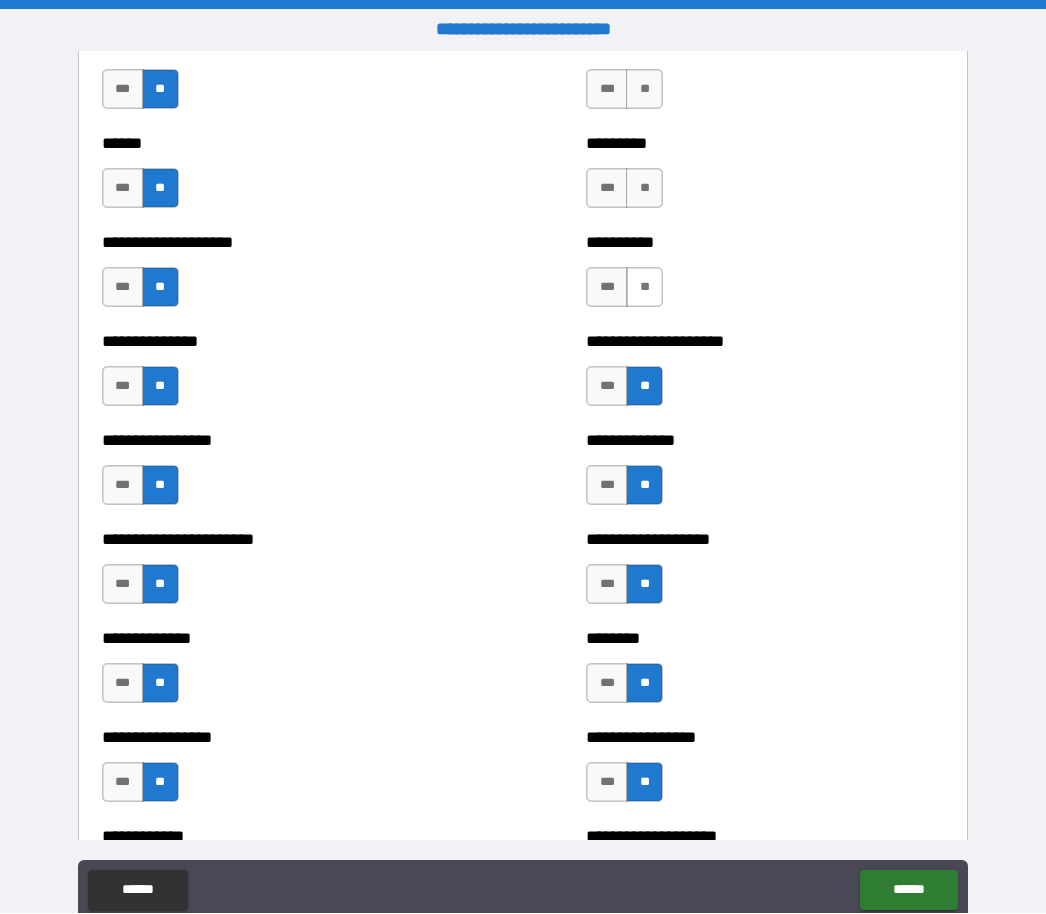 click on "**" at bounding box center (644, 288) 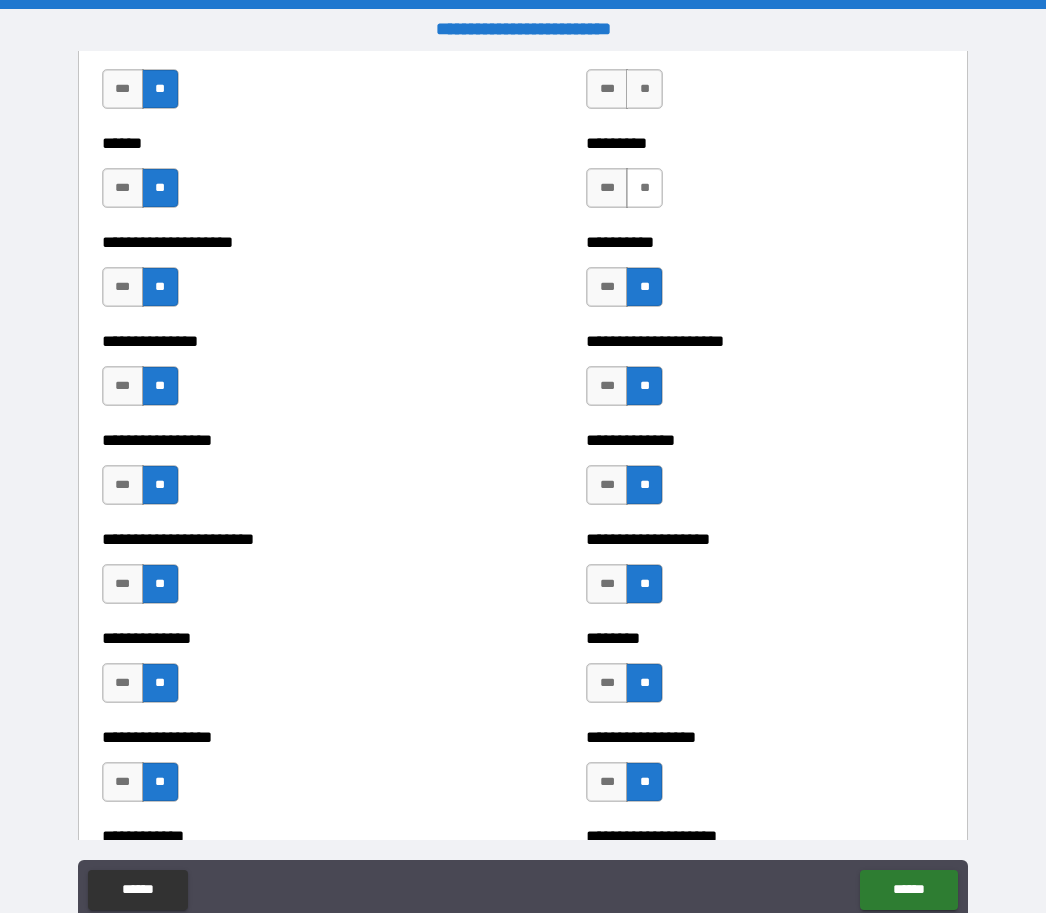 click on "**" at bounding box center (644, 189) 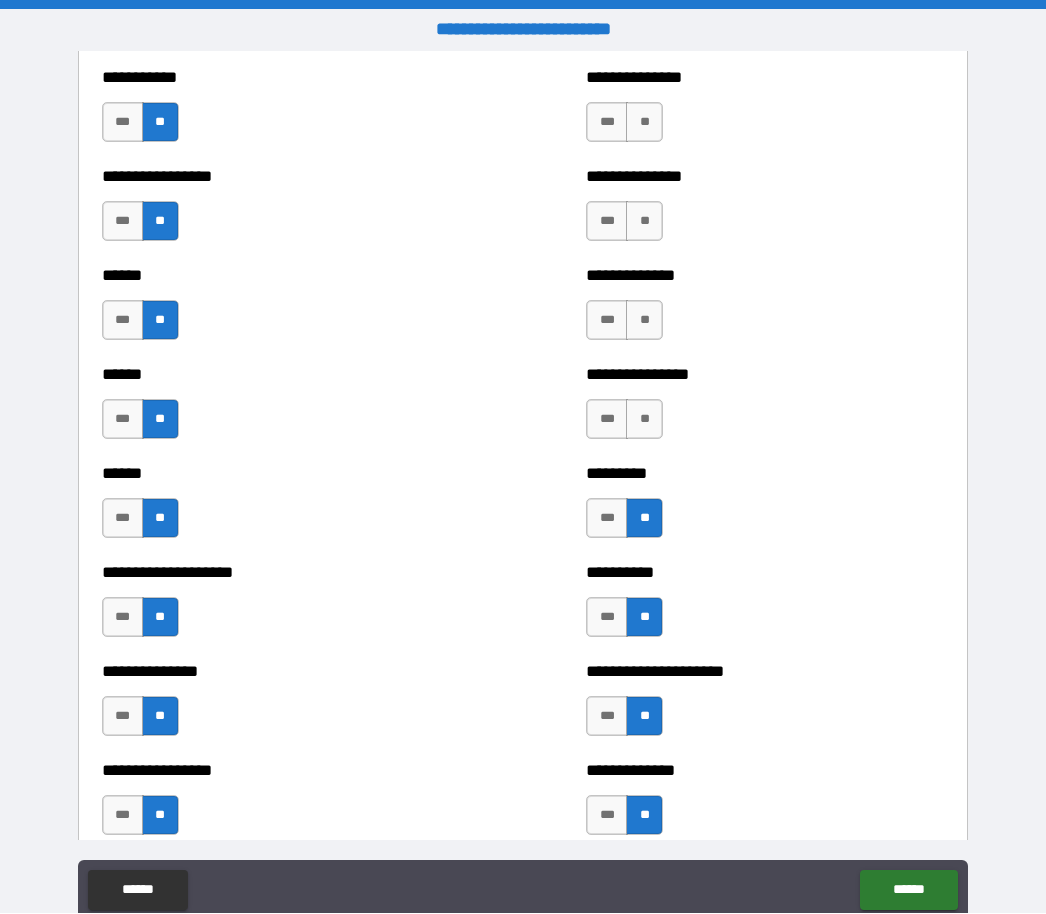 scroll, scrollTop: 2792, scrollLeft: 0, axis: vertical 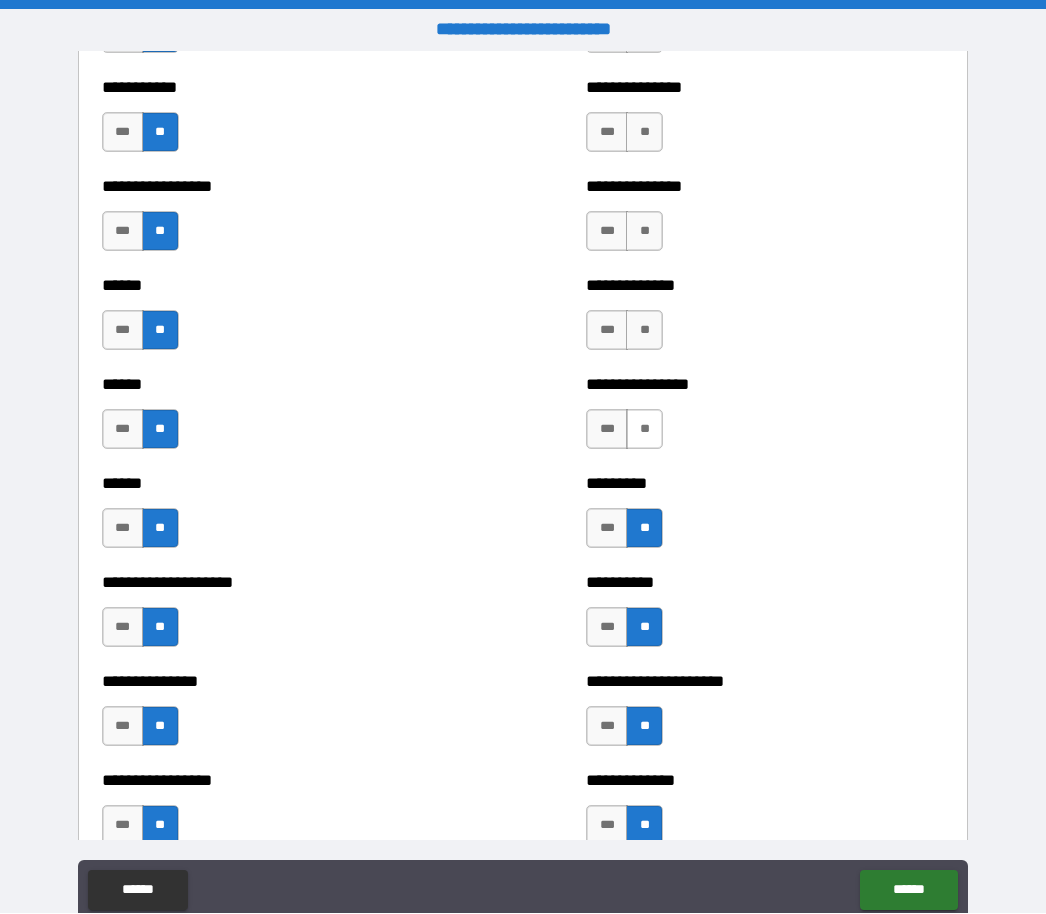 click on "**" at bounding box center (644, 430) 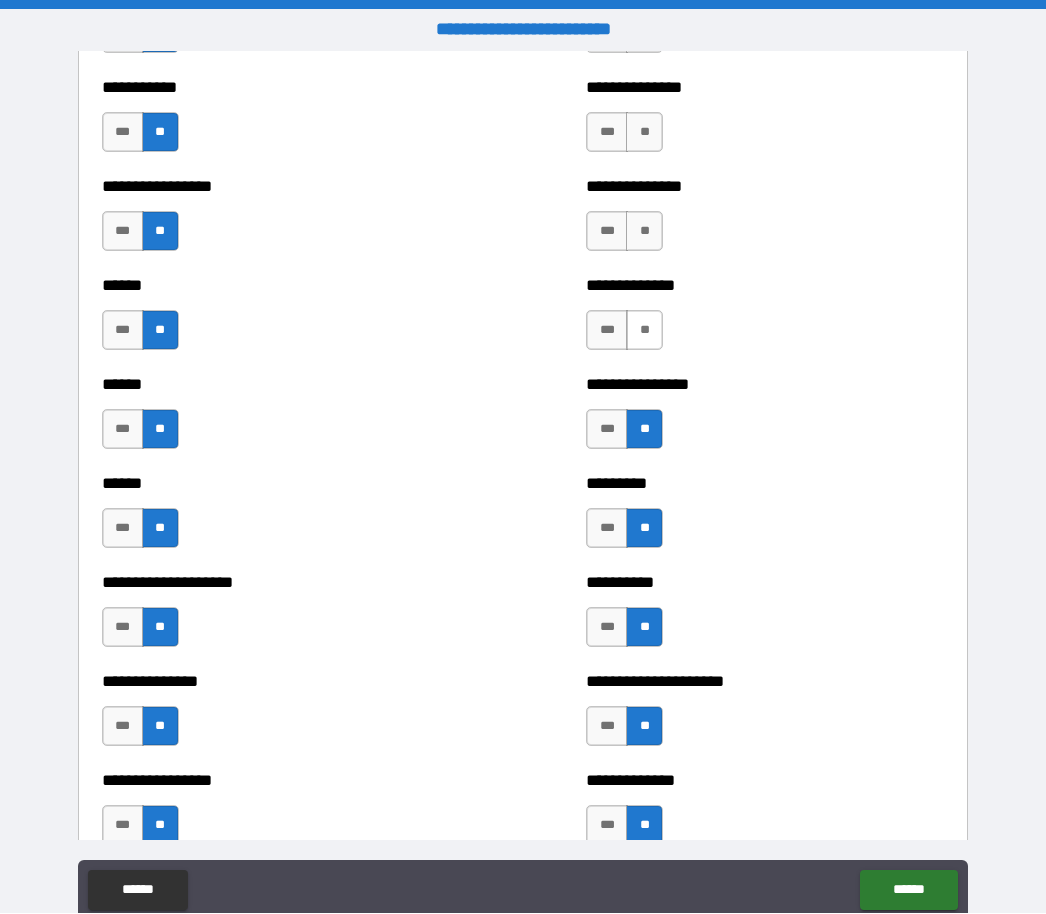 click on "**" at bounding box center (644, 331) 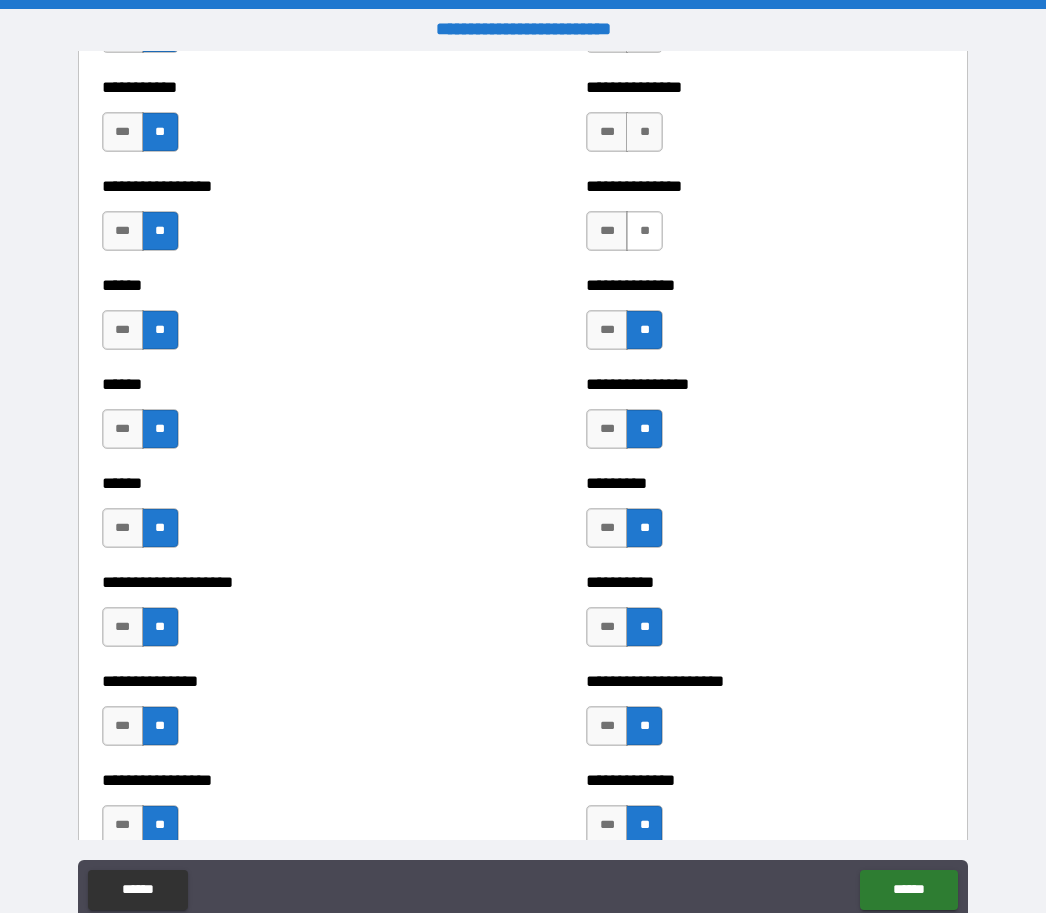 click on "**" at bounding box center [644, 232] 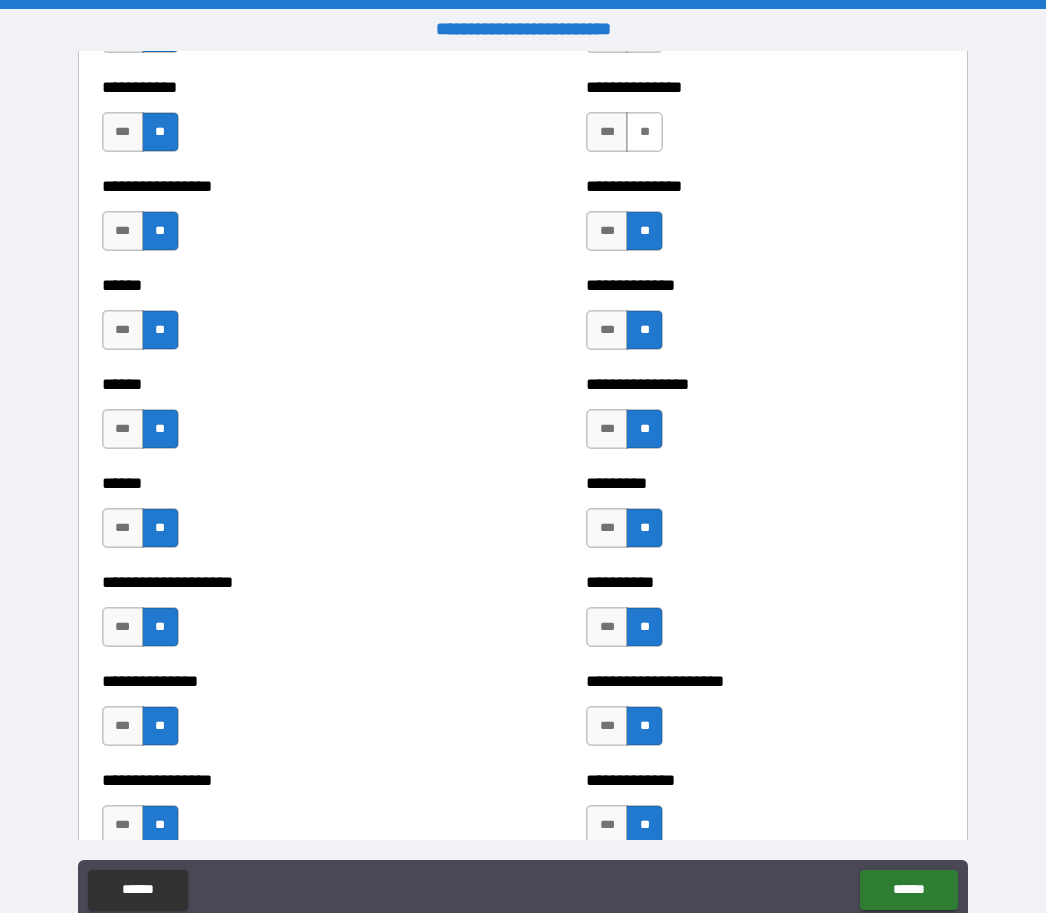 click on "**" at bounding box center [644, 133] 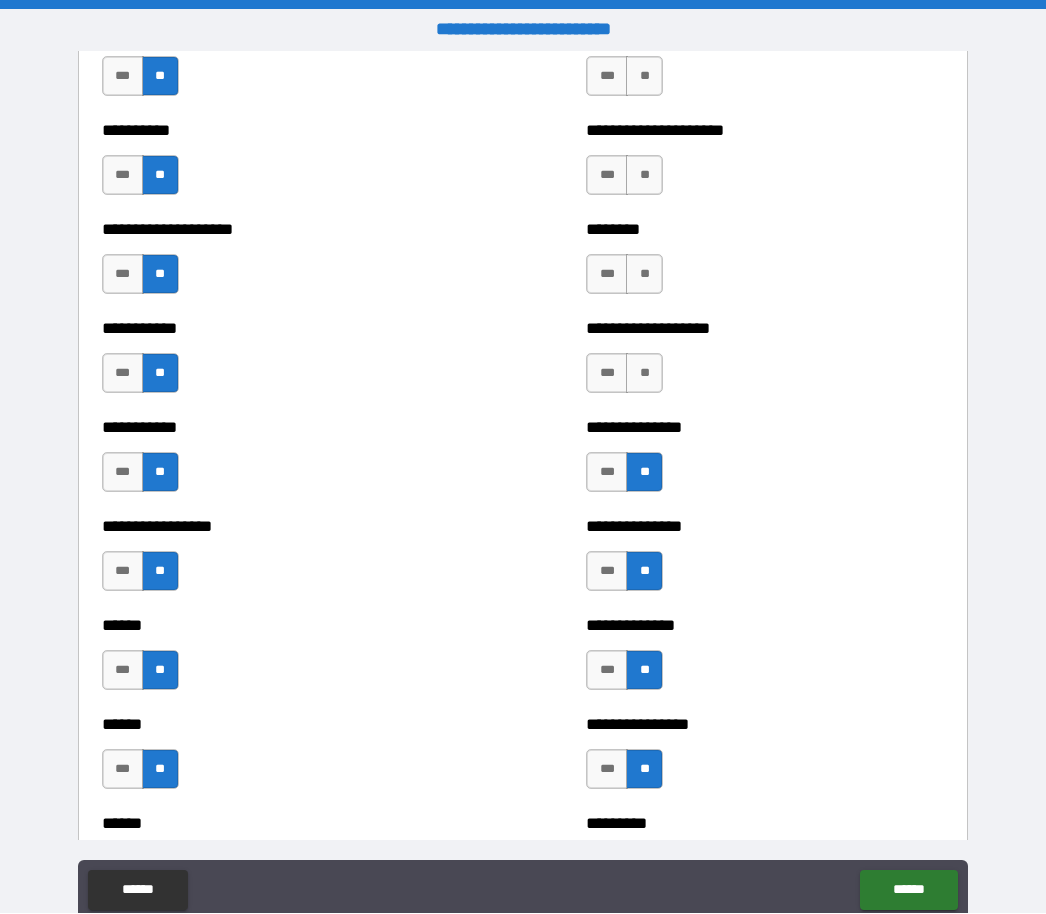scroll, scrollTop: 2453, scrollLeft: 0, axis: vertical 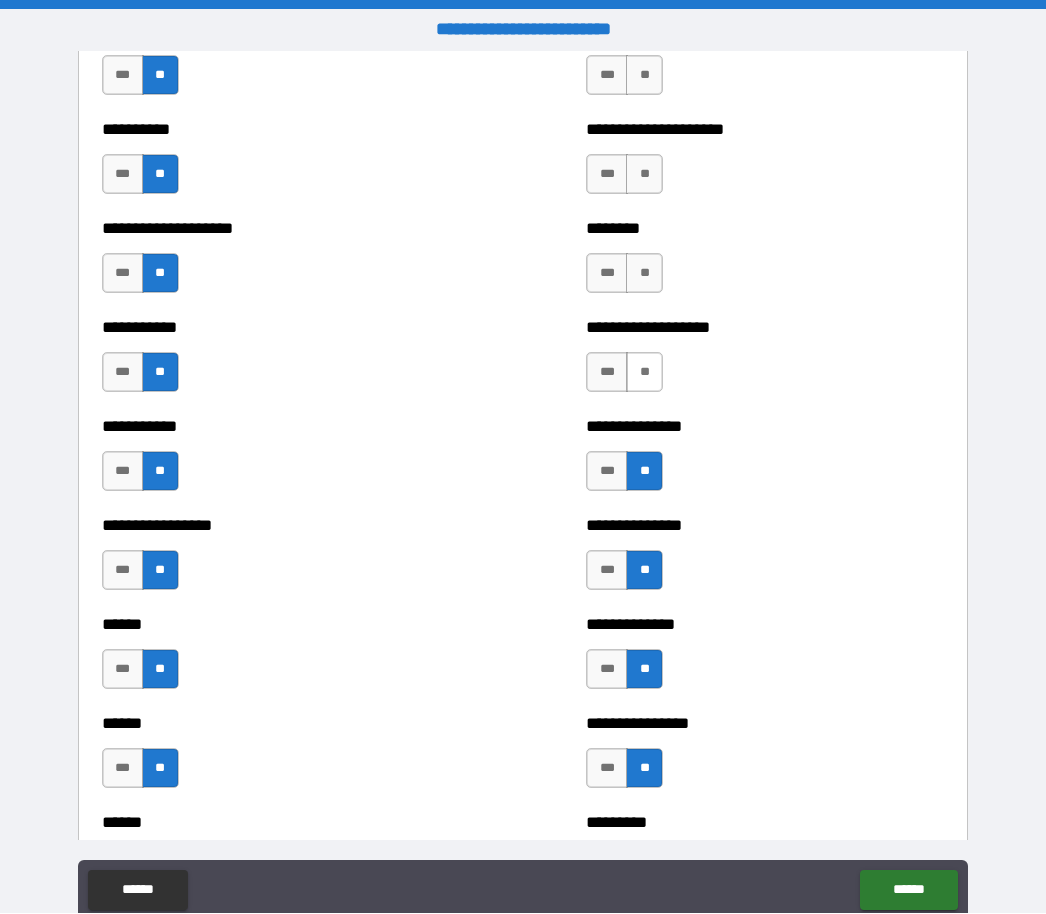 click on "**" at bounding box center (644, 373) 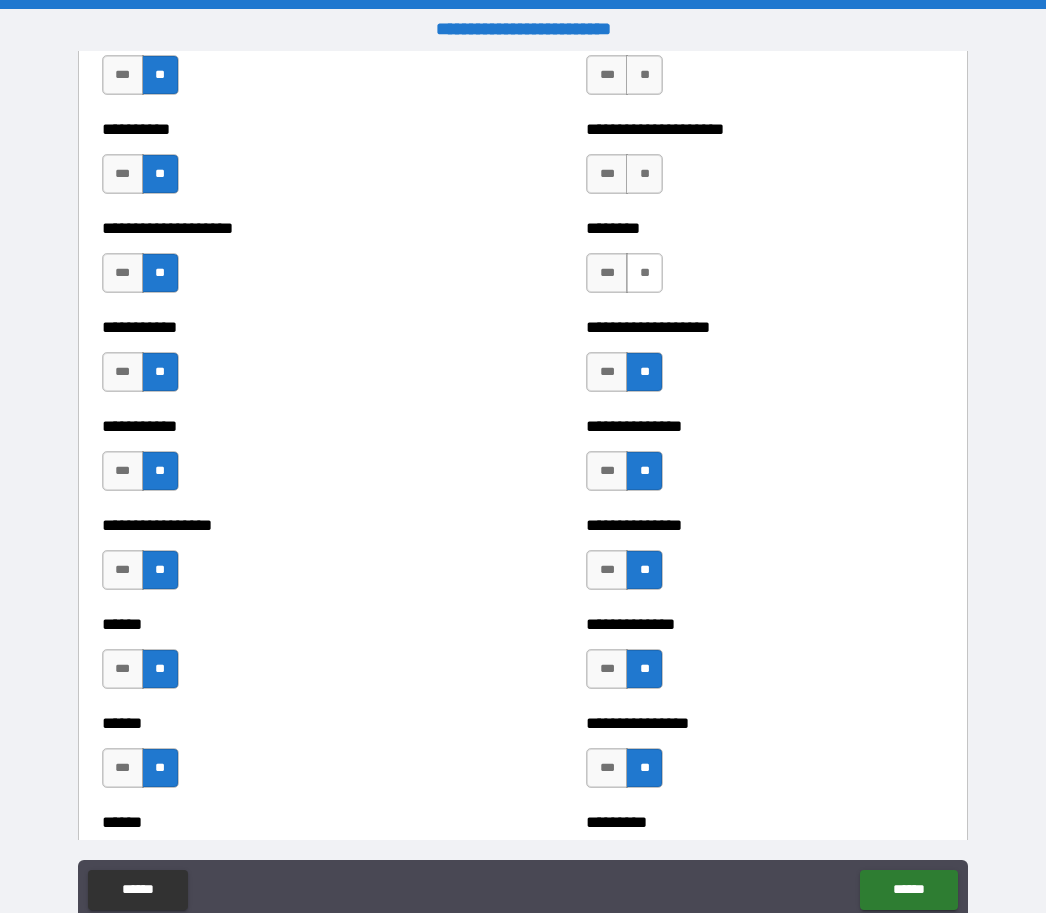 click on "**" at bounding box center [644, 274] 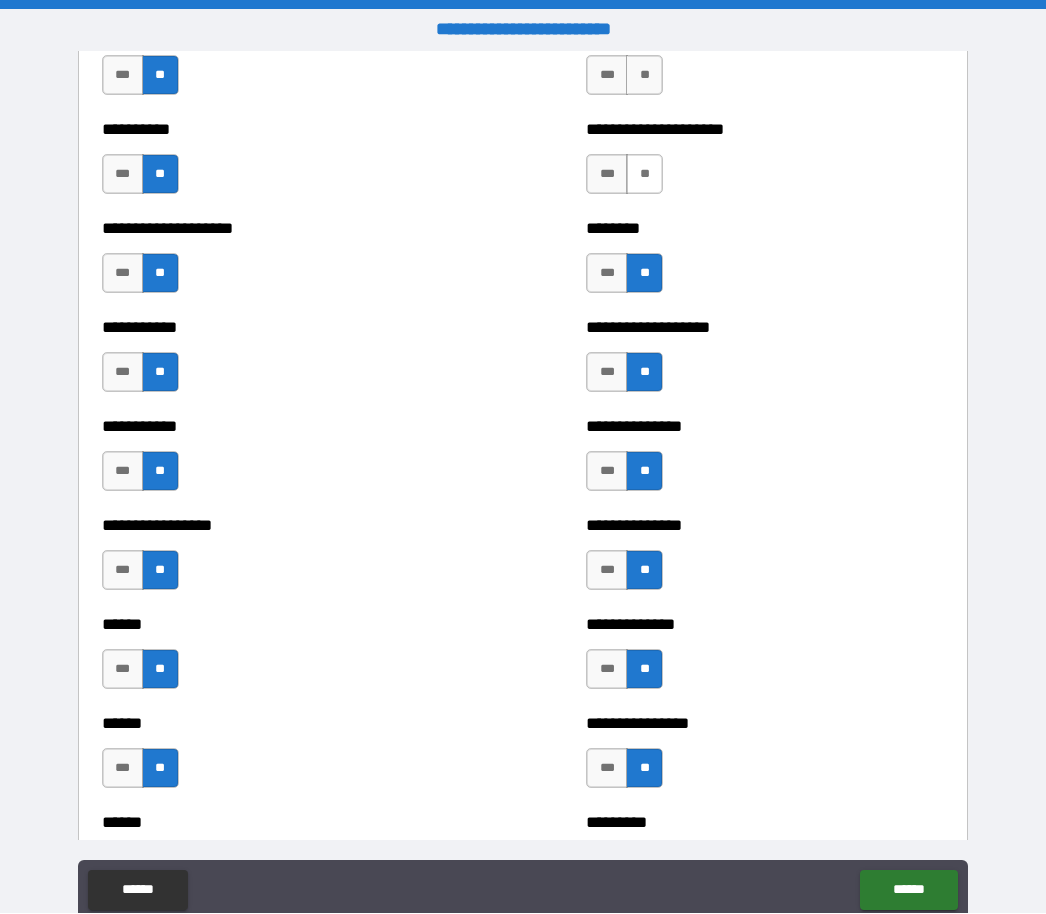 click on "**" at bounding box center [644, 175] 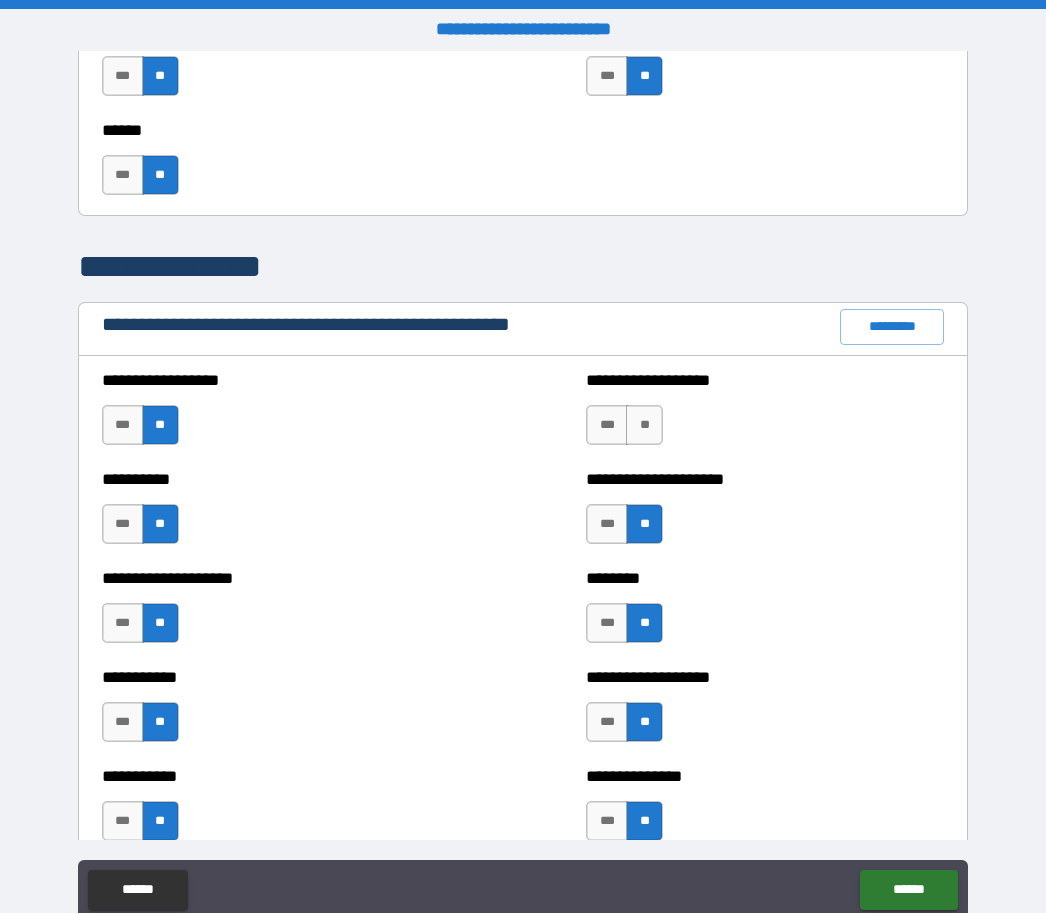 scroll, scrollTop: 2102, scrollLeft: 0, axis: vertical 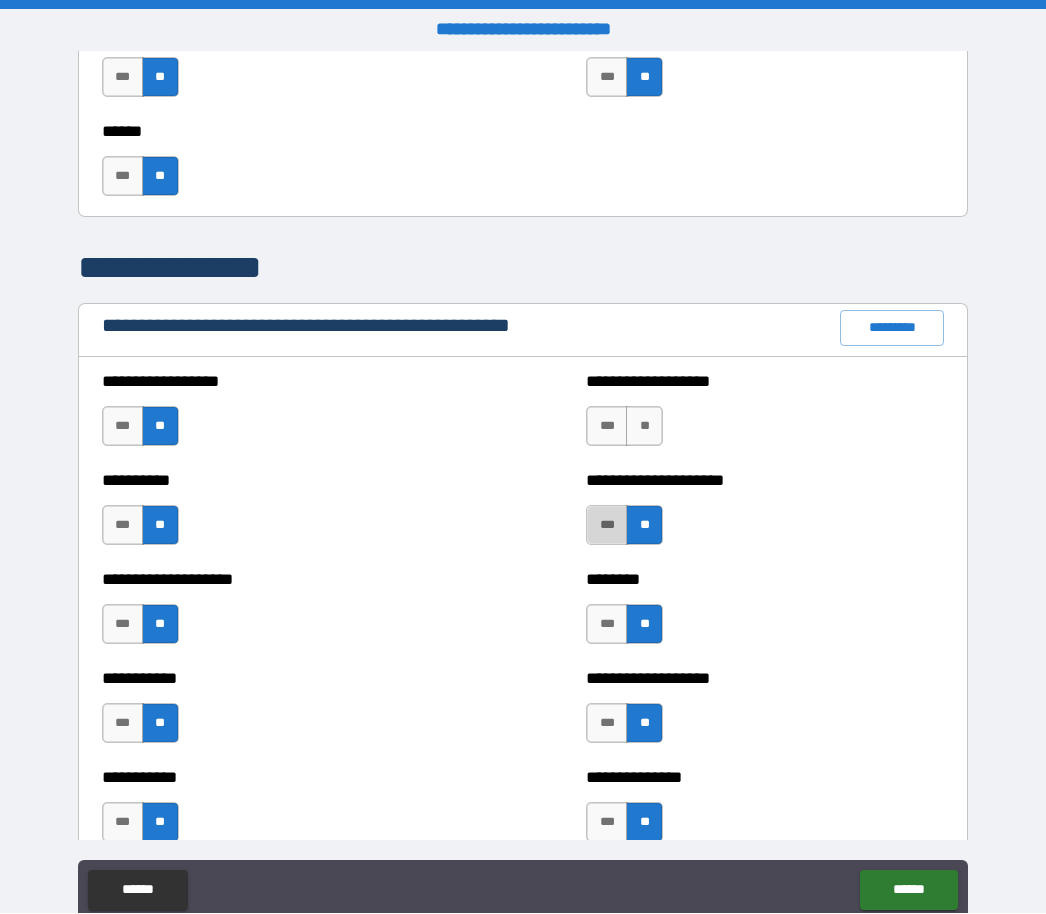 click on "***" at bounding box center (607, 526) 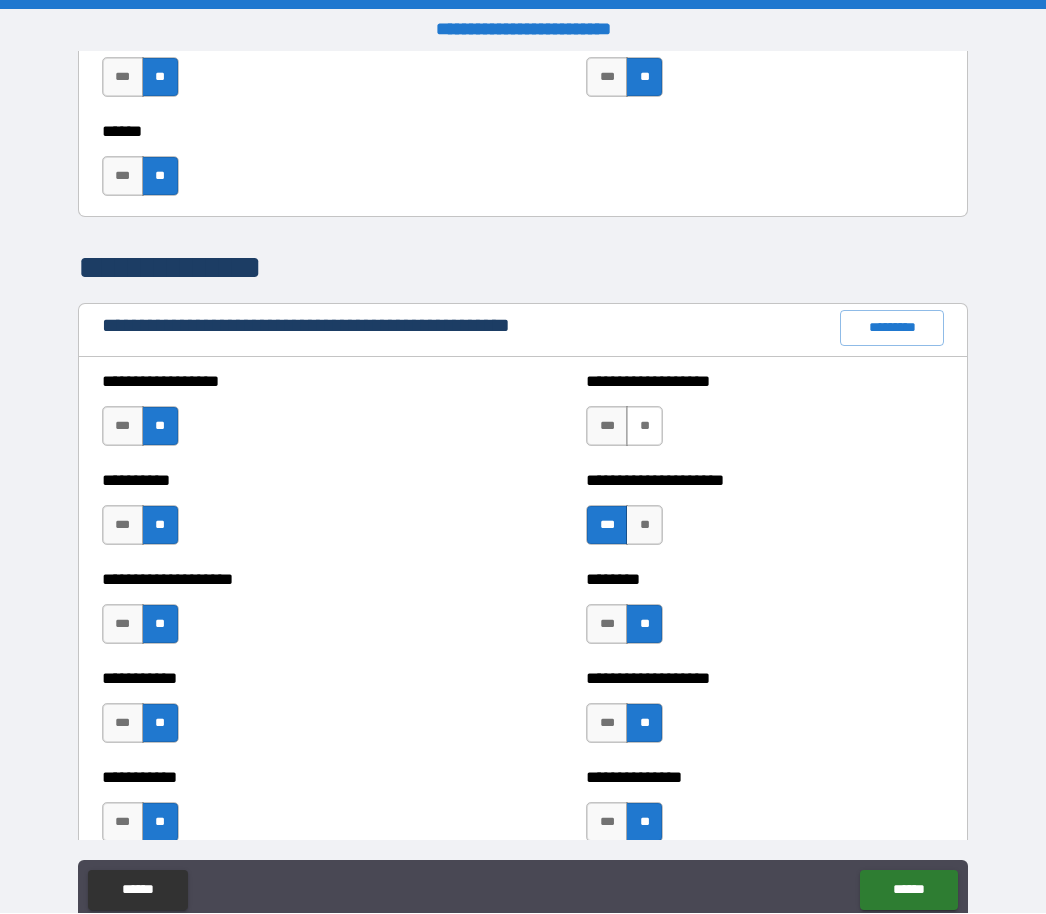click on "**" at bounding box center [644, 427] 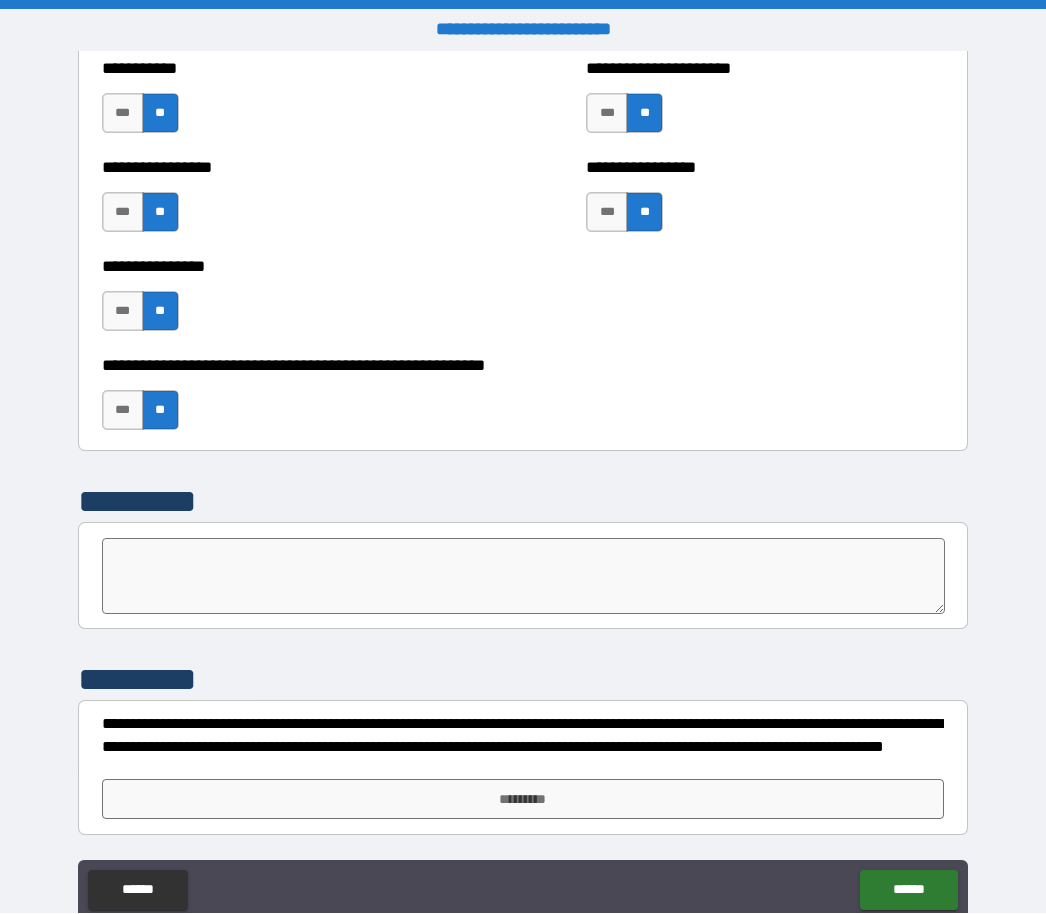 scroll, scrollTop: 5979, scrollLeft: 0, axis: vertical 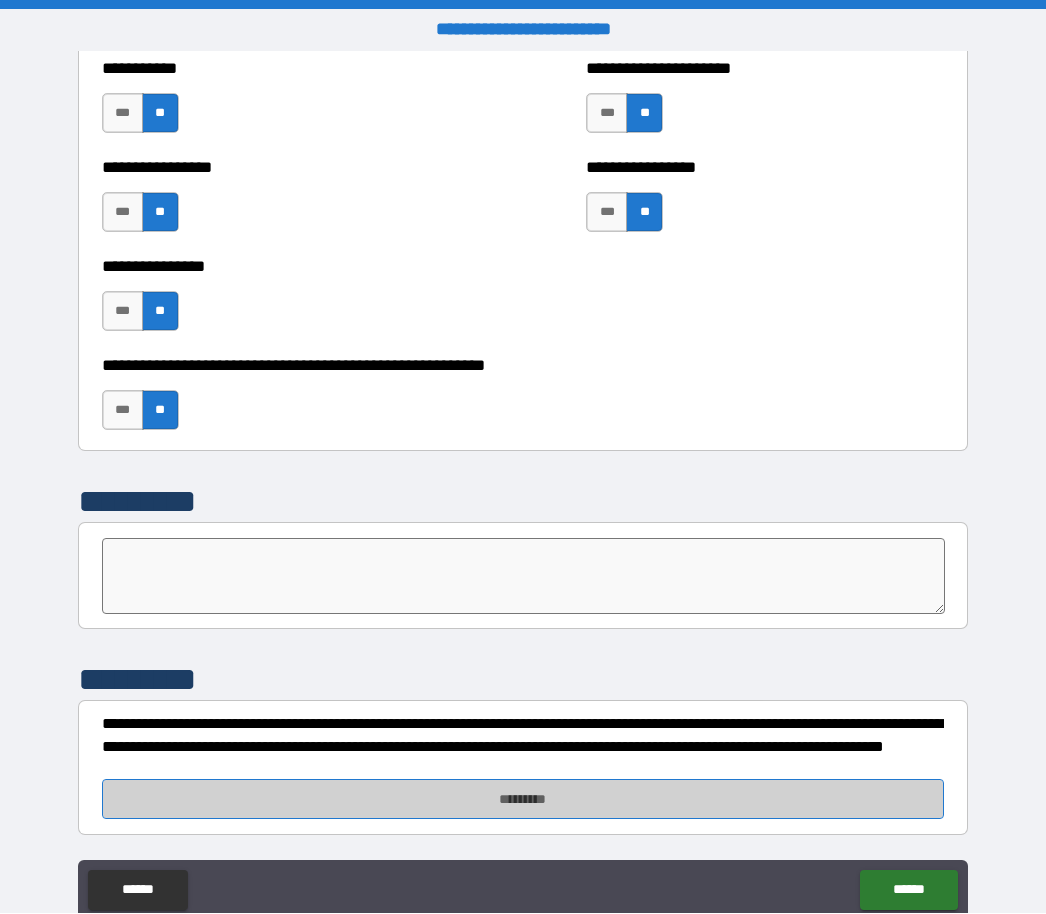 click on "*********" at bounding box center (523, 800) 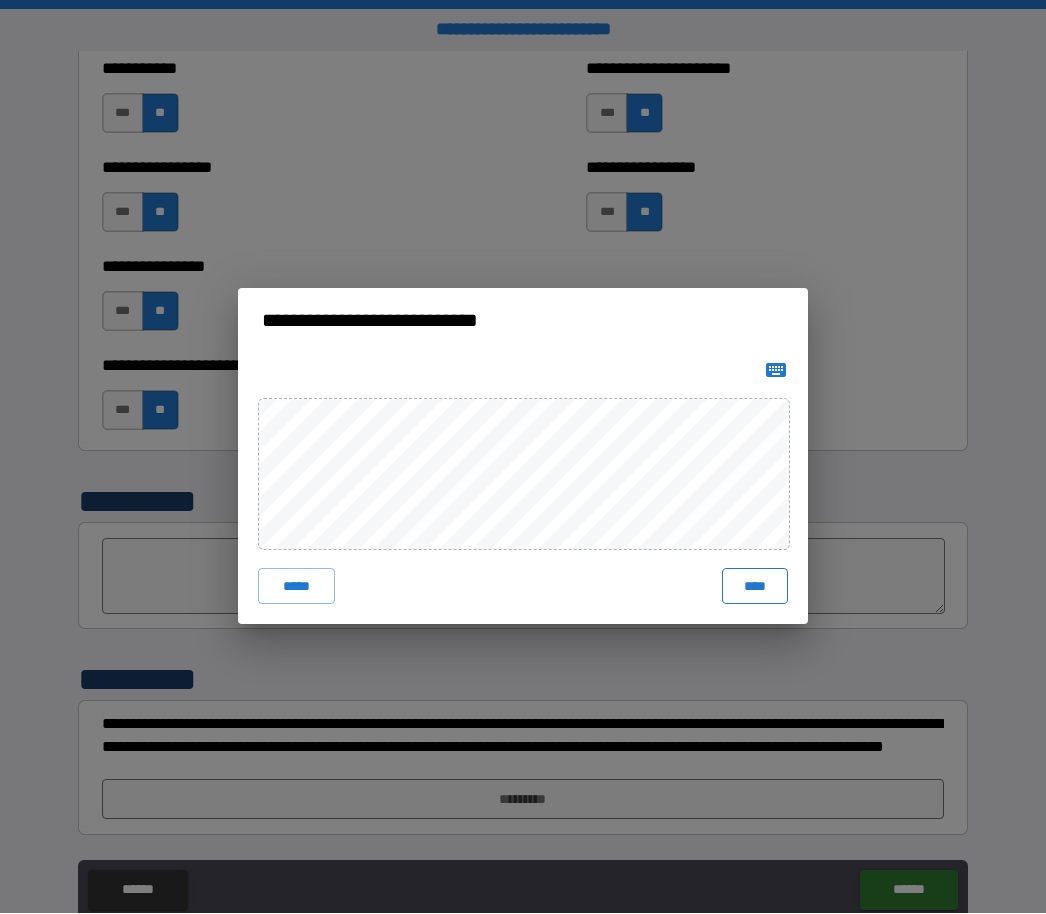 click on "****" at bounding box center (755, 587) 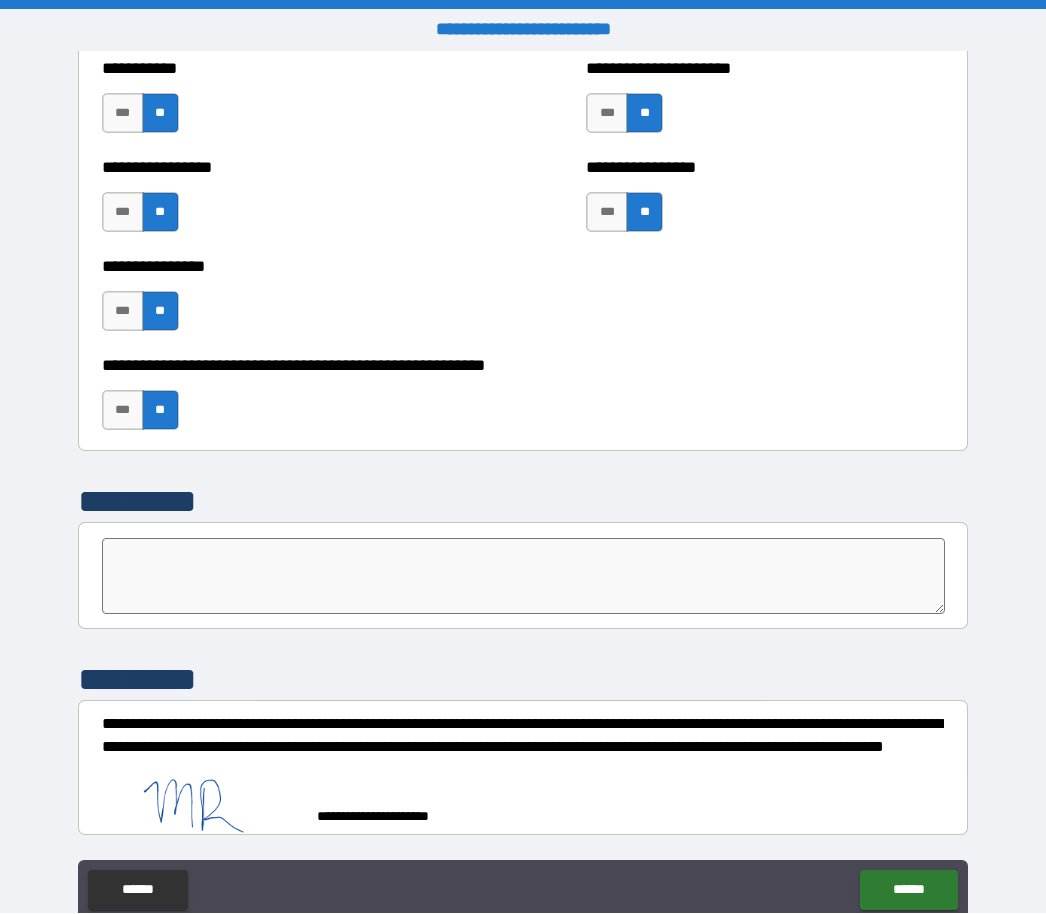 scroll, scrollTop: 5969, scrollLeft: 0, axis: vertical 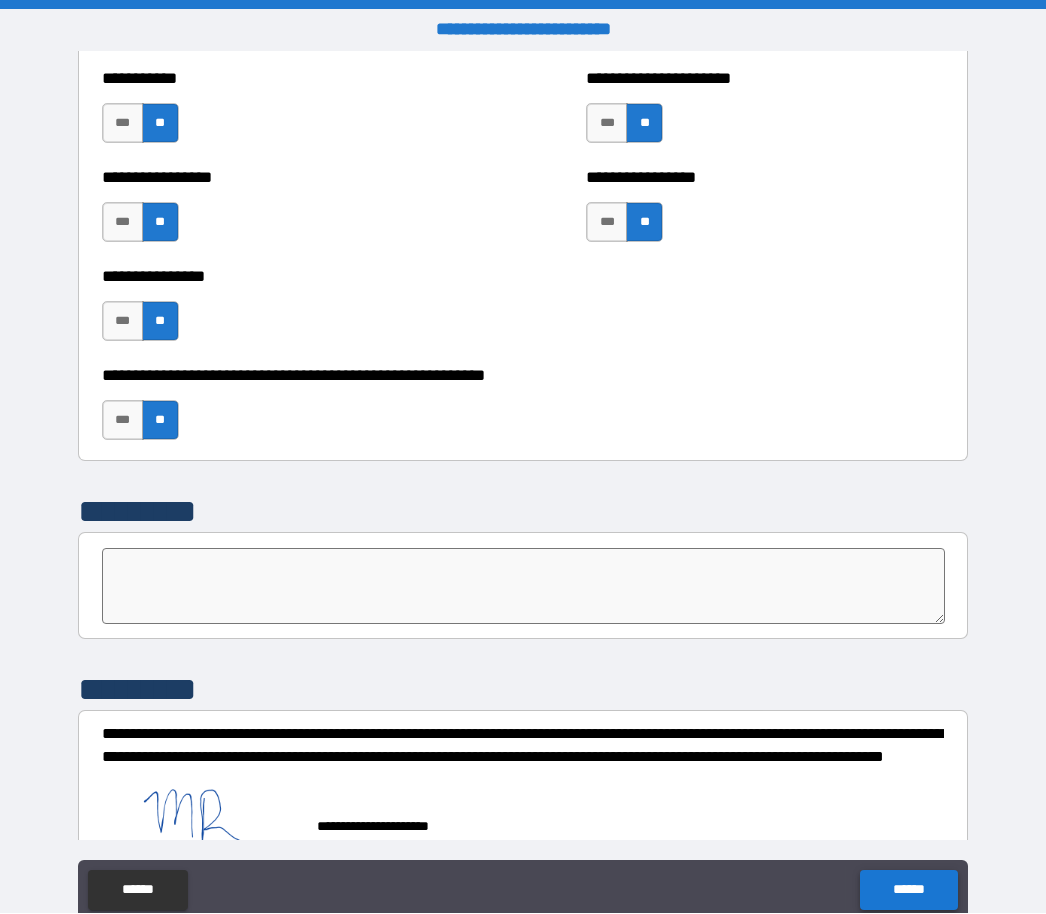 click on "******" at bounding box center (908, 891) 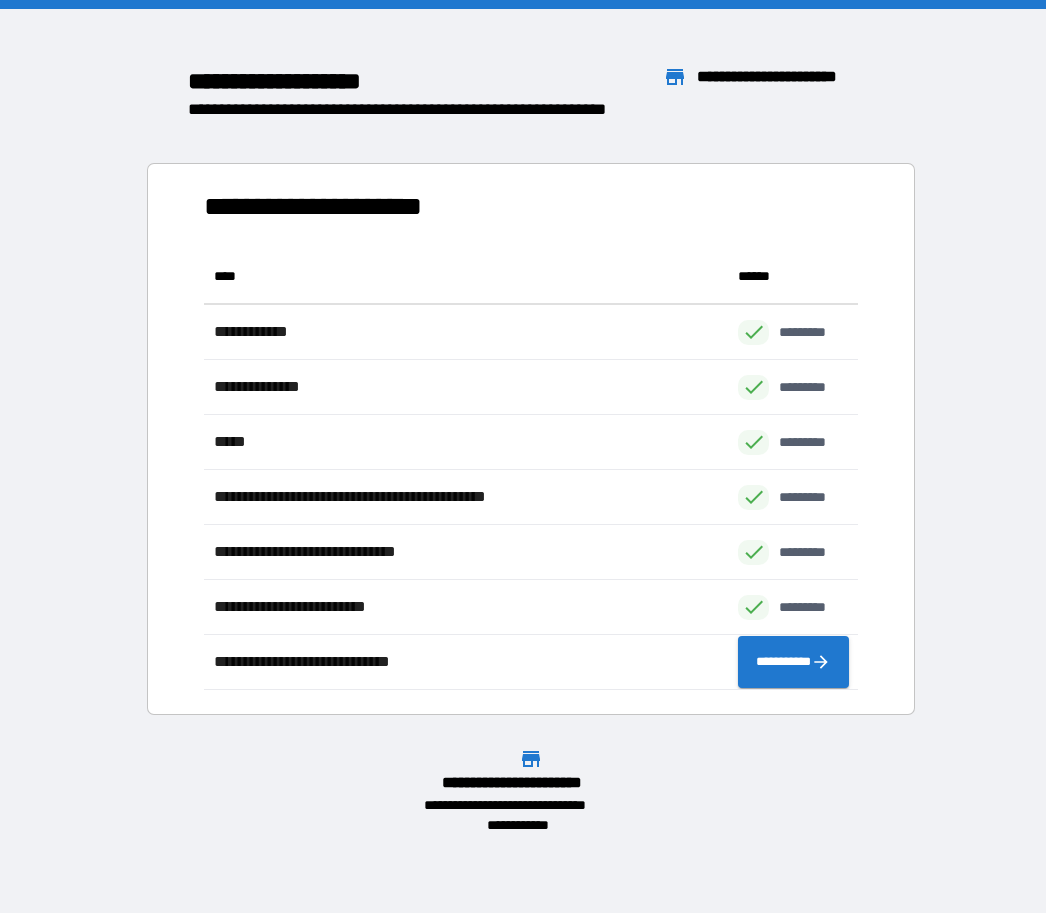 scroll, scrollTop: 1, scrollLeft: 1, axis: both 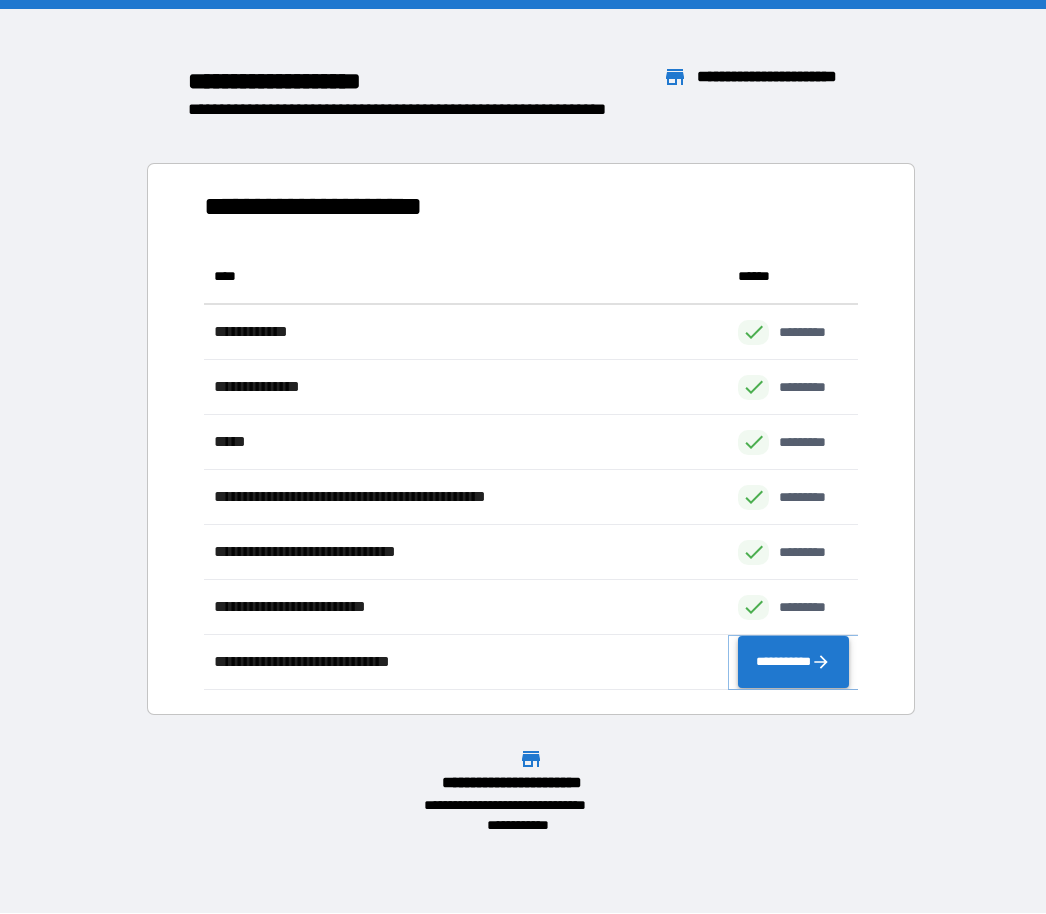 click on "**********" at bounding box center [793, 663] 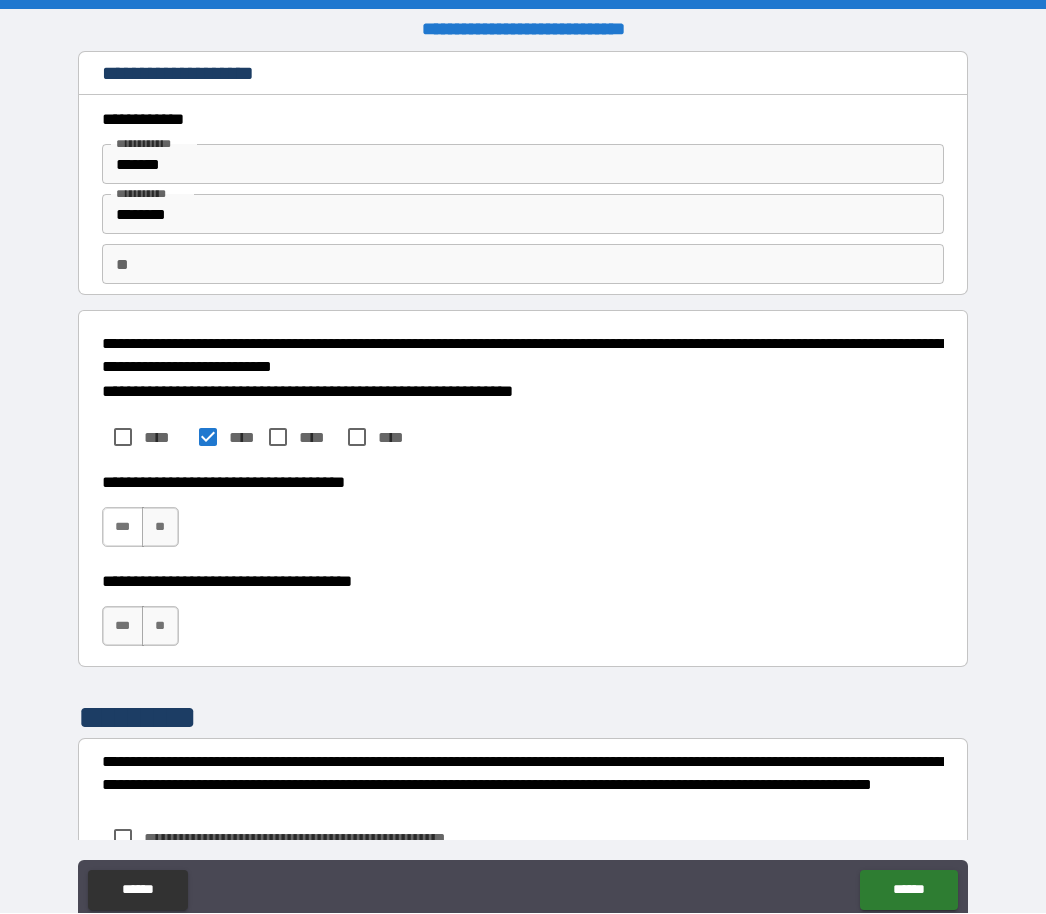 click on "***" at bounding box center (123, 528) 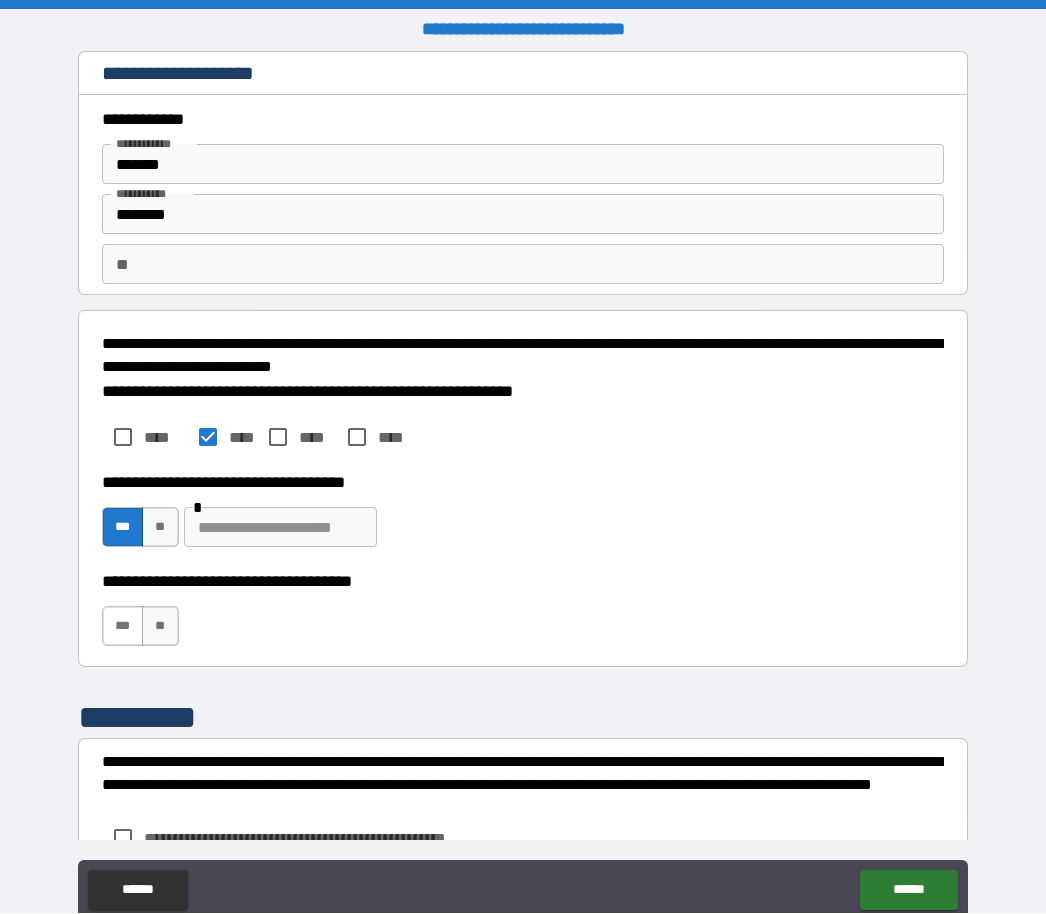 click on "***" at bounding box center (123, 627) 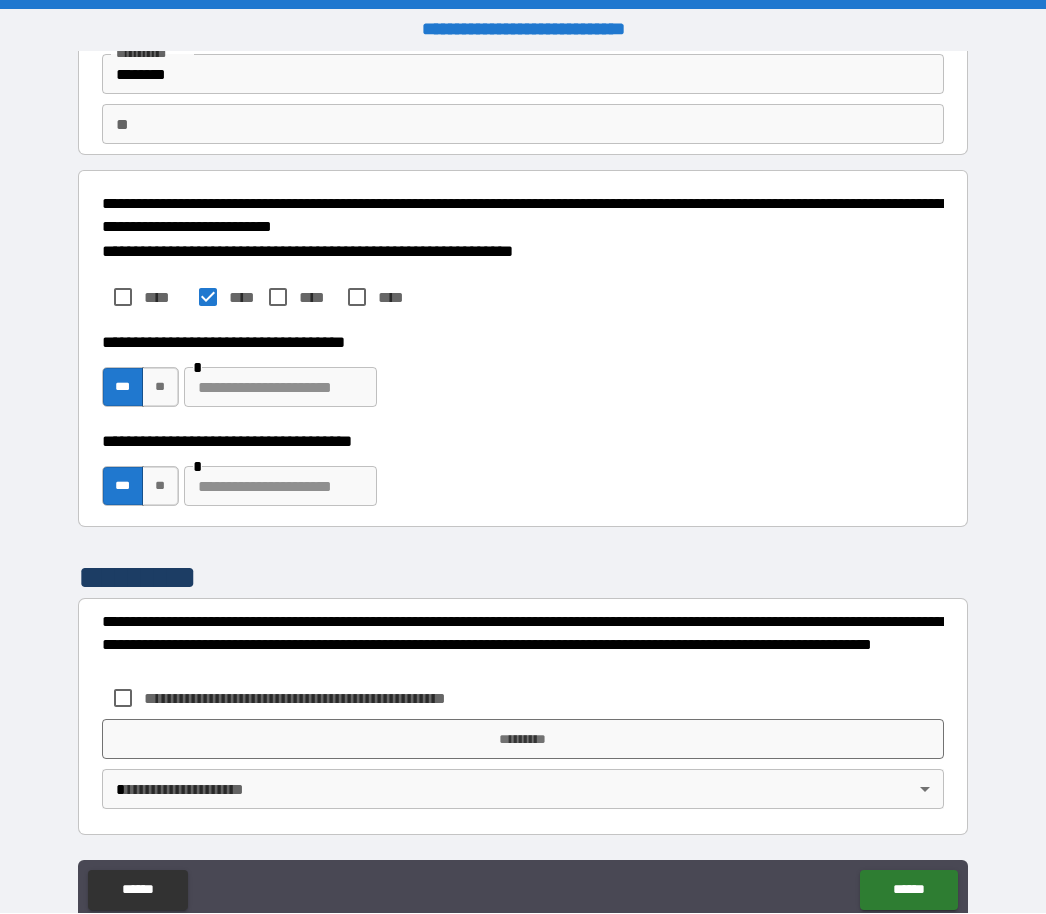 scroll, scrollTop: 140, scrollLeft: 0, axis: vertical 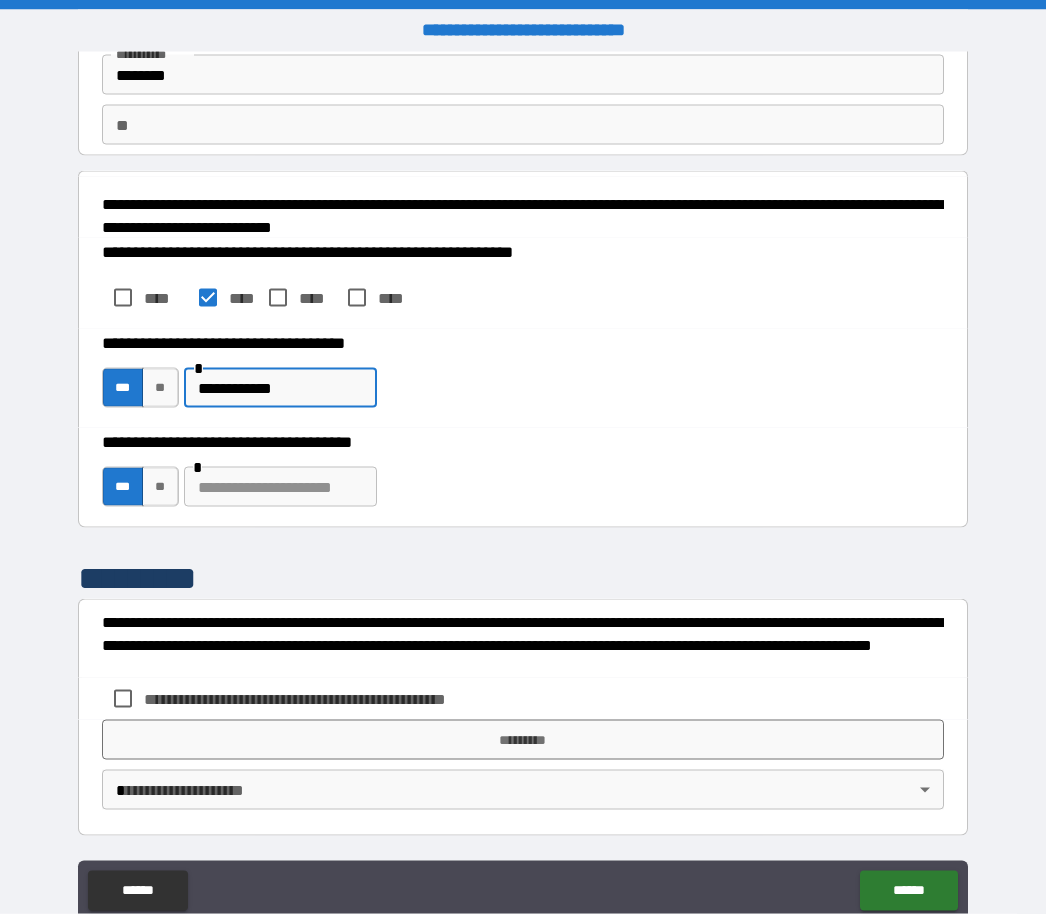 click at bounding box center (280, 487) 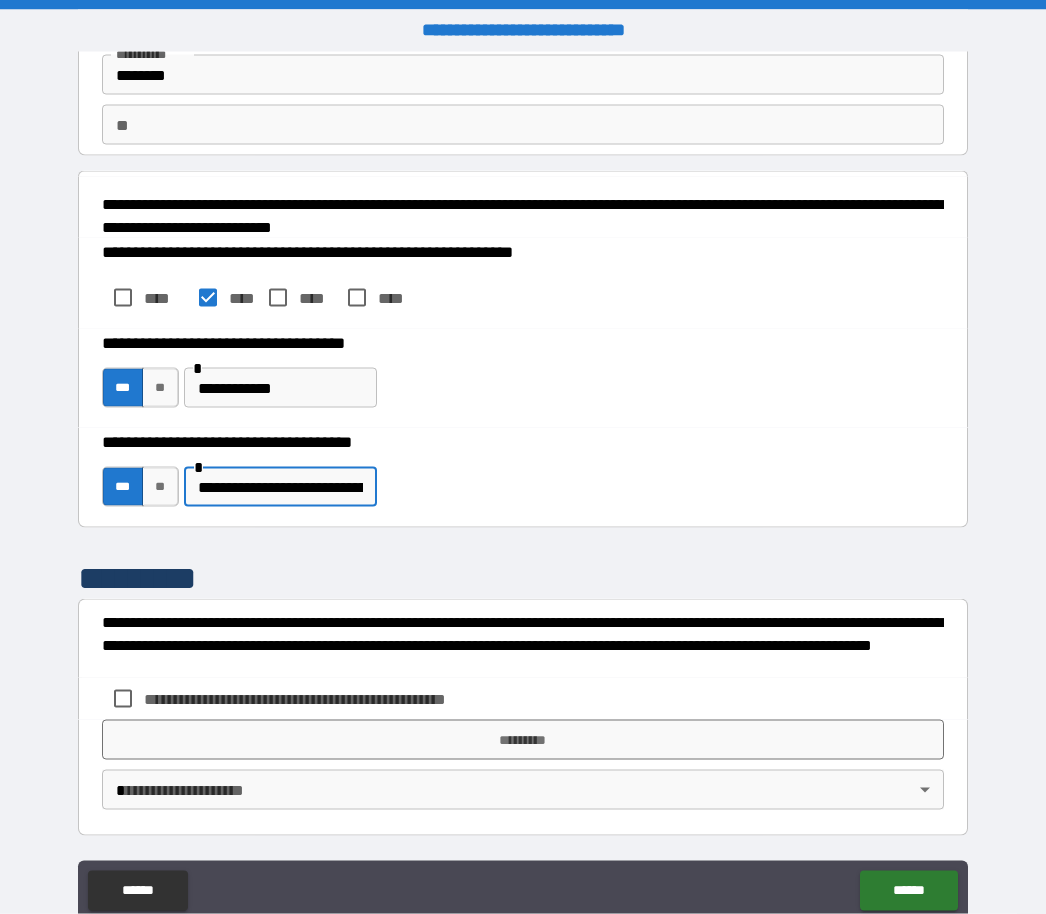 scroll, scrollTop: 66, scrollLeft: 0, axis: vertical 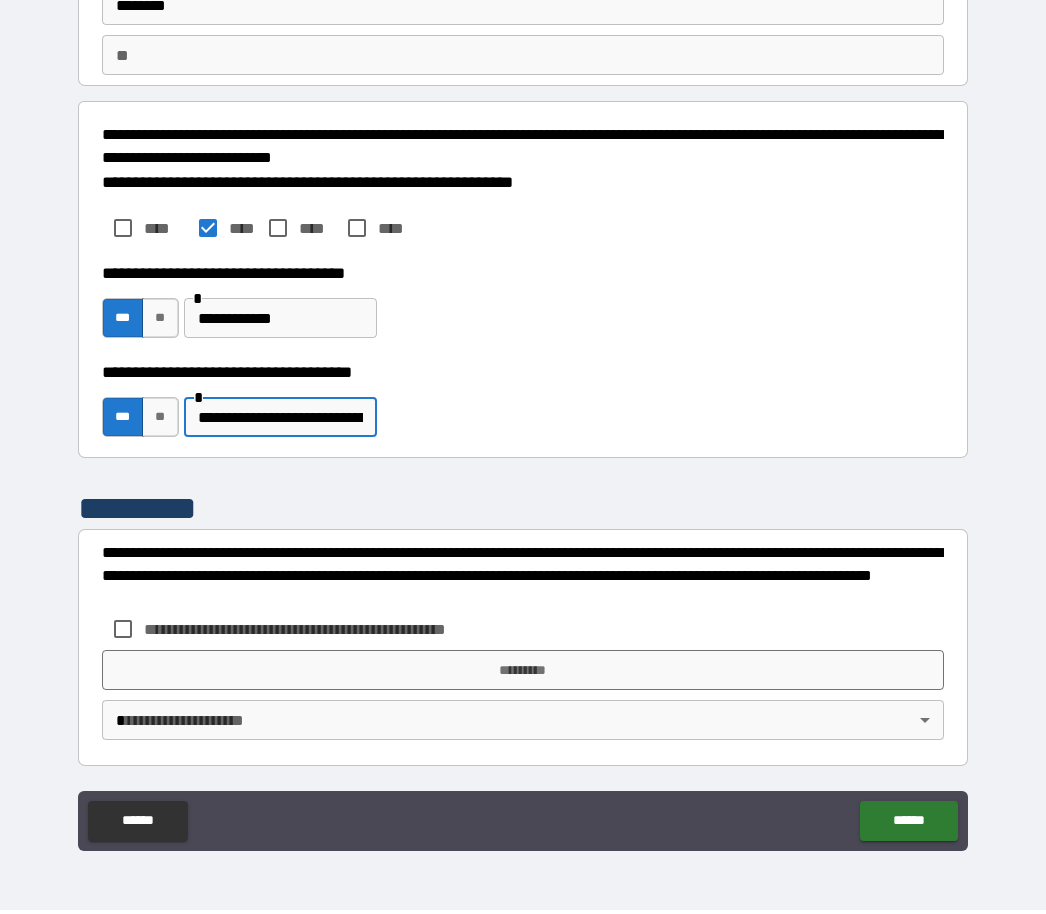 click on "**********" at bounding box center (328, 633) 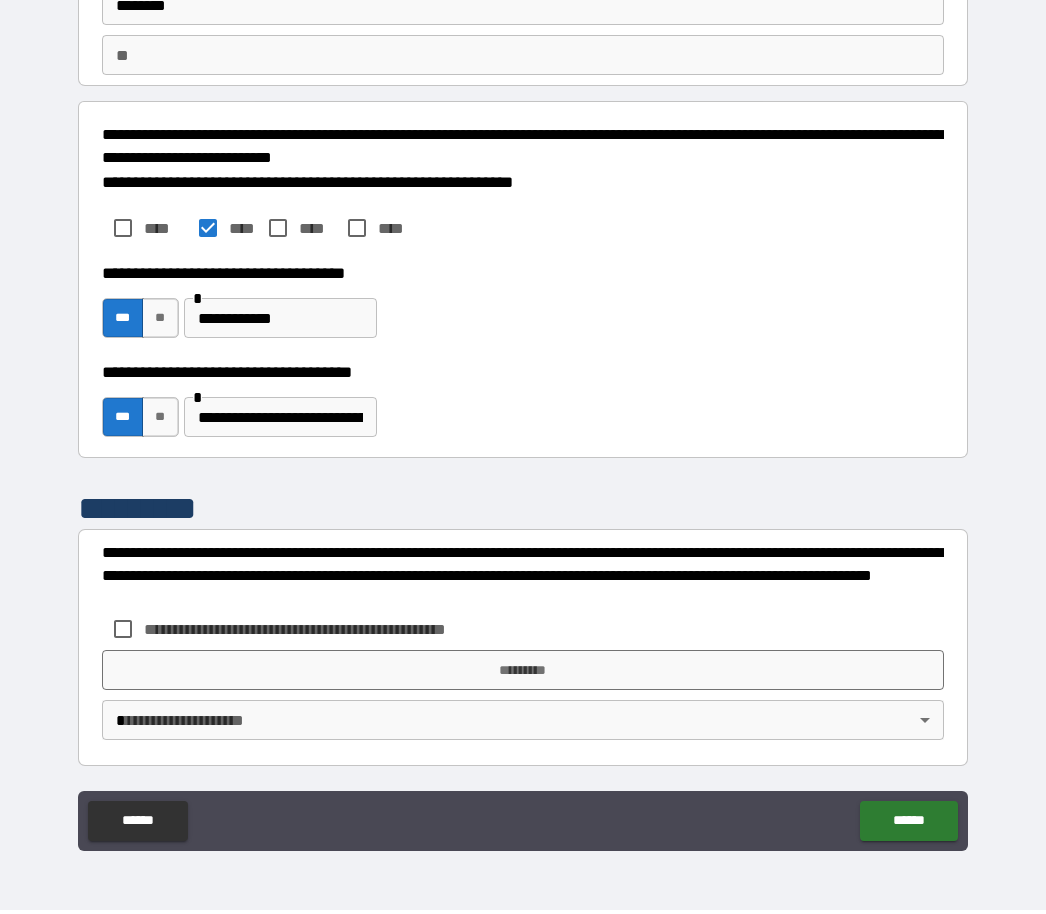 scroll, scrollTop: 67, scrollLeft: 0, axis: vertical 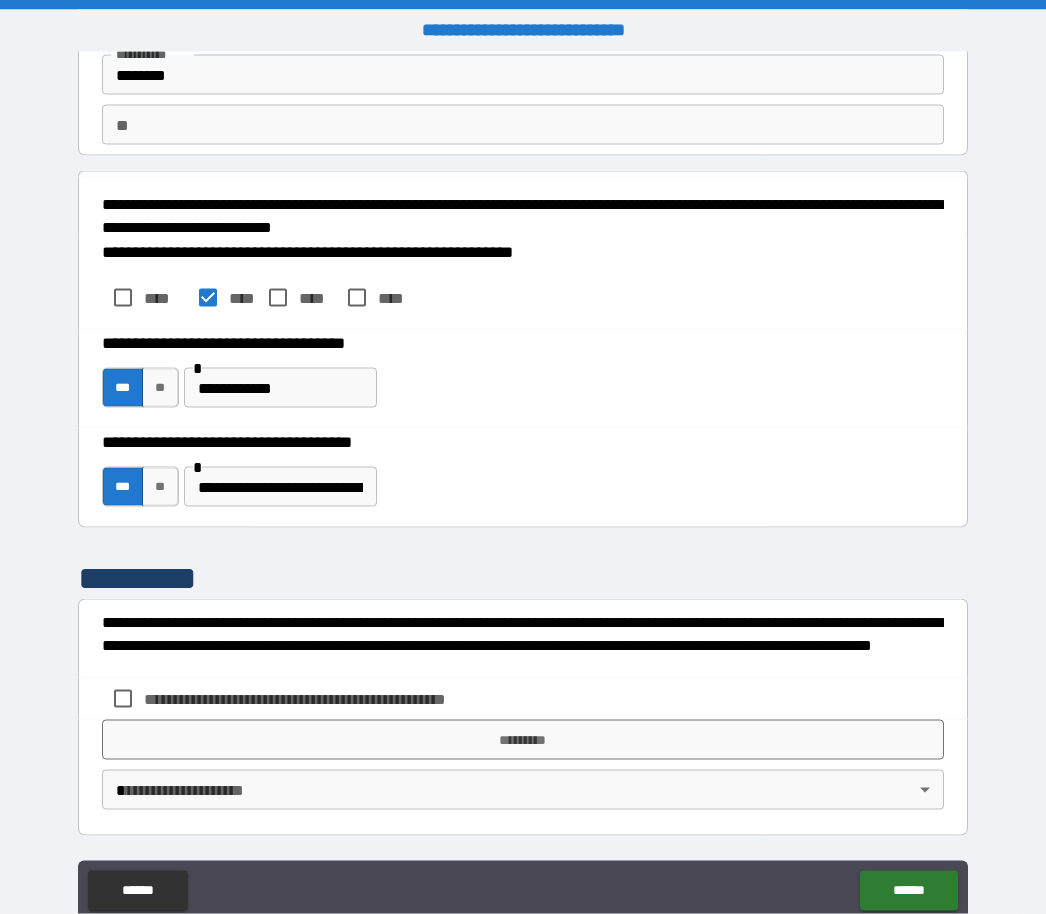 click on "**********" at bounding box center [328, 699] 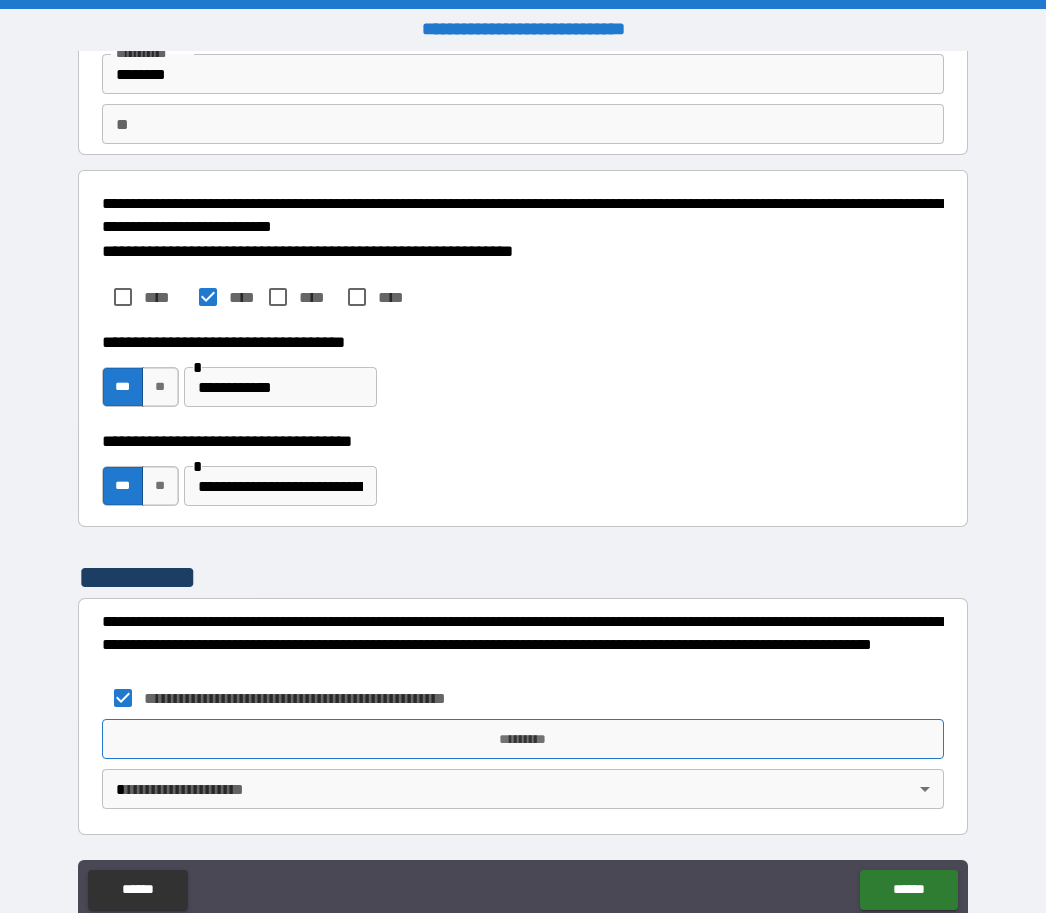 click on "*********" at bounding box center (523, 740) 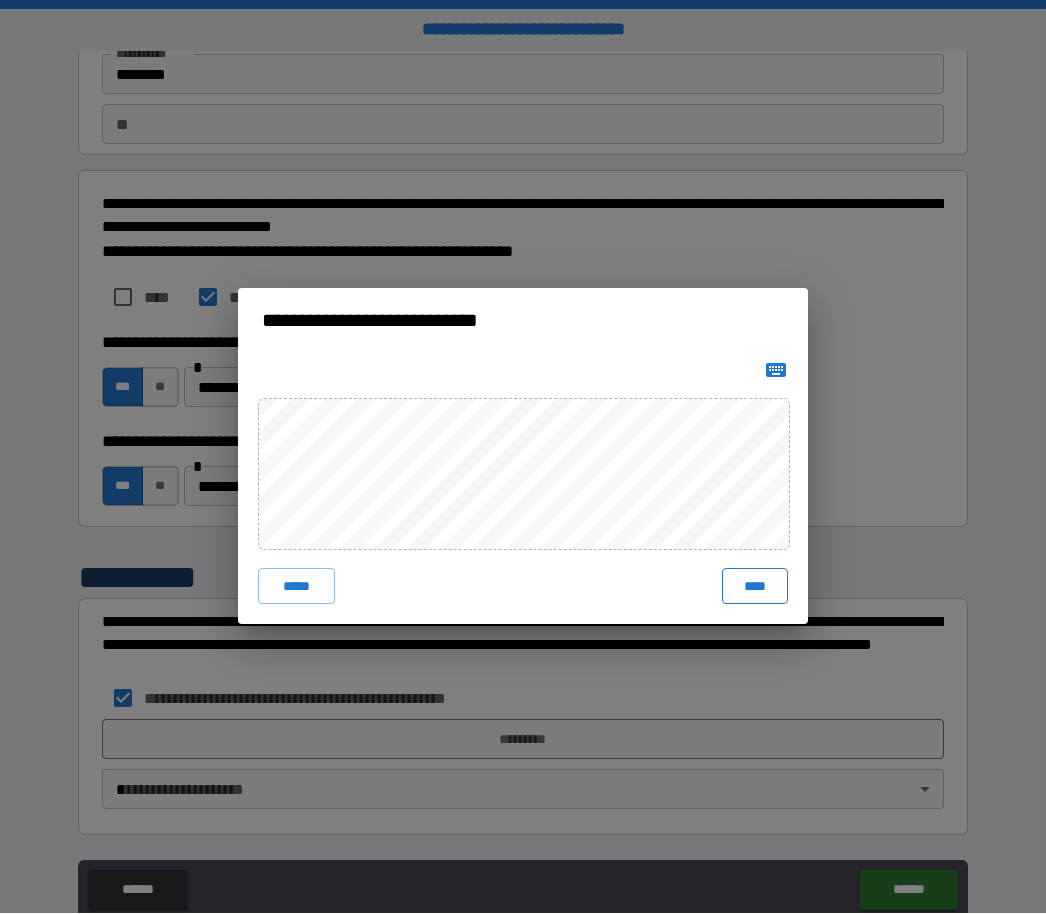 click on "****" at bounding box center (755, 587) 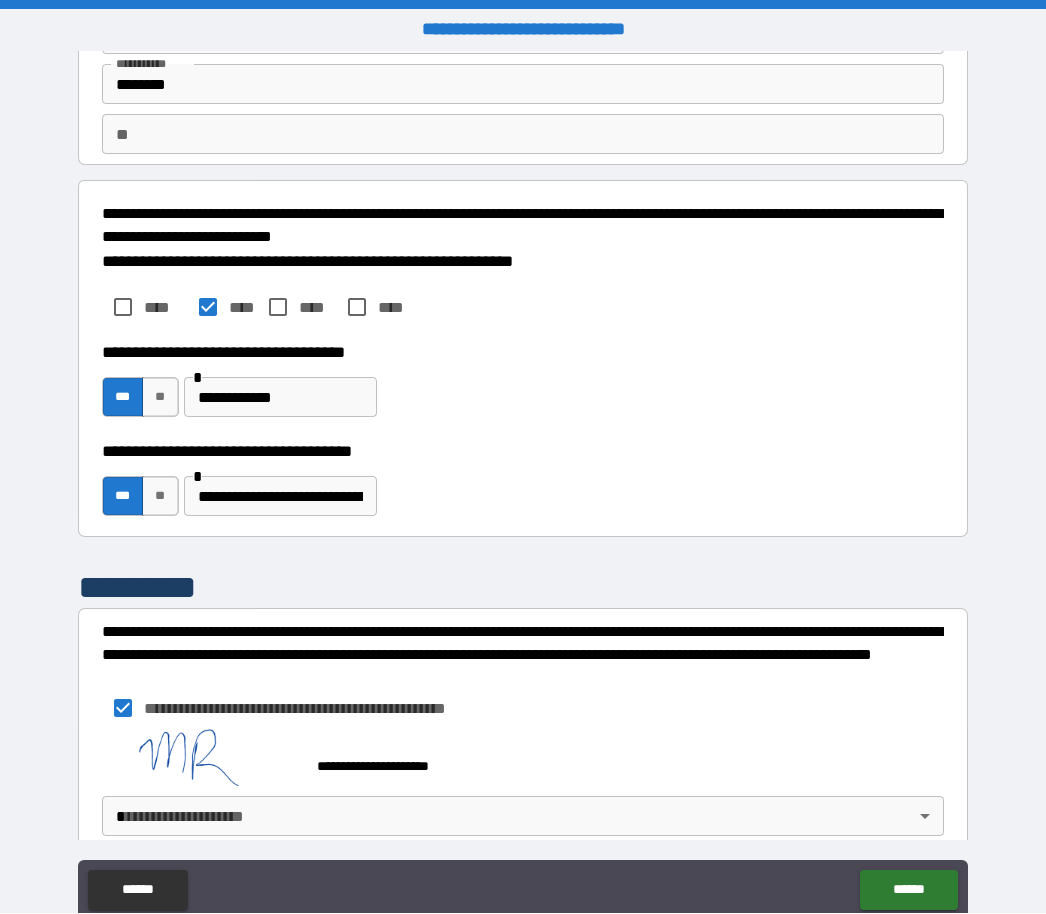 click on "**********" at bounding box center [523, 490] 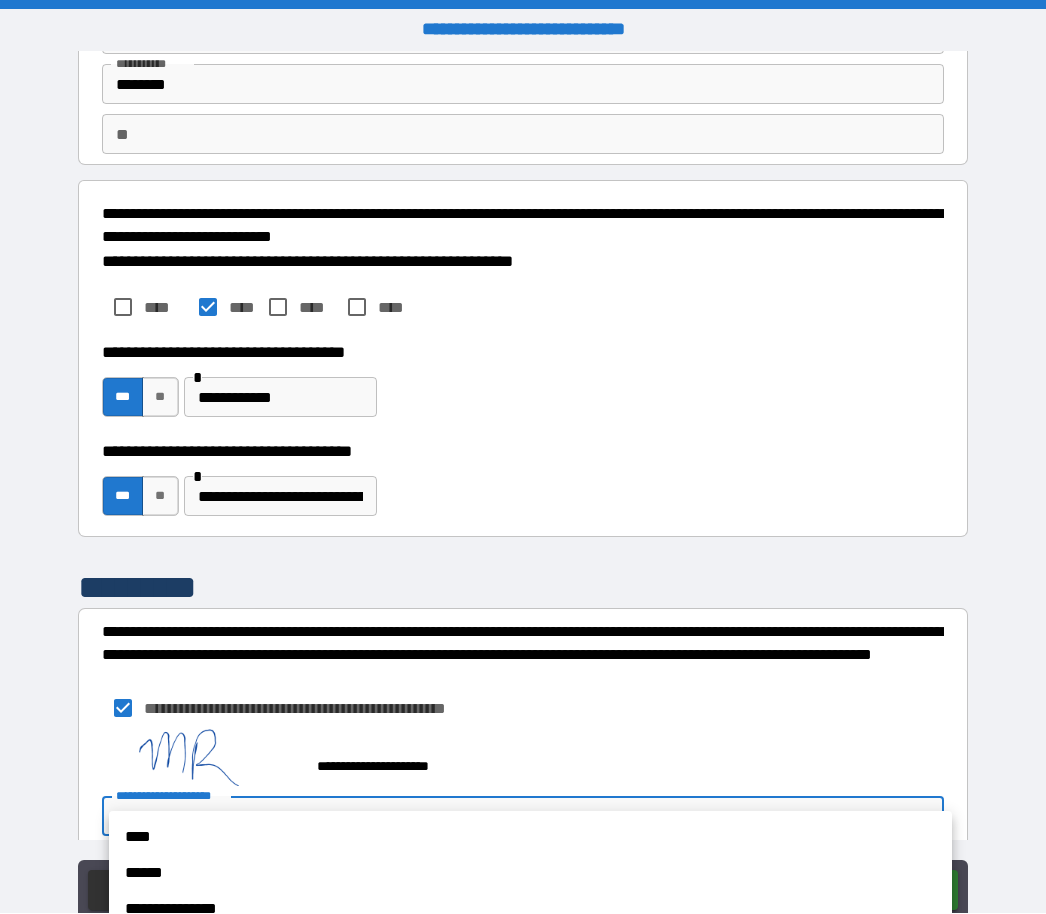 click on "****" at bounding box center [530, 838] 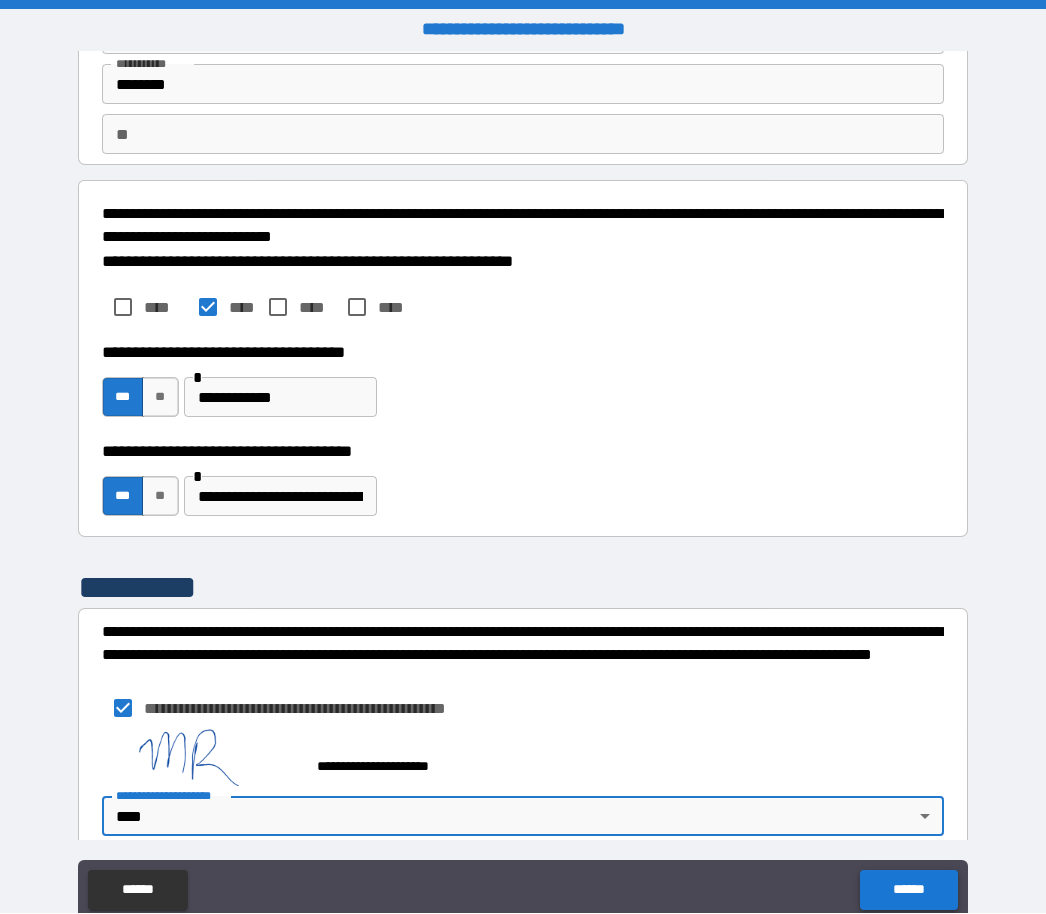 click on "******" at bounding box center [908, 891] 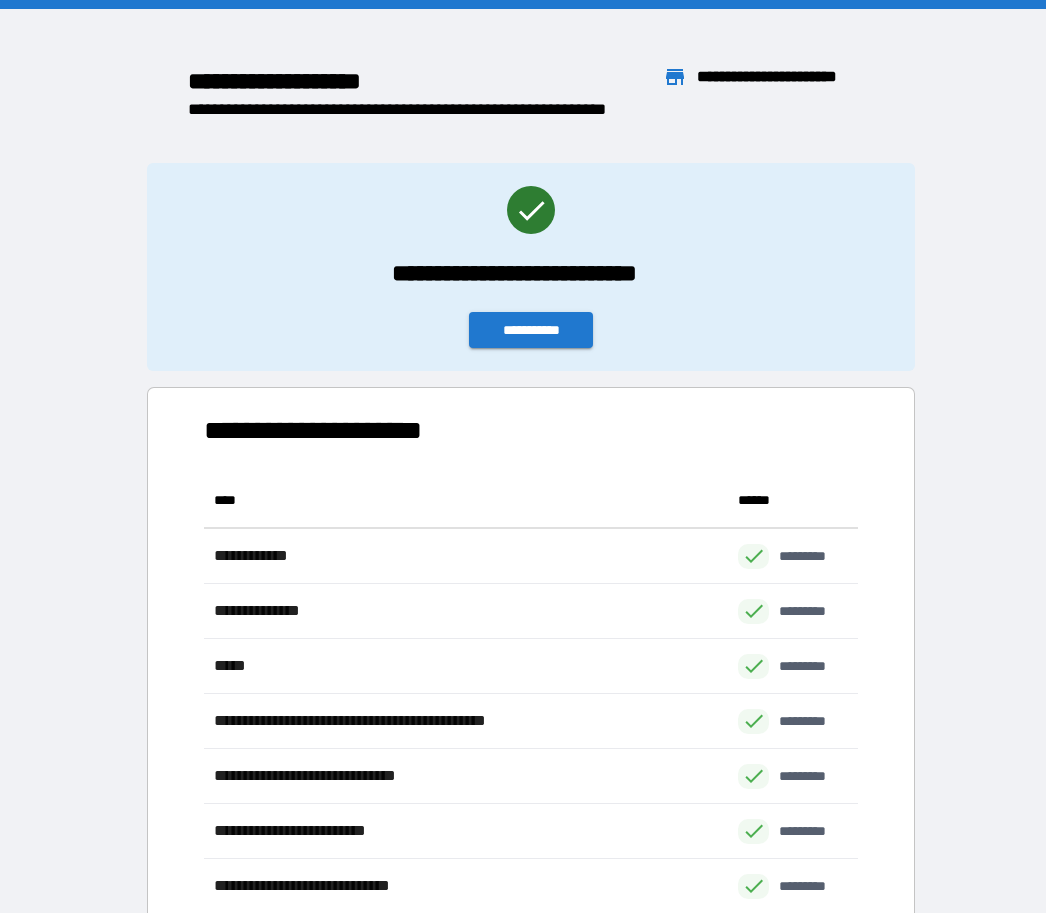 scroll, scrollTop: 1, scrollLeft: 1, axis: both 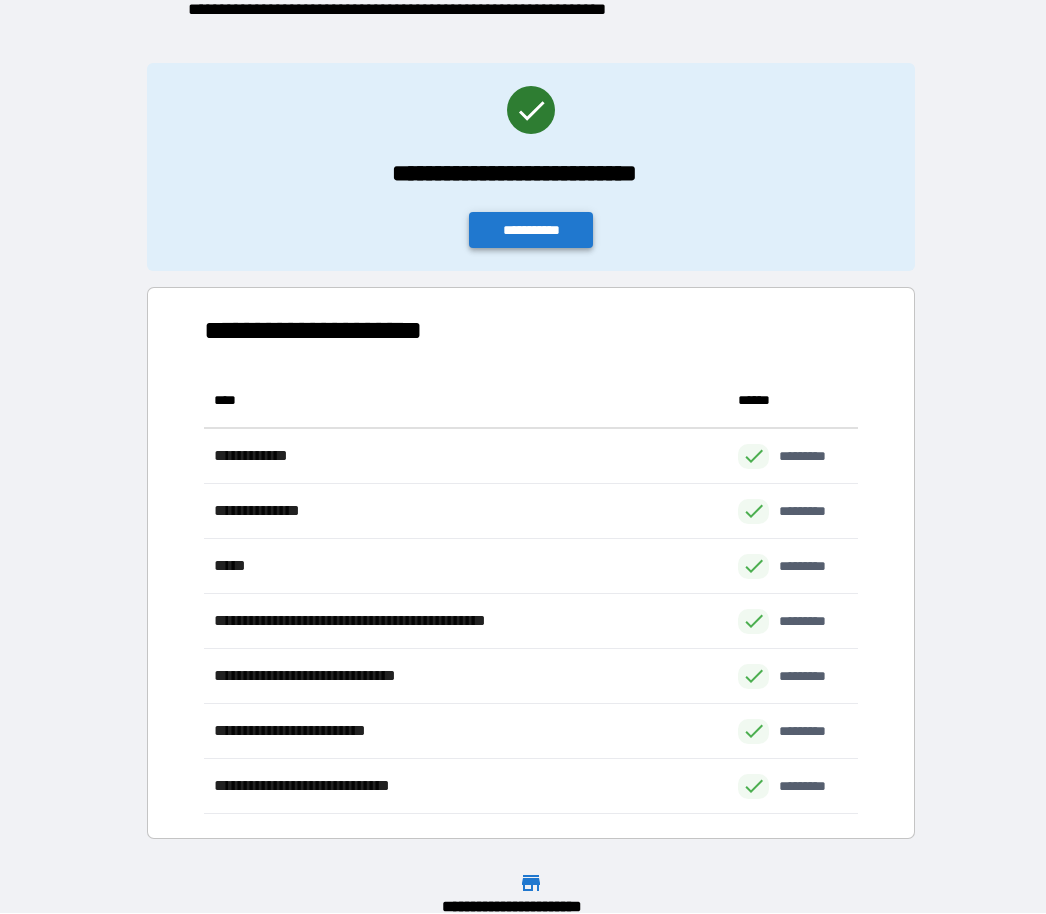click on "**********" at bounding box center [531, 231] 